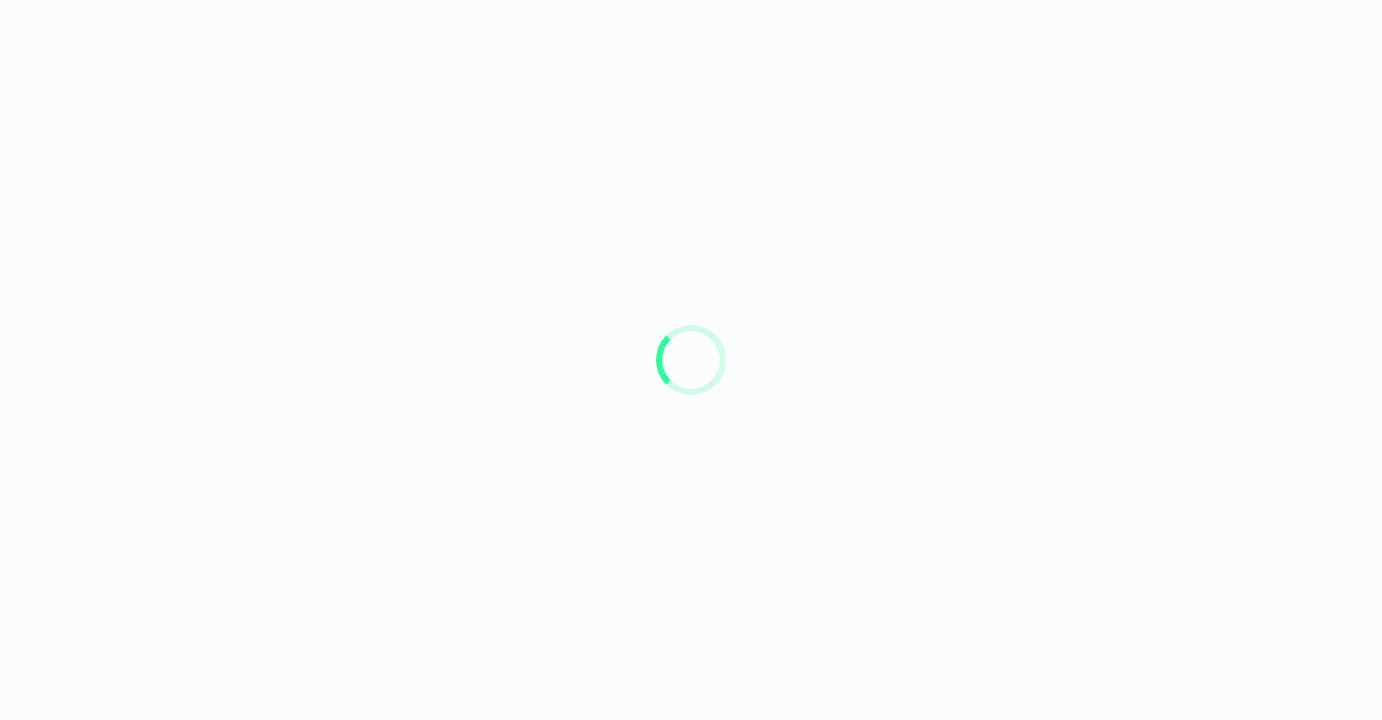 scroll, scrollTop: 0, scrollLeft: 0, axis: both 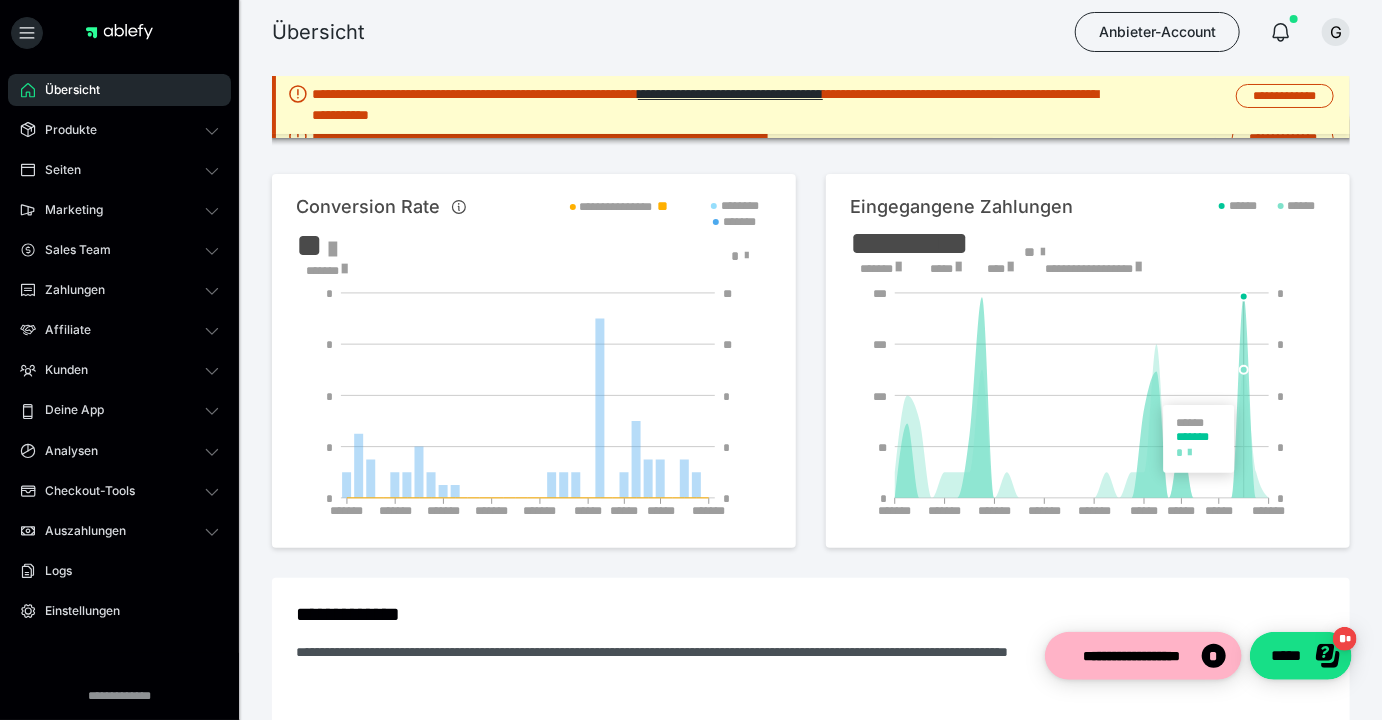 click 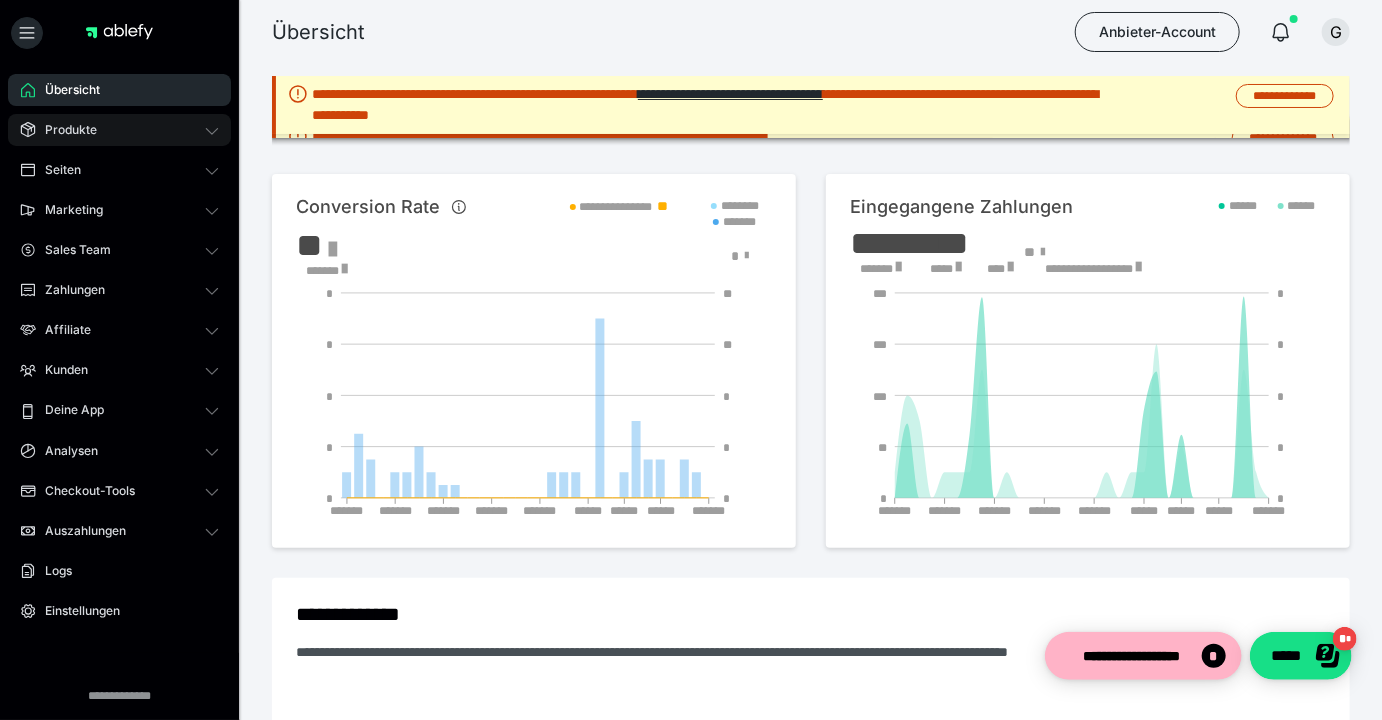 click on "Produkte" at bounding box center (119, 130) 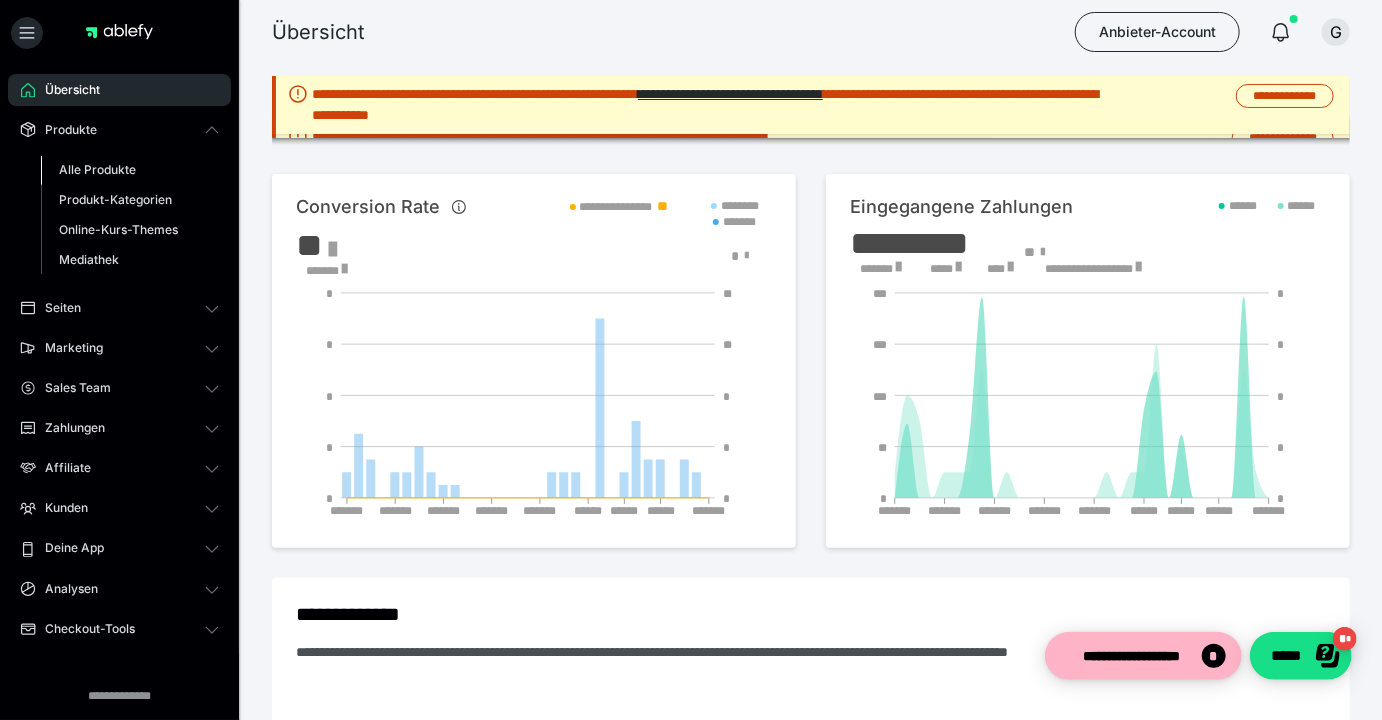 click on "Alle Produkte" at bounding box center [97, 169] 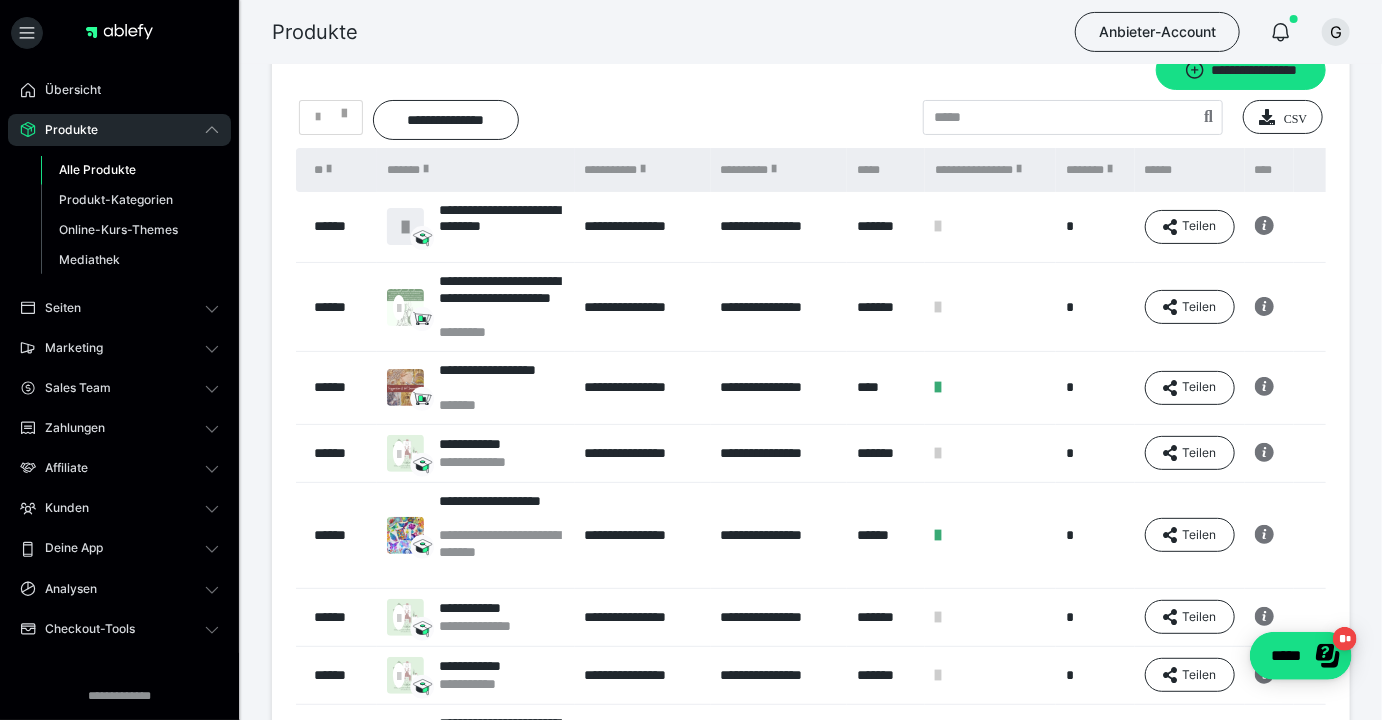 scroll, scrollTop: 108, scrollLeft: 0, axis: vertical 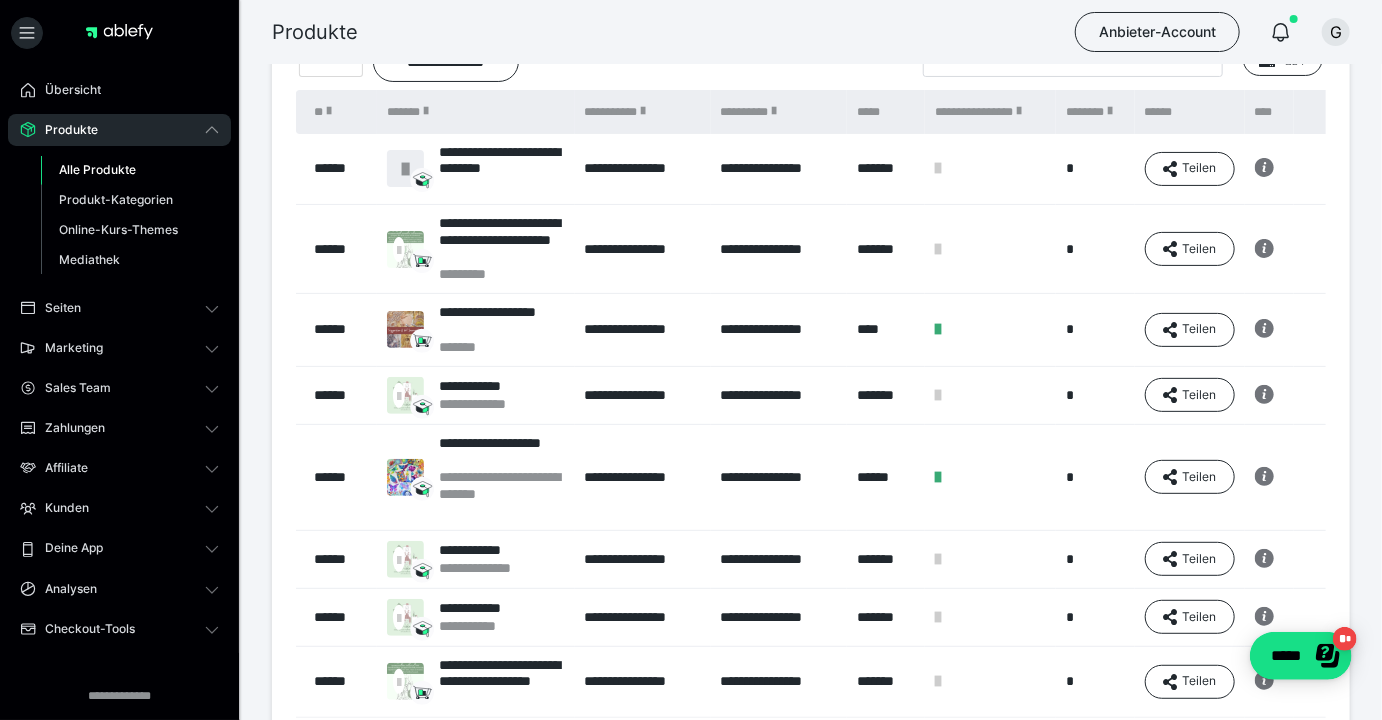 click at bounding box center (1330, 169) 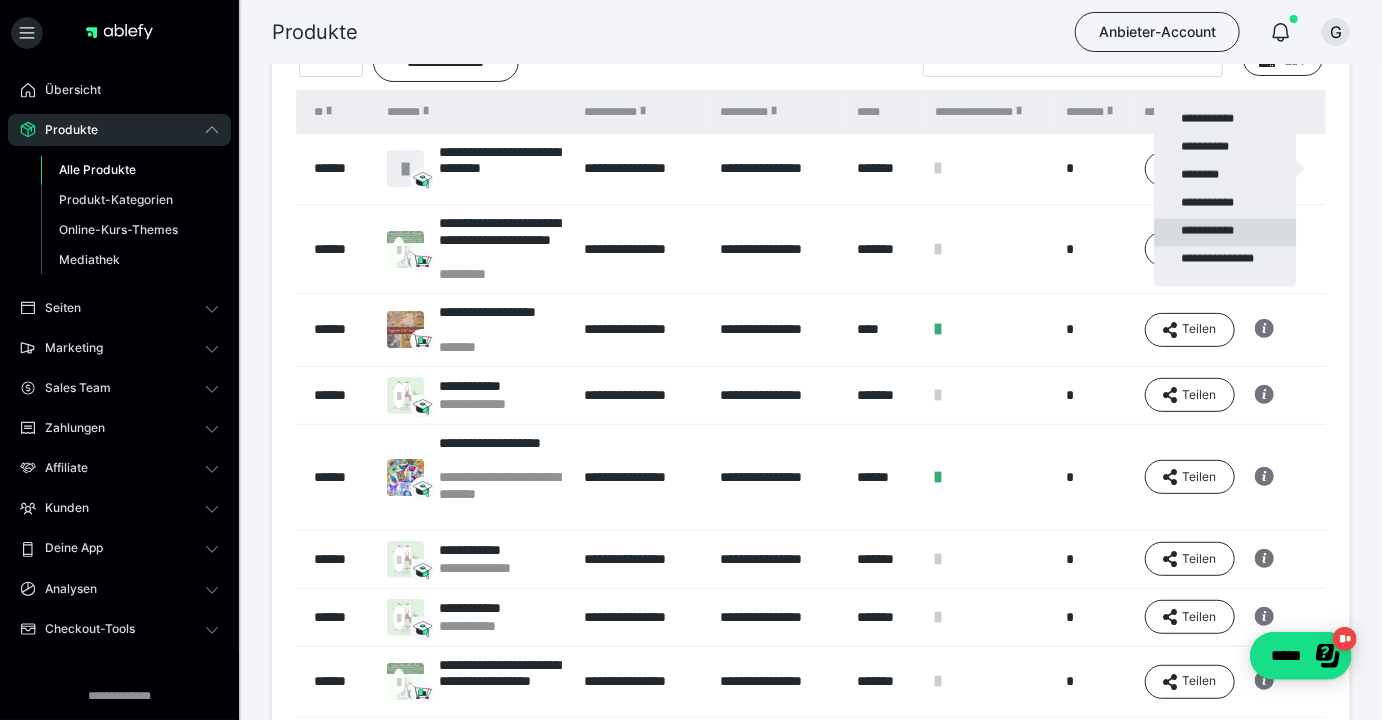 click on "**********" at bounding box center [1225, 233] 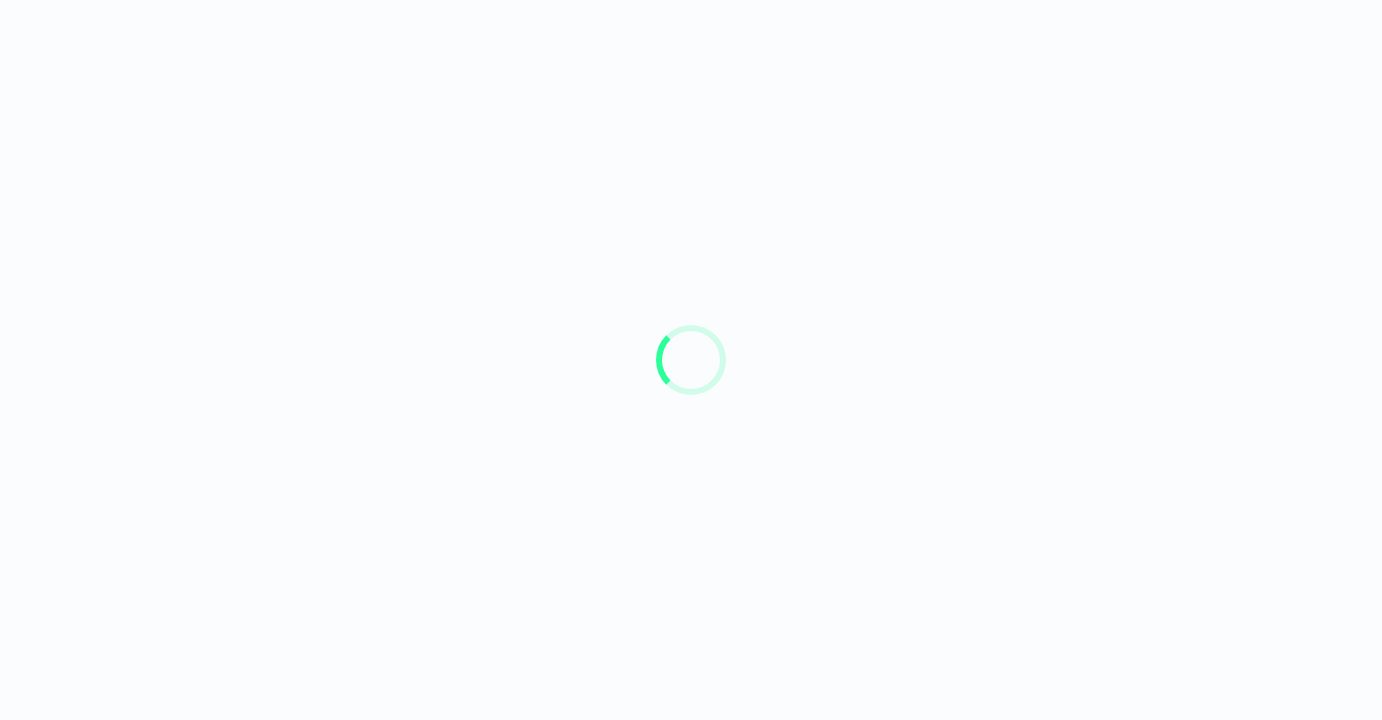 scroll, scrollTop: 0, scrollLeft: 0, axis: both 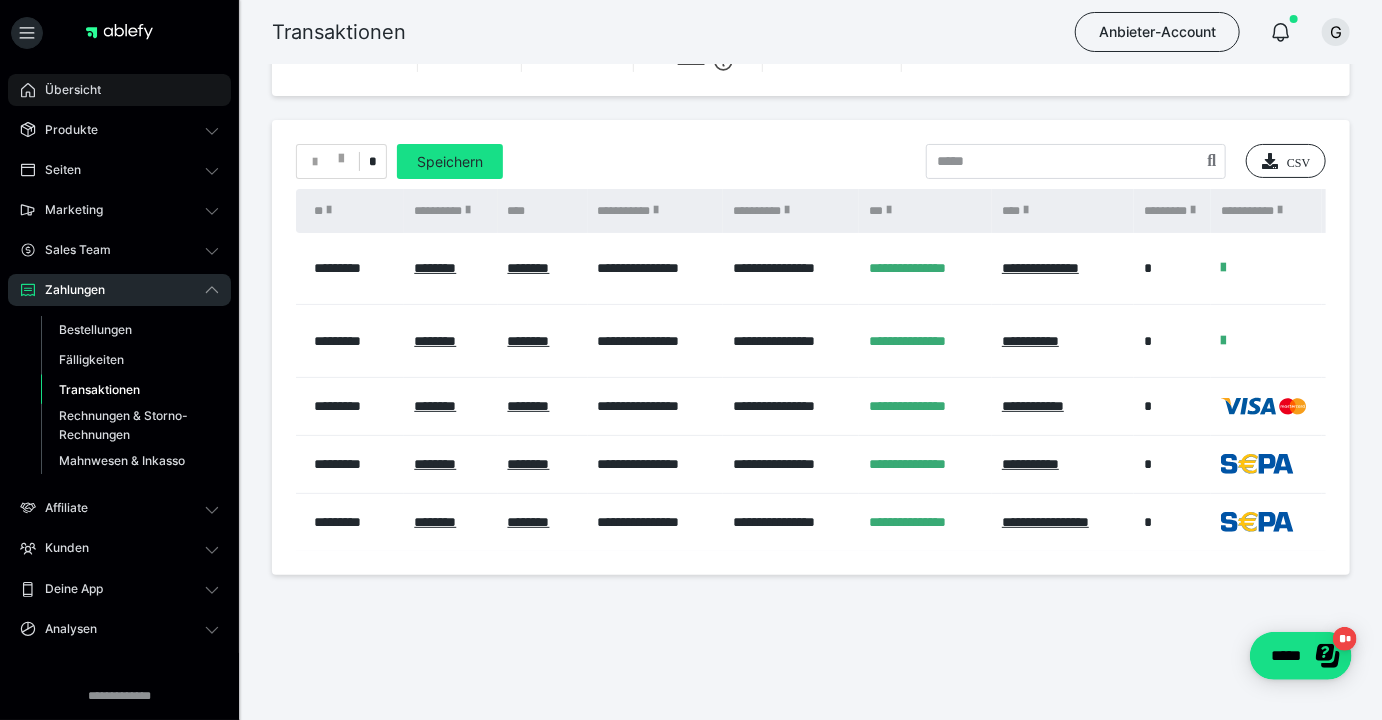 click on "Übersicht" at bounding box center (119, 90) 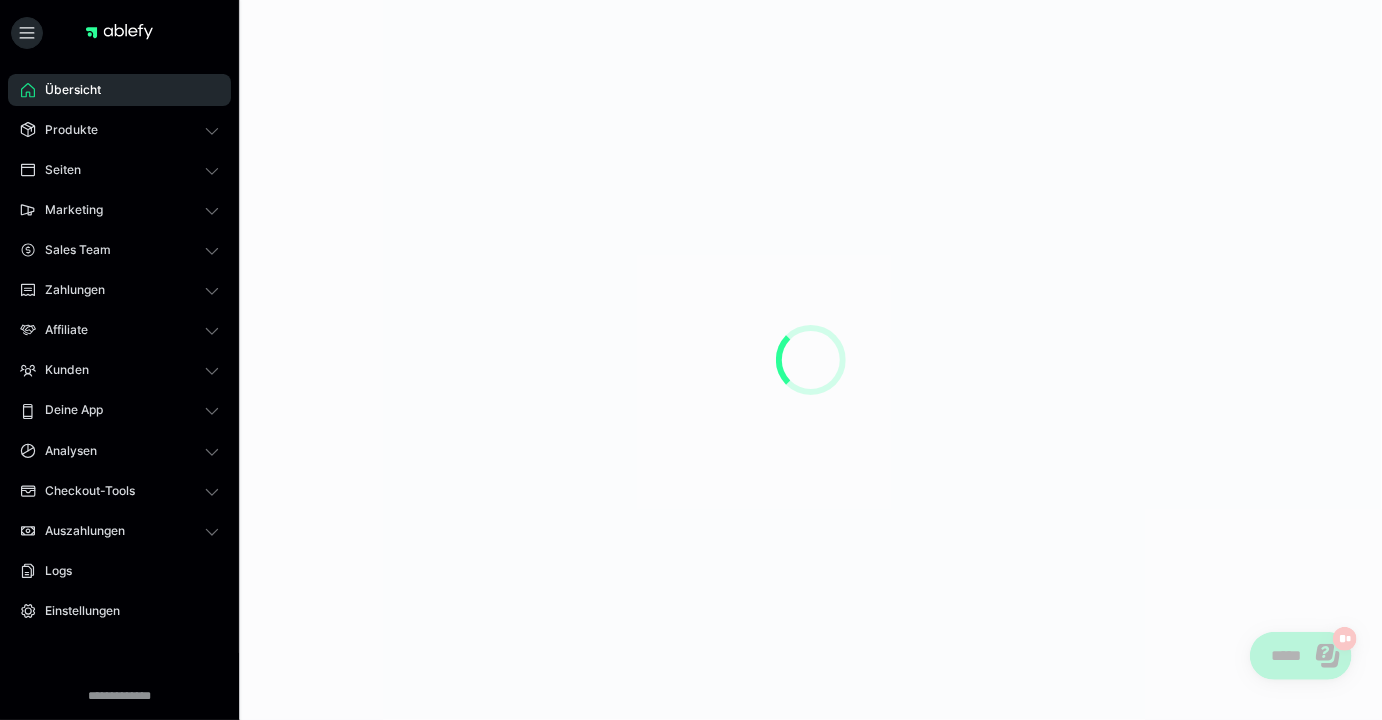 scroll, scrollTop: 0, scrollLeft: 0, axis: both 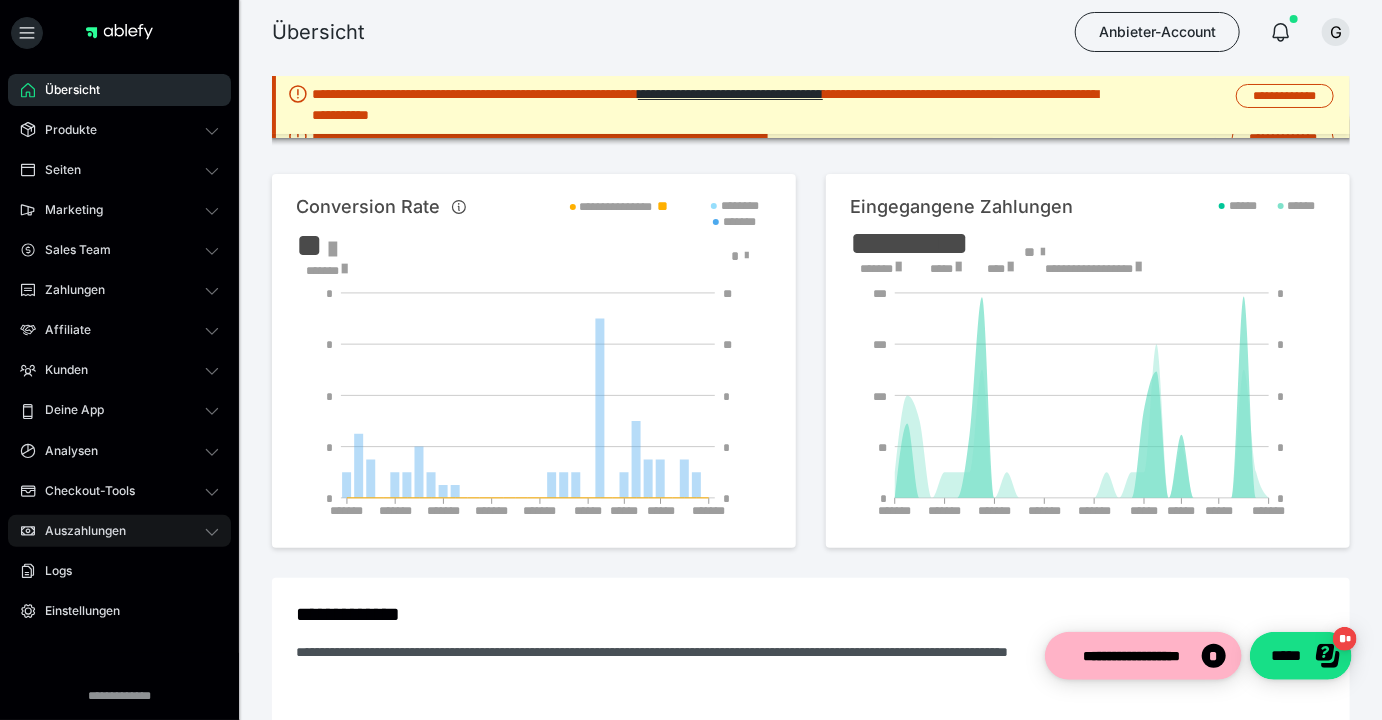 click on "Auszahlungen" at bounding box center (78, 531) 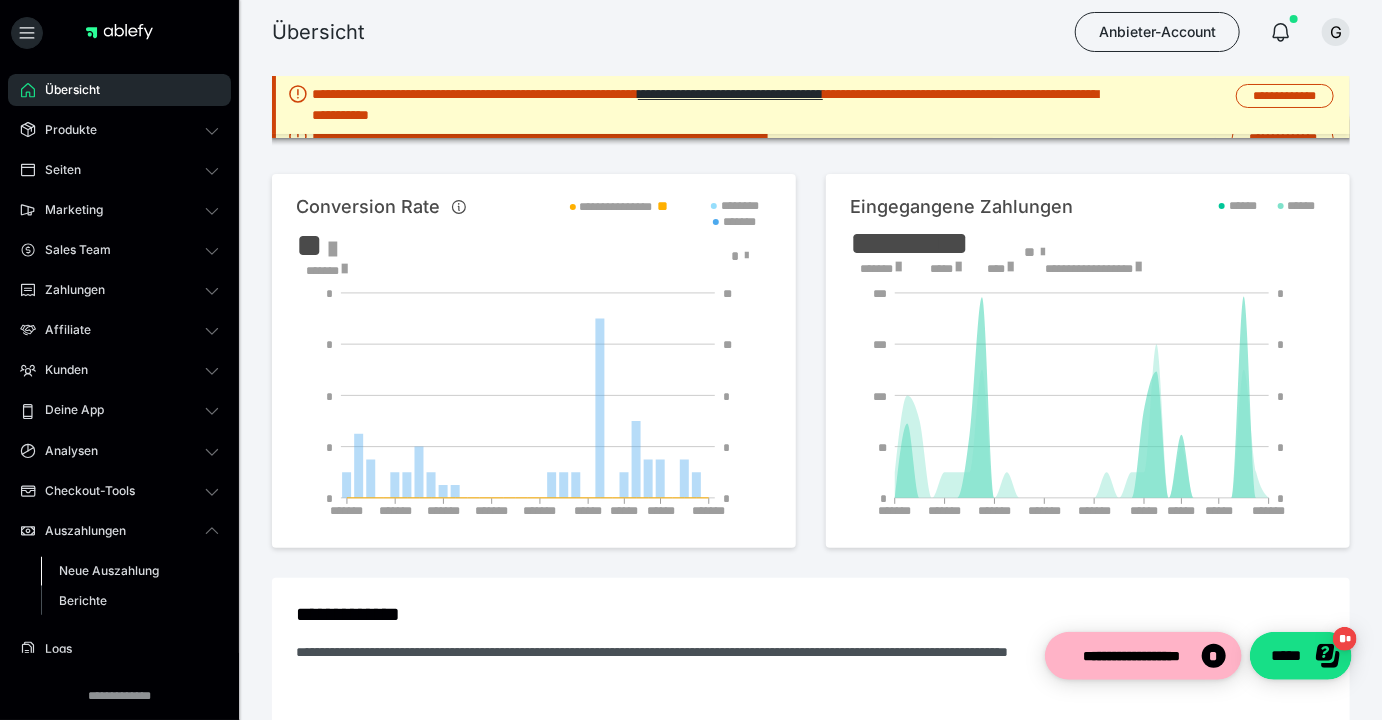 click on "Neue Auszahlung" at bounding box center [109, 570] 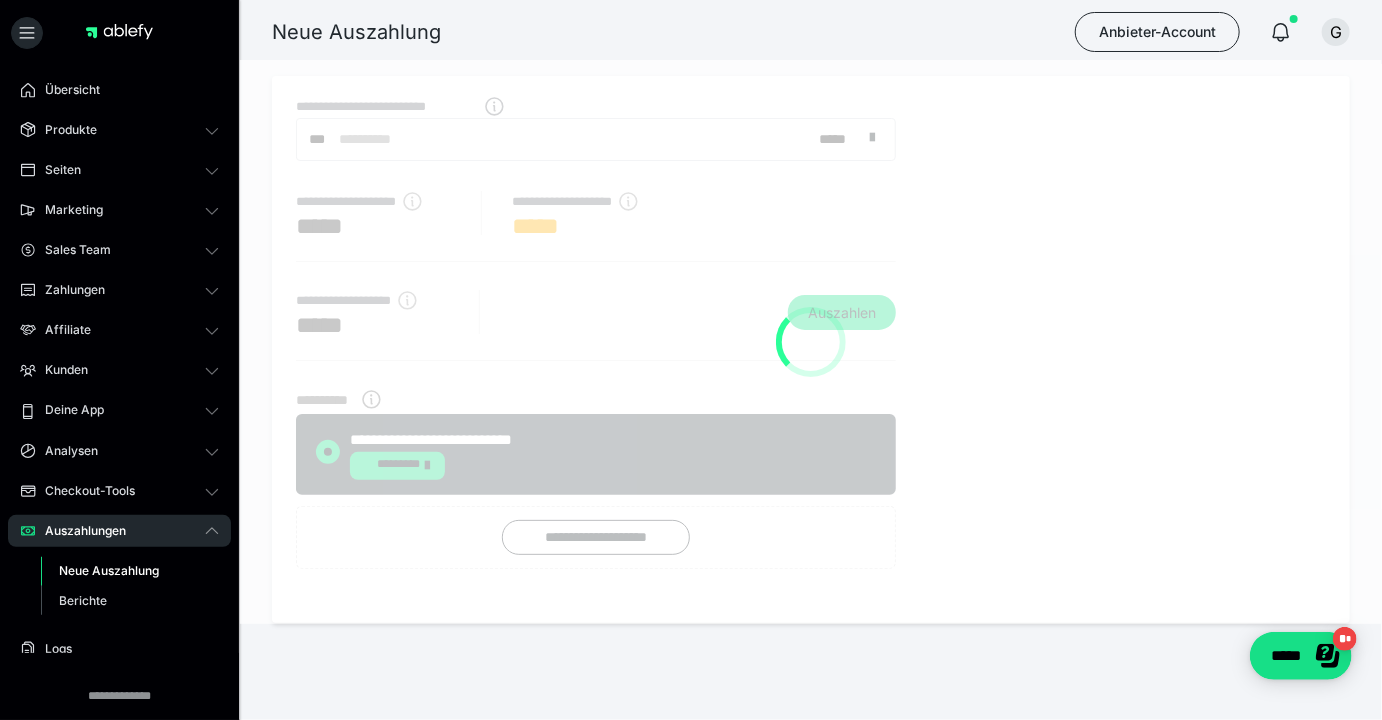 radio on "****" 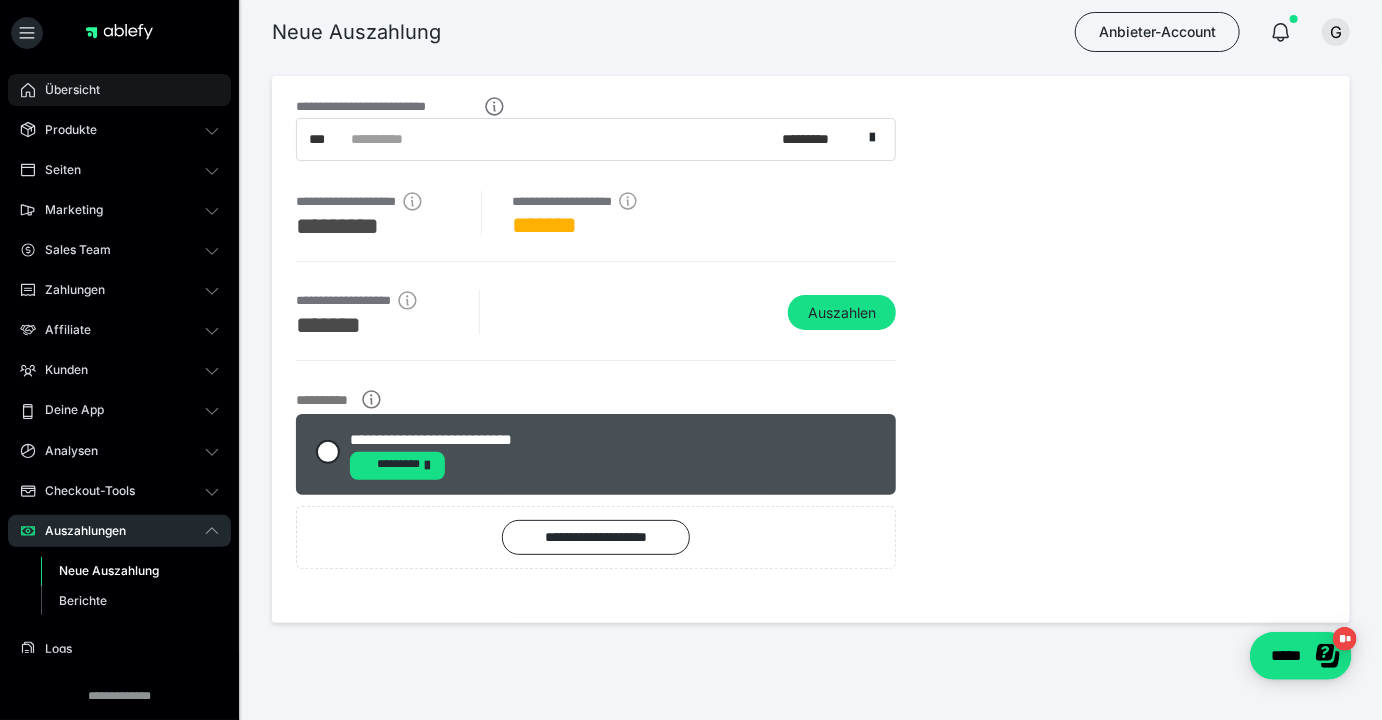 click on "Übersicht" at bounding box center (65, 90) 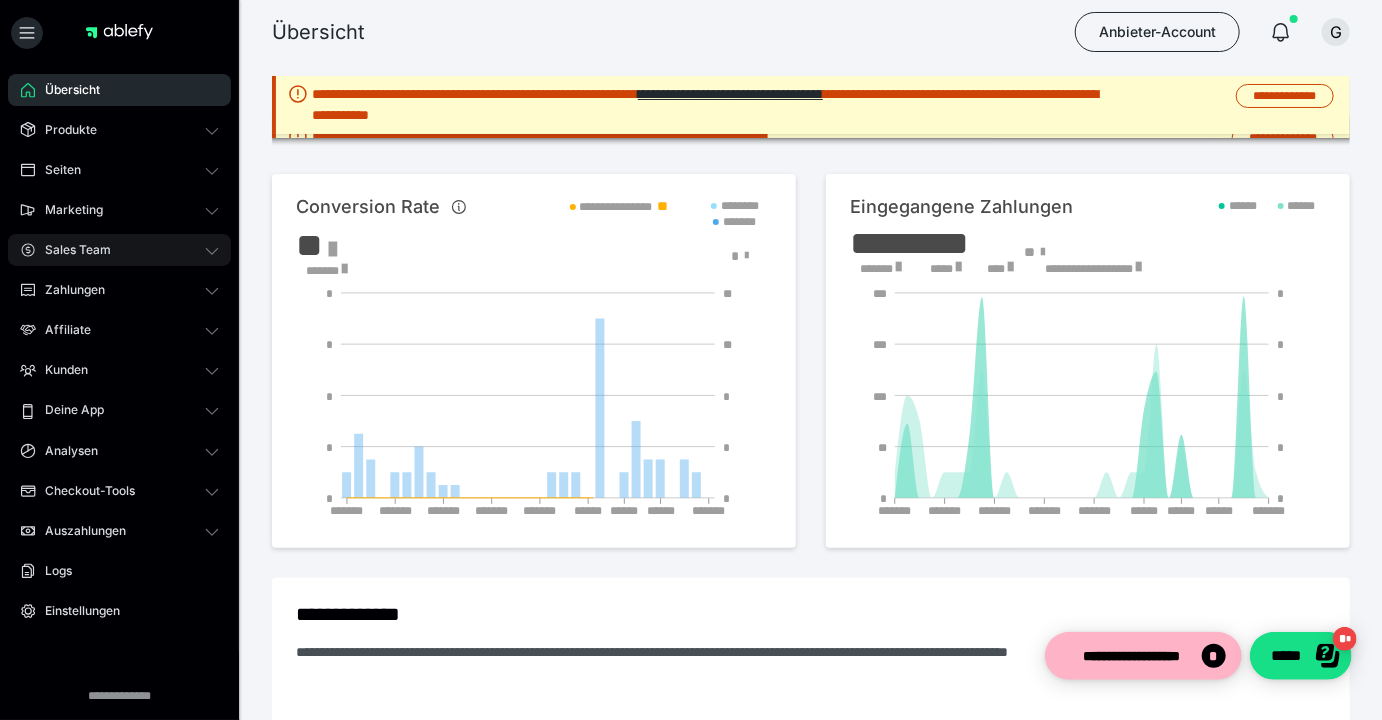 scroll, scrollTop: 0, scrollLeft: 0, axis: both 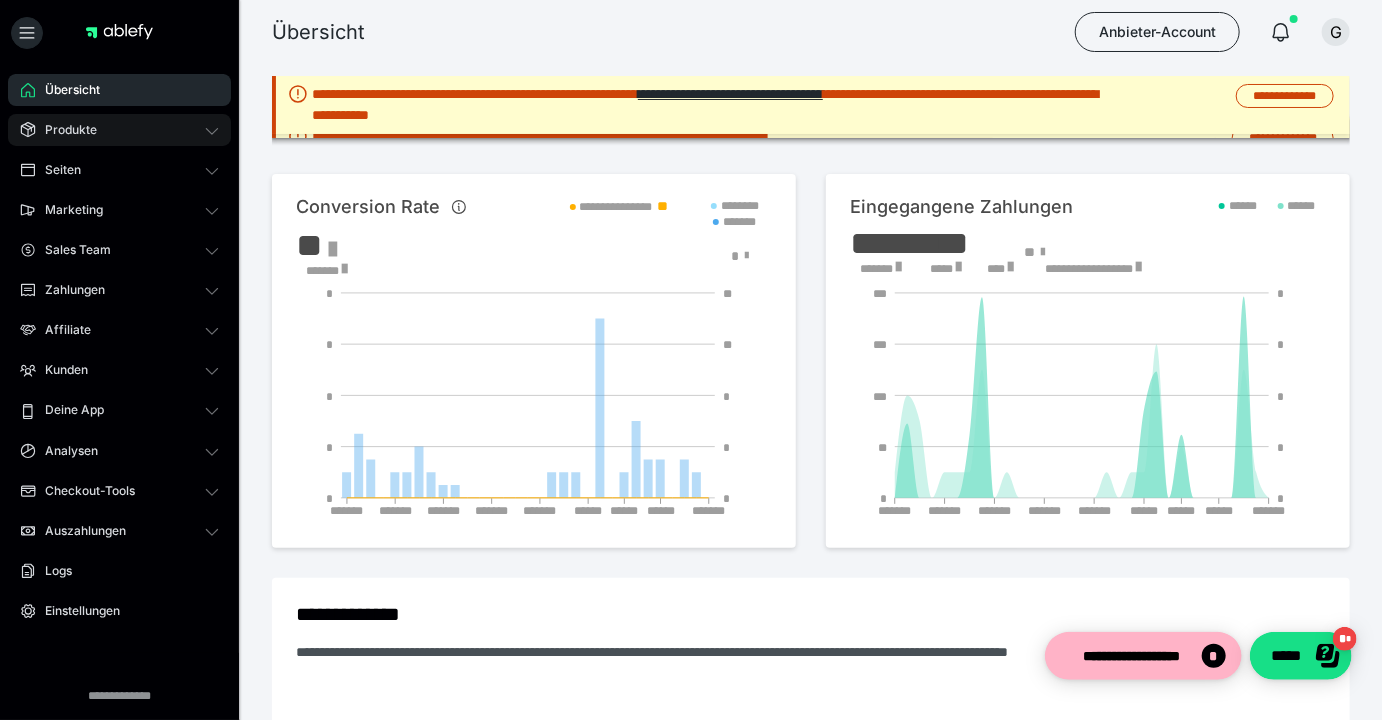 click on "Produkte" at bounding box center [119, 130] 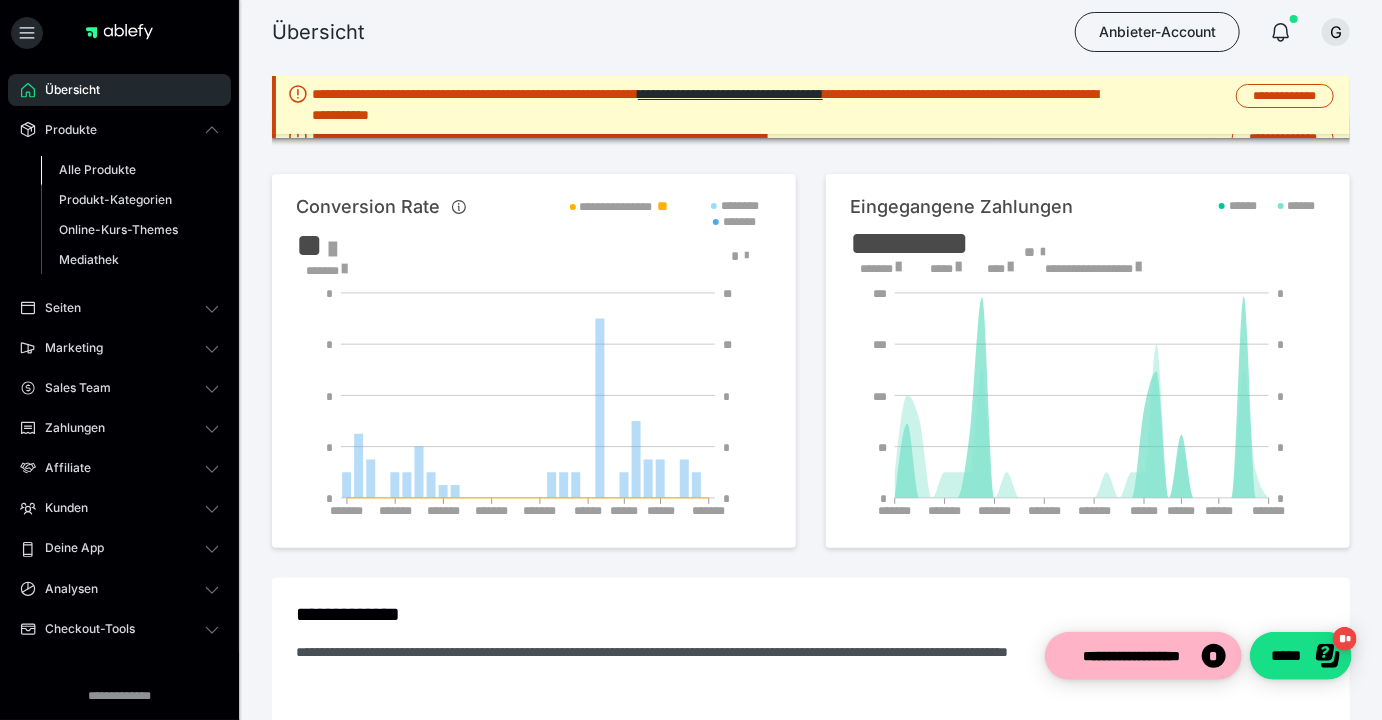 click on "Alle Produkte" at bounding box center [130, 170] 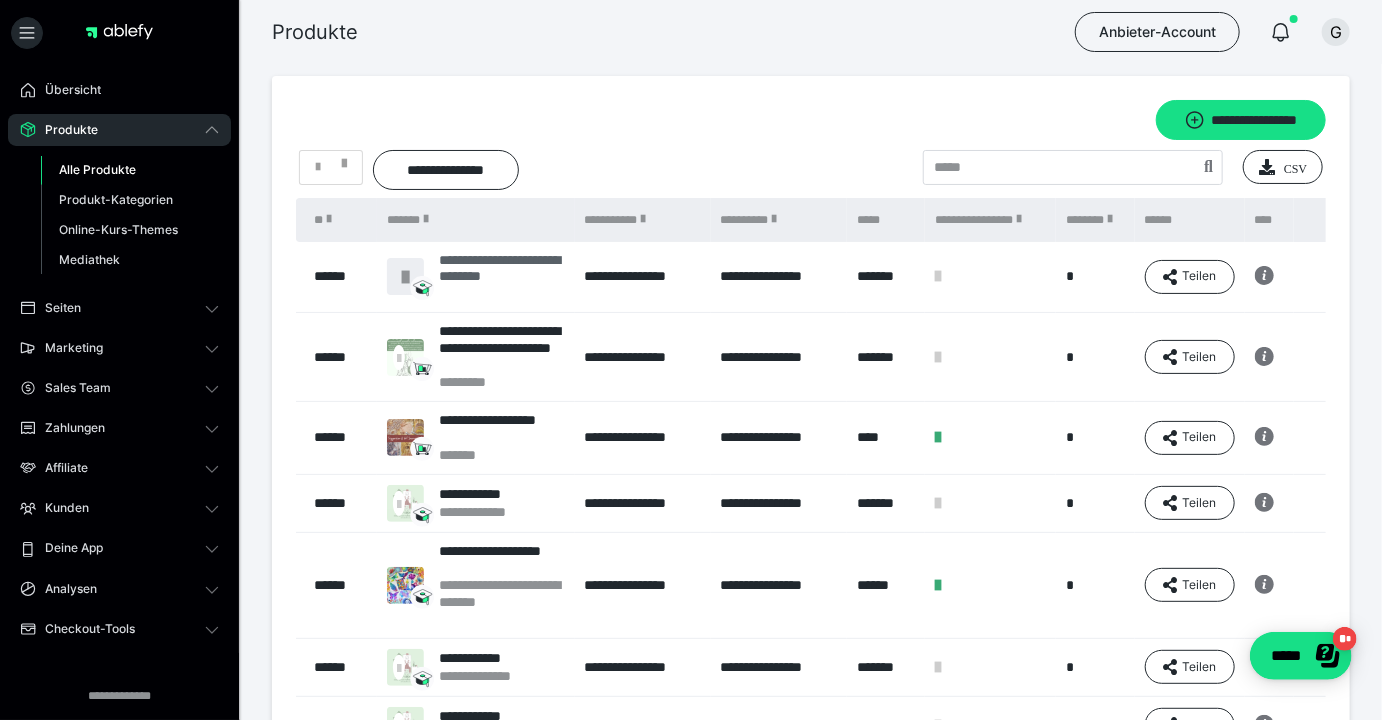 click on "**********" at bounding box center [501, 277] 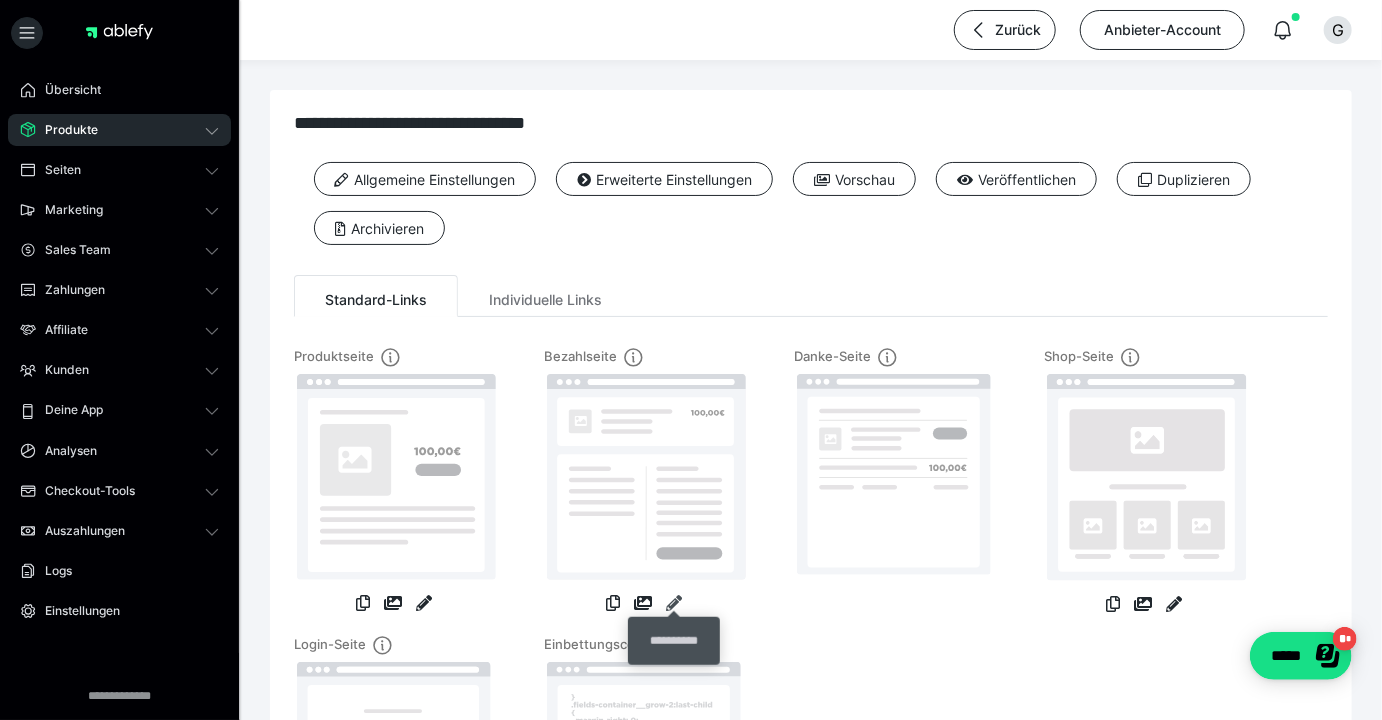 click at bounding box center [674, 603] 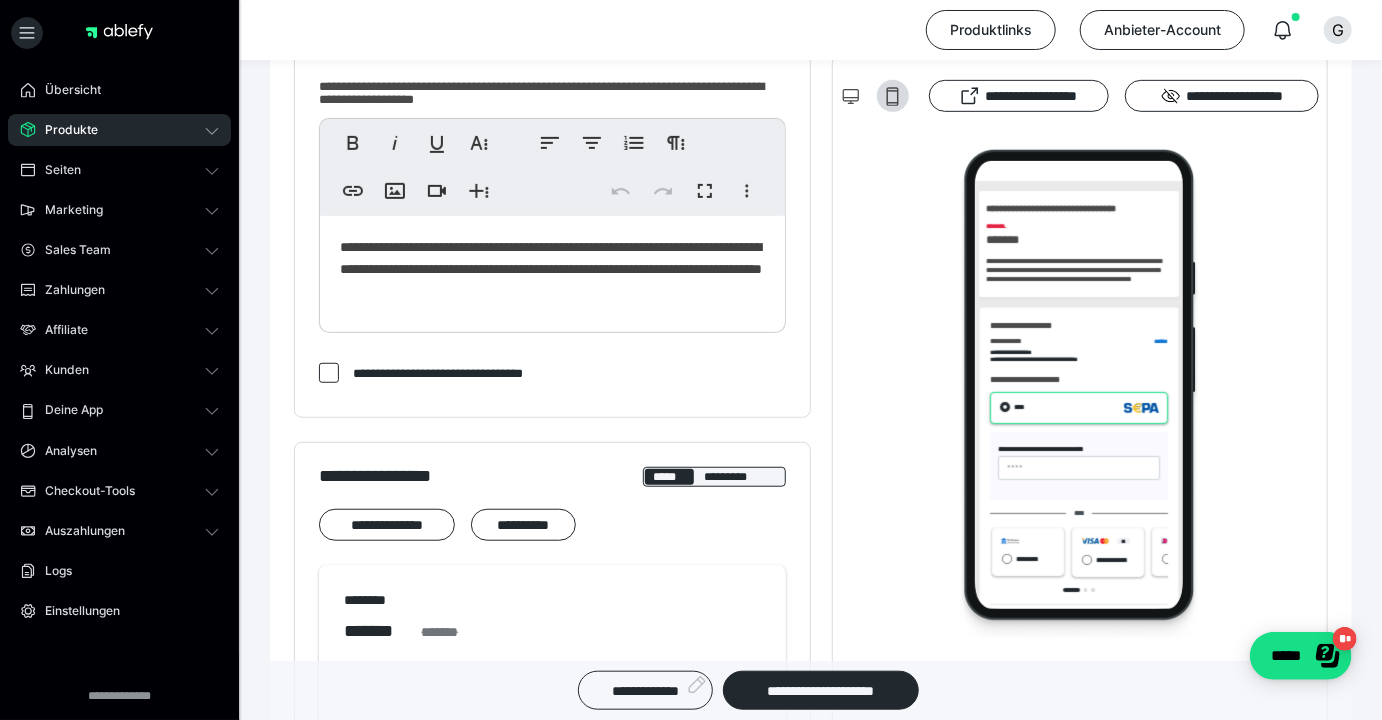 scroll, scrollTop: 0, scrollLeft: 0, axis: both 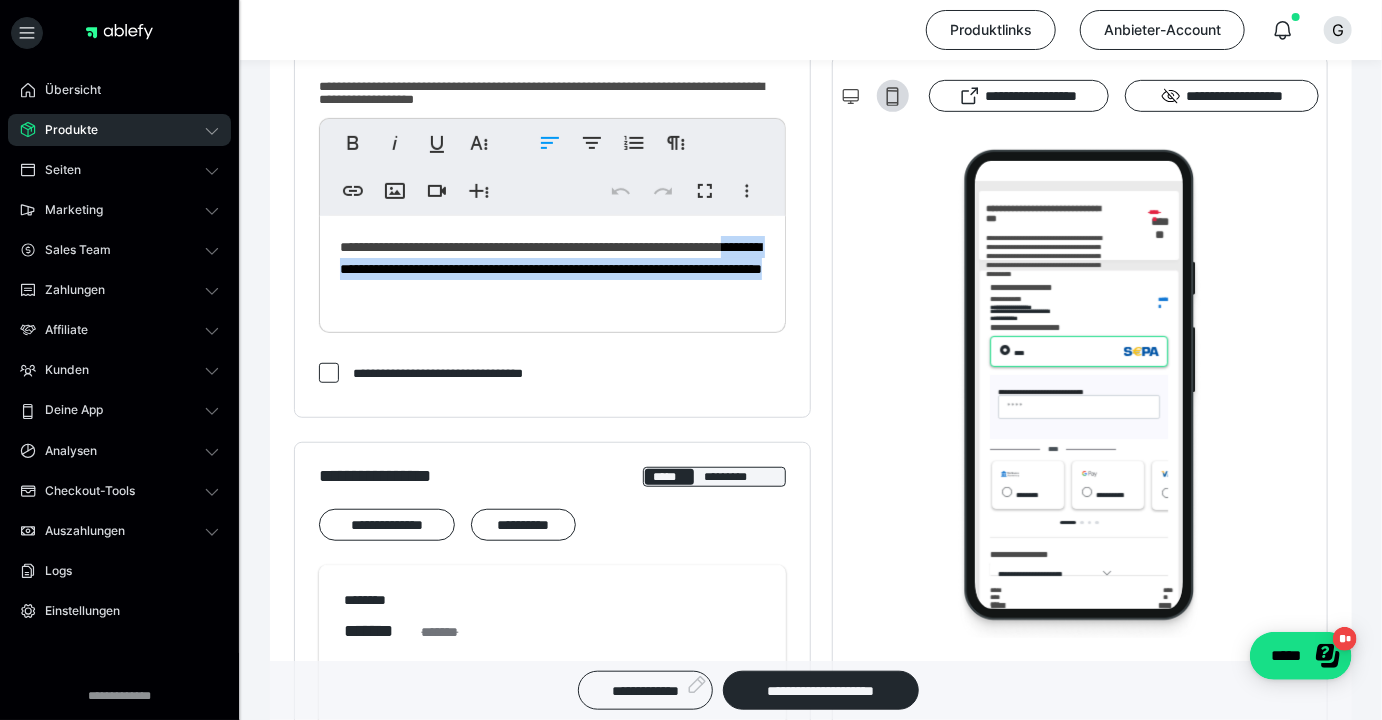 drag, startPoint x: 603, startPoint y: 301, endPoint x: 416, endPoint y: 269, distance: 189.71822 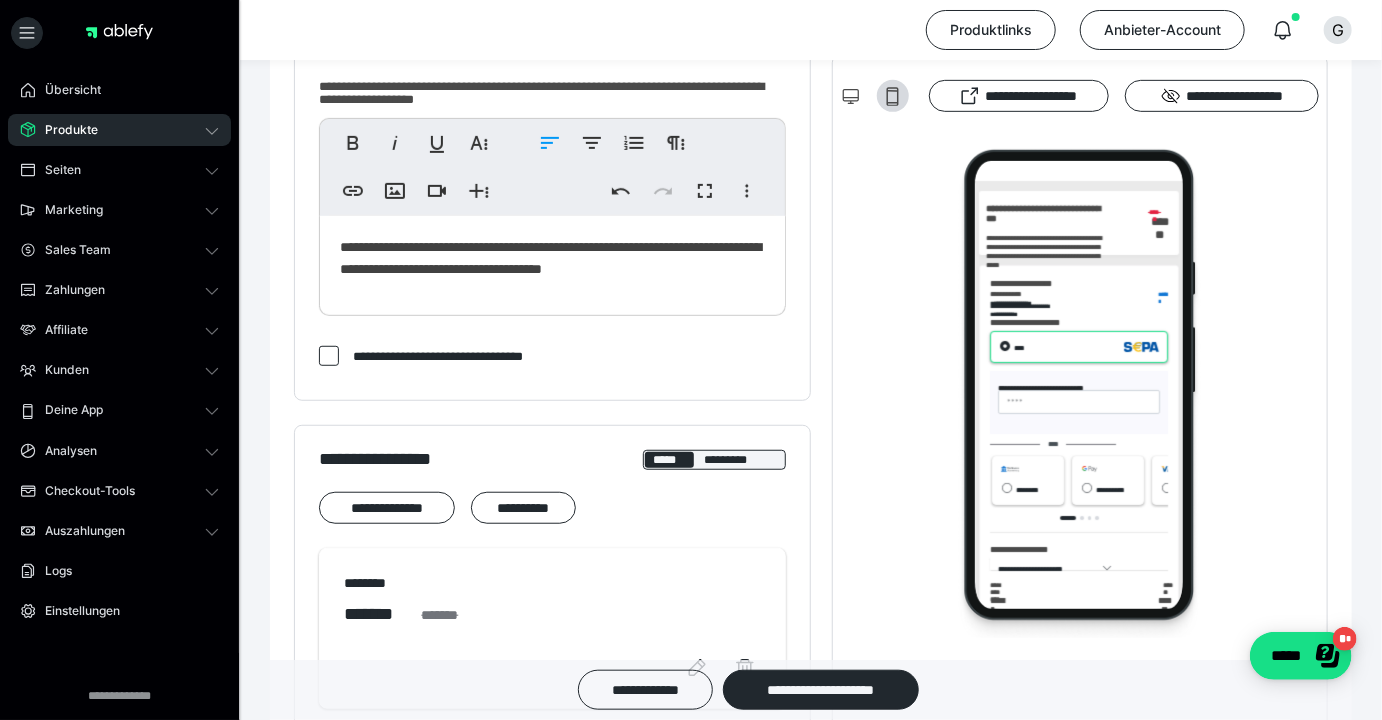 click on "**********" at bounding box center [553, 261] 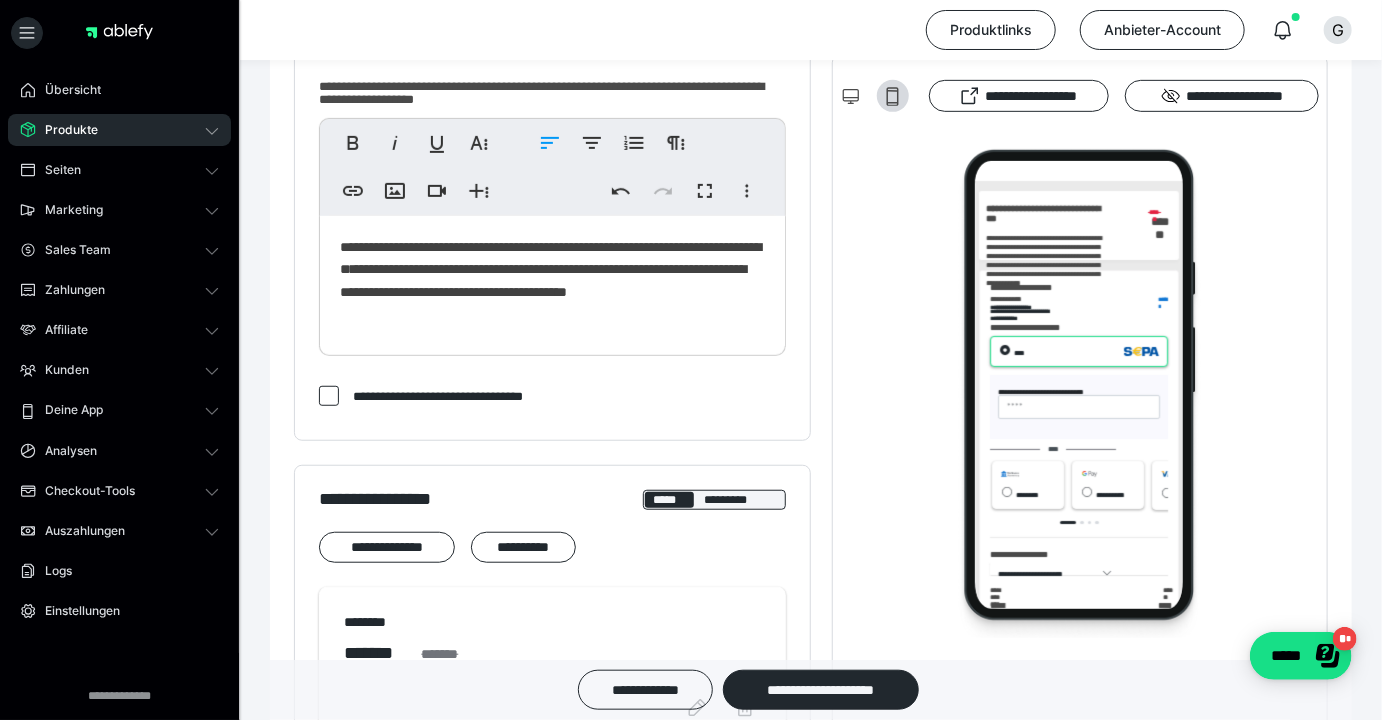 click on "**********" at bounding box center [553, 281] 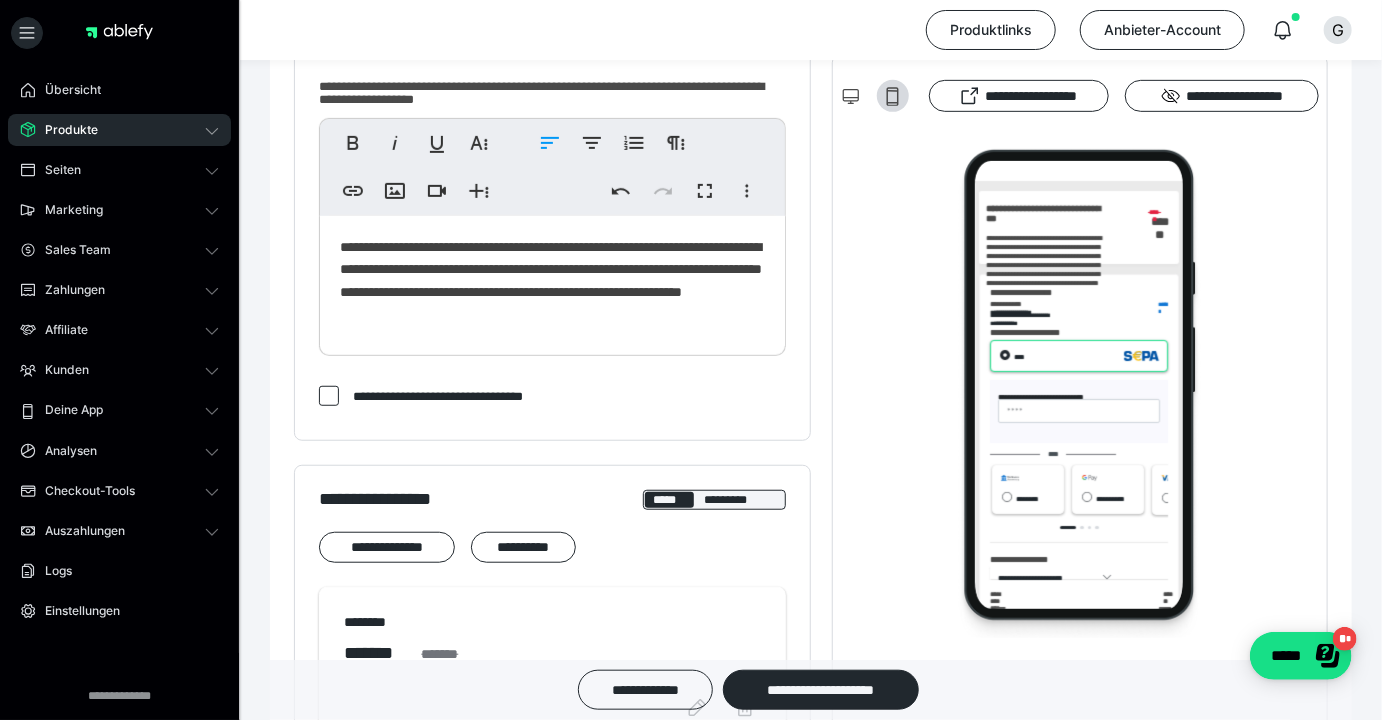click on "**********" at bounding box center [553, 281] 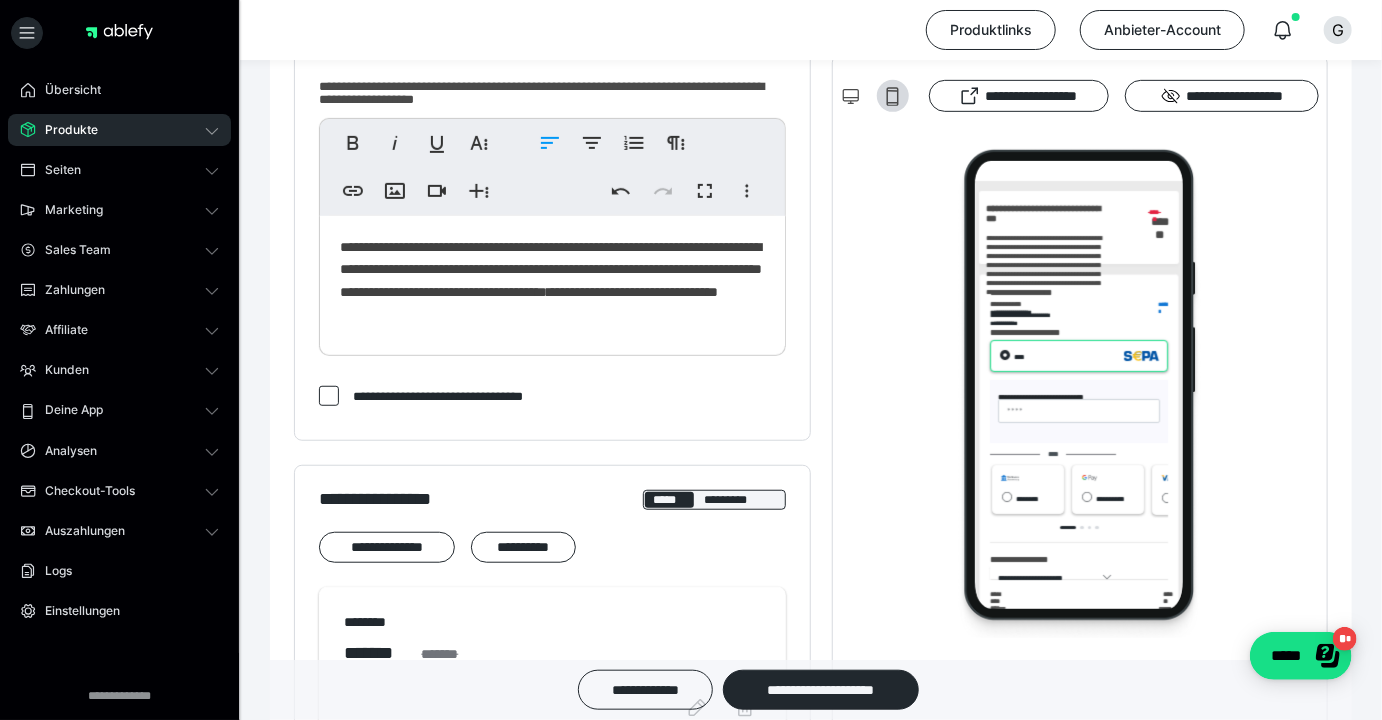 click on "**********" at bounding box center (553, 281) 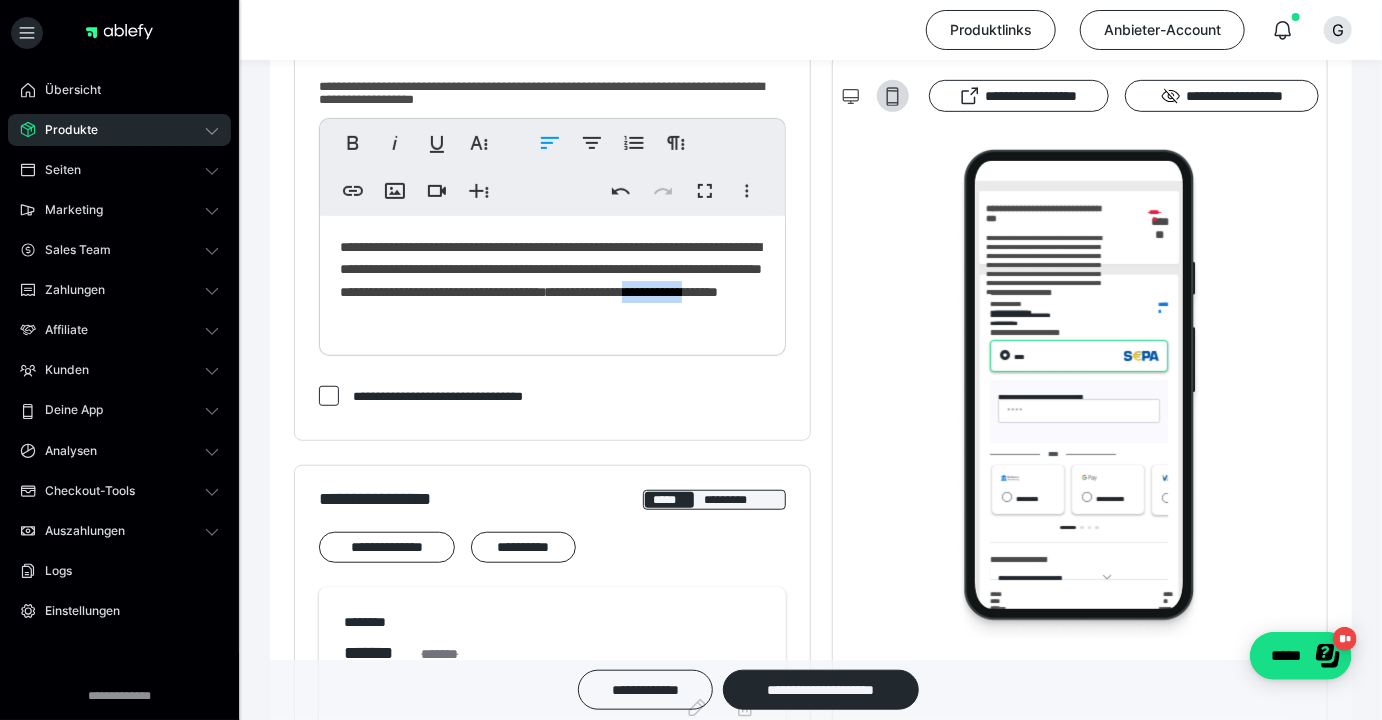 click on "**********" at bounding box center [553, 281] 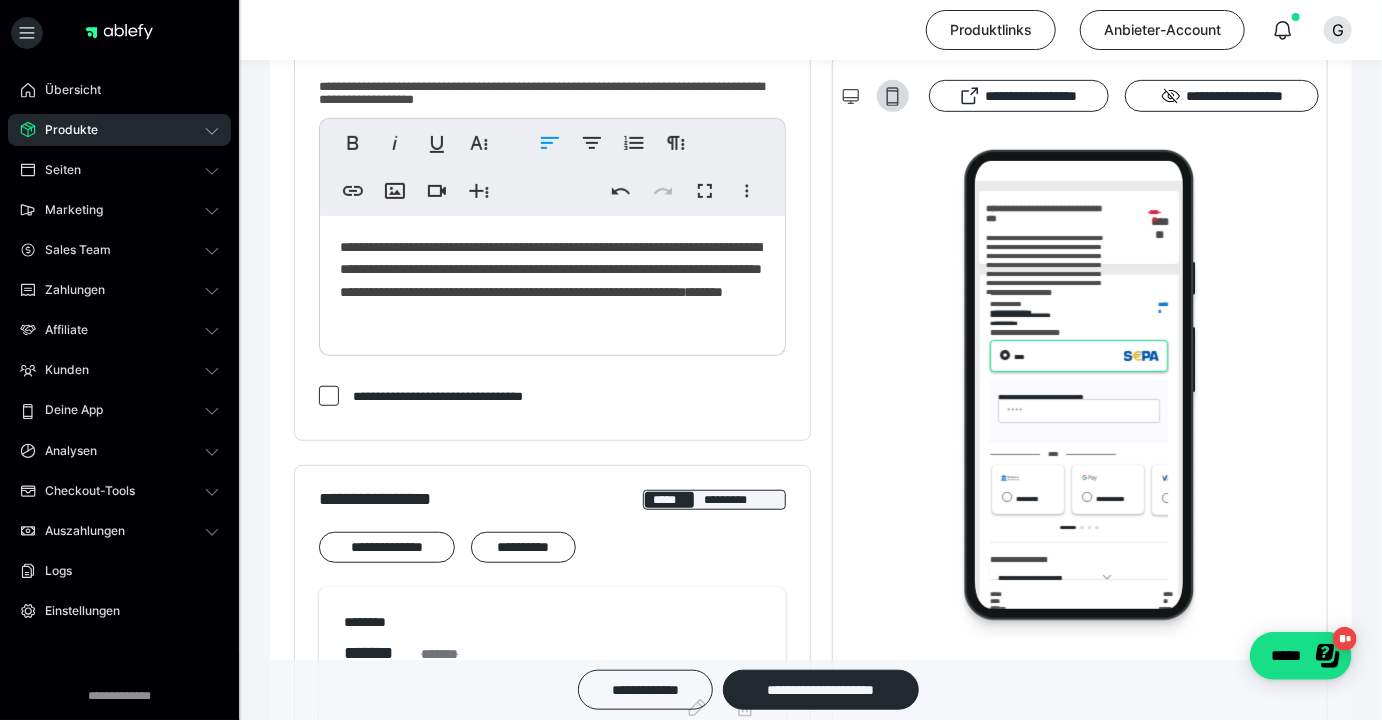 click on "**********" at bounding box center (553, 281) 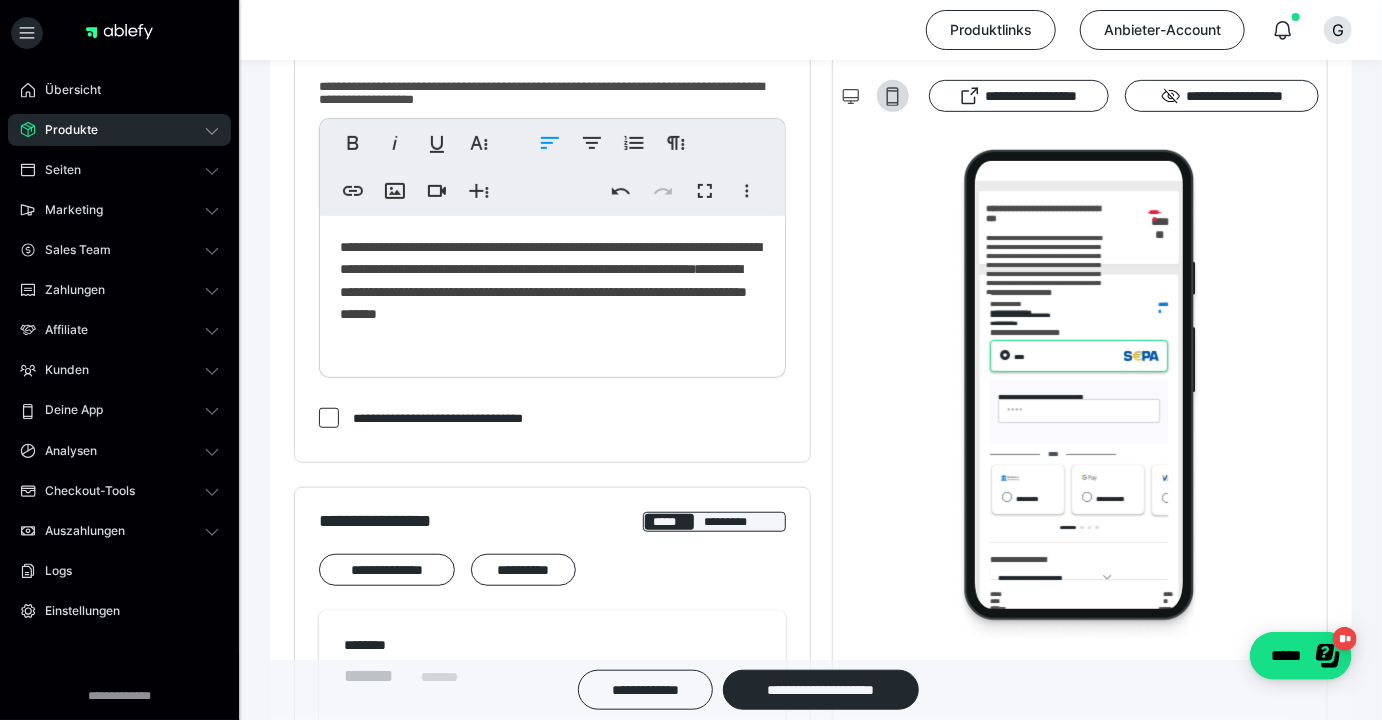 click on "**********" at bounding box center [553, 292] 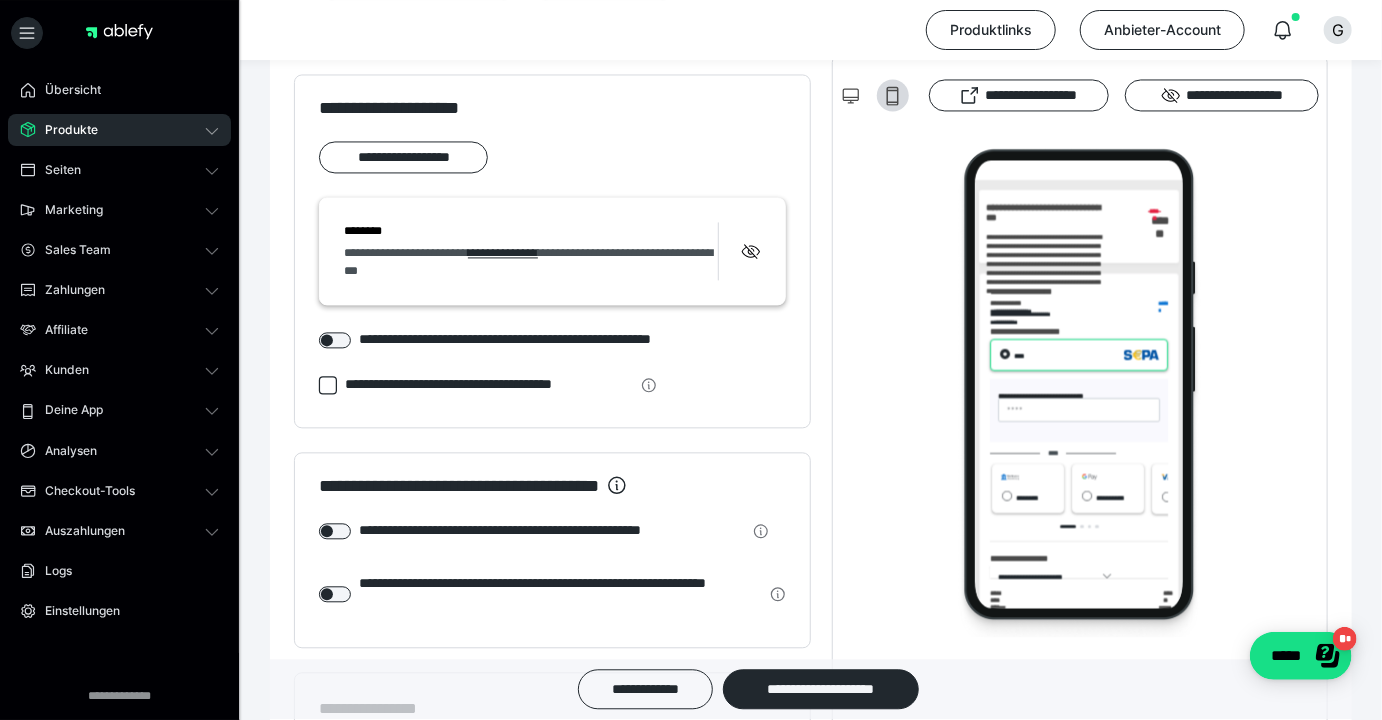 scroll, scrollTop: 1836, scrollLeft: 0, axis: vertical 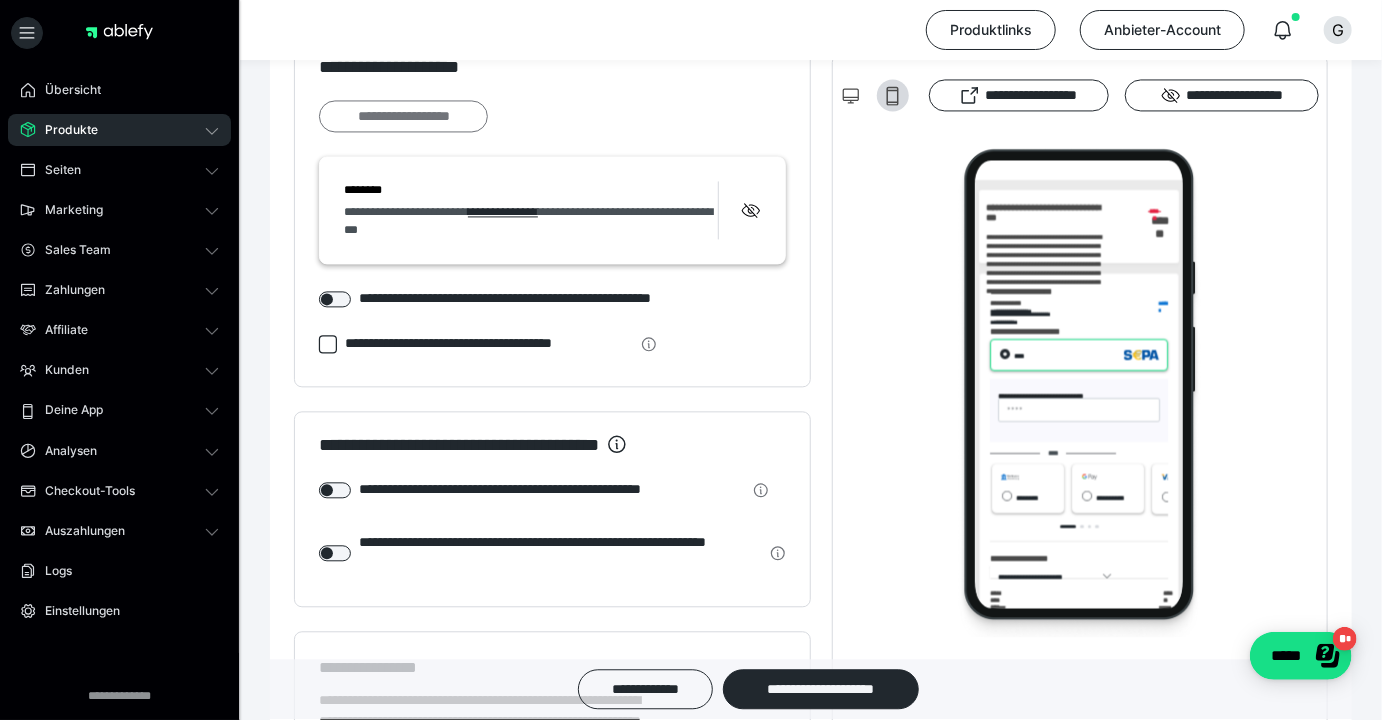 click on "**********" at bounding box center [403, 116] 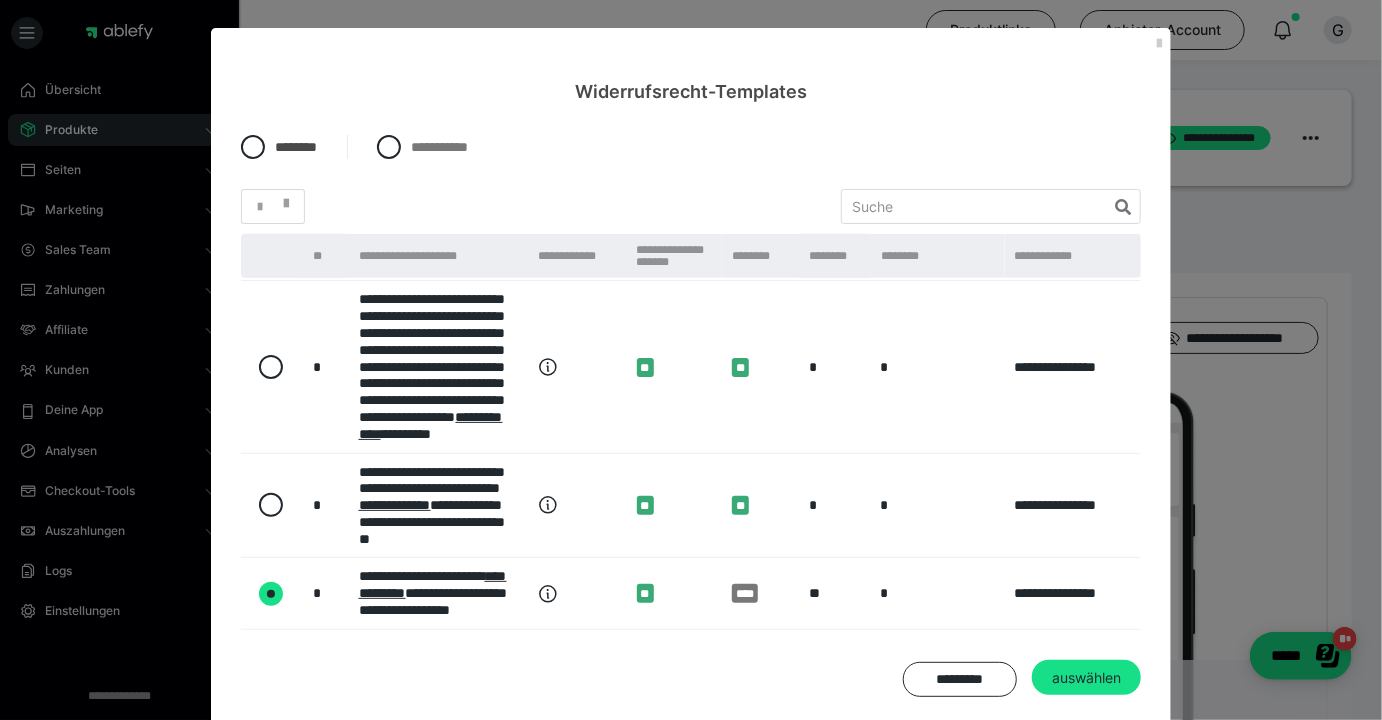 scroll, scrollTop: 990, scrollLeft: 0, axis: vertical 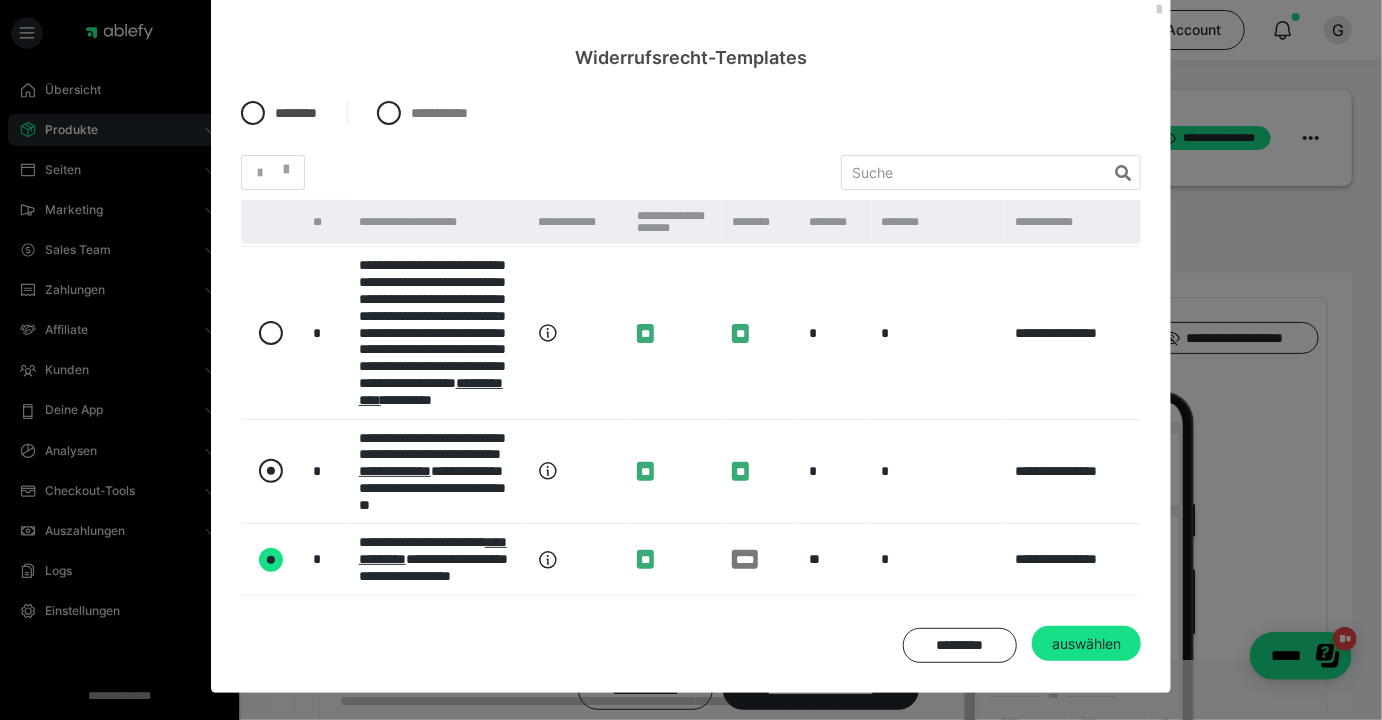 click at bounding box center [271, 471] 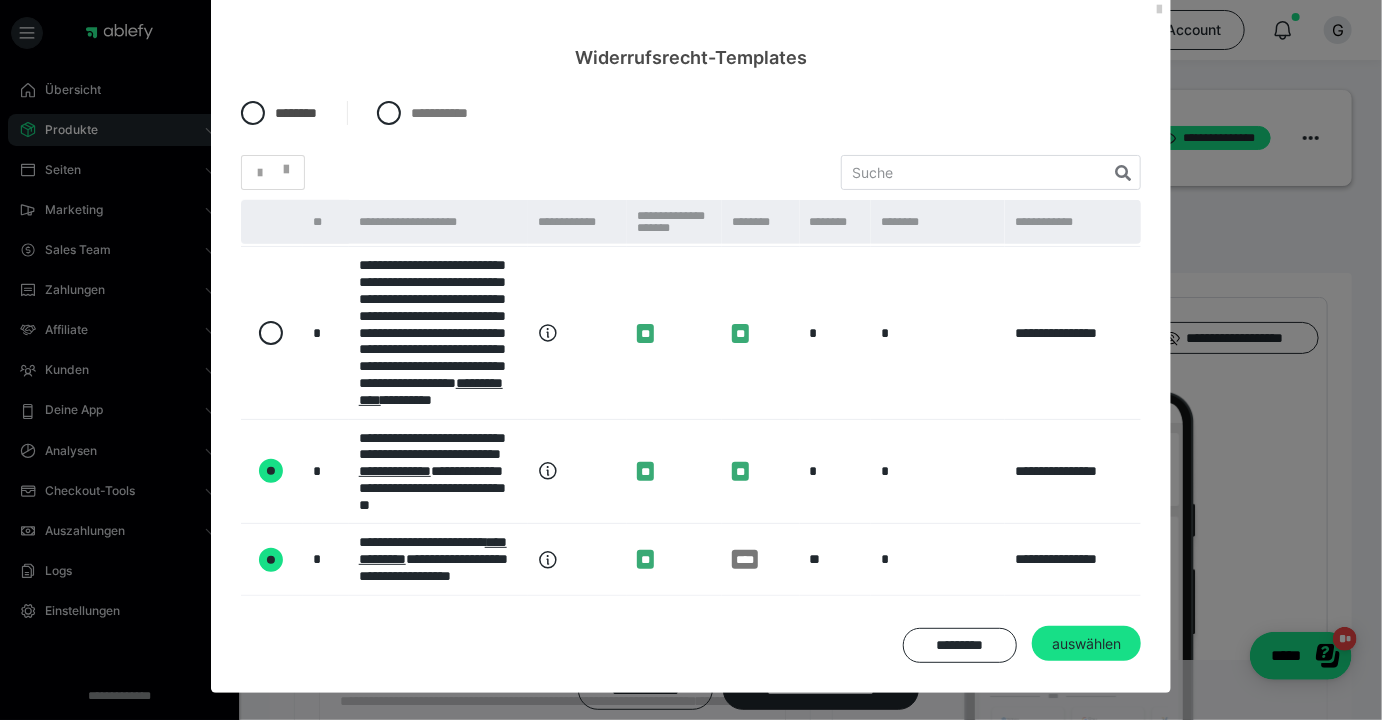 radio on "true" 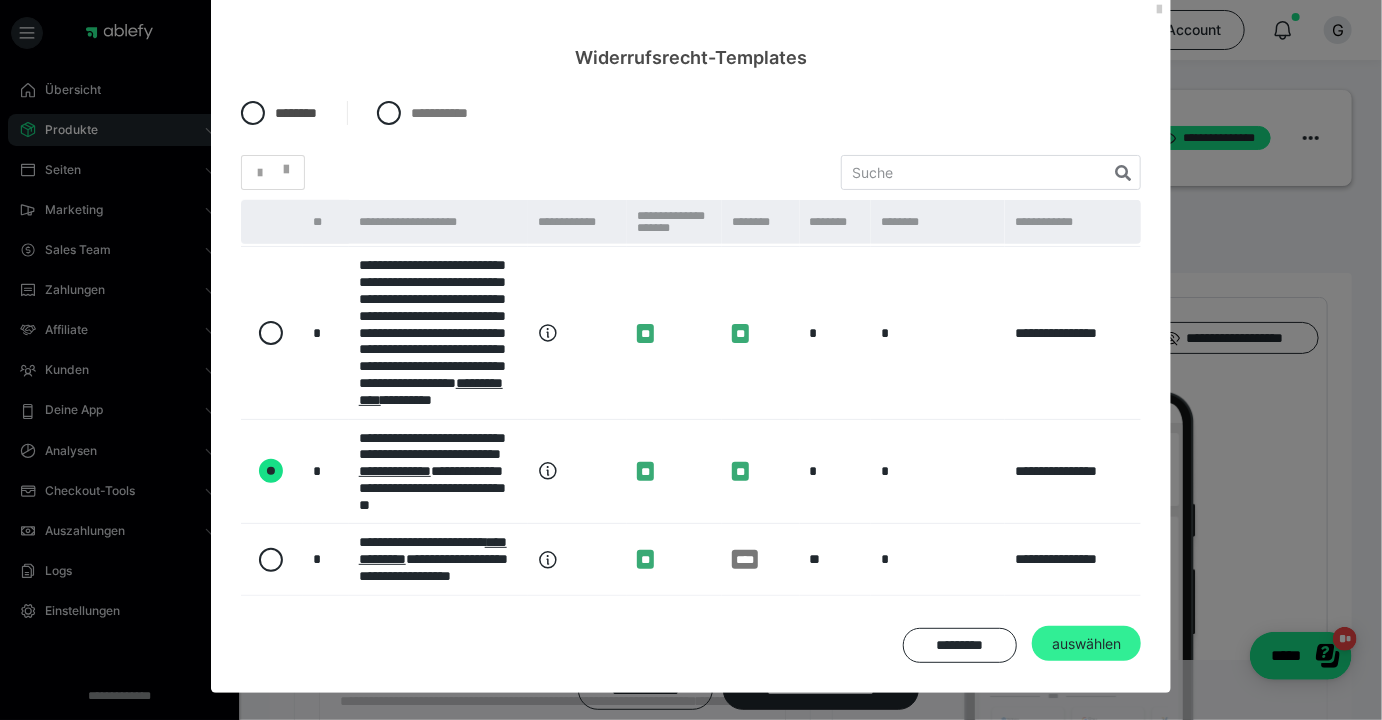 click on "auswählen" at bounding box center (1086, 644) 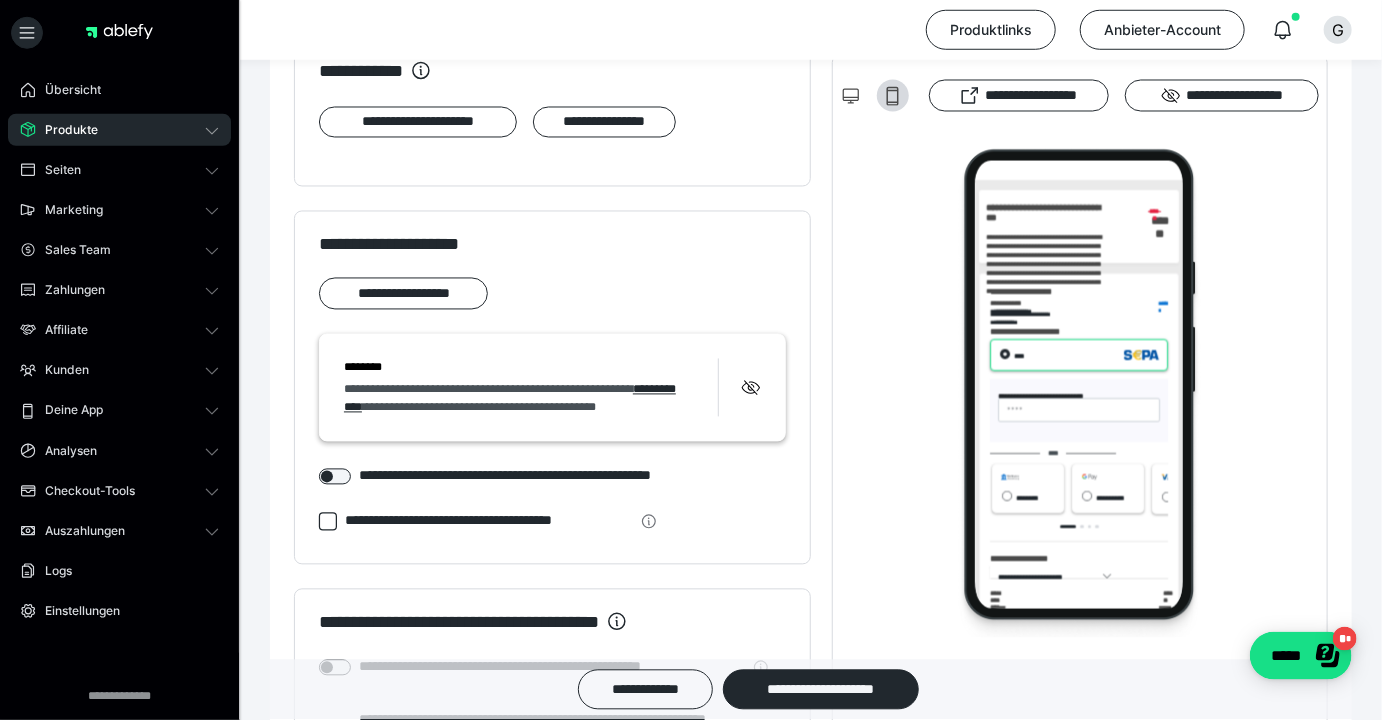 scroll, scrollTop: 1697, scrollLeft: 0, axis: vertical 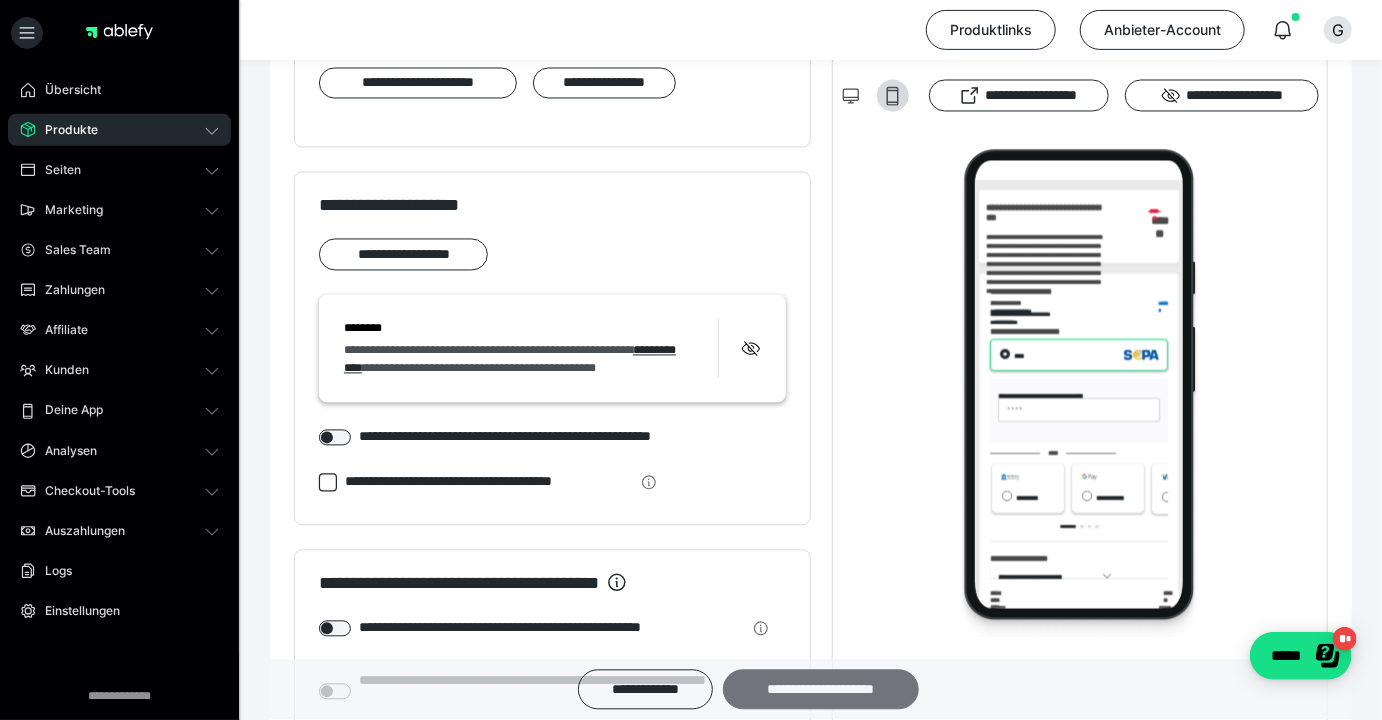 click on "**********" at bounding box center (821, 690) 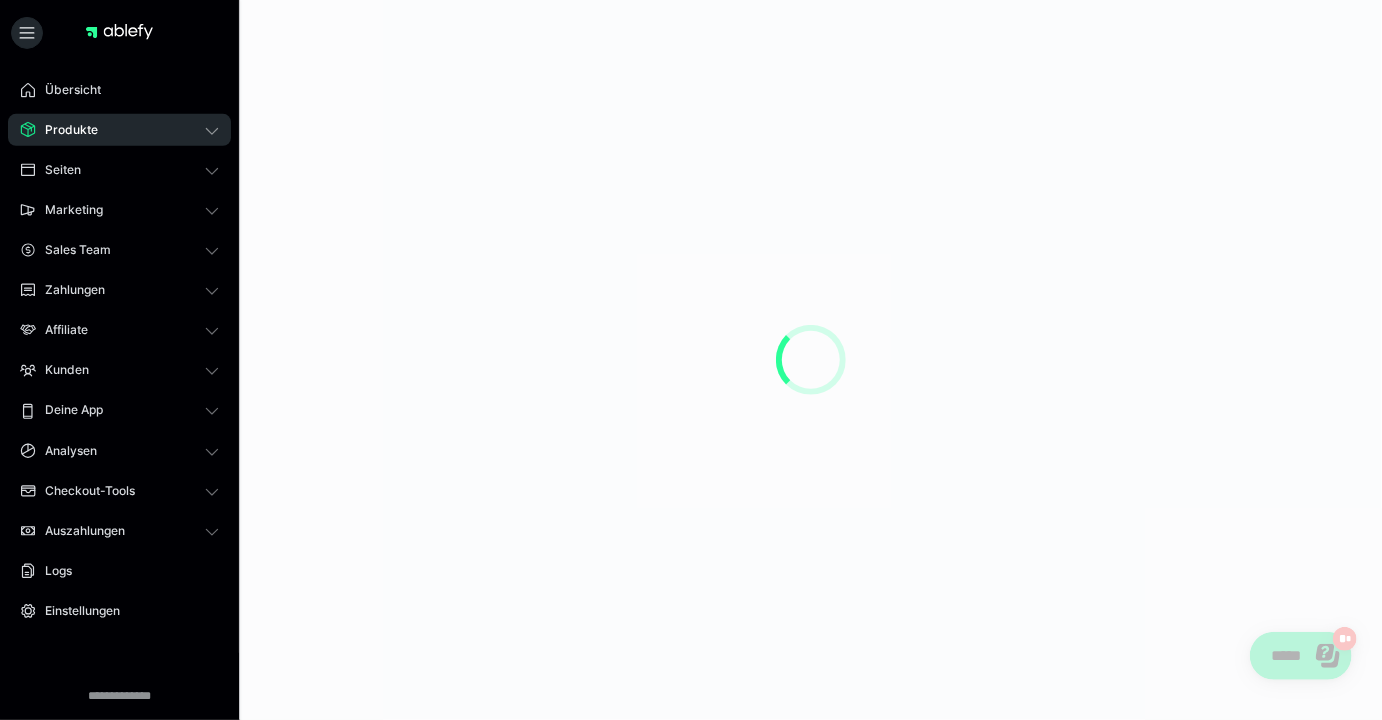 scroll, scrollTop: 0, scrollLeft: 0, axis: both 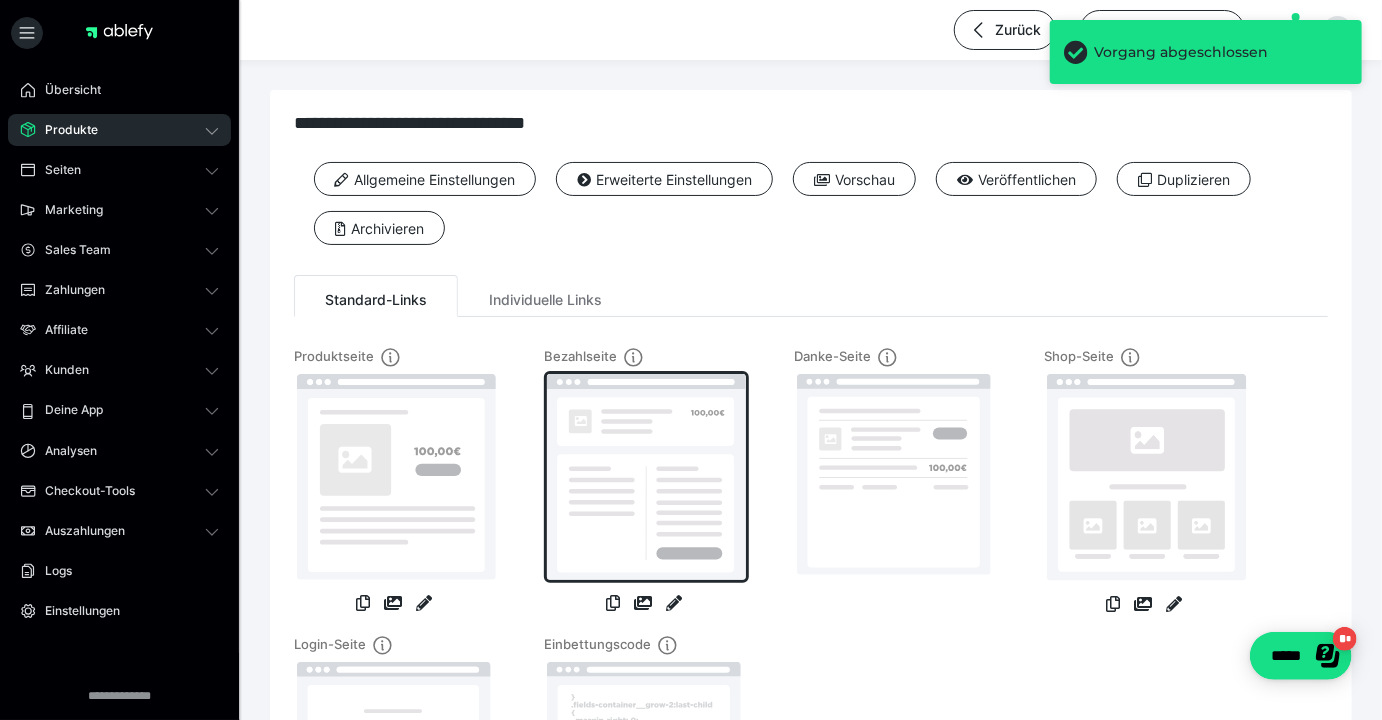 click at bounding box center (646, 477) 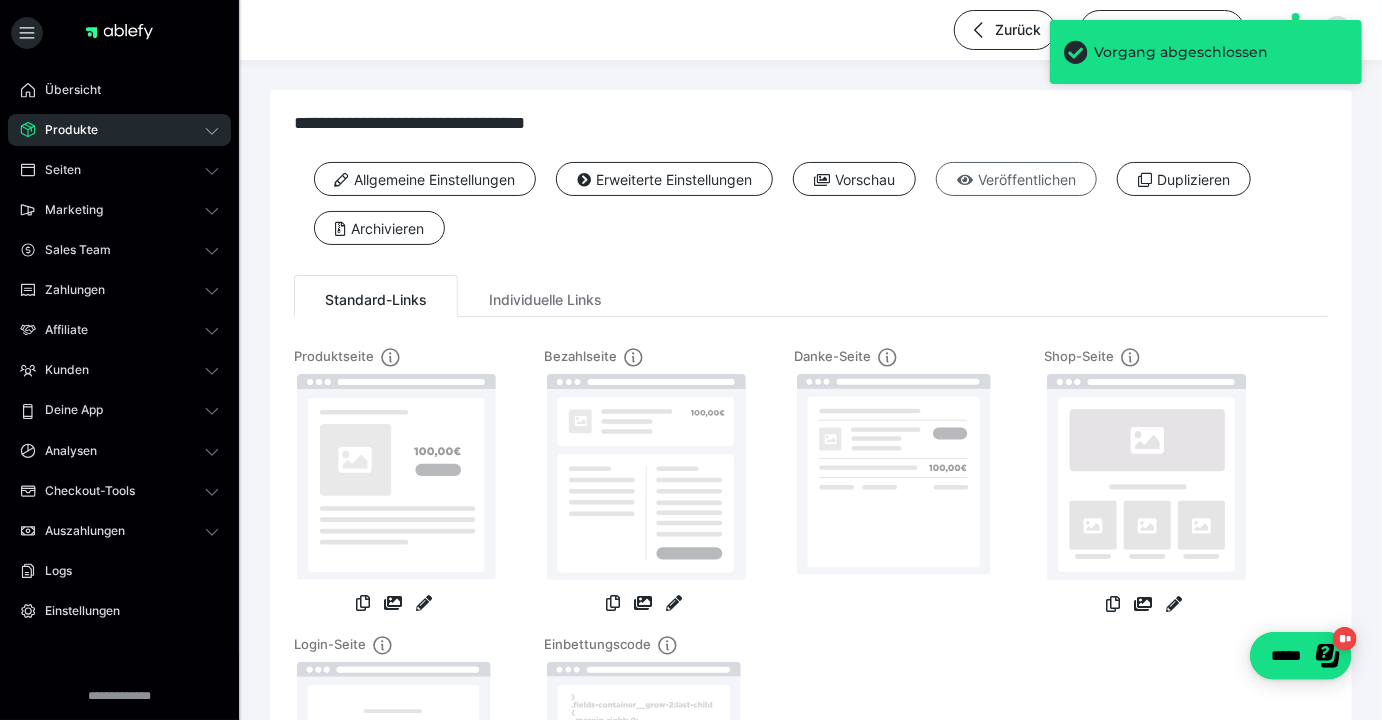 click on "Veröffentlichen" at bounding box center (1016, 179) 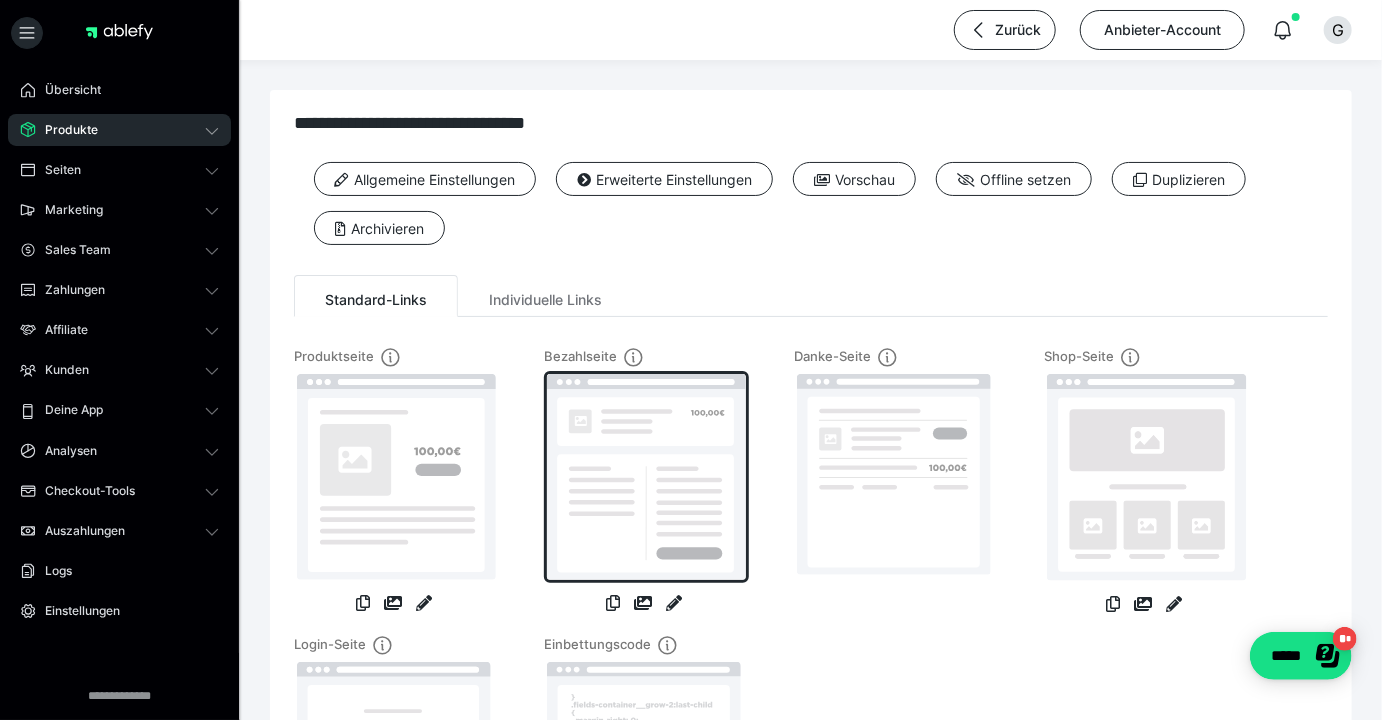 click at bounding box center (646, 477) 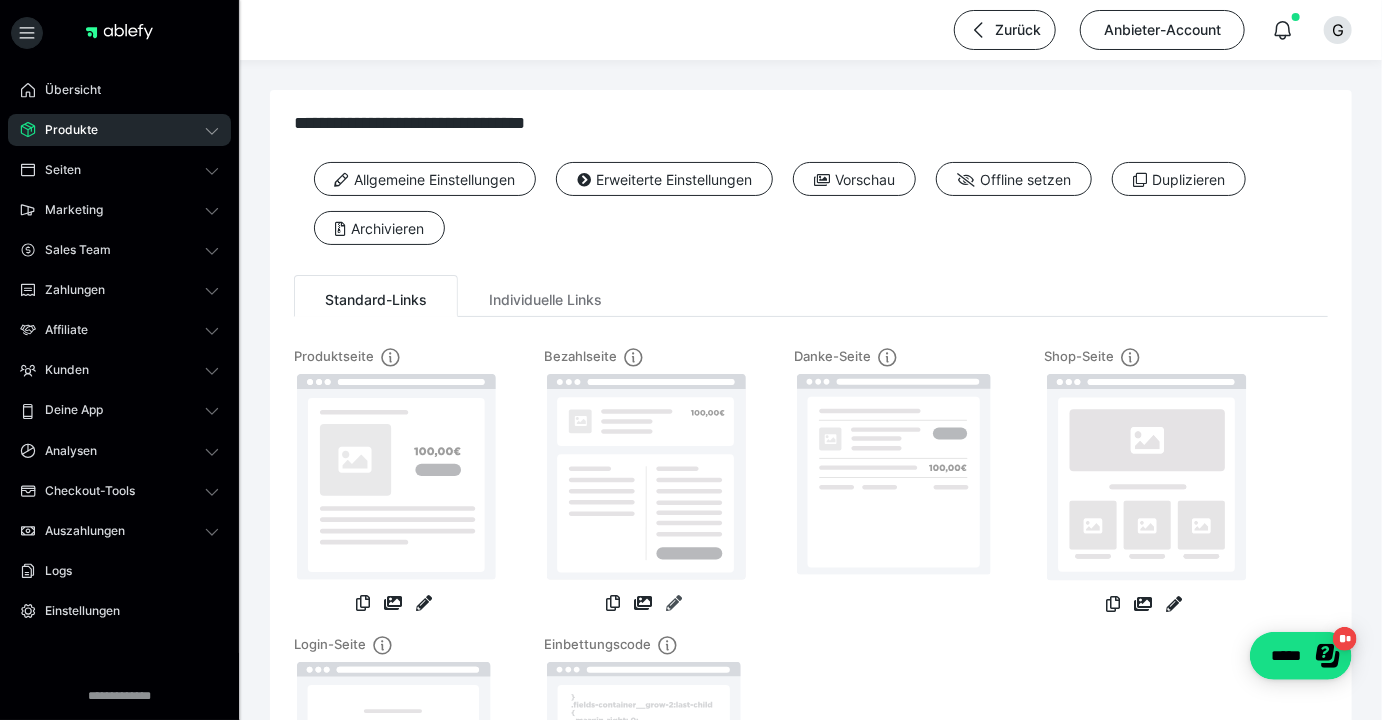 click at bounding box center [674, 603] 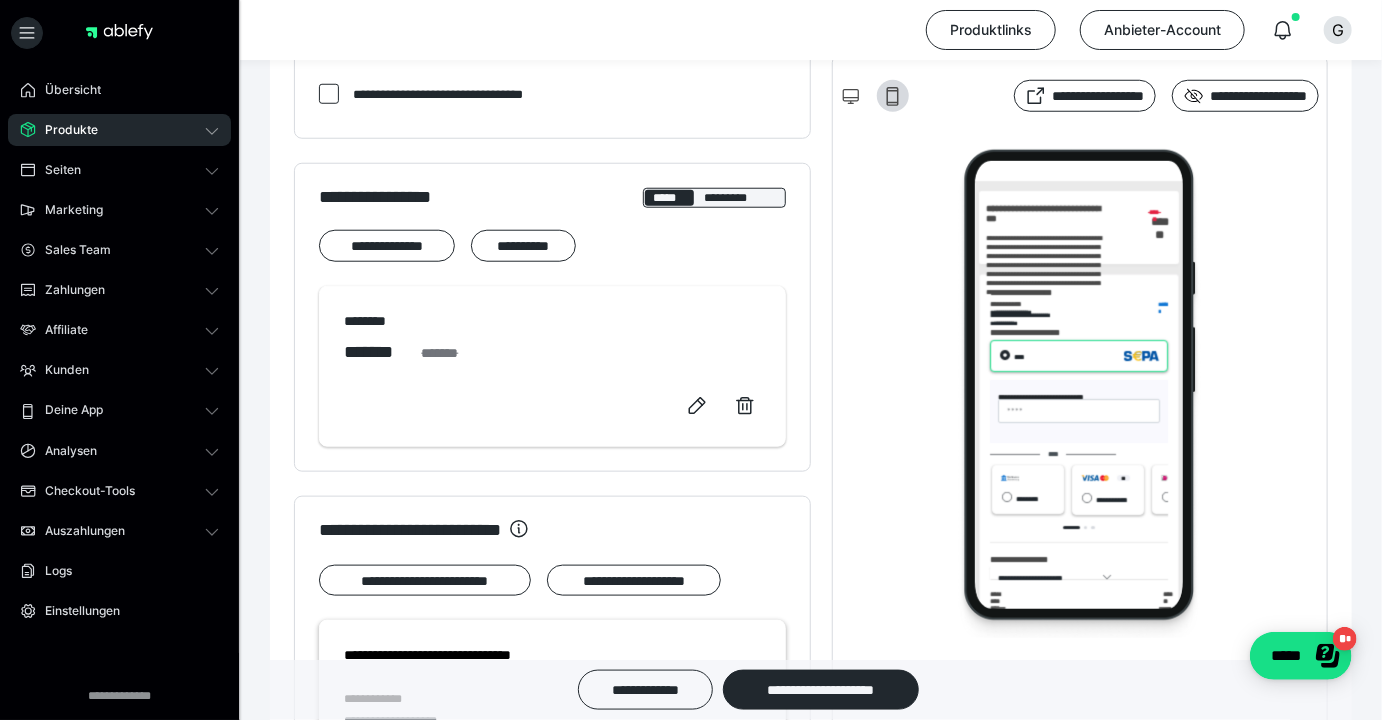 scroll, scrollTop: 0, scrollLeft: 0, axis: both 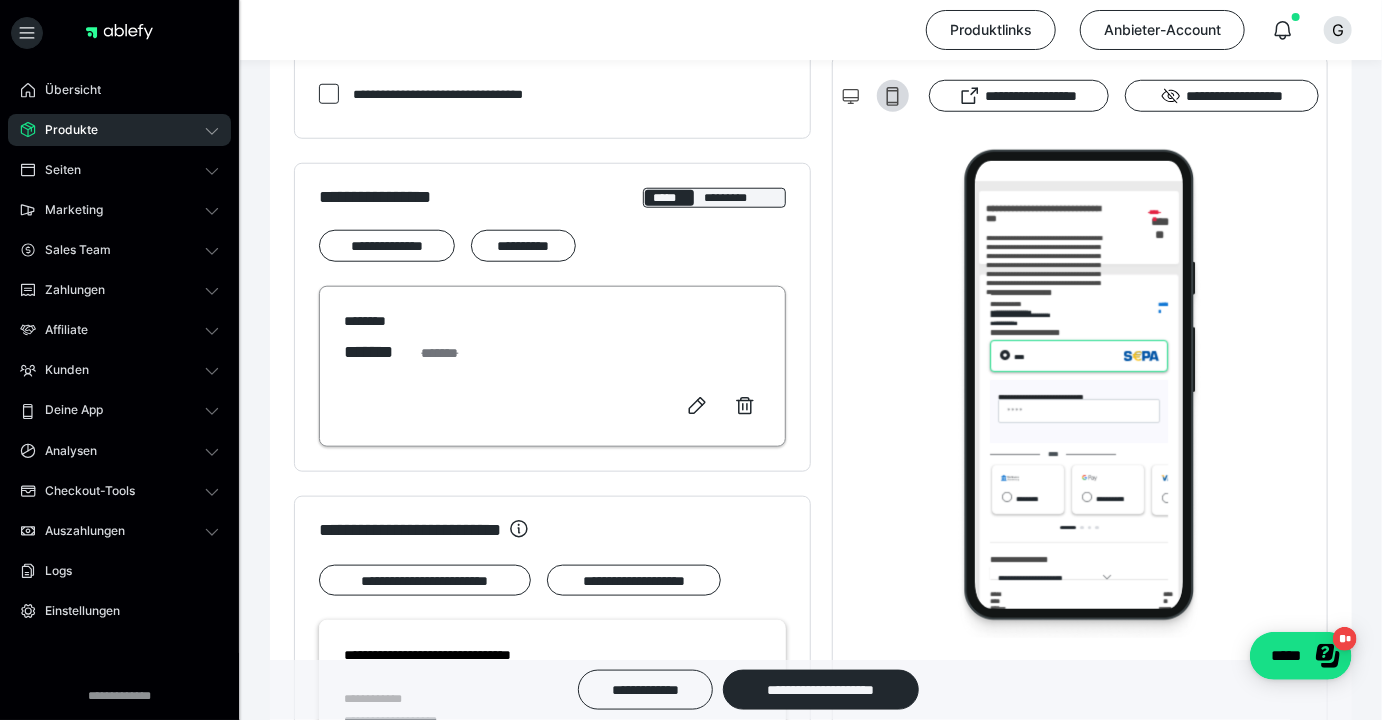 click on "******** ******* *******" at bounding box center [552, 367] 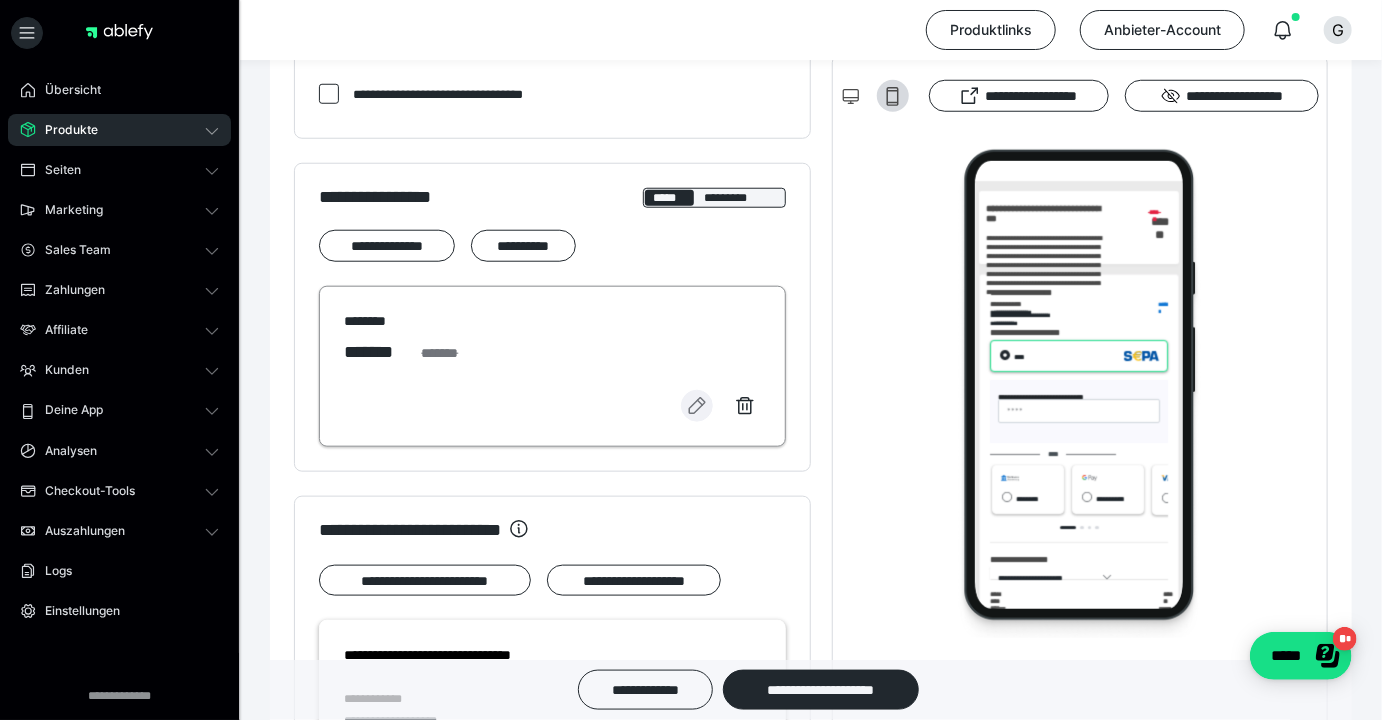 click 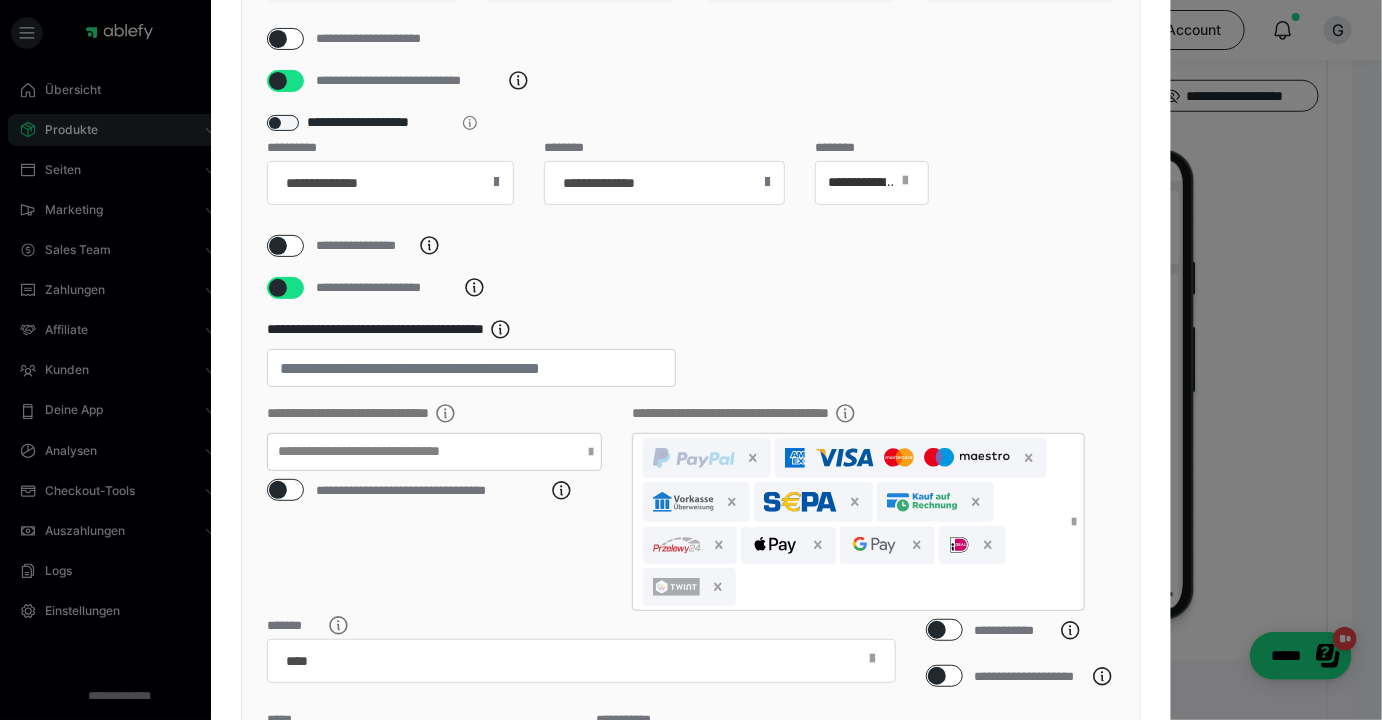 scroll, scrollTop: 116, scrollLeft: 0, axis: vertical 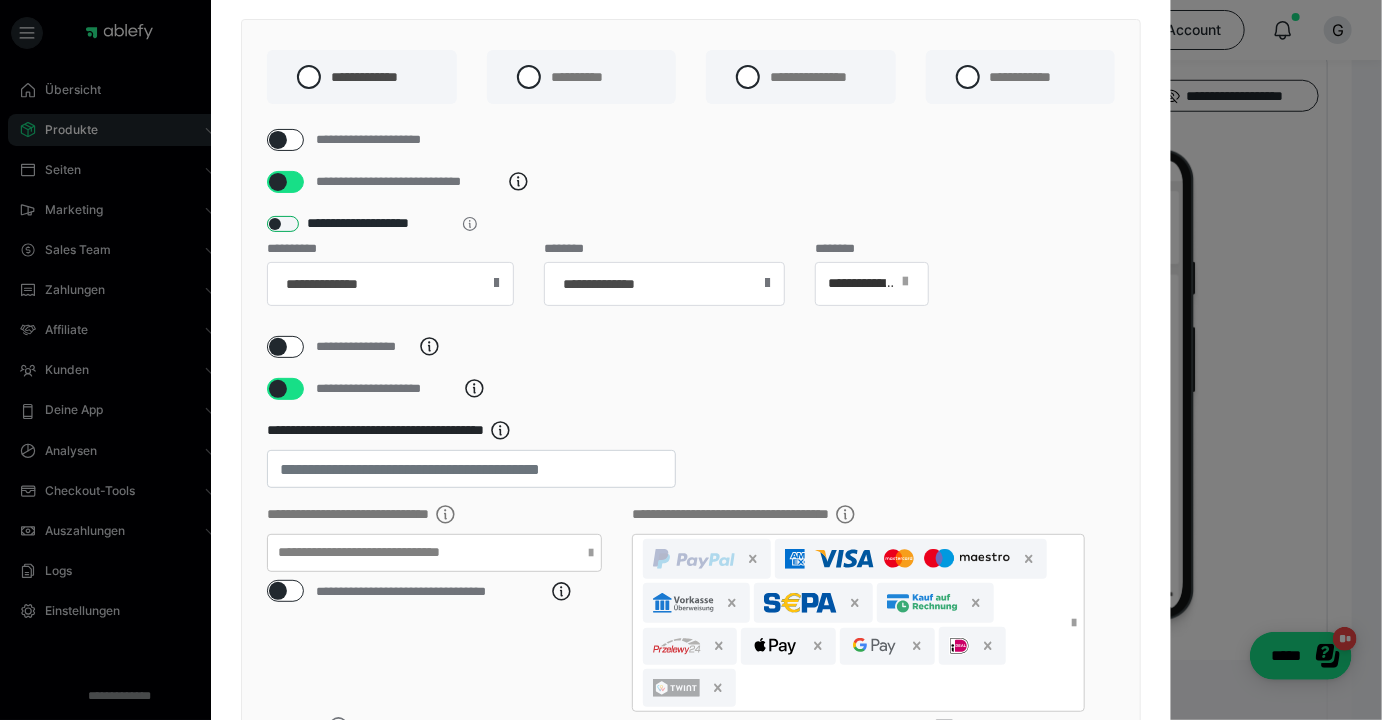 click at bounding box center (283, 224) 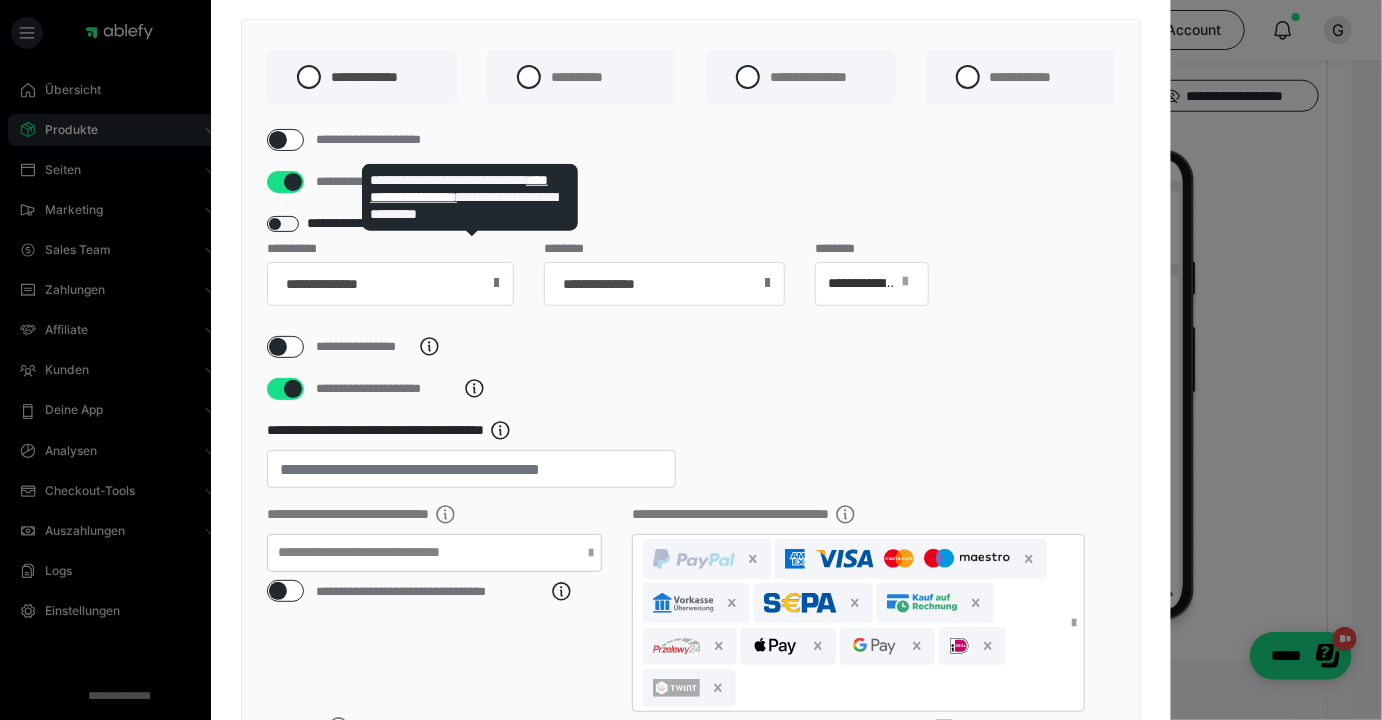 click 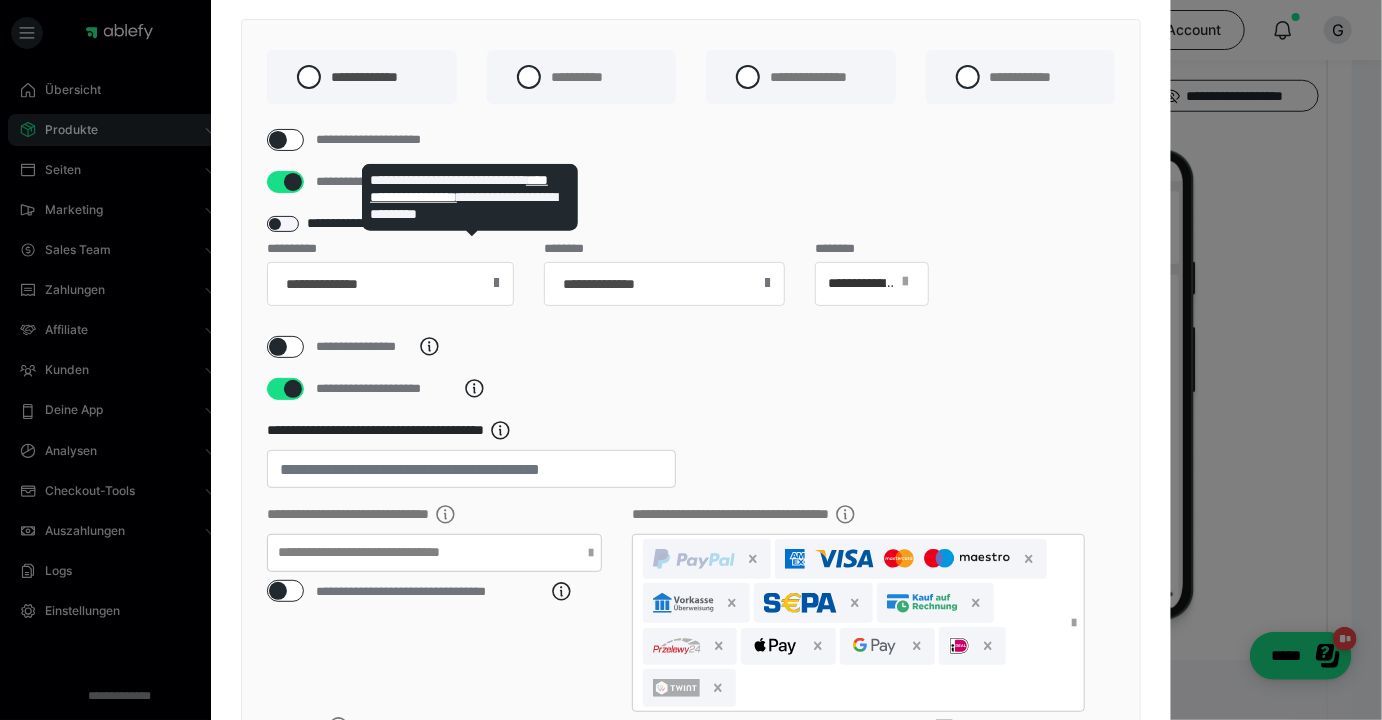 click on "**********" at bounding box center (267, 224) 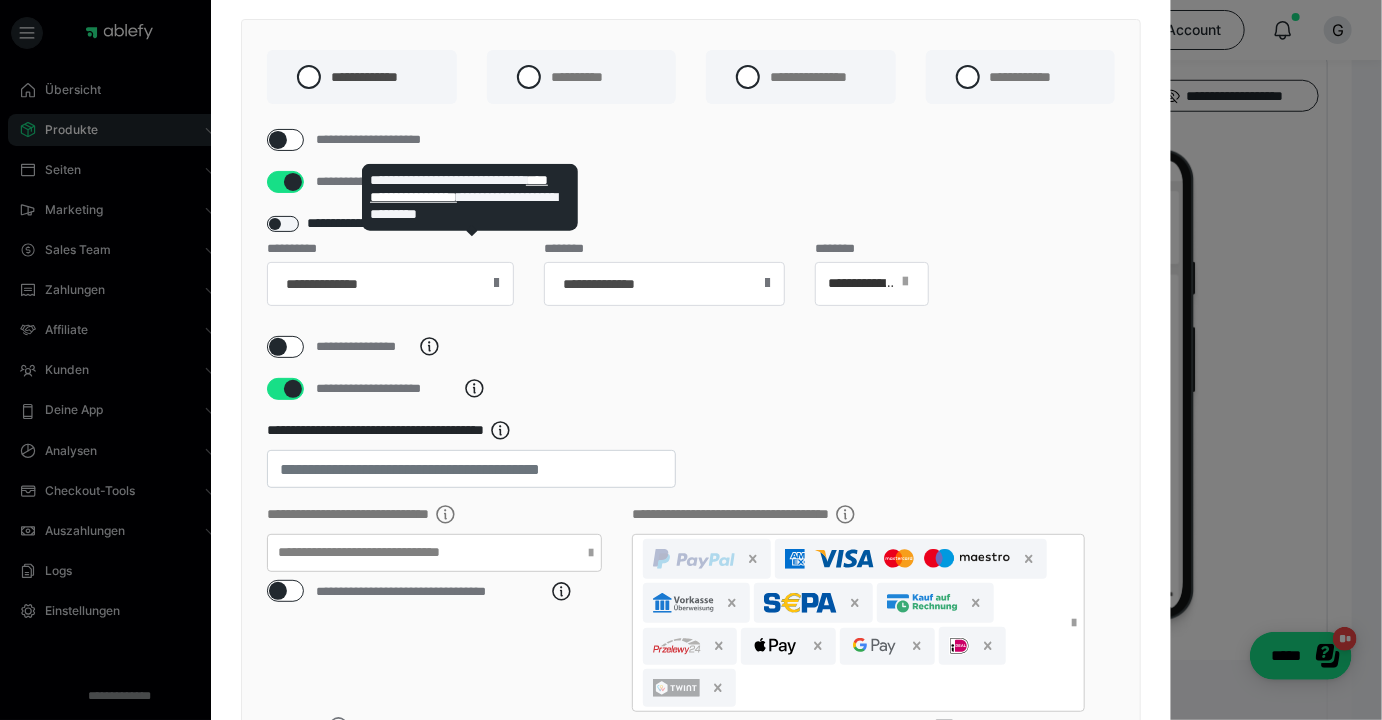 click on "**********" at bounding box center (267, 224) 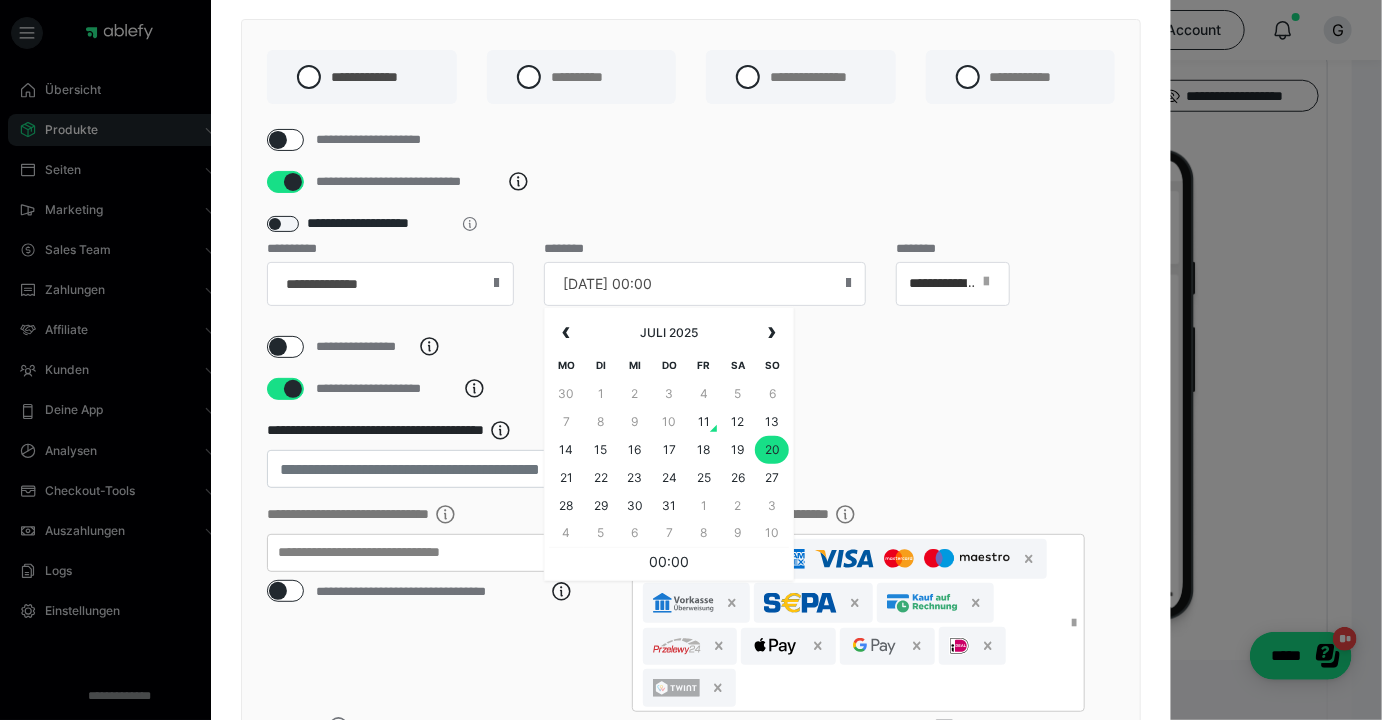 click on "[DATE] 00:00" at bounding box center (704, 284) 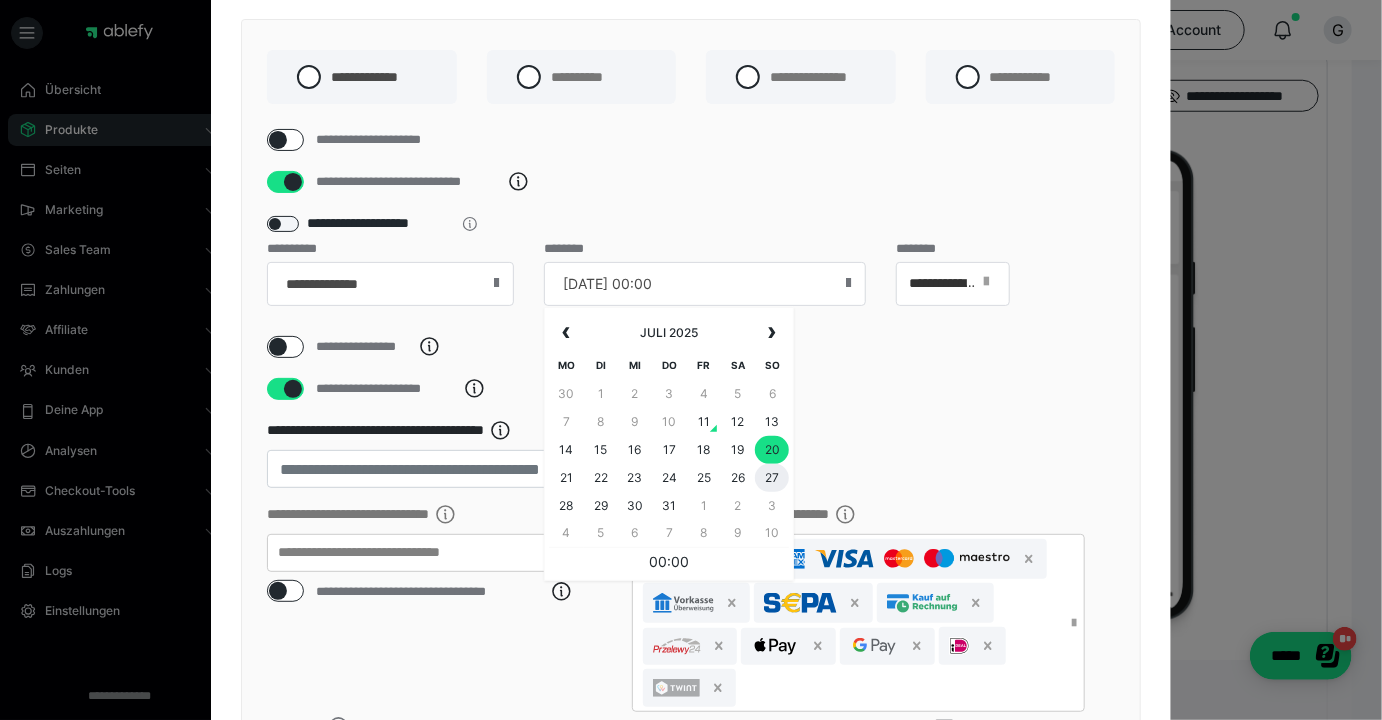 click on "27" at bounding box center [772, 478] 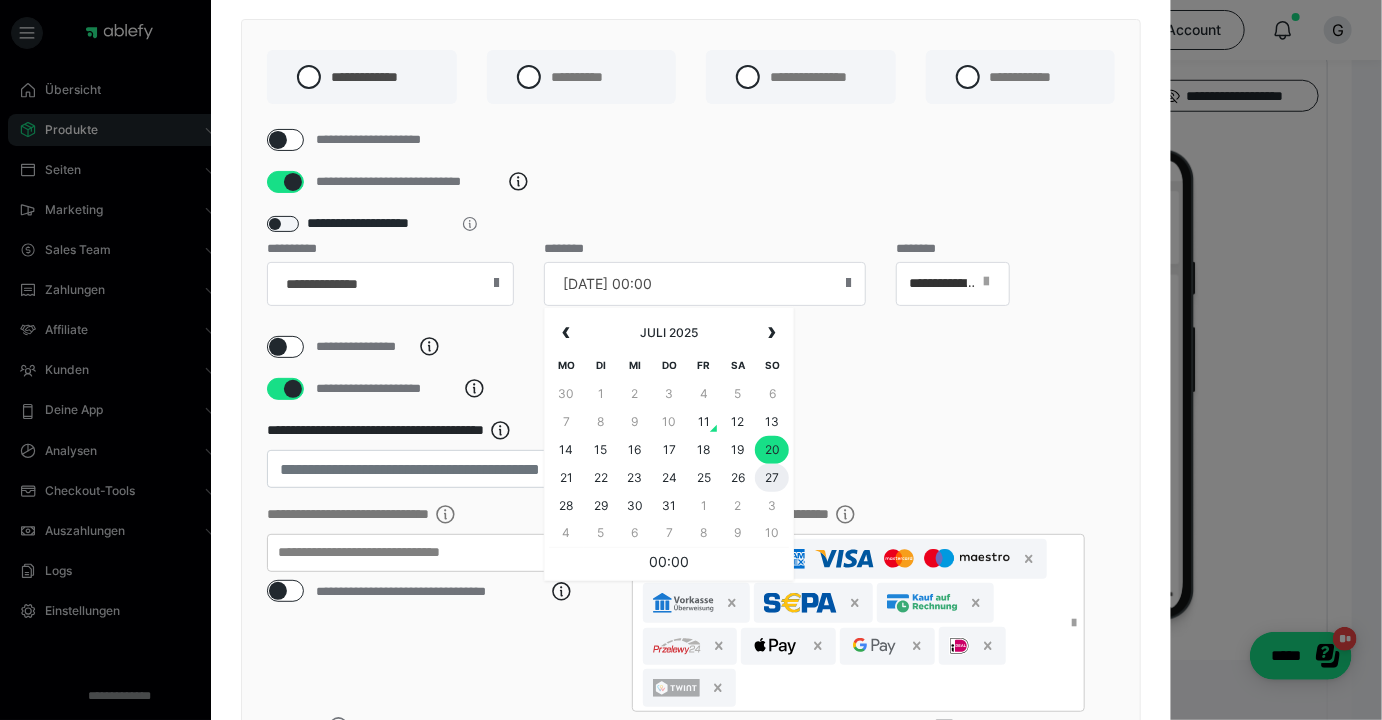 type on "[DATE] 00:00" 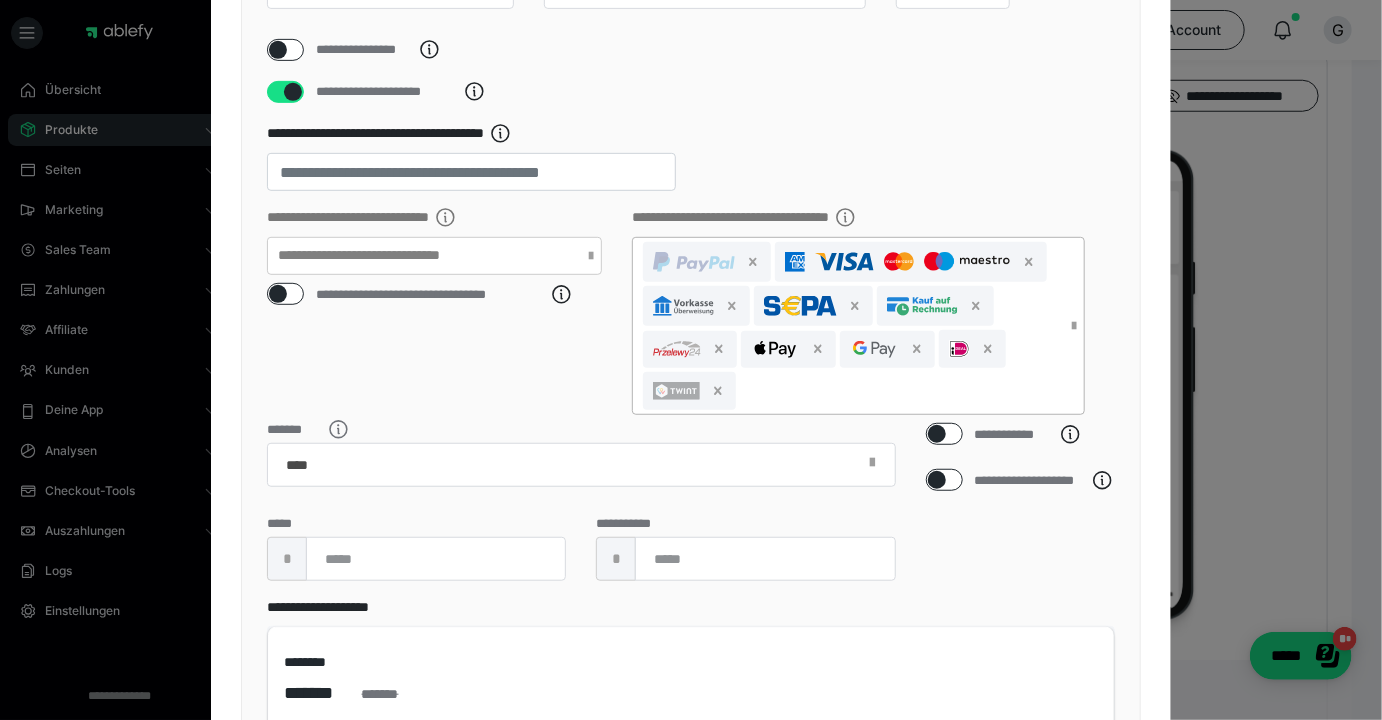 scroll, scrollTop: 464, scrollLeft: 0, axis: vertical 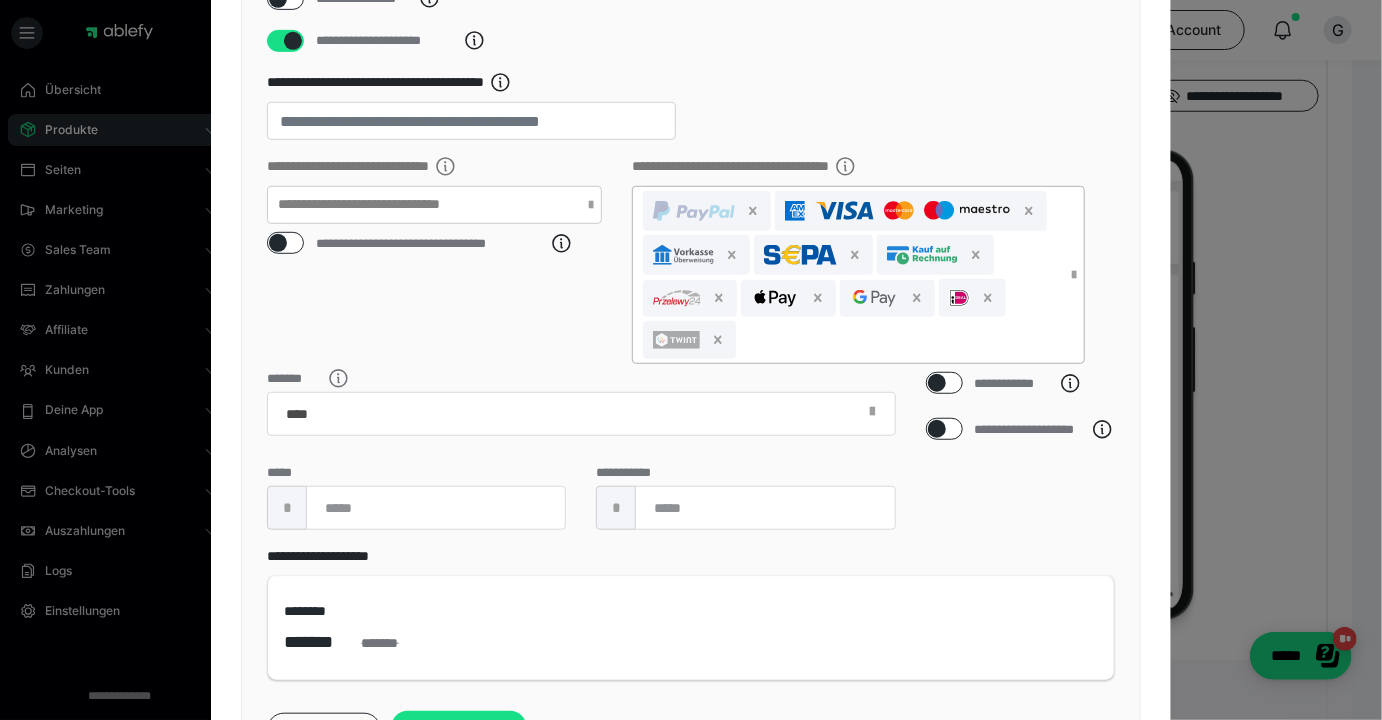 click at bounding box center (1074, 275) 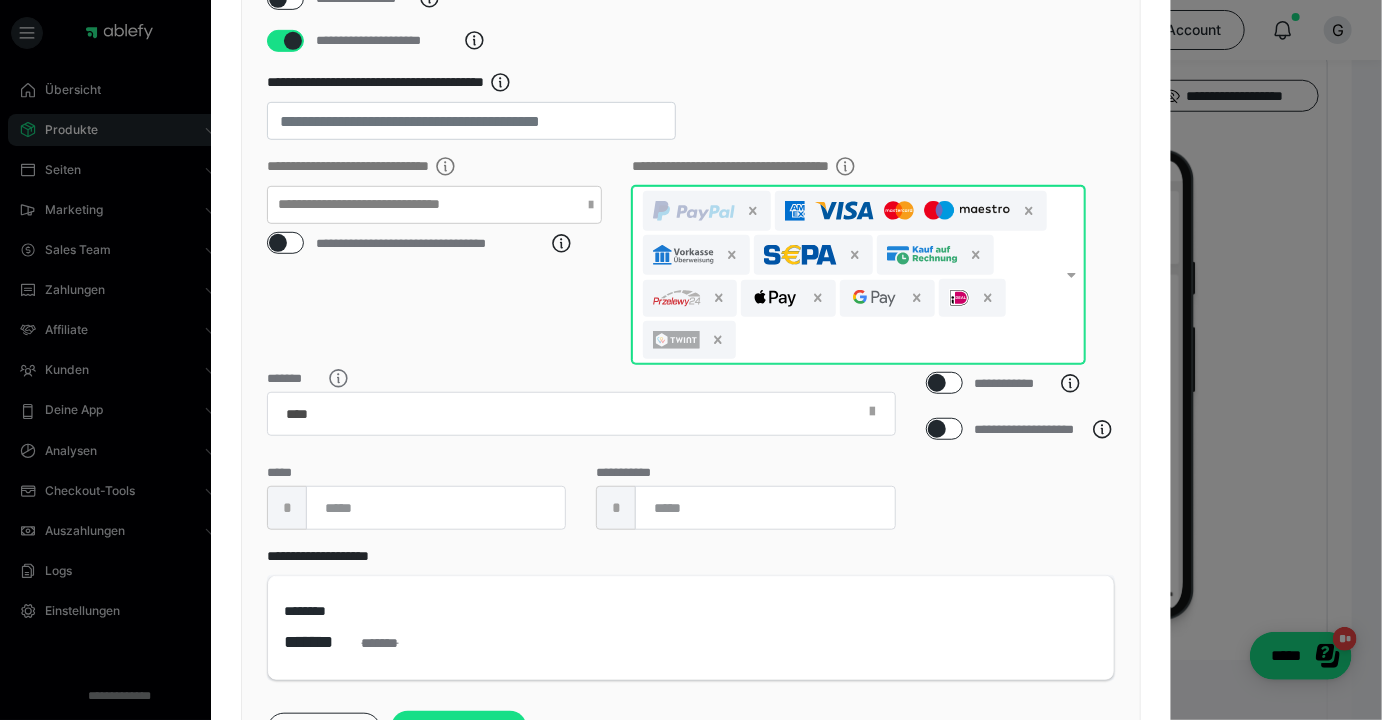 click at bounding box center [1071, 275] 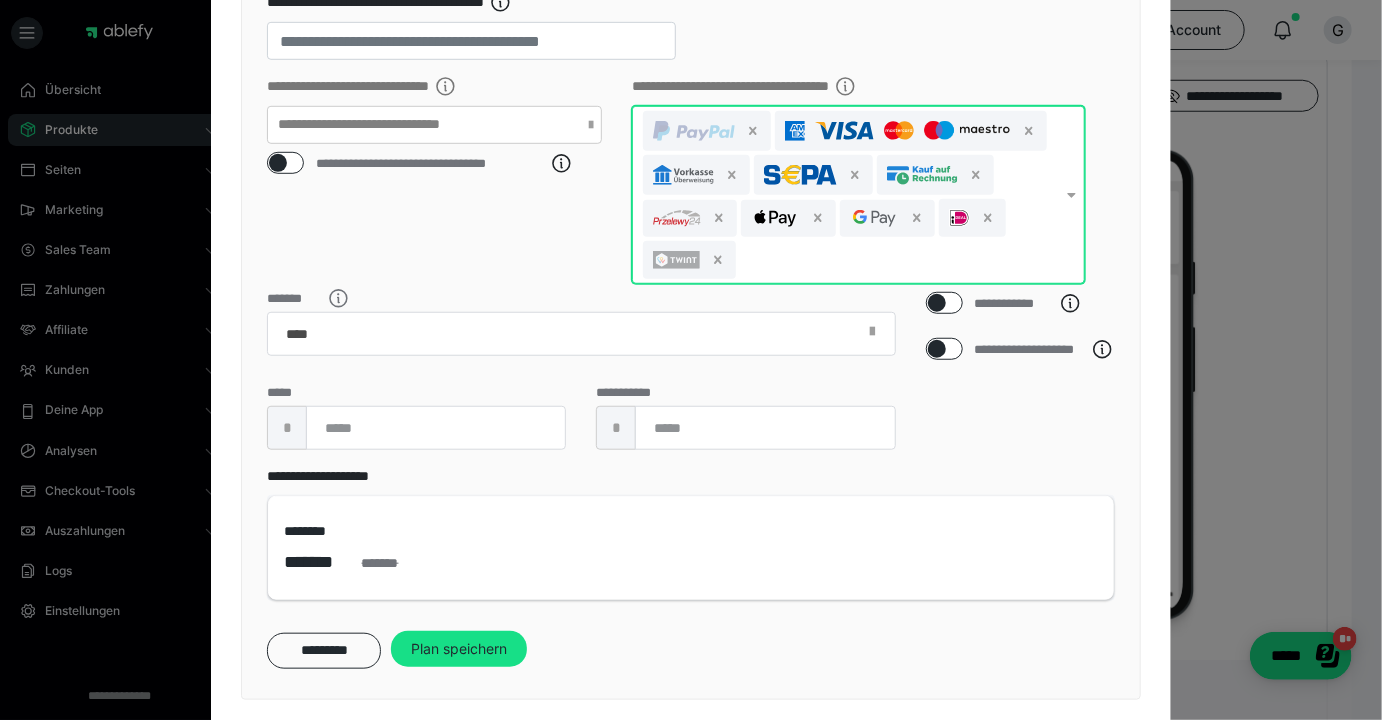 scroll, scrollTop: 606, scrollLeft: 0, axis: vertical 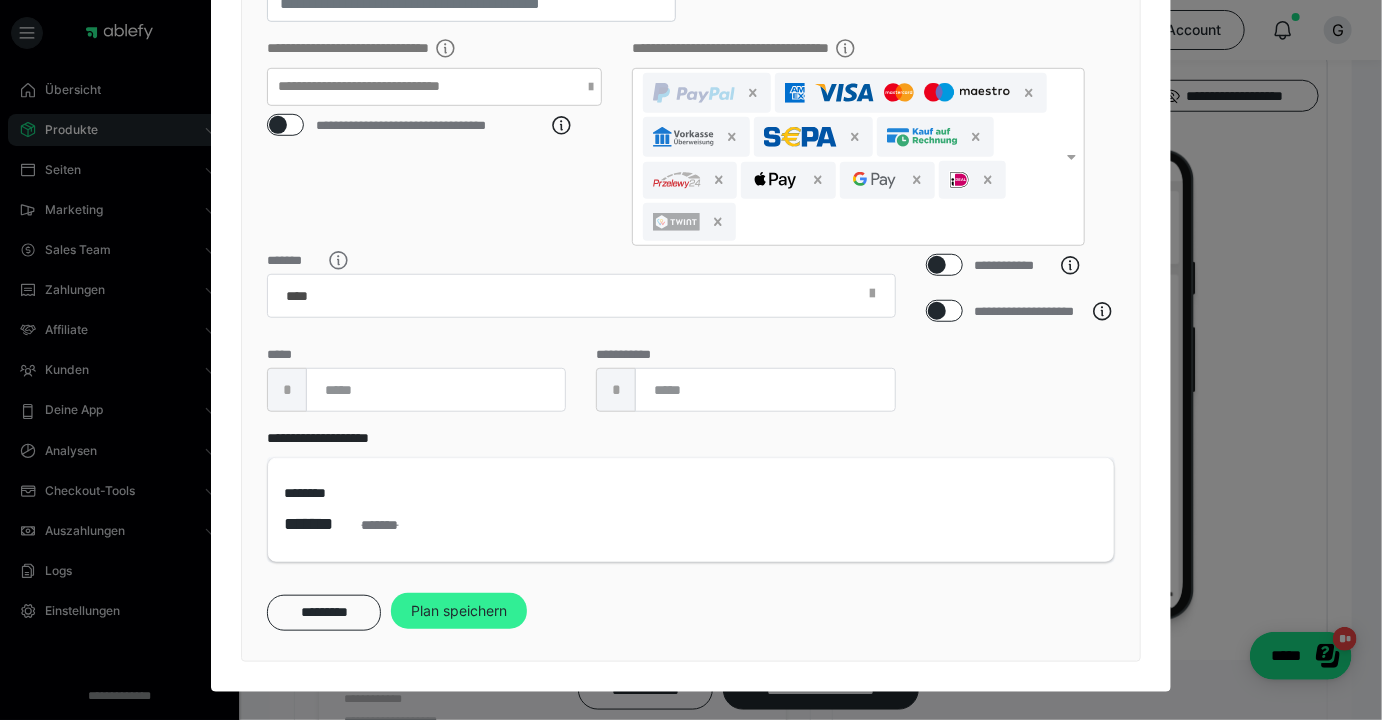 click on "Plan speichern" at bounding box center [459, 611] 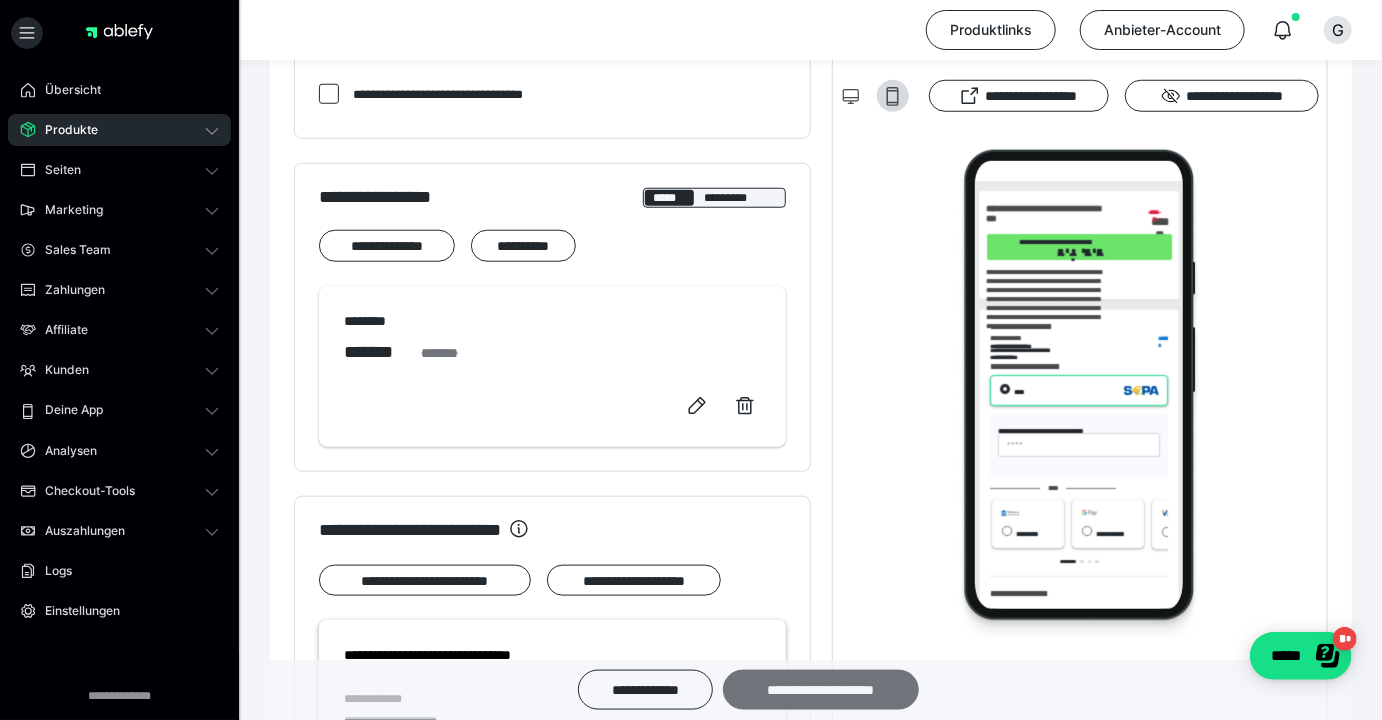 click on "**********" at bounding box center [821, 690] 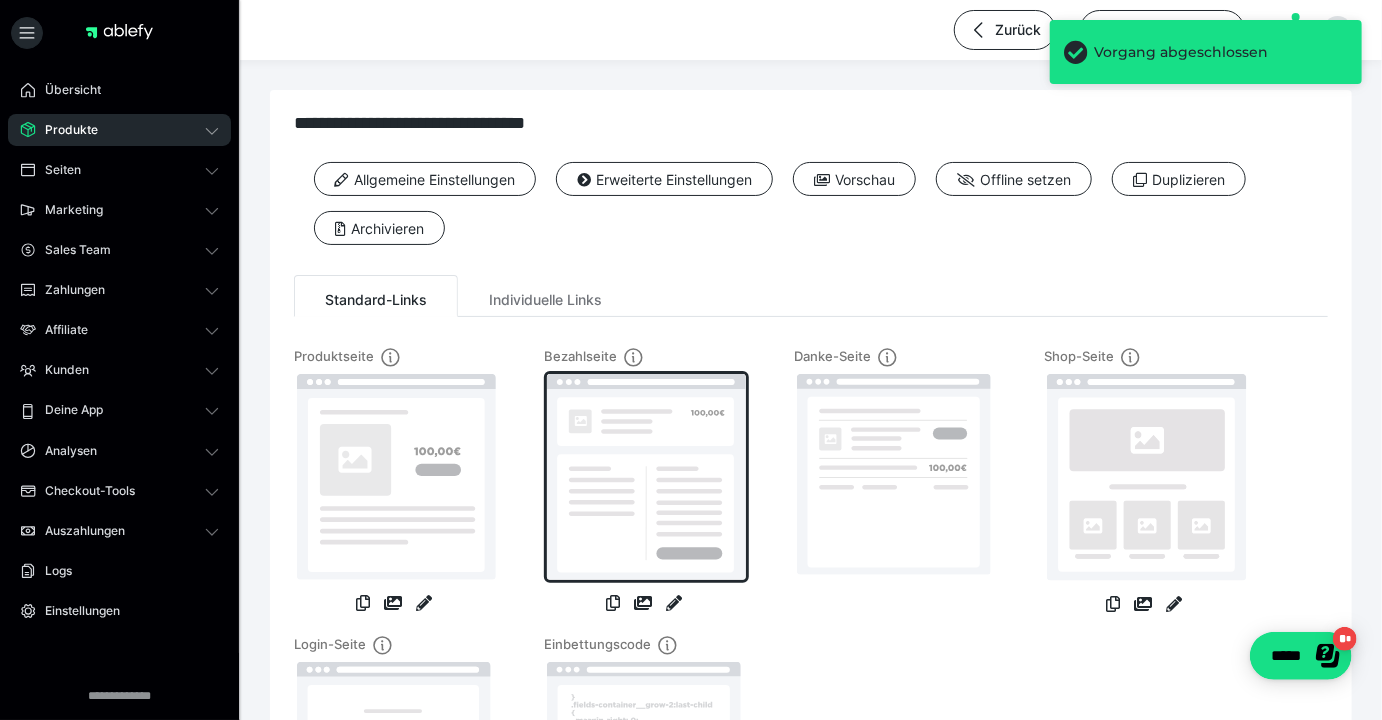 click at bounding box center [646, 477] 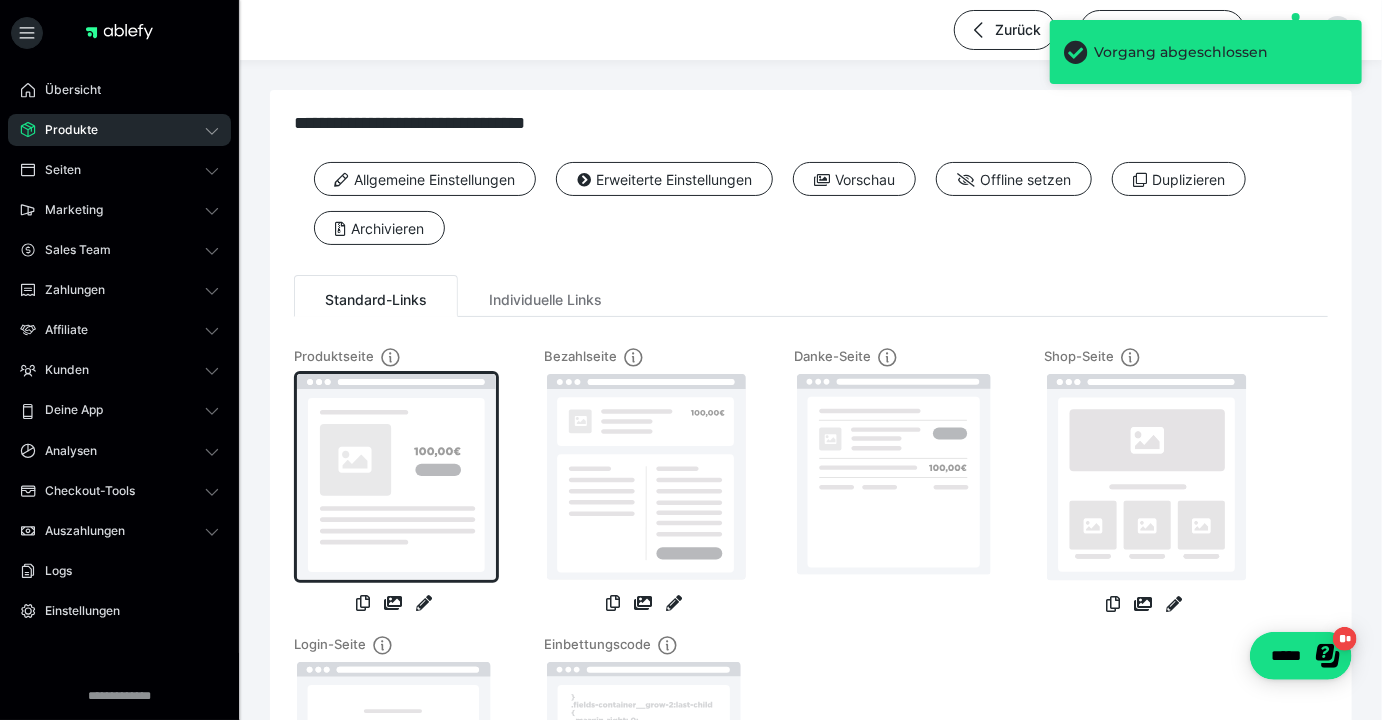 drag, startPoint x: 362, startPoint y: 450, endPoint x: 370, endPoint y: 428, distance: 23.409399 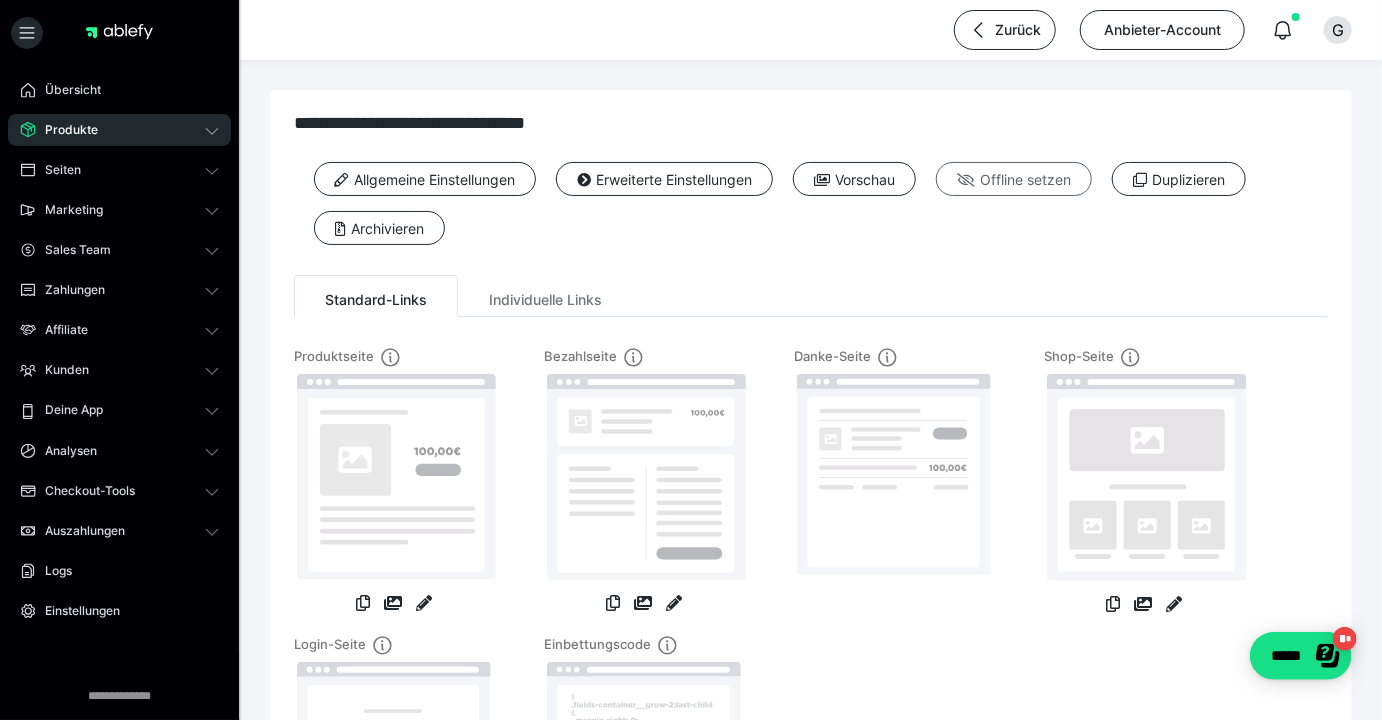 click on "Offline setzen" at bounding box center [1014, 179] 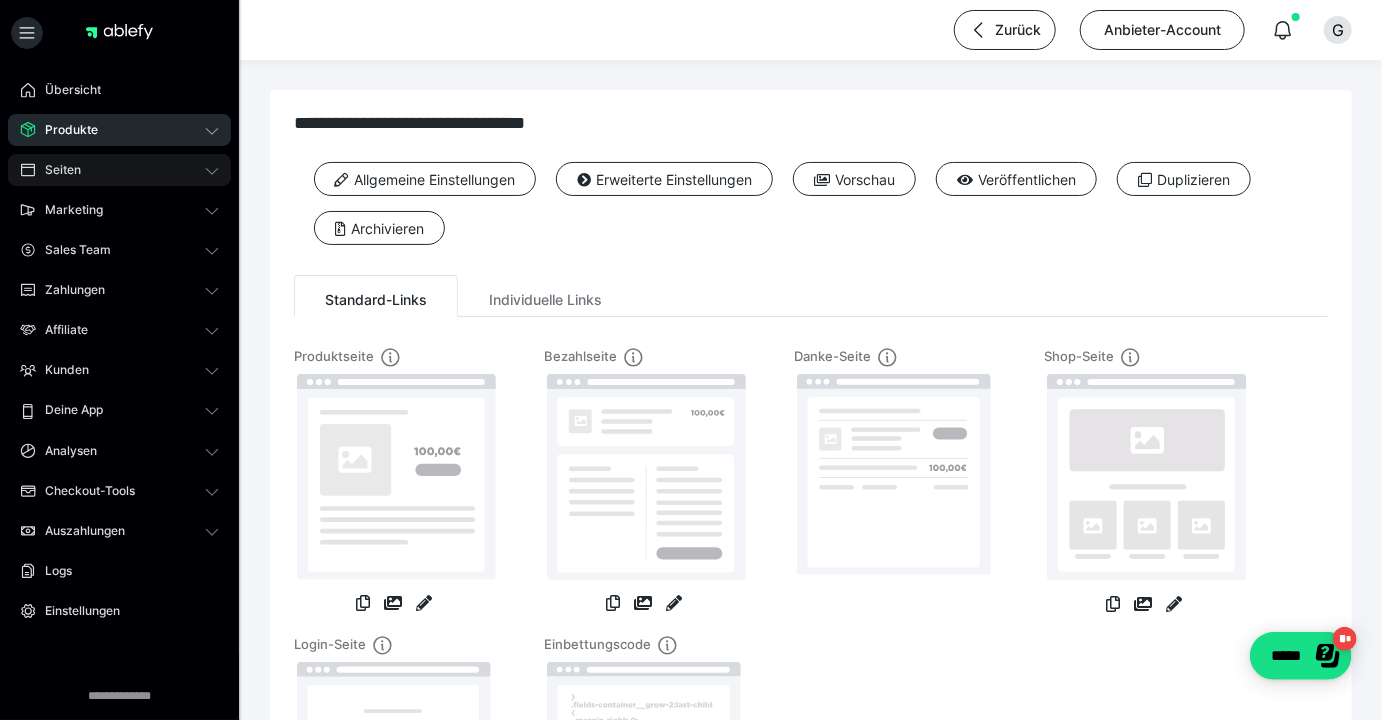 click on "Seiten" at bounding box center (56, 170) 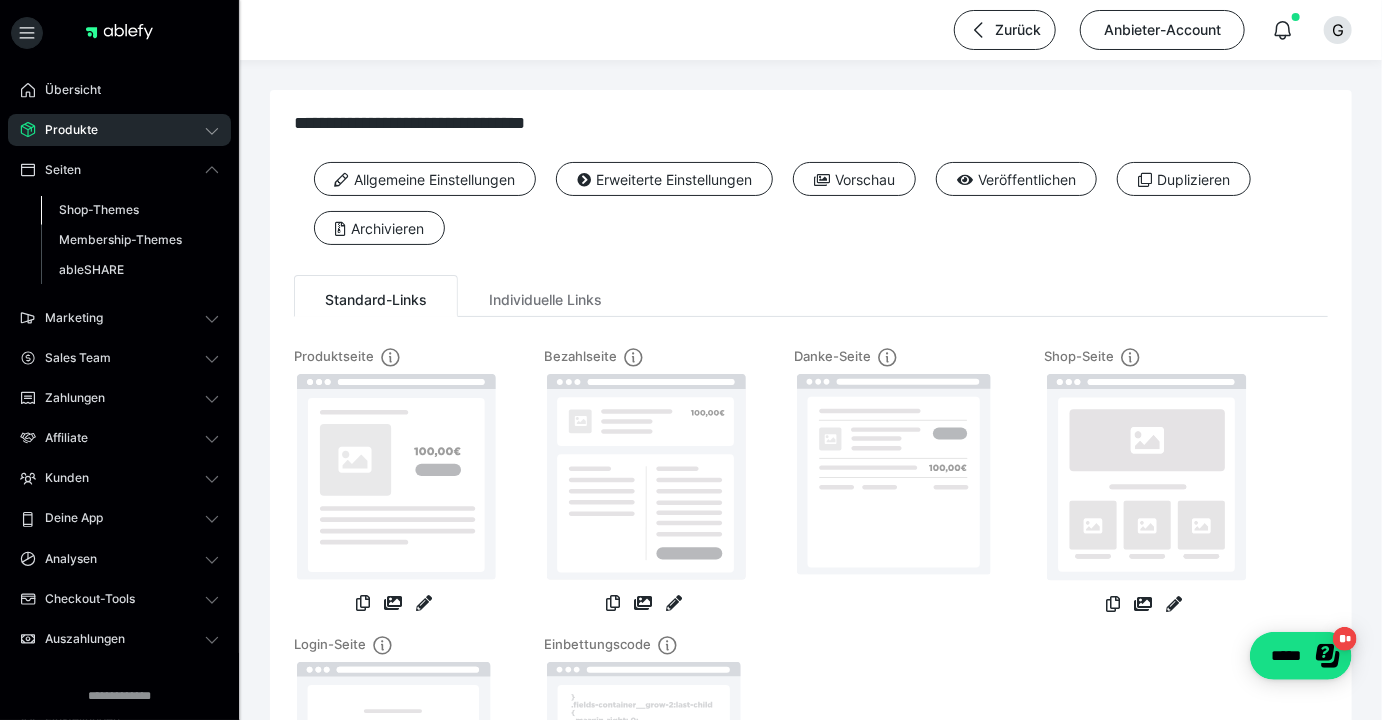click on "Shop-Themes" at bounding box center (99, 209) 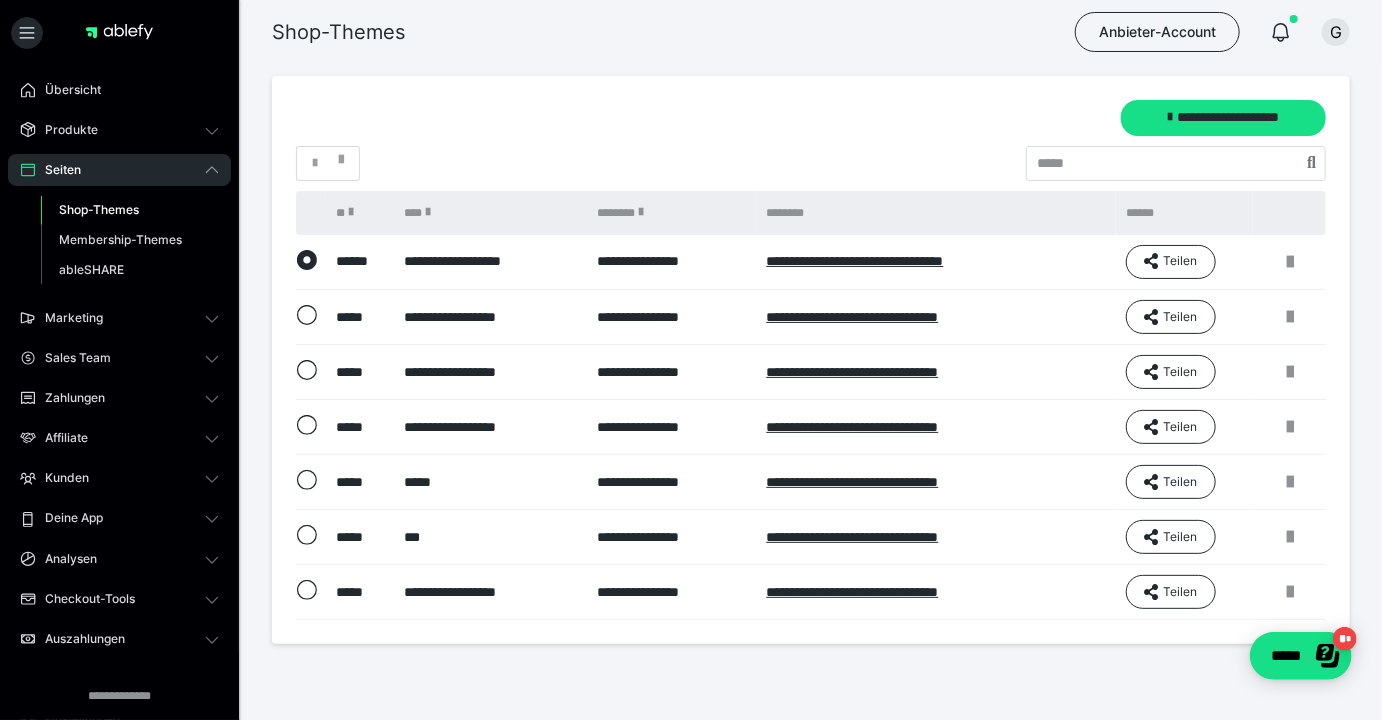 click on "**********" at bounding box center (490, 262) 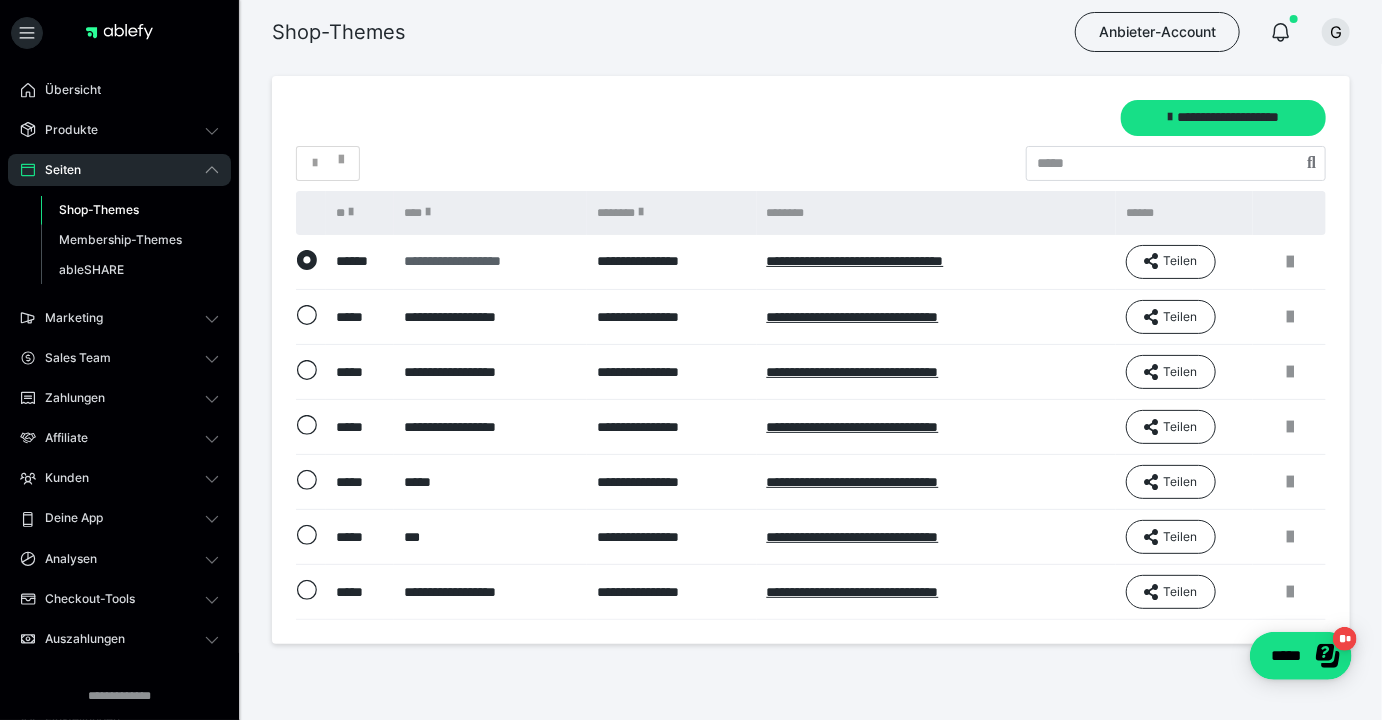 click on "**********" at bounding box center (489, 261) 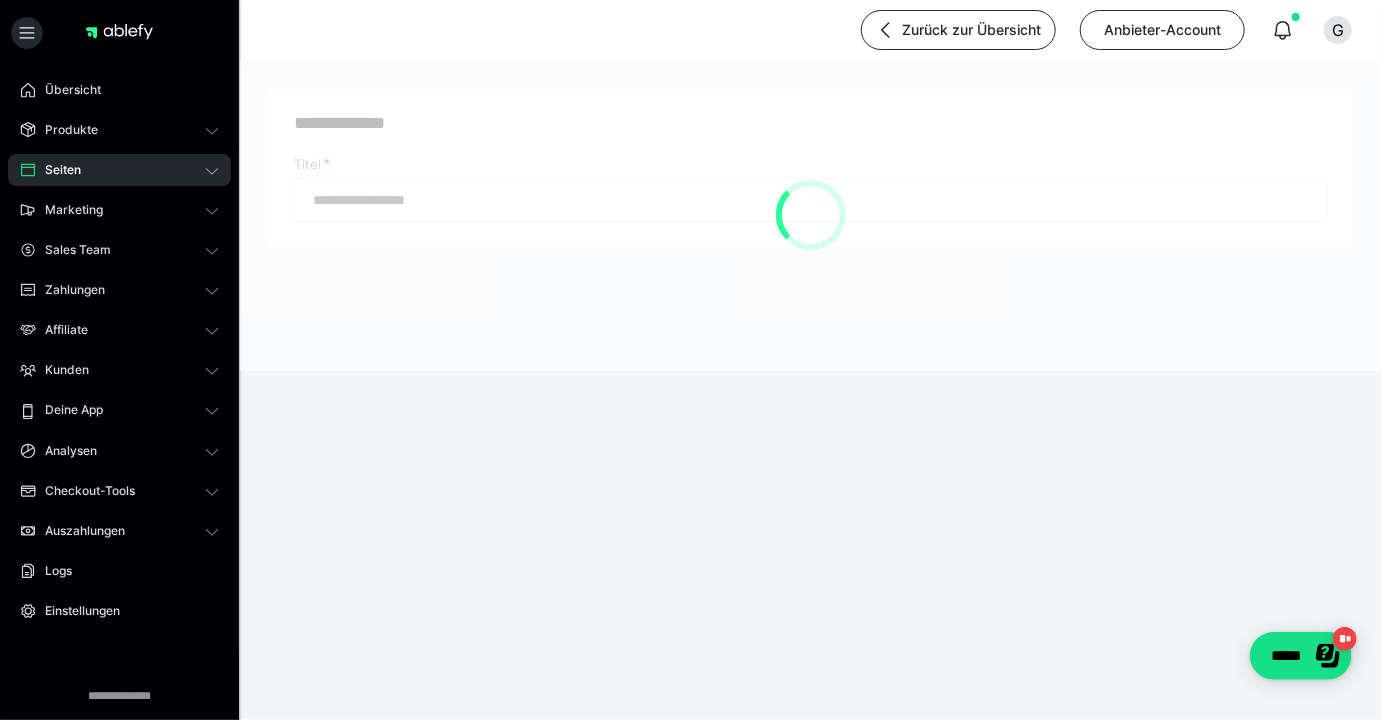 type on "**********" 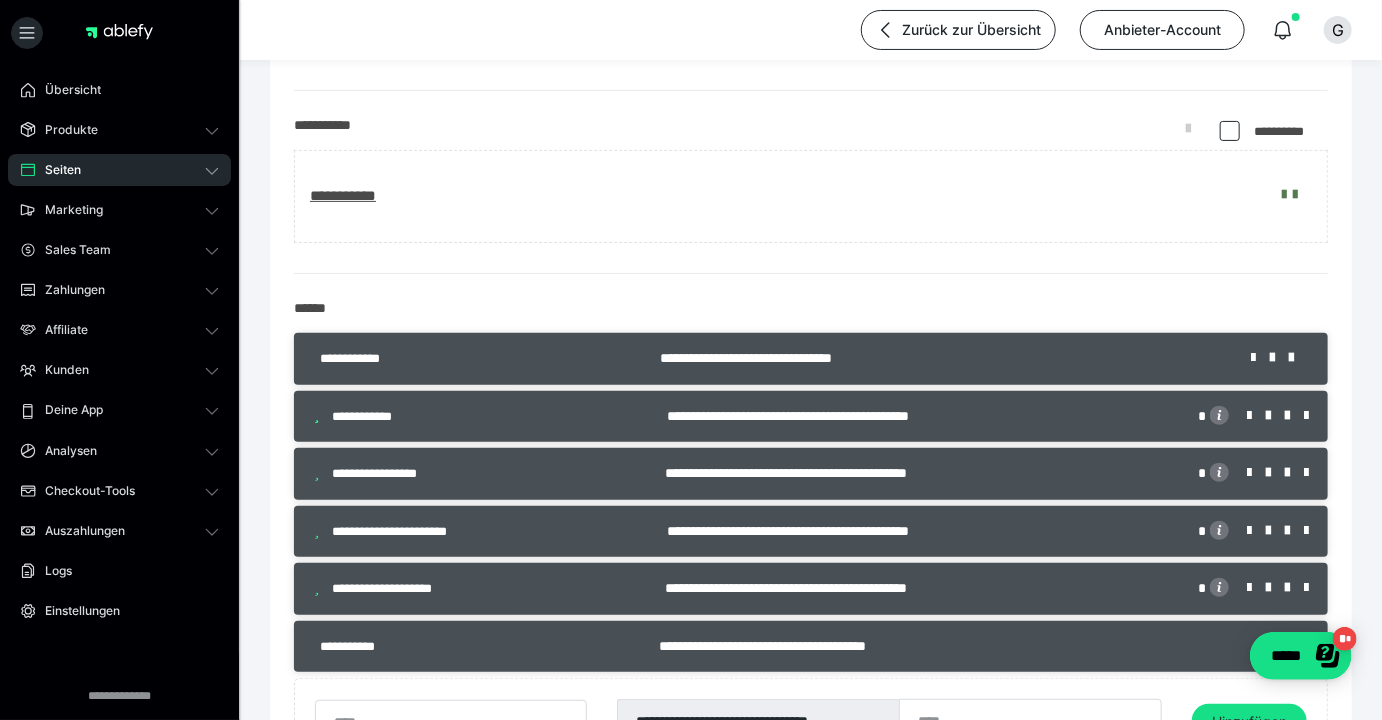 scroll, scrollTop: 324, scrollLeft: 0, axis: vertical 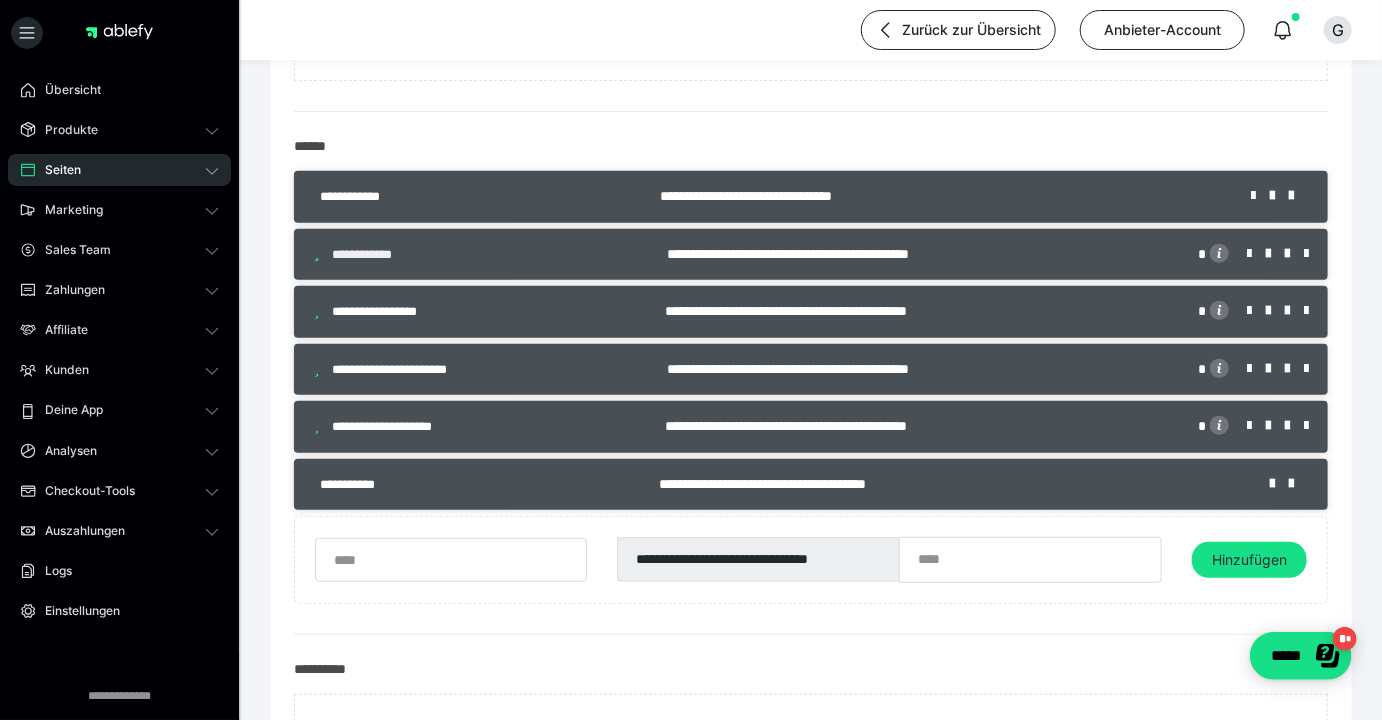 click on "**********" at bounding box center [369, 255] 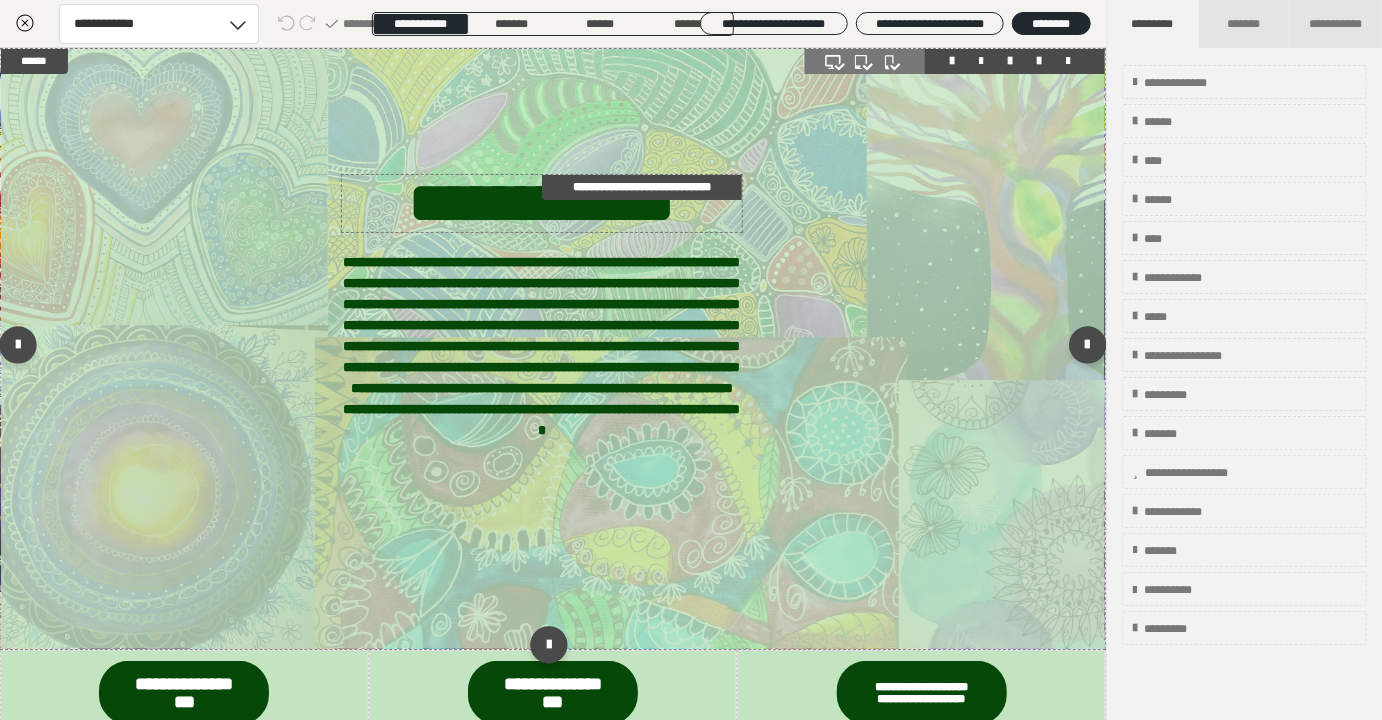 click on "**********" at bounding box center (542, 203) 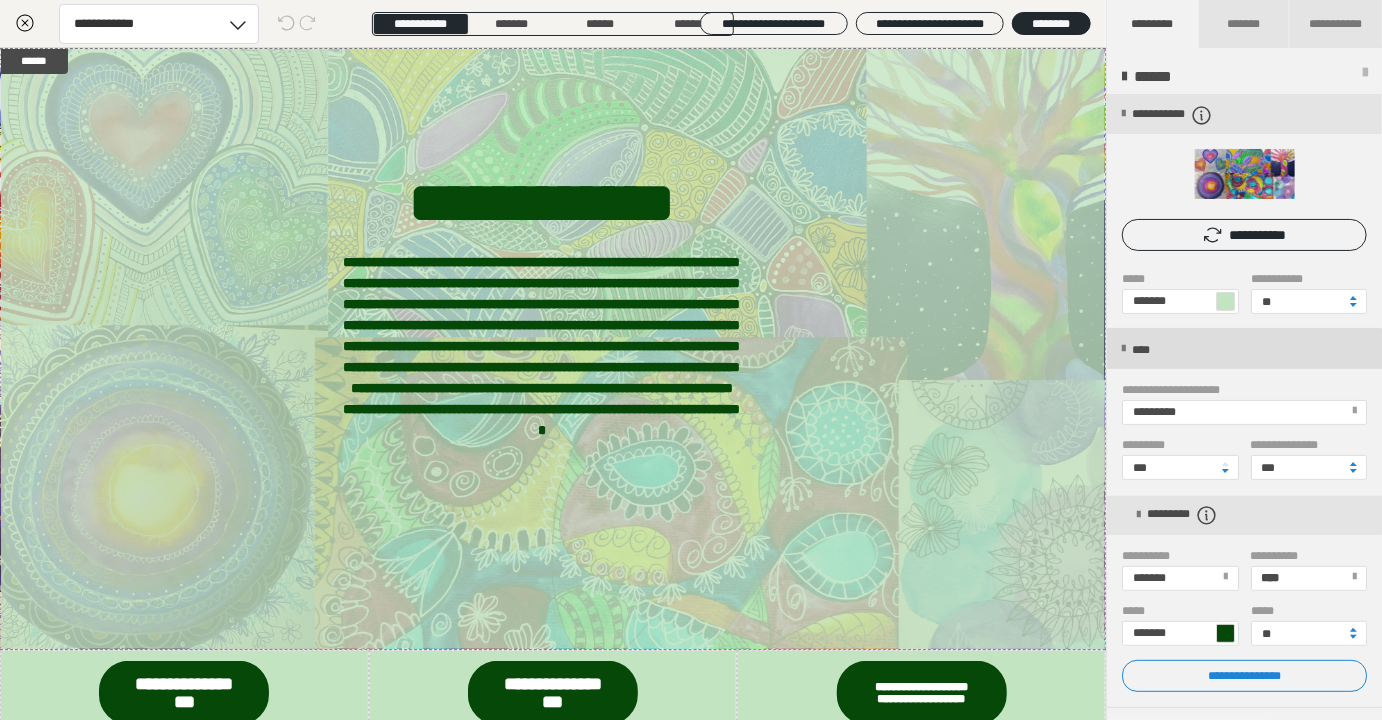 click on "****" at bounding box center [1147, 350] 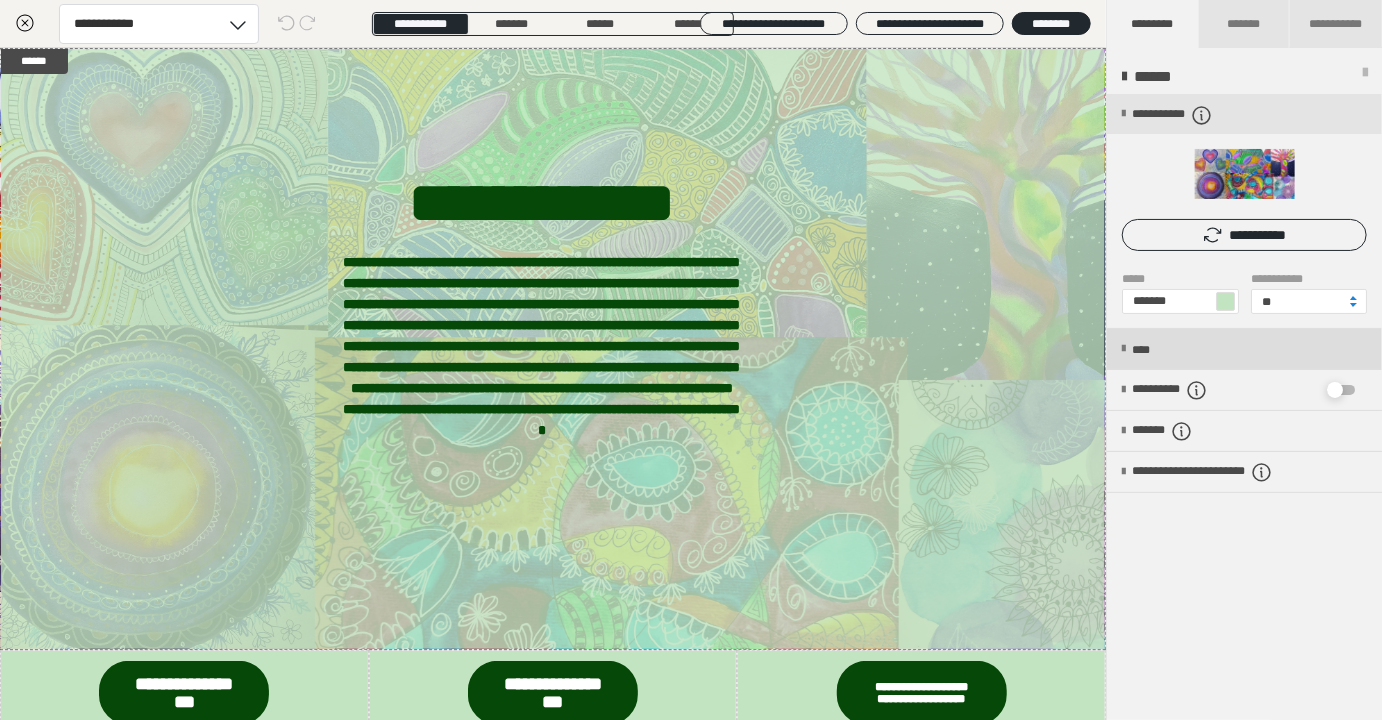 click on "****" at bounding box center [1244, 349] 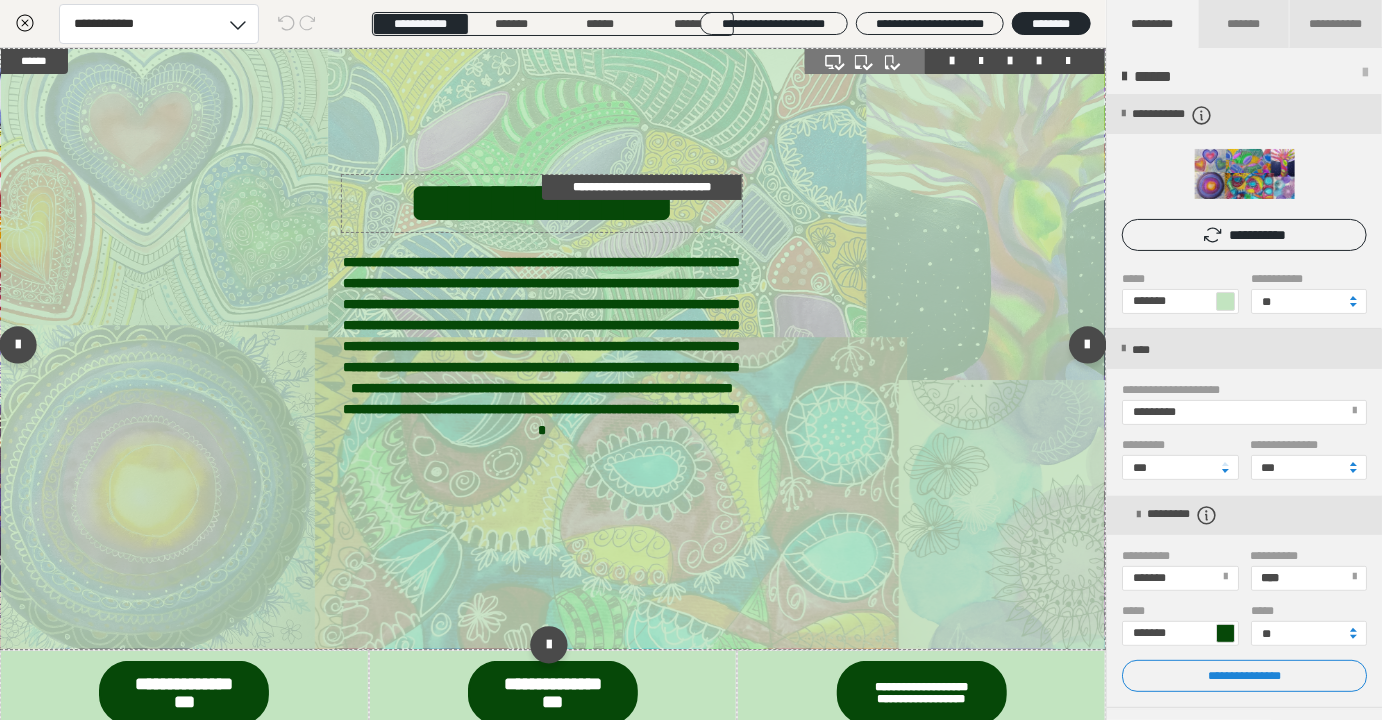 click on "**********" at bounding box center (542, 203) 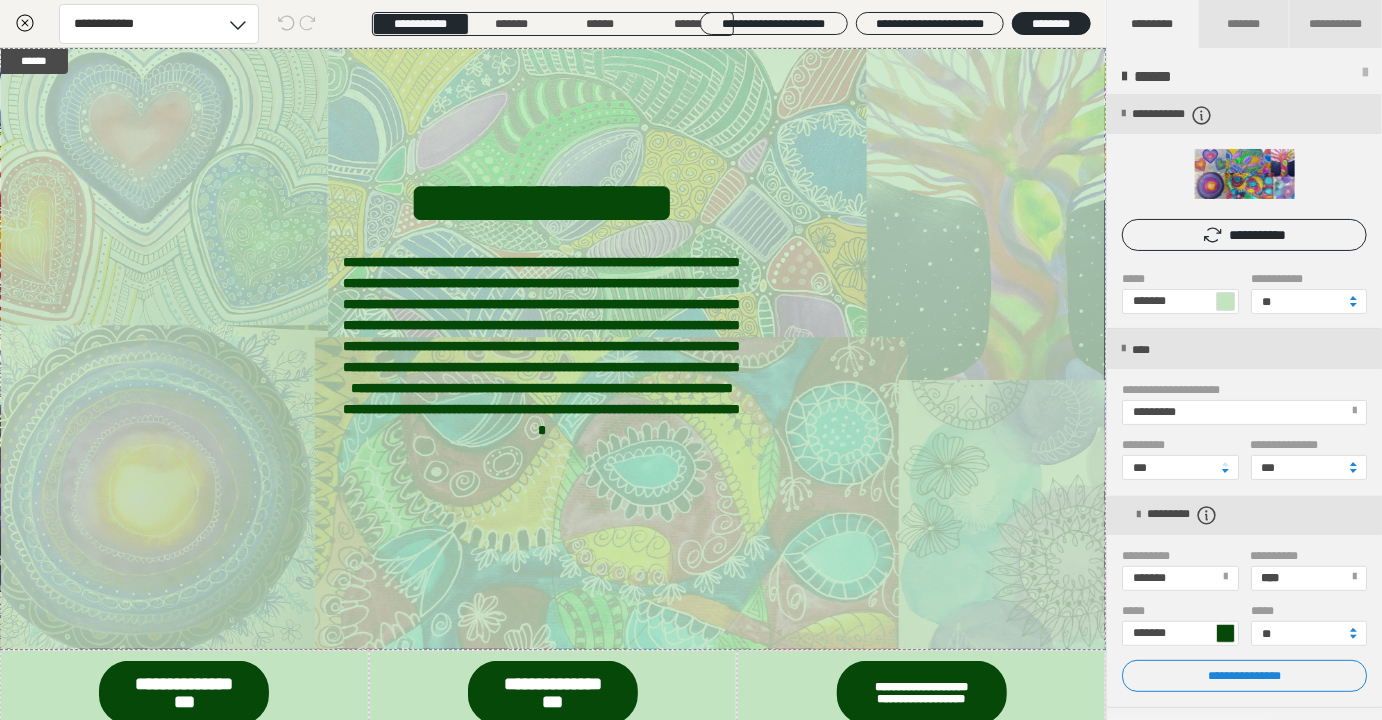 scroll, scrollTop: 95, scrollLeft: 0, axis: vertical 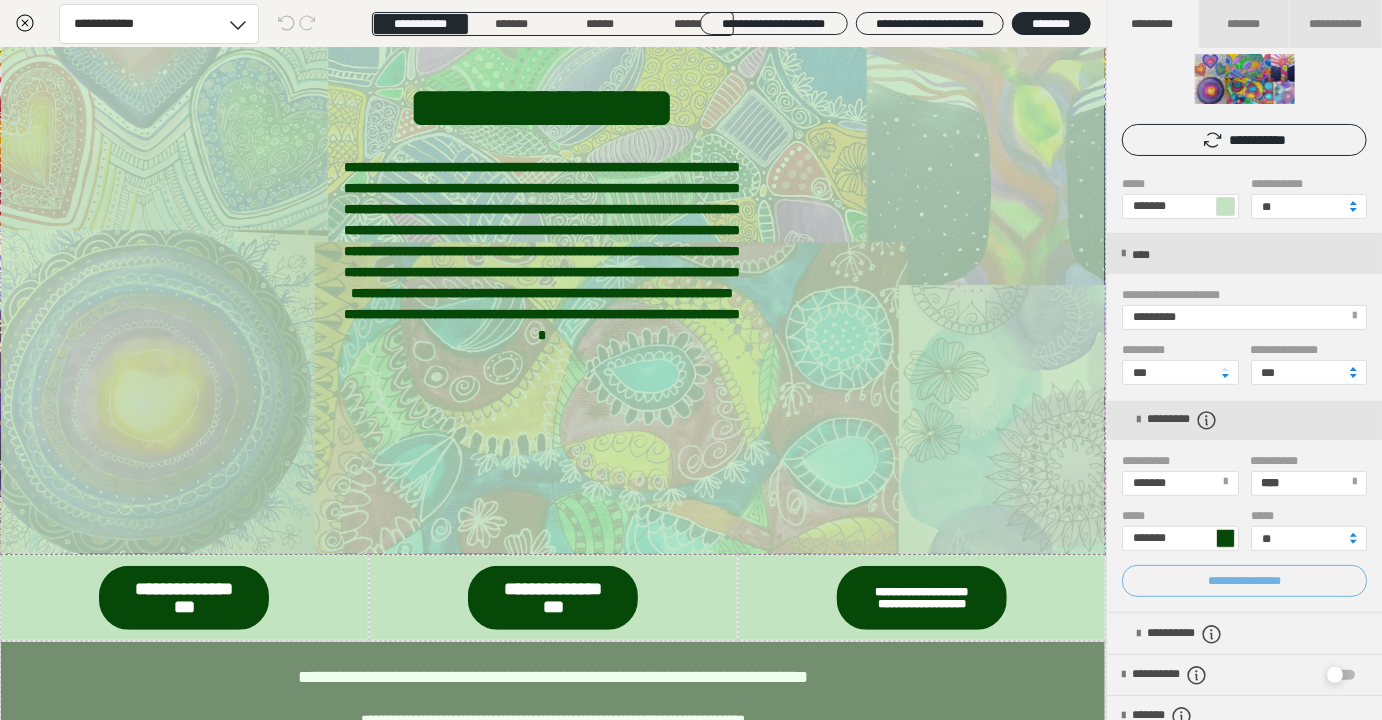 click on "**********" at bounding box center (1244, 581) 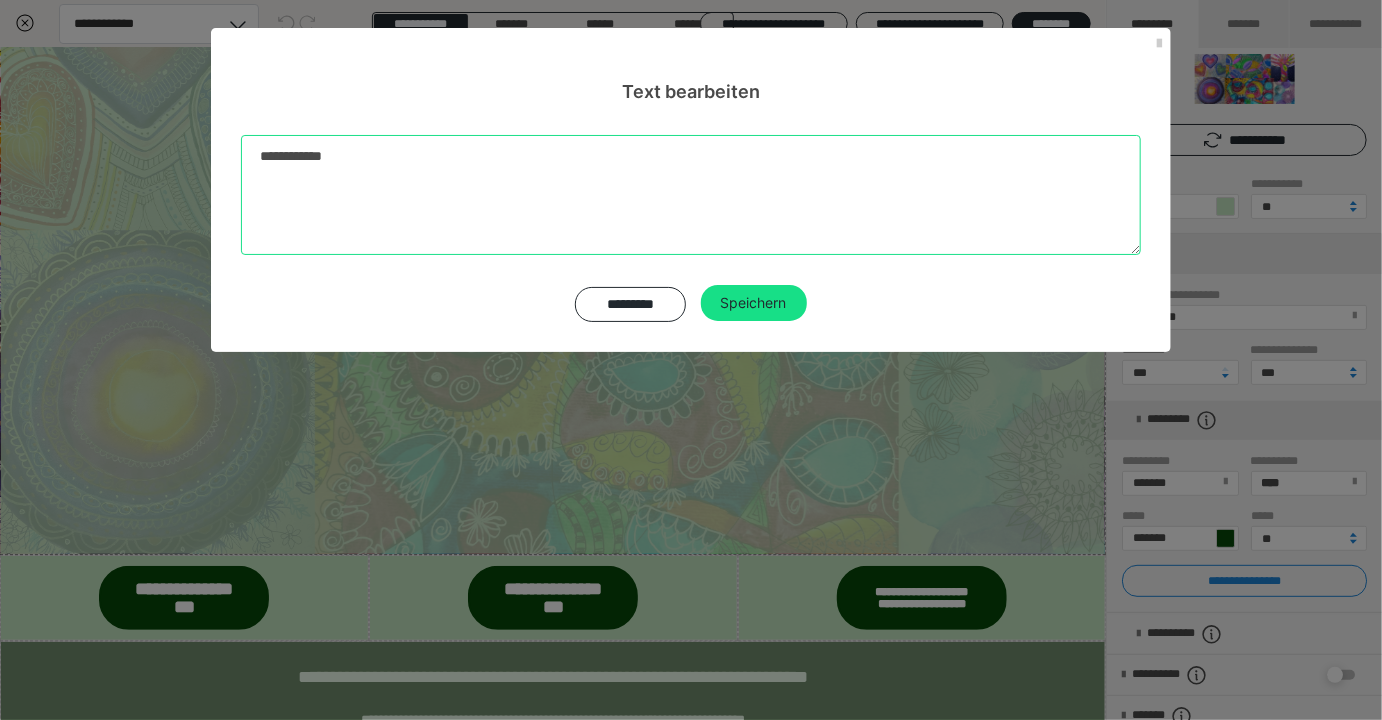 click on "**********" at bounding box center (691, 195) 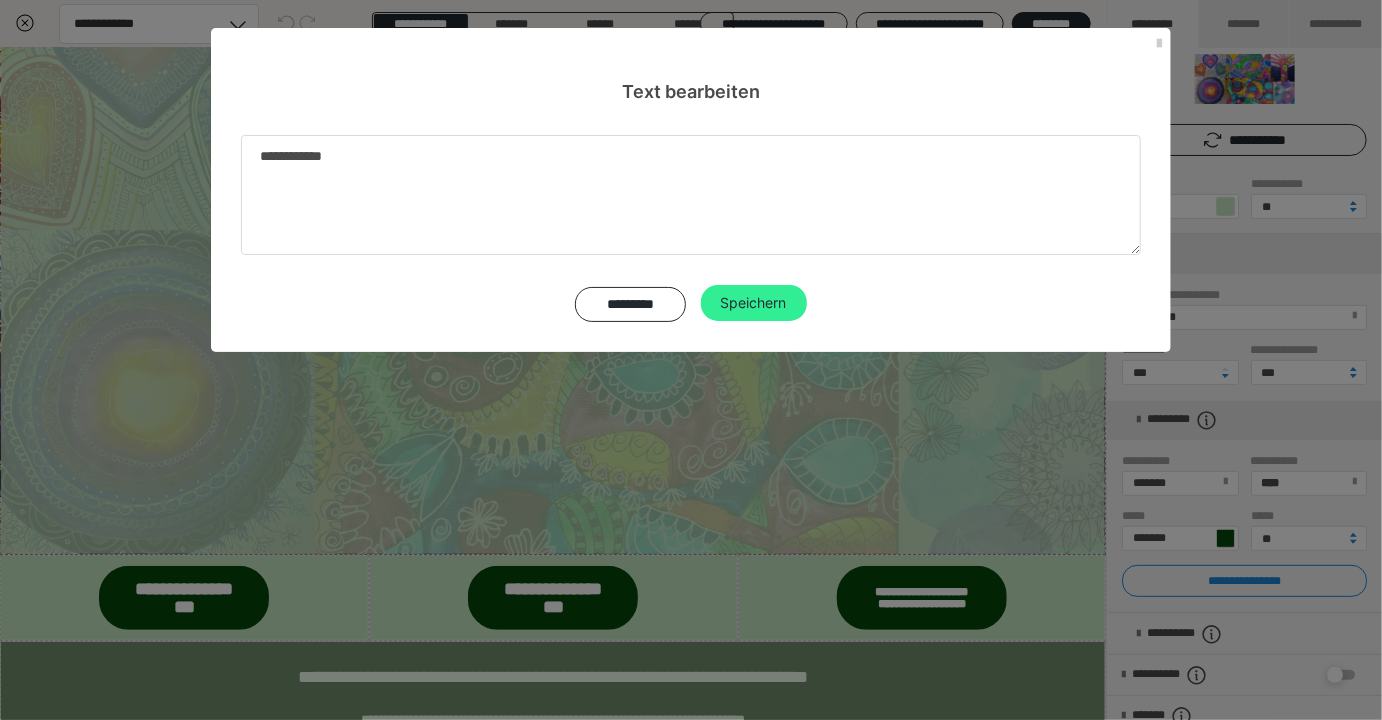 click on "Speichern" at bounding box center (754, 303) 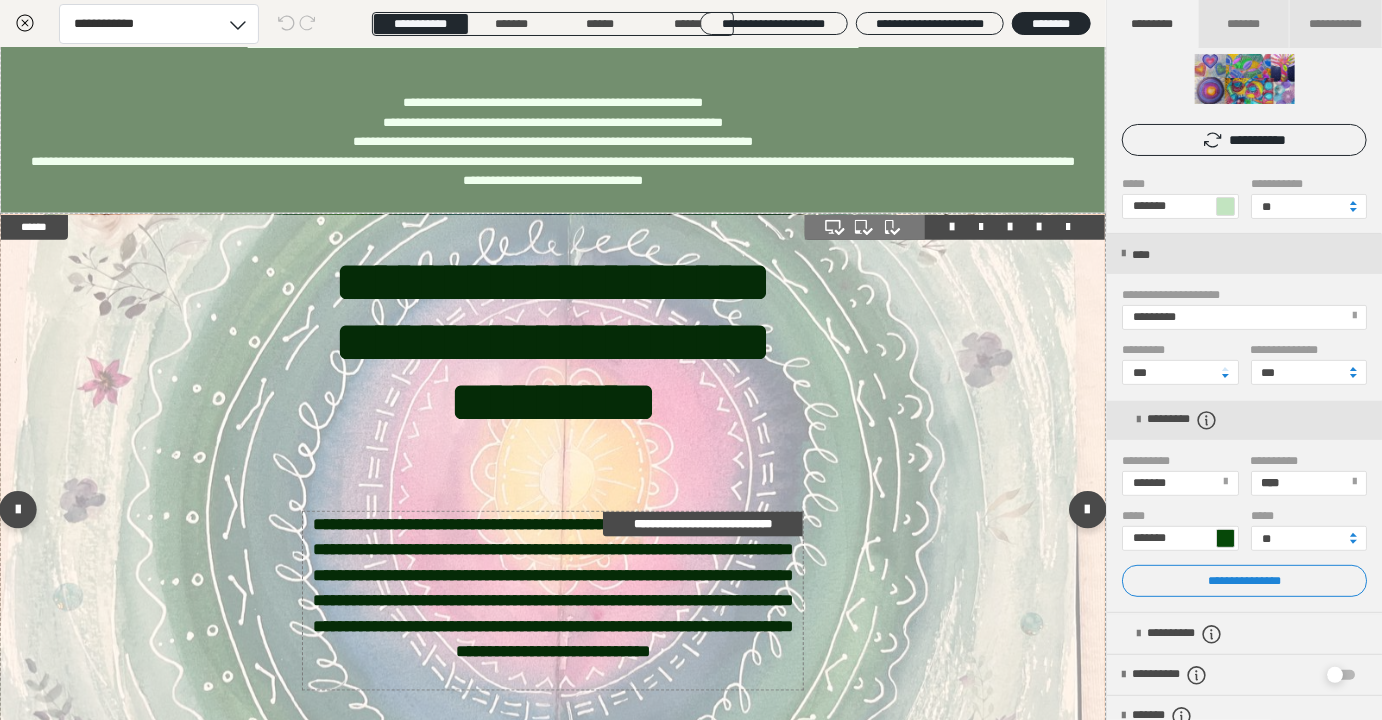 scroll, scrollTop: 945, scrollLeft: 0, axis: vertical 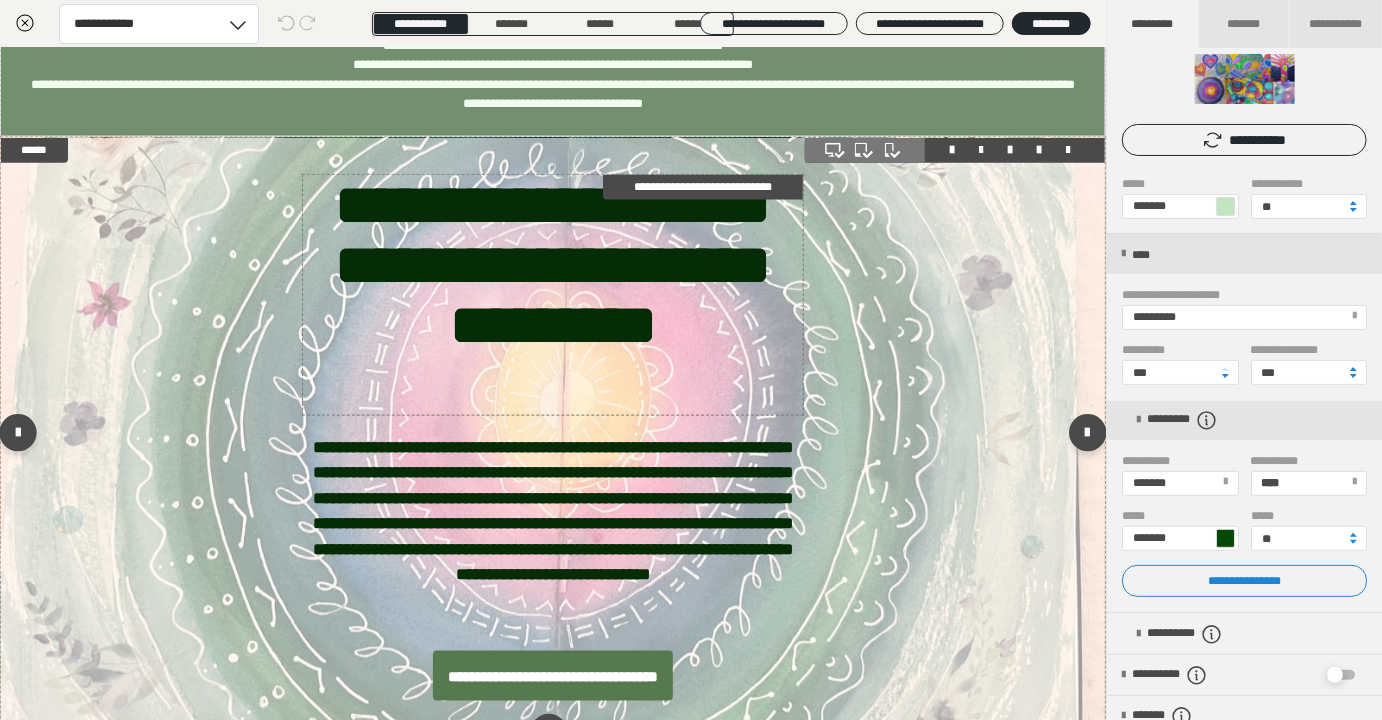 click on "**********" at bounding box center [553, 295] 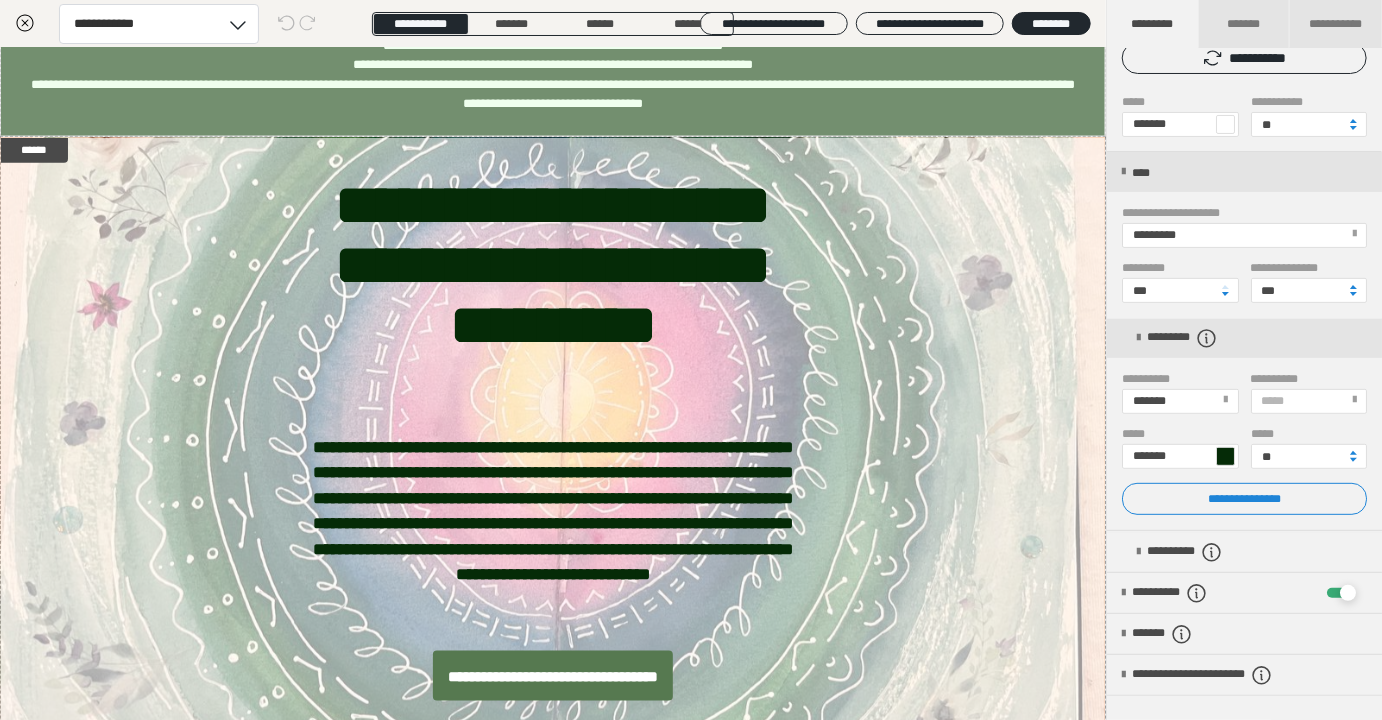 scroll, scrollTop: 189, scrollLeft: 0, axis: vertical 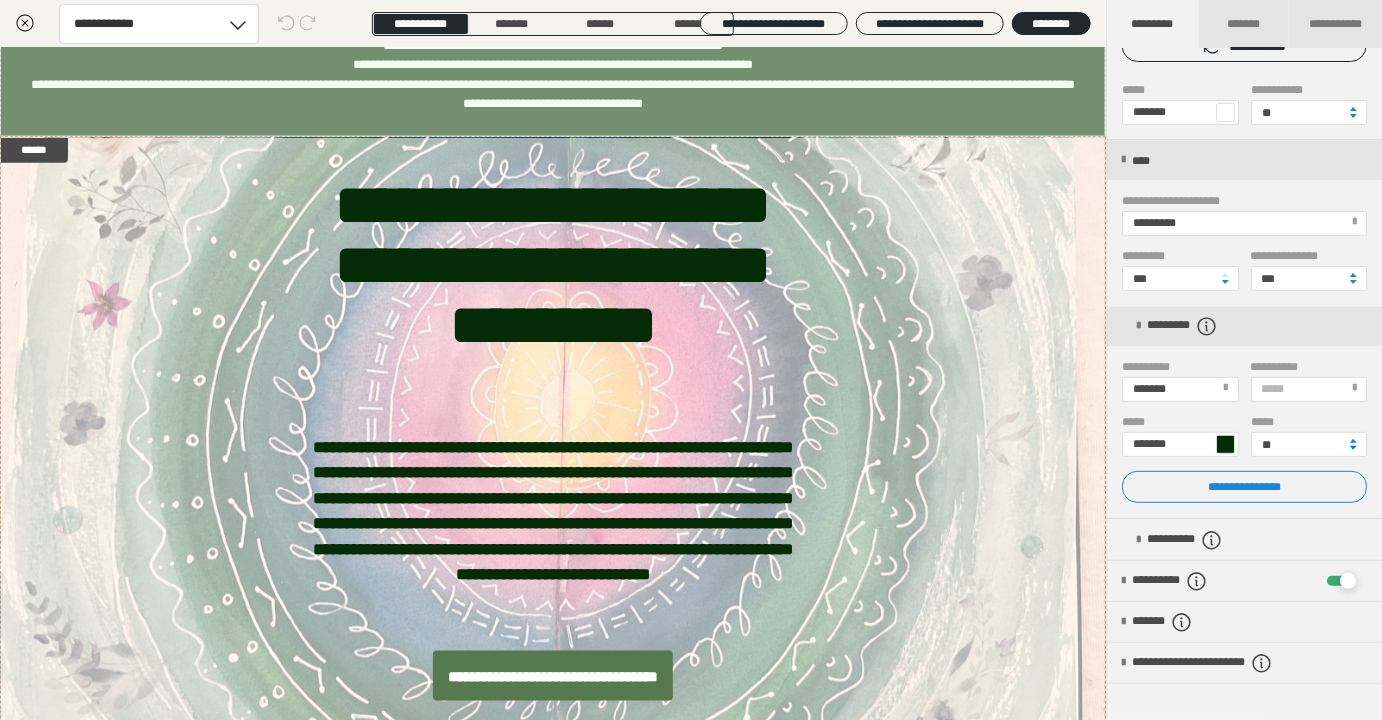 click at bounding box center [1353, 448] 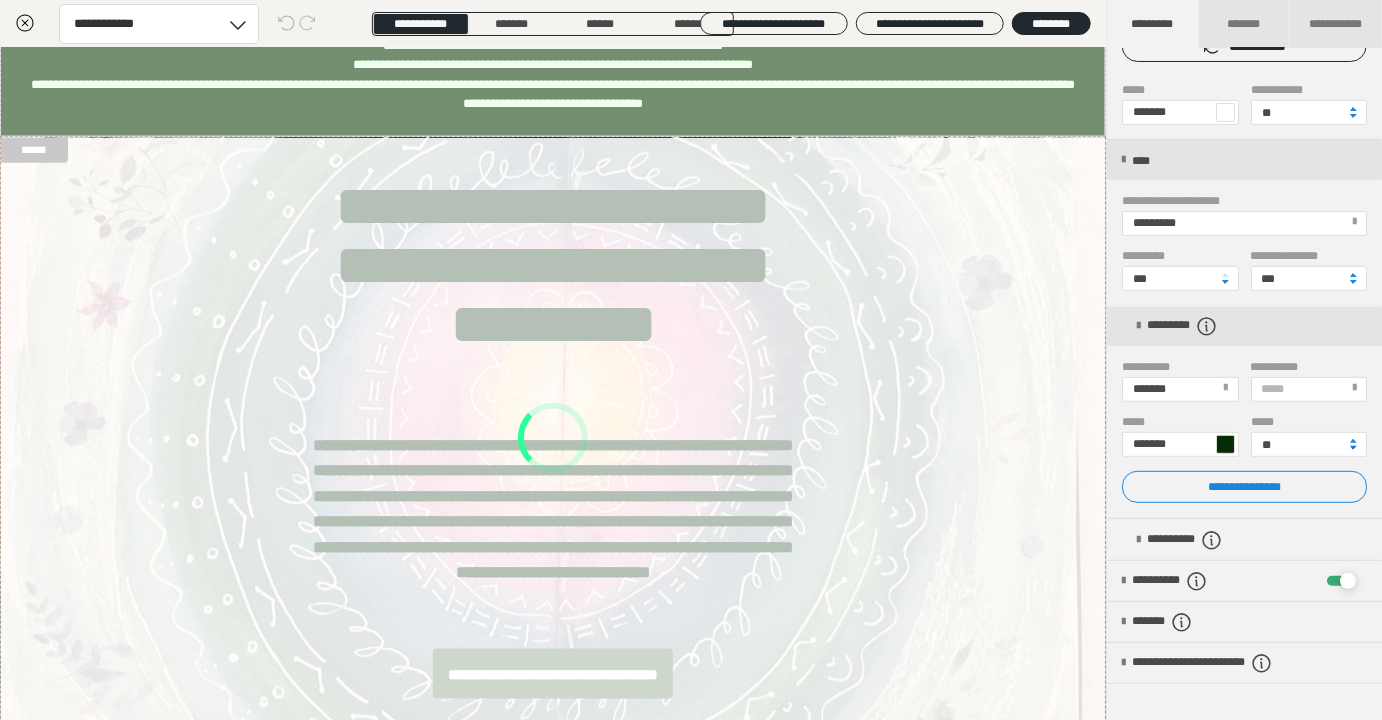 click at bounding box center [1353, 448] 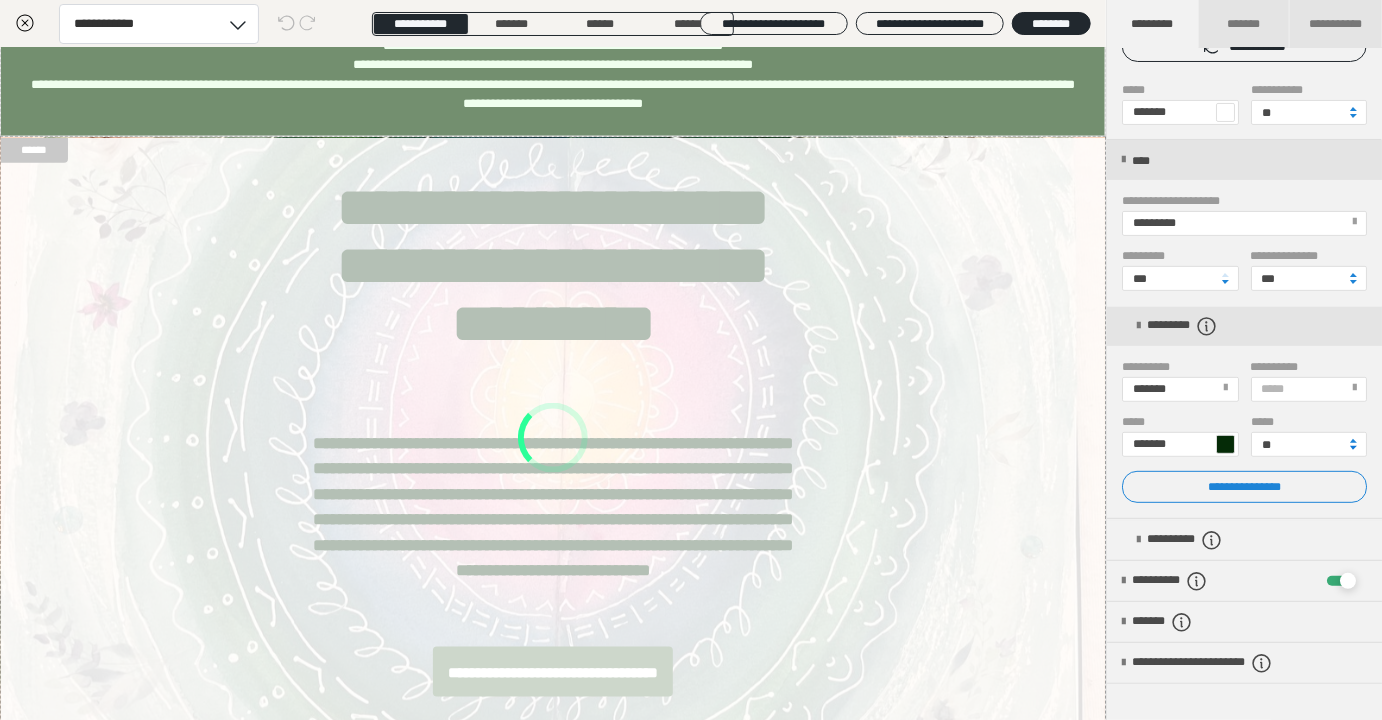 click at bounding box center [1353, 448] 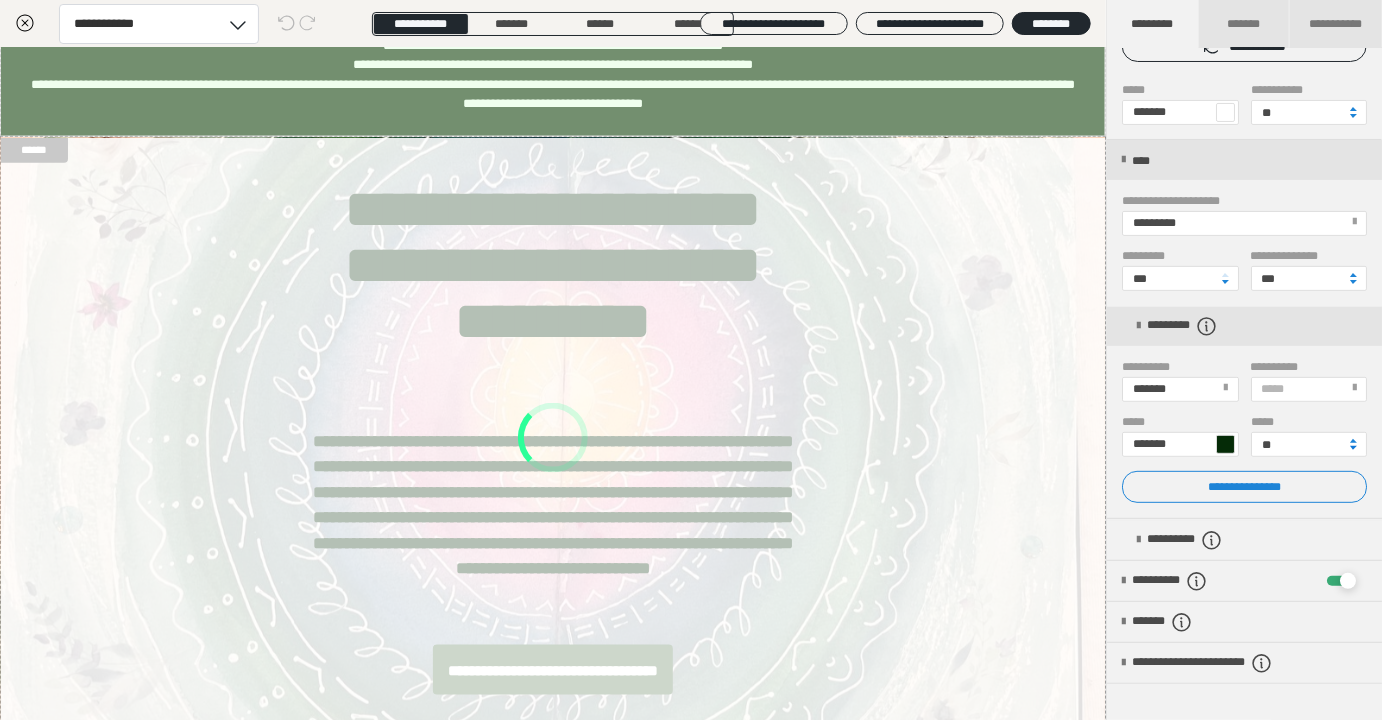 click at bounding box center (1353, 448) 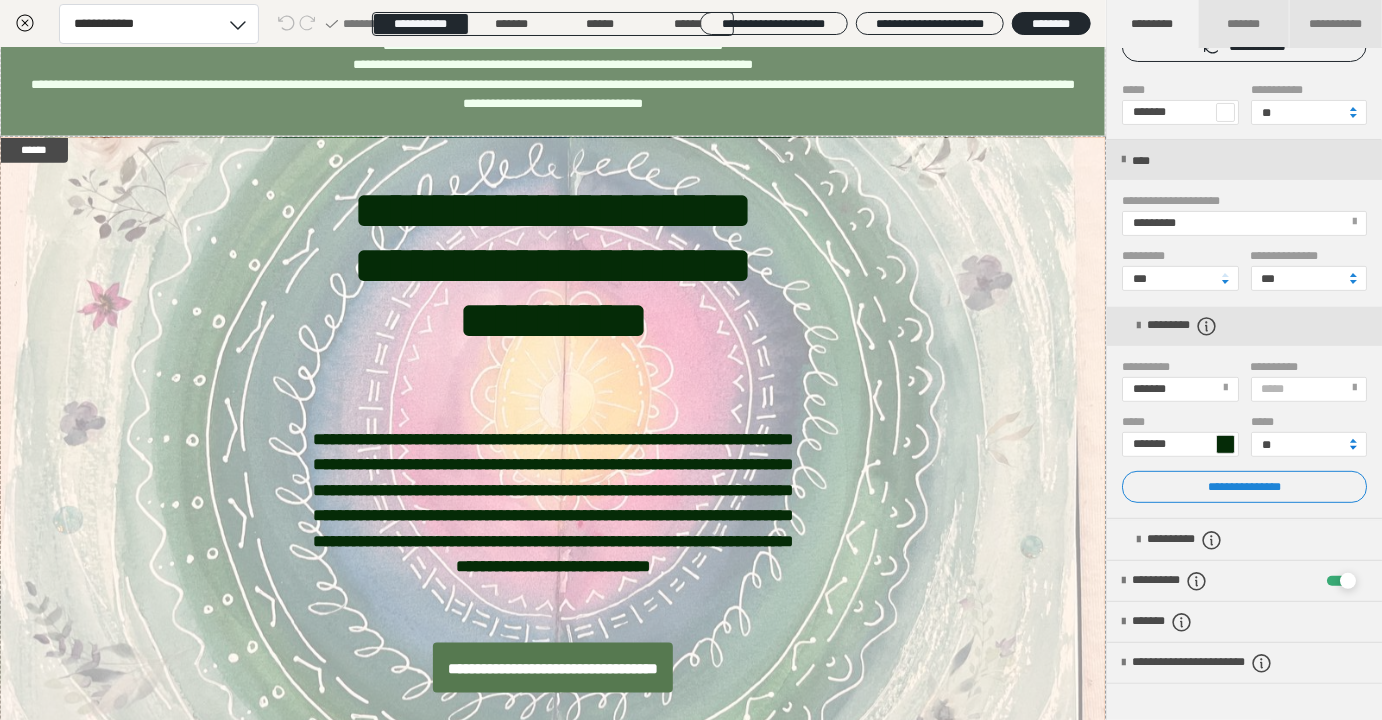 click at bounding box center [1353, 448] 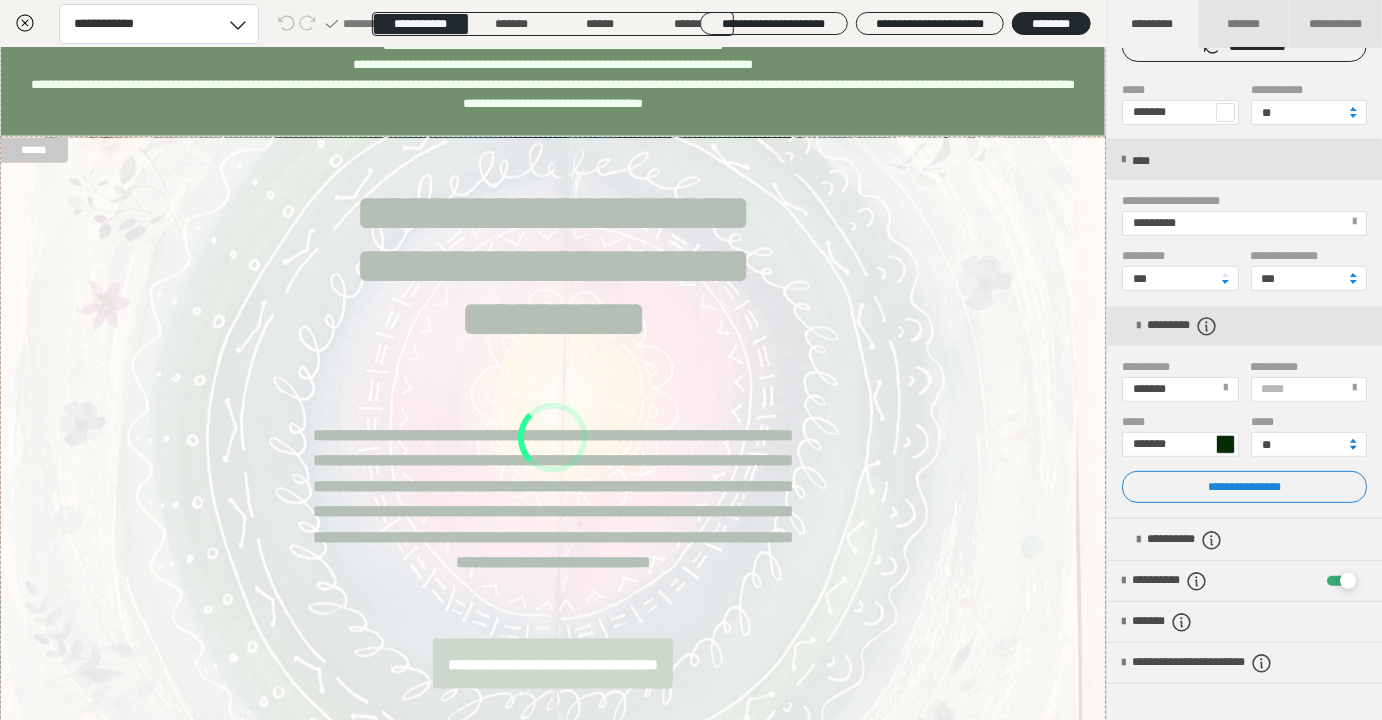 click at bounding box center (1353, 448) 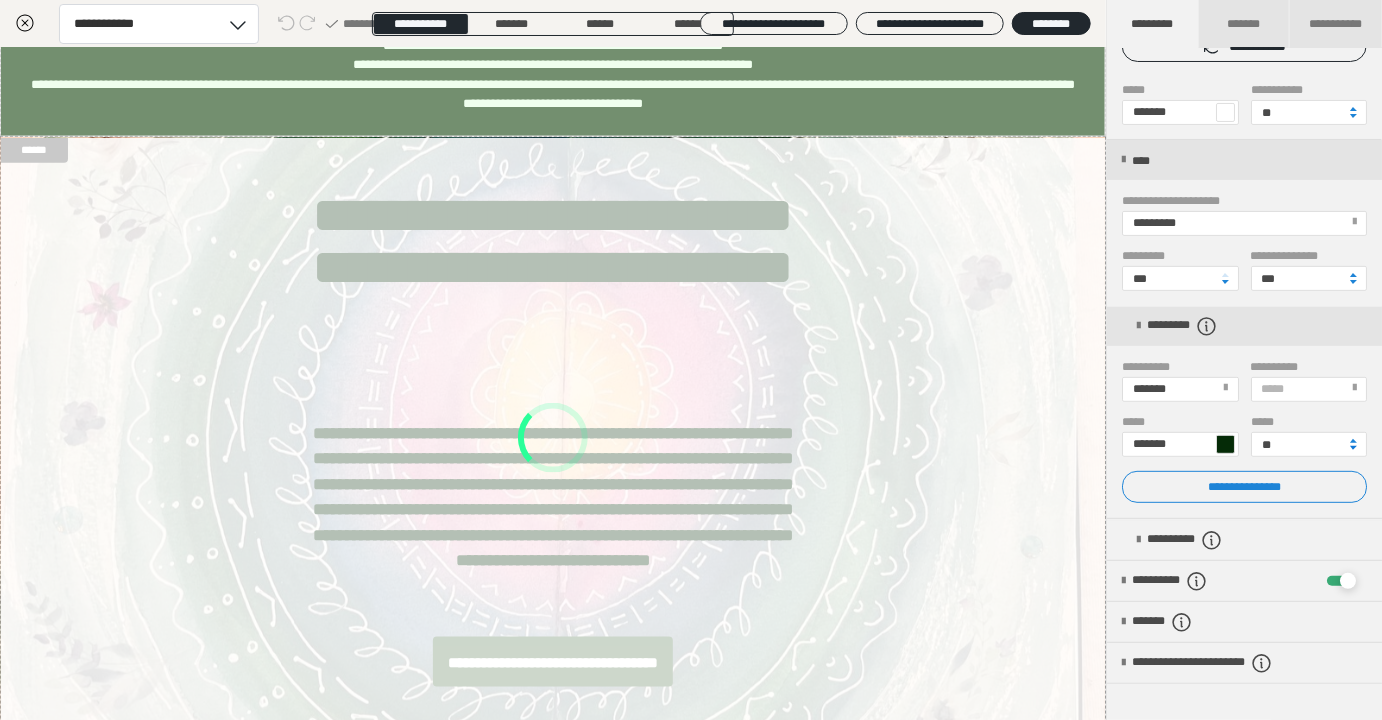 click at bounding box center [1353, 448] 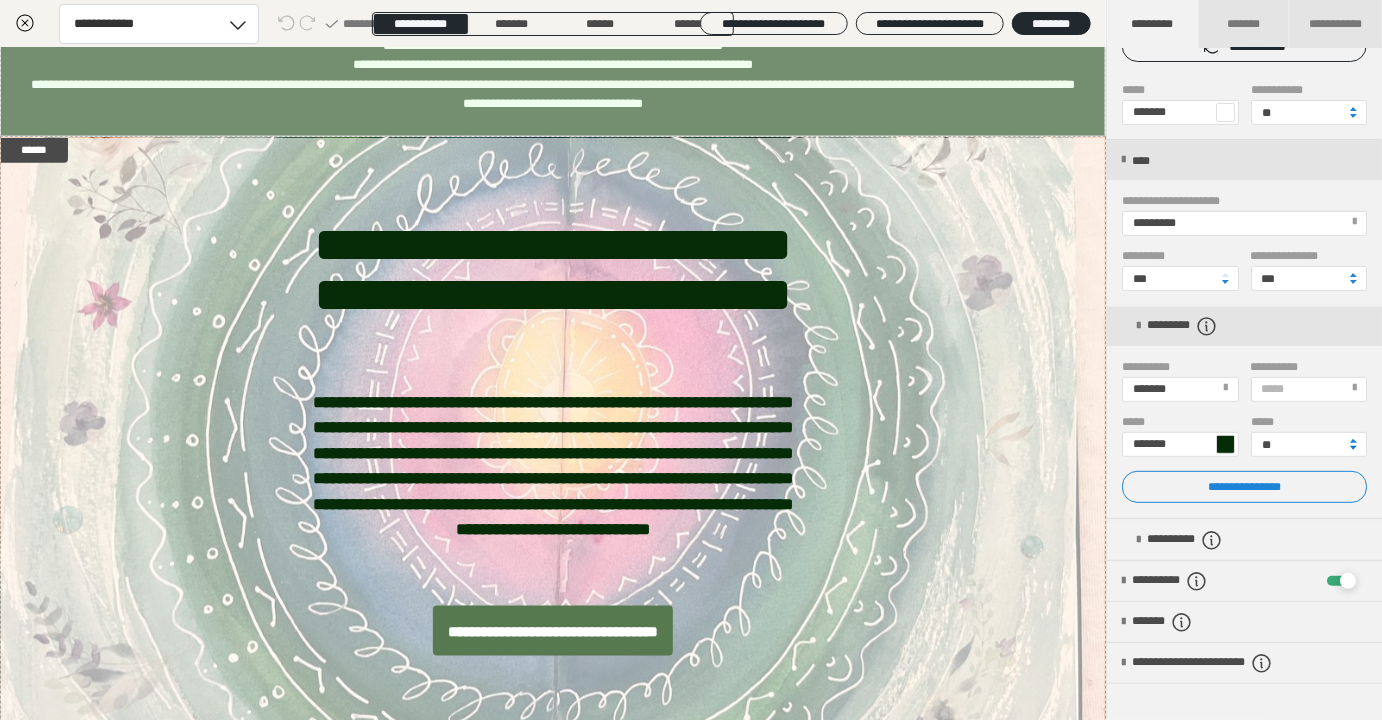 click at bounding box center (1353, 448) 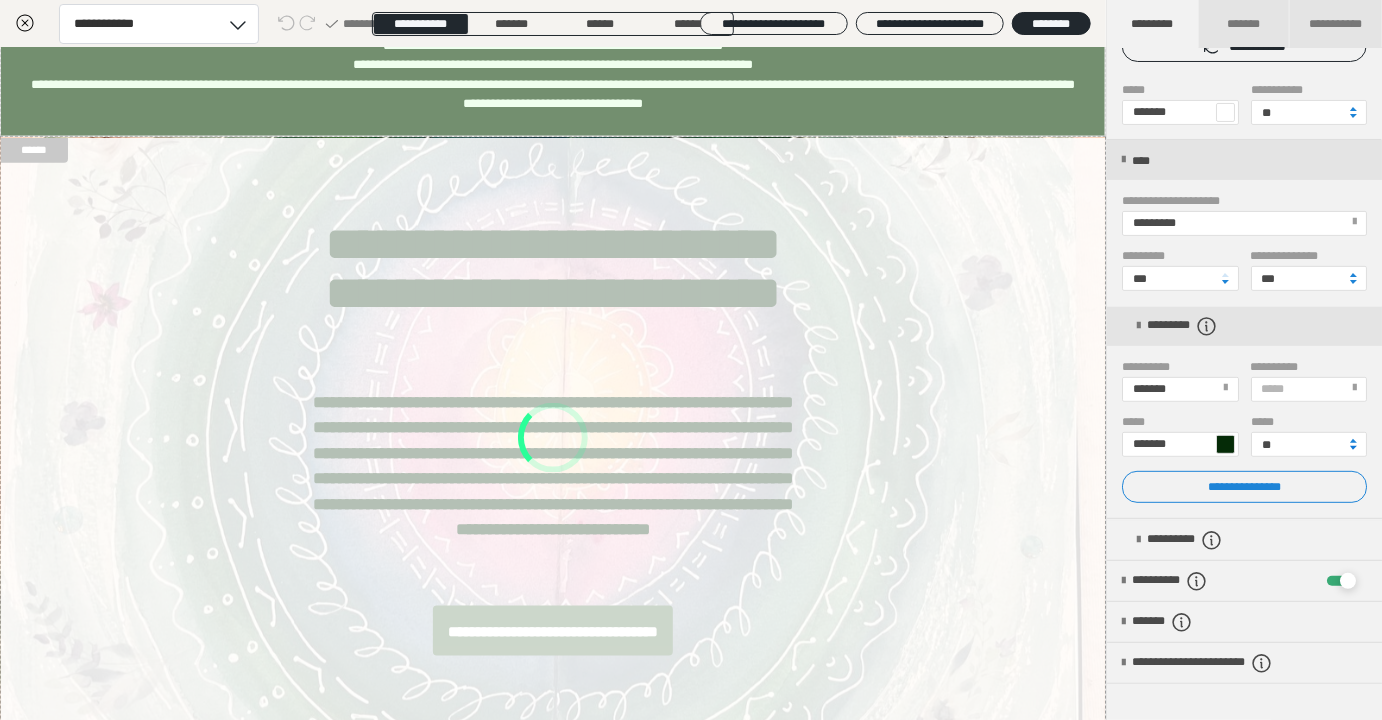 click at bounding box center [1353, 448] 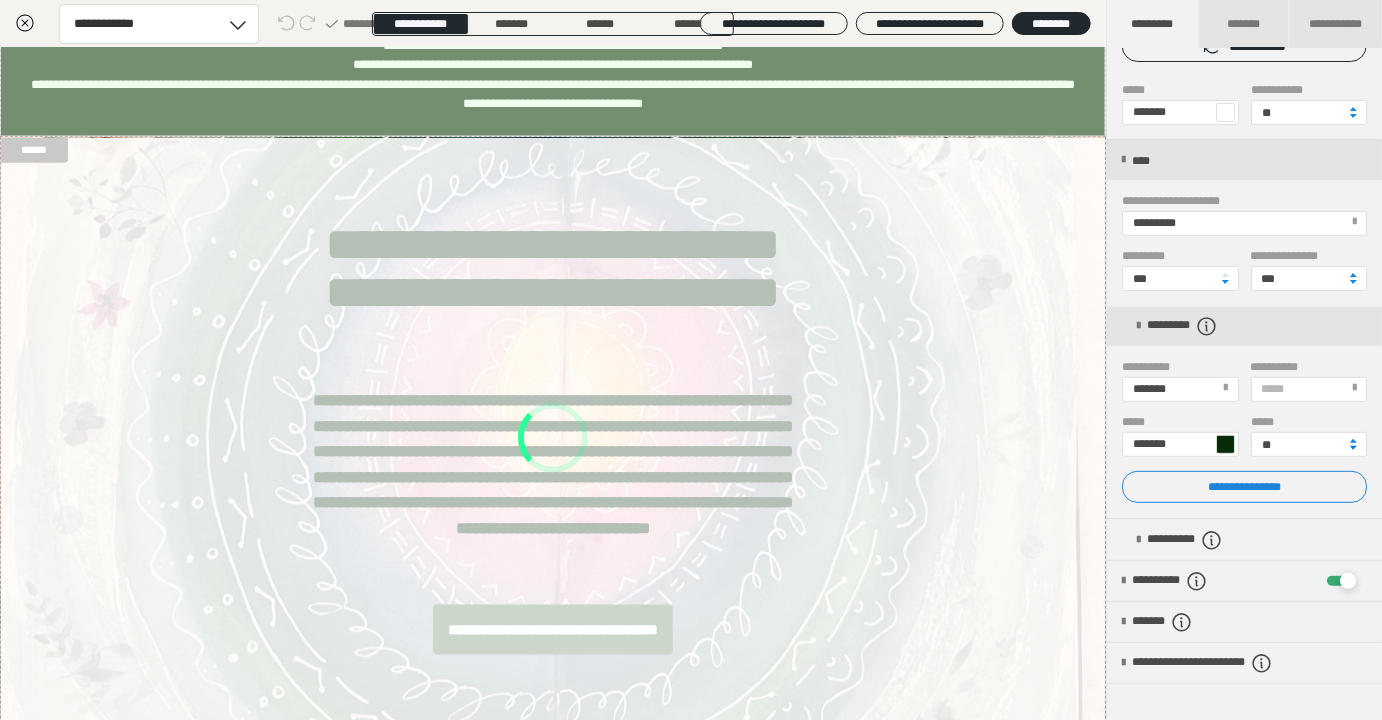 click at bounding box center [1353, 448] 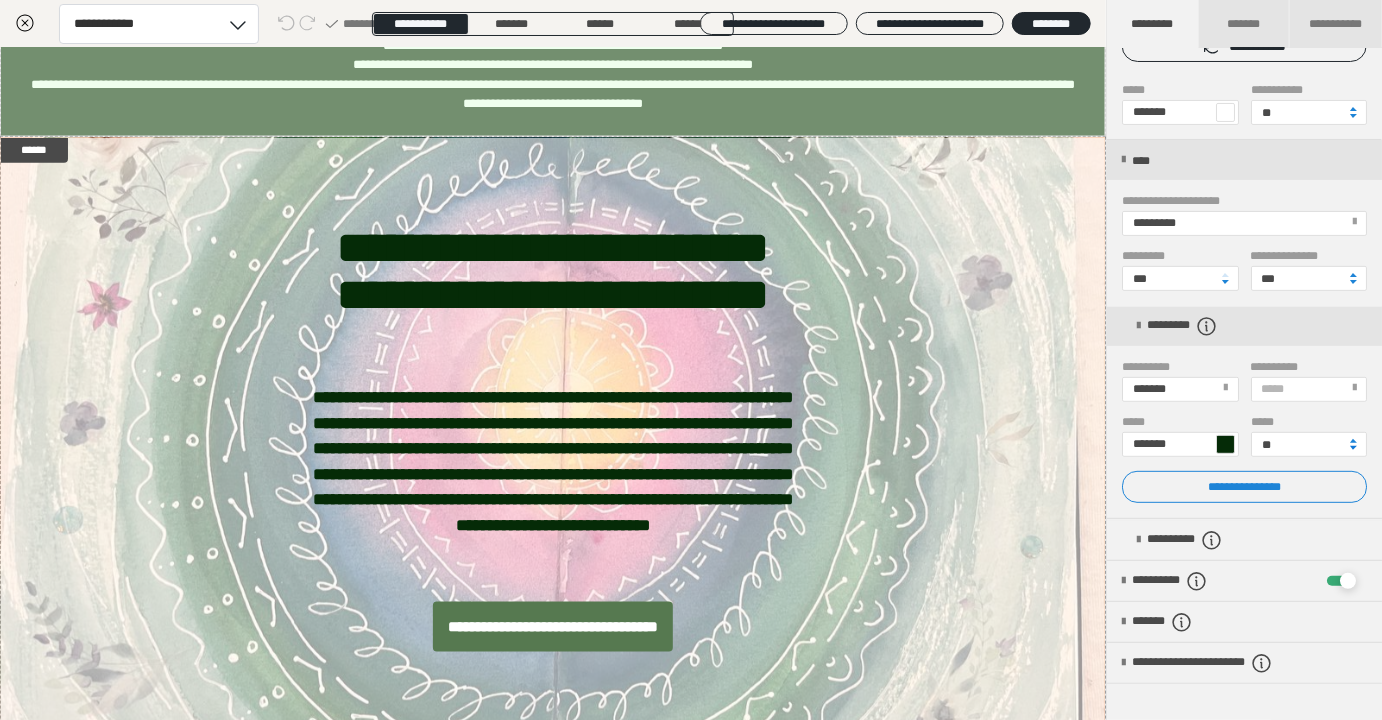 click at bounding box center [1353, 448] 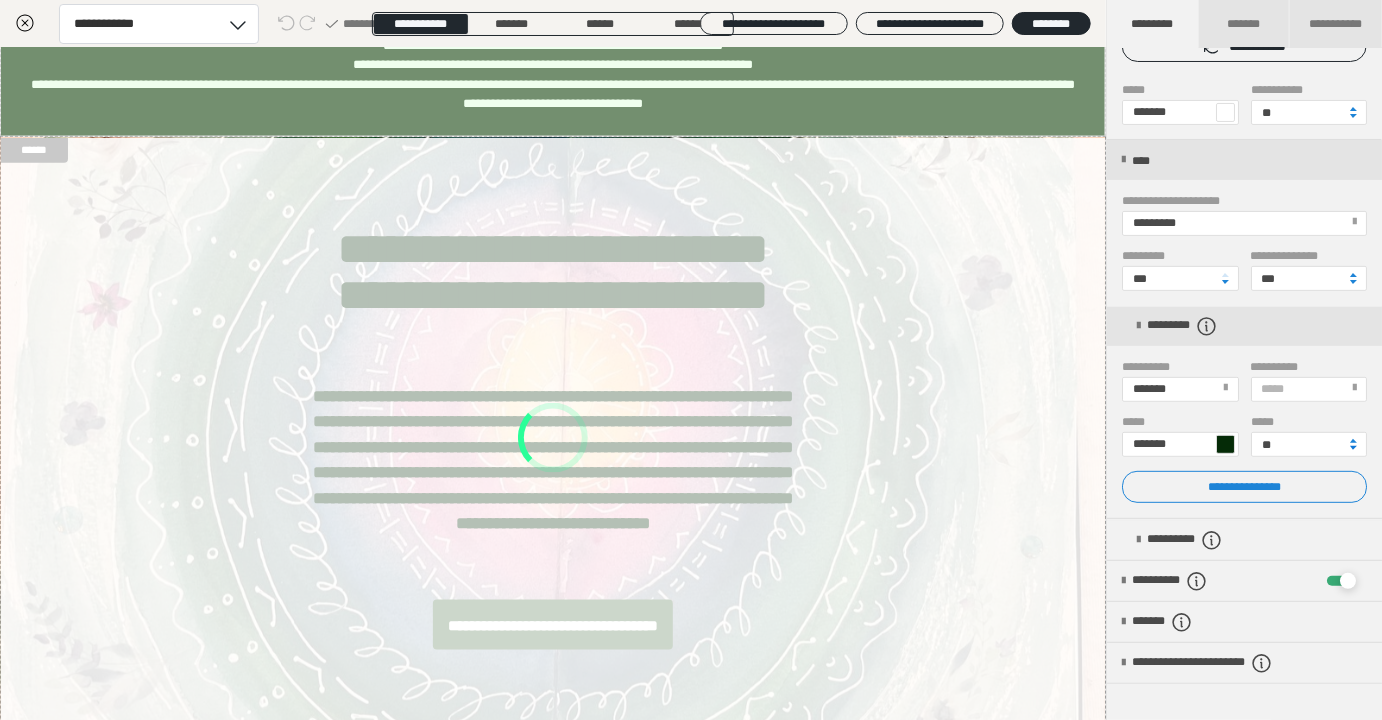 click at bounding box center (1353, 448) 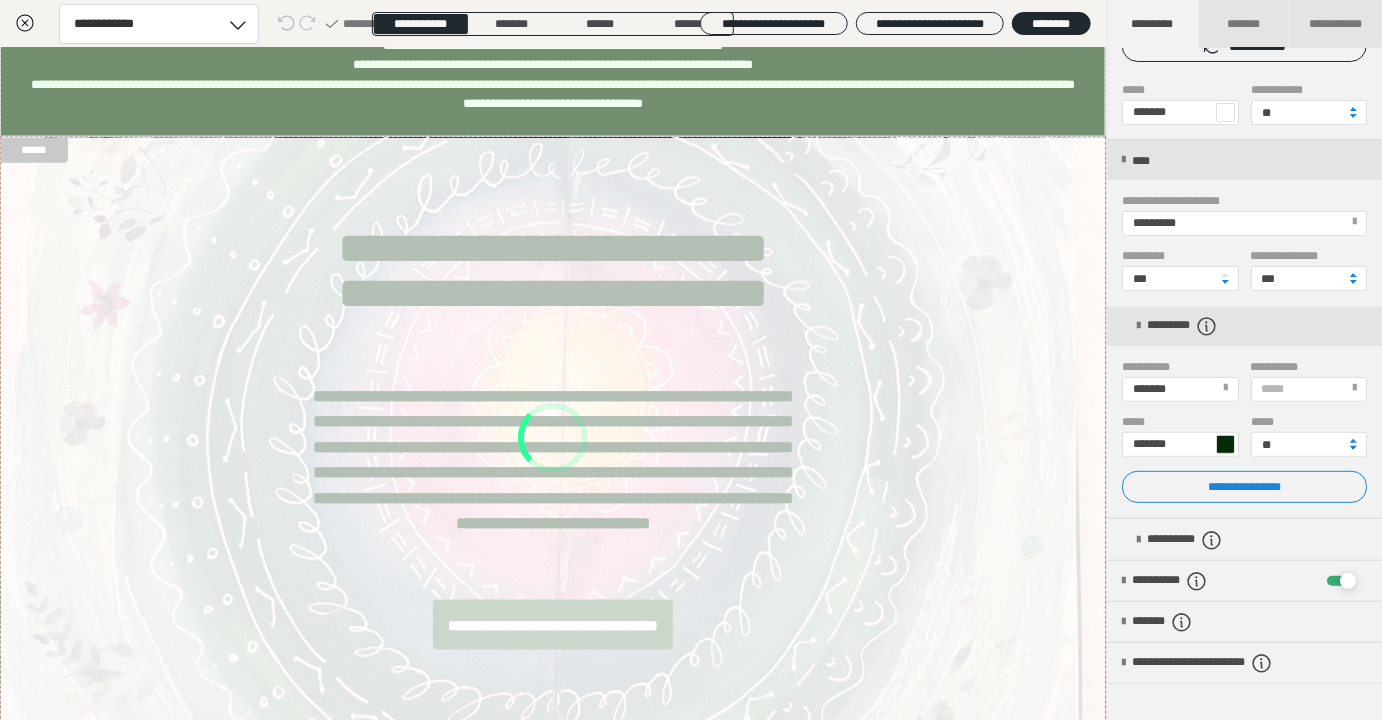 click at bounding box center (1353, 448) 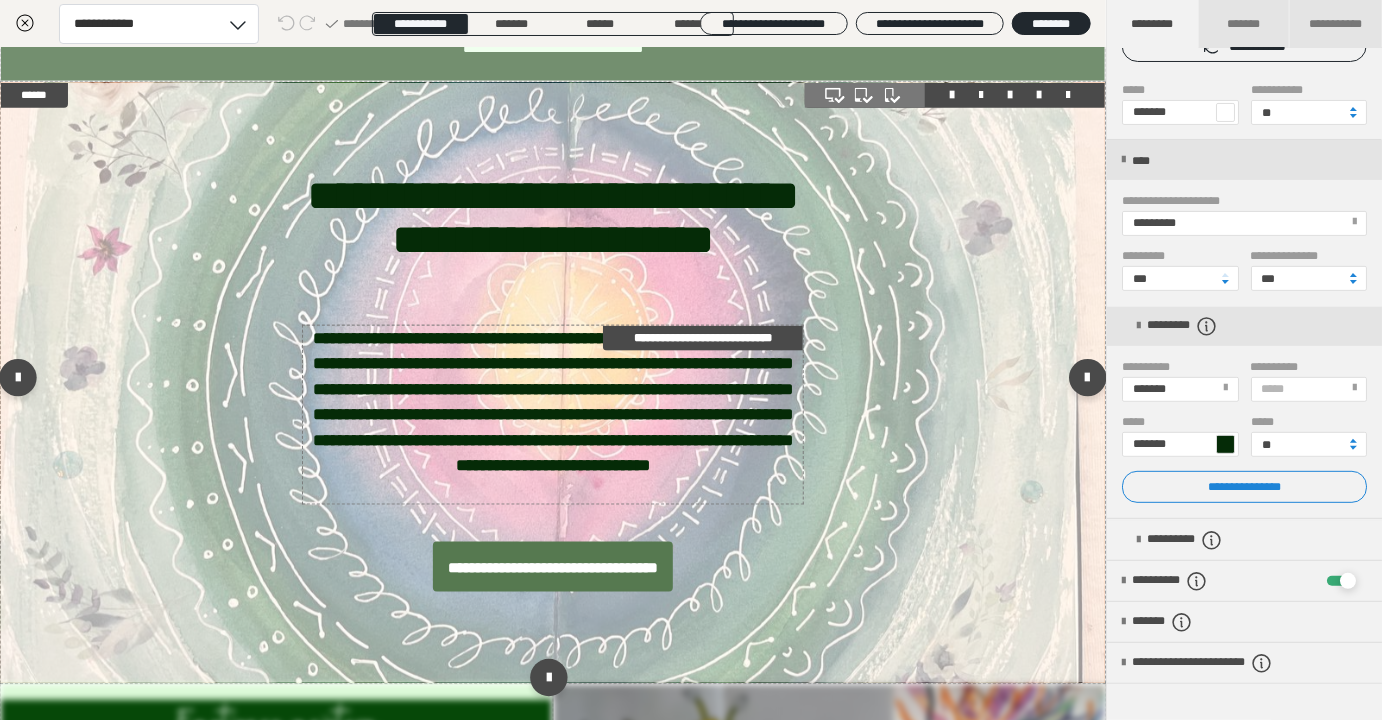 scroll, scrollTop: 1040, scrollLeft: 0, axis: vertical 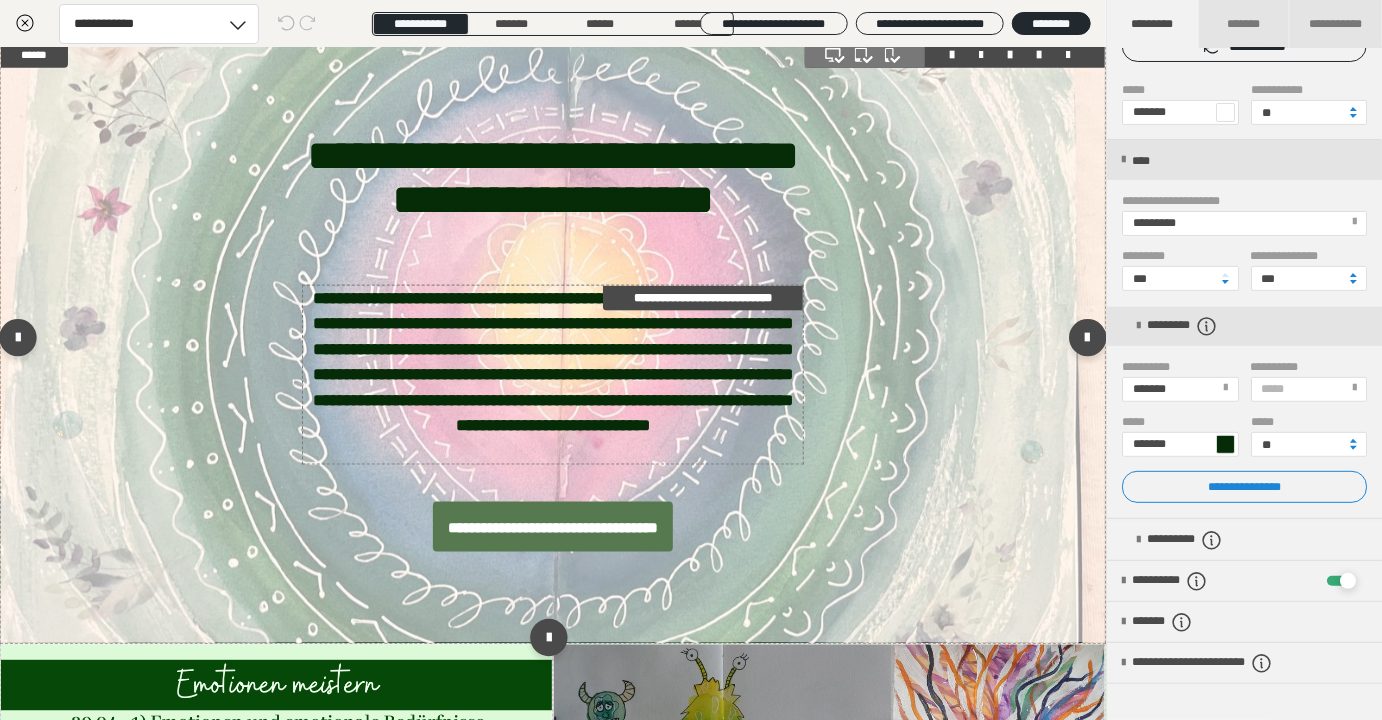 click on "**********" at bounding box center [553, 375] 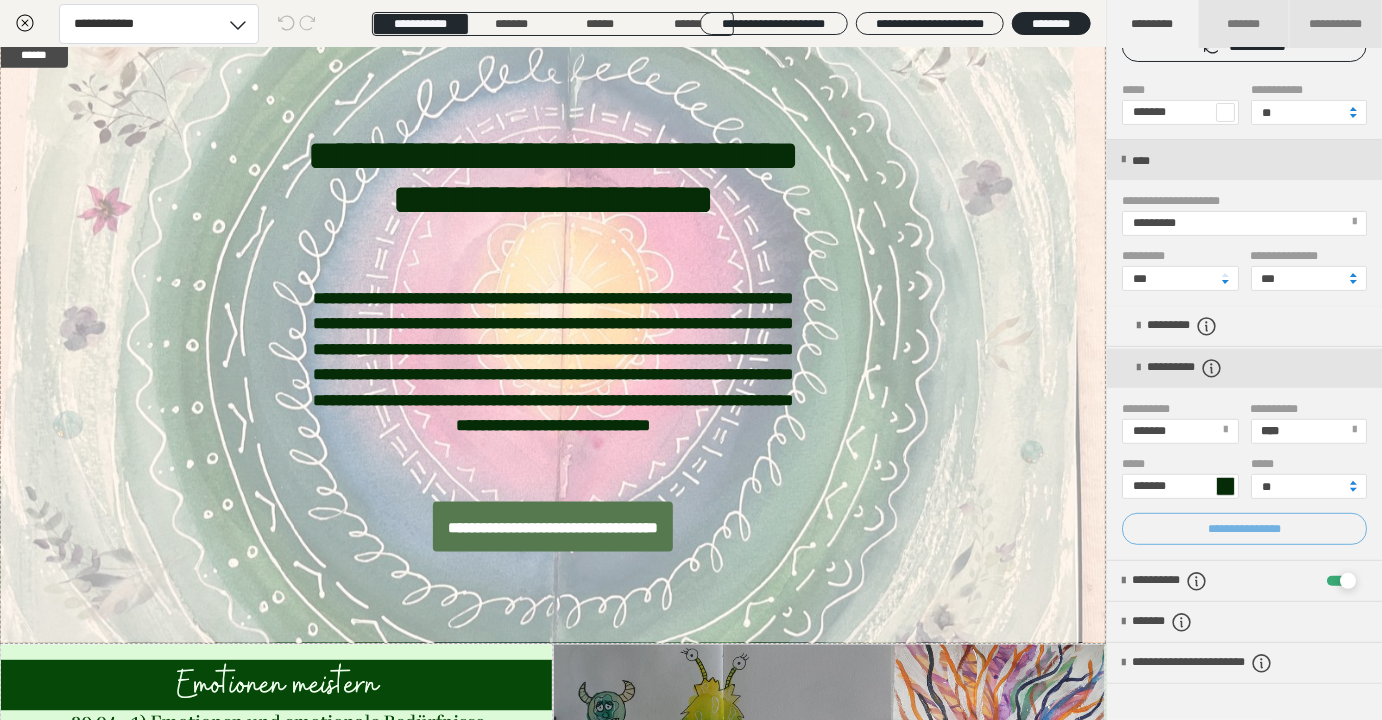click on "**********" at bounding box center (1244, 529) 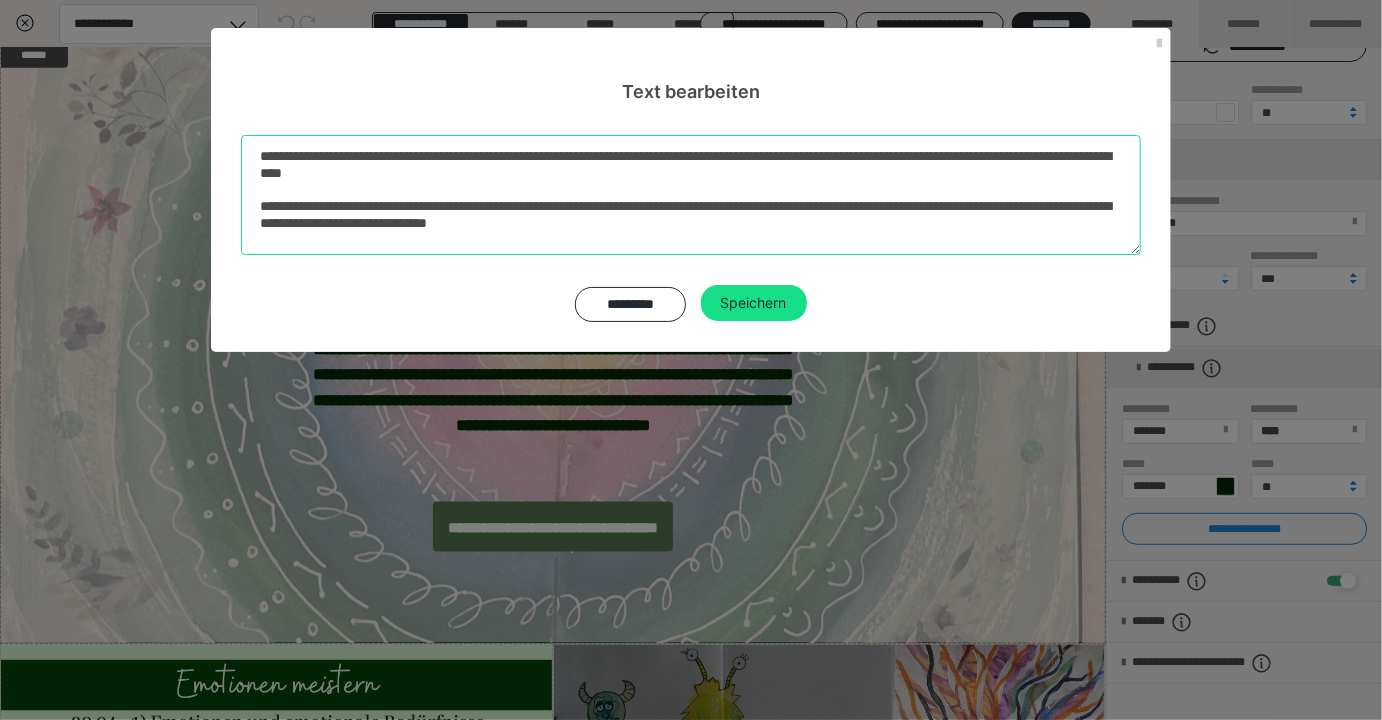drag, startPoint x: 901, startPoint y: 152, endPoint x: 733, endPoint y: 161, distance: 168.2409 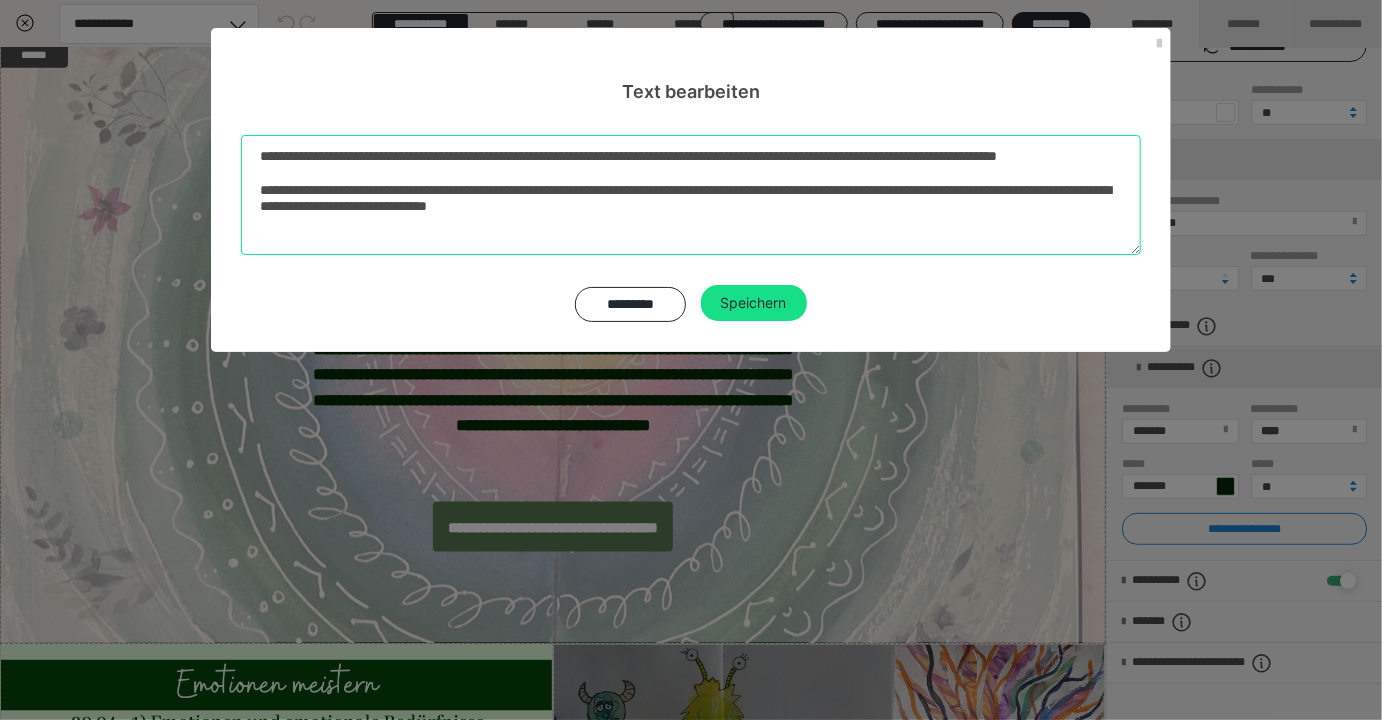 click on "**********" at bounding box center (691, 195) 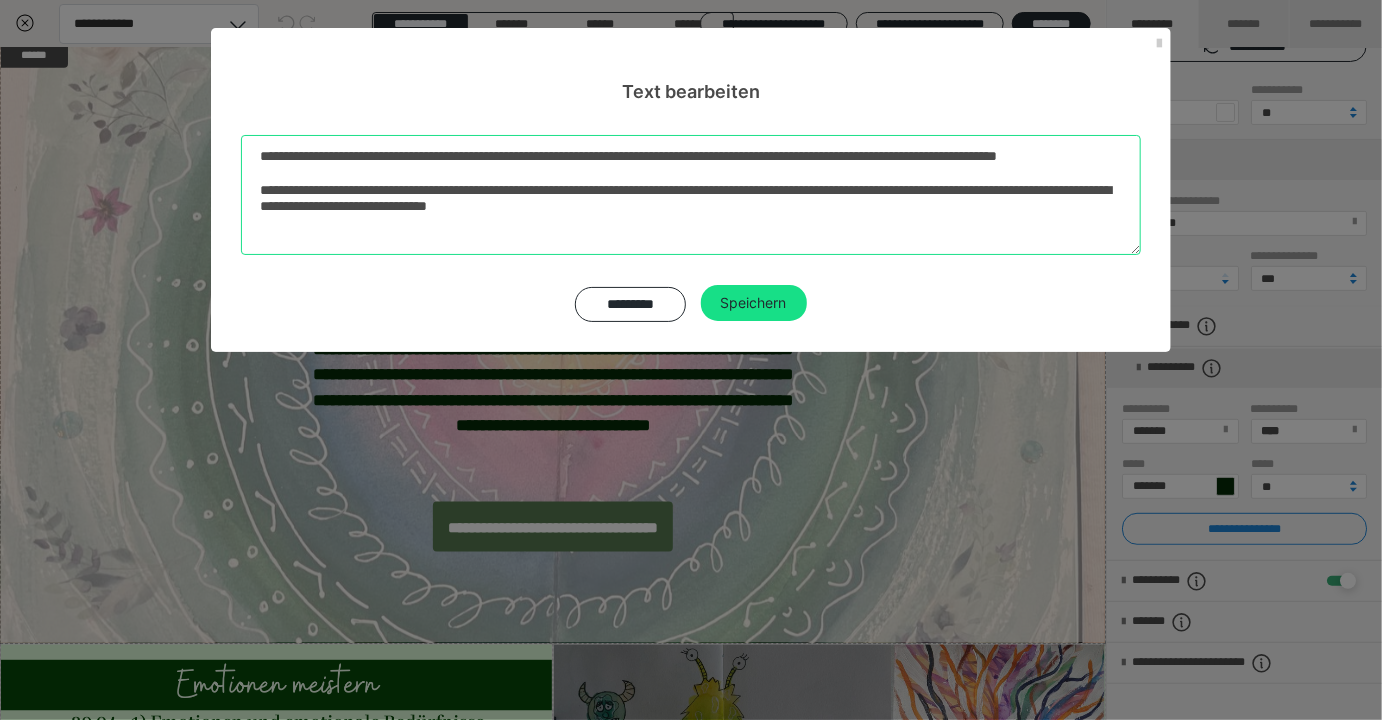 click on "**********" at bounding box center [691, 195] 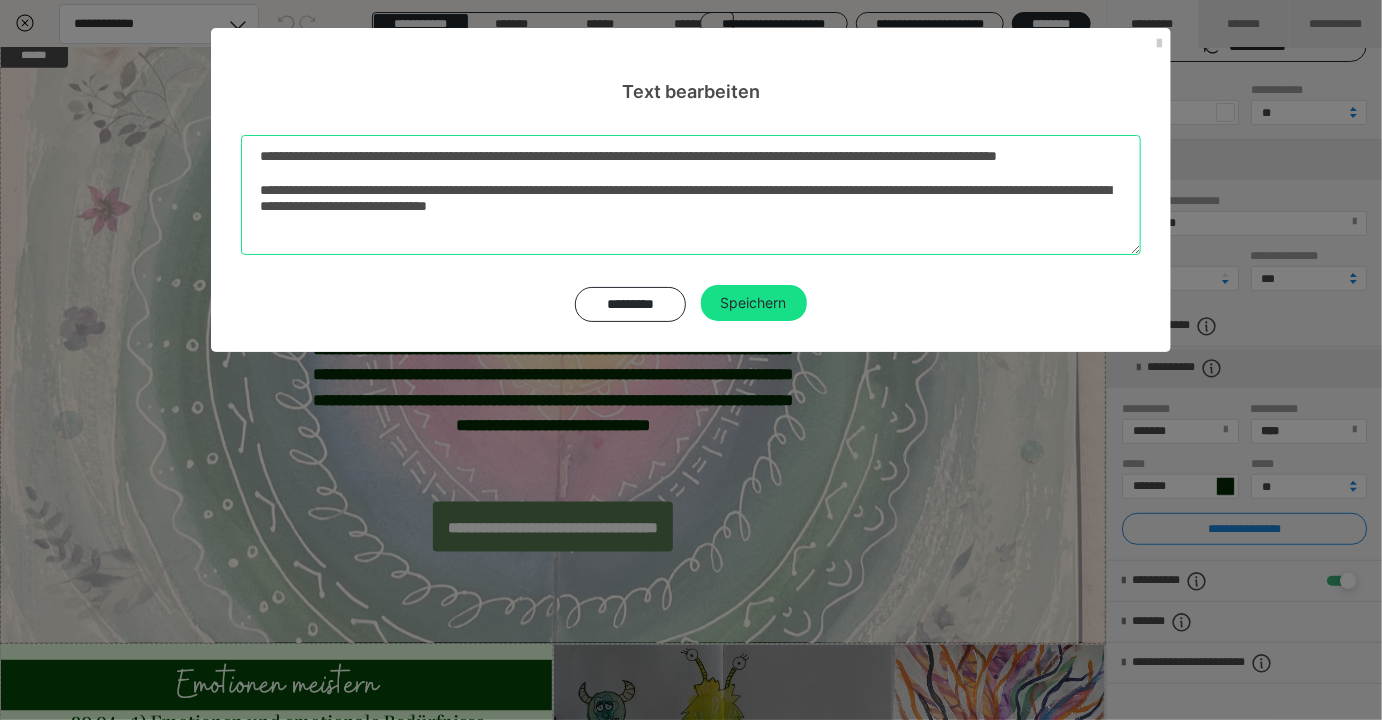 drag, startPoint x: 840, startPoint y: 207, endPoint x: 226, endPoint y: 194, distance: 614.13763 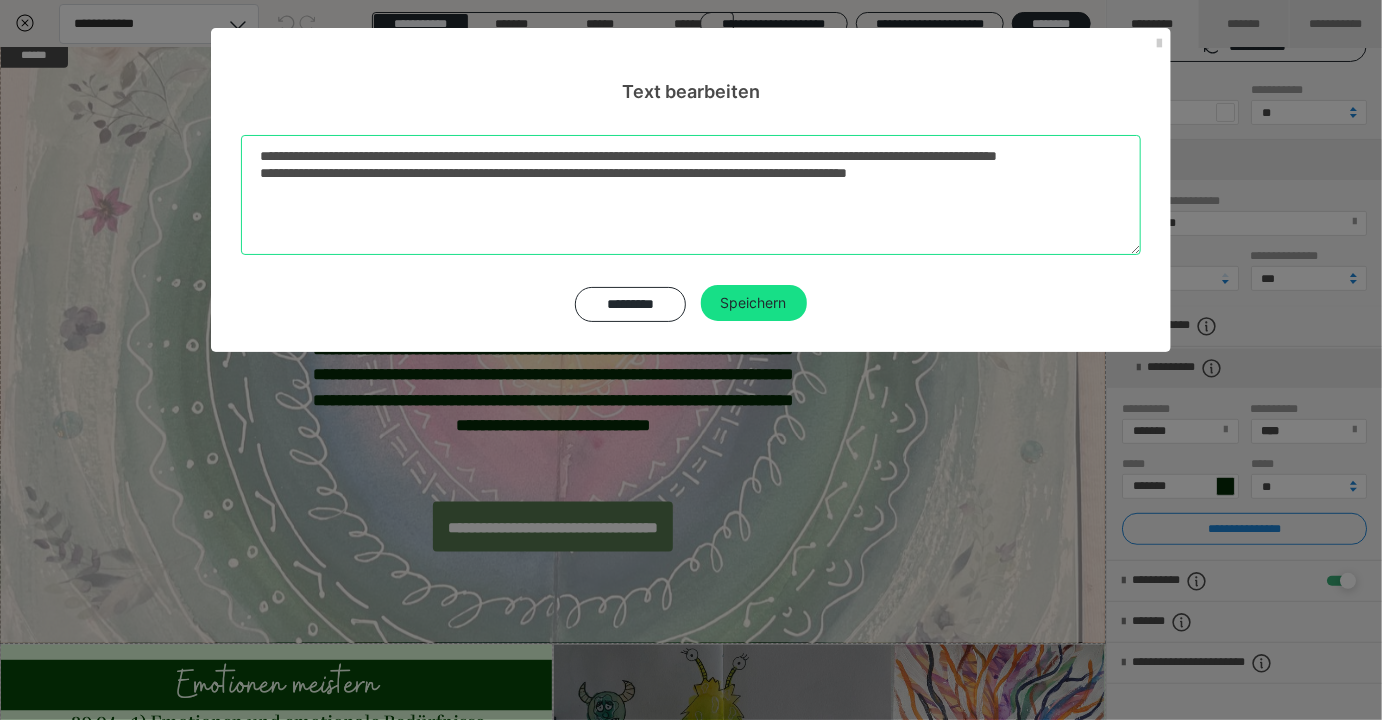 click on "**********" at bounding box center (691, 195) 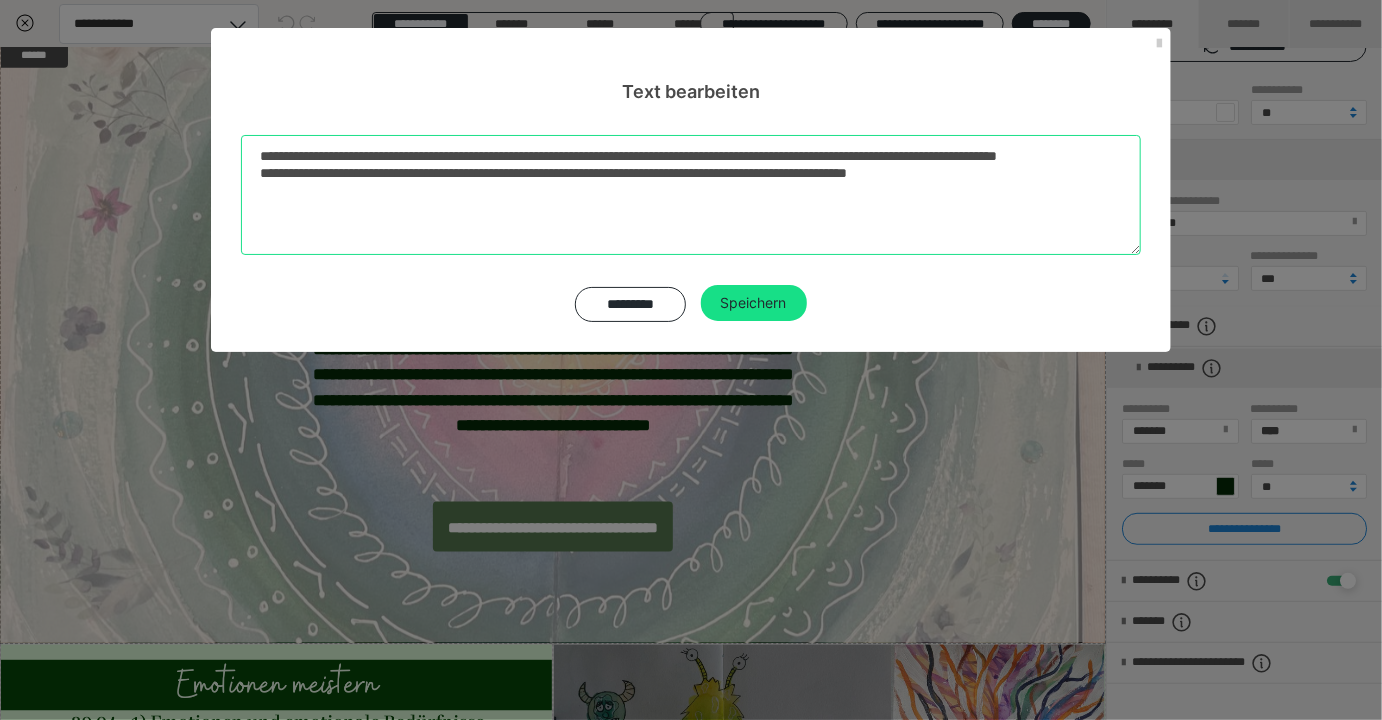 drag, startPoint x: 1042, startPoint y: 192, endPoint x: 197, endPoint y: 193, distance: 845.0006 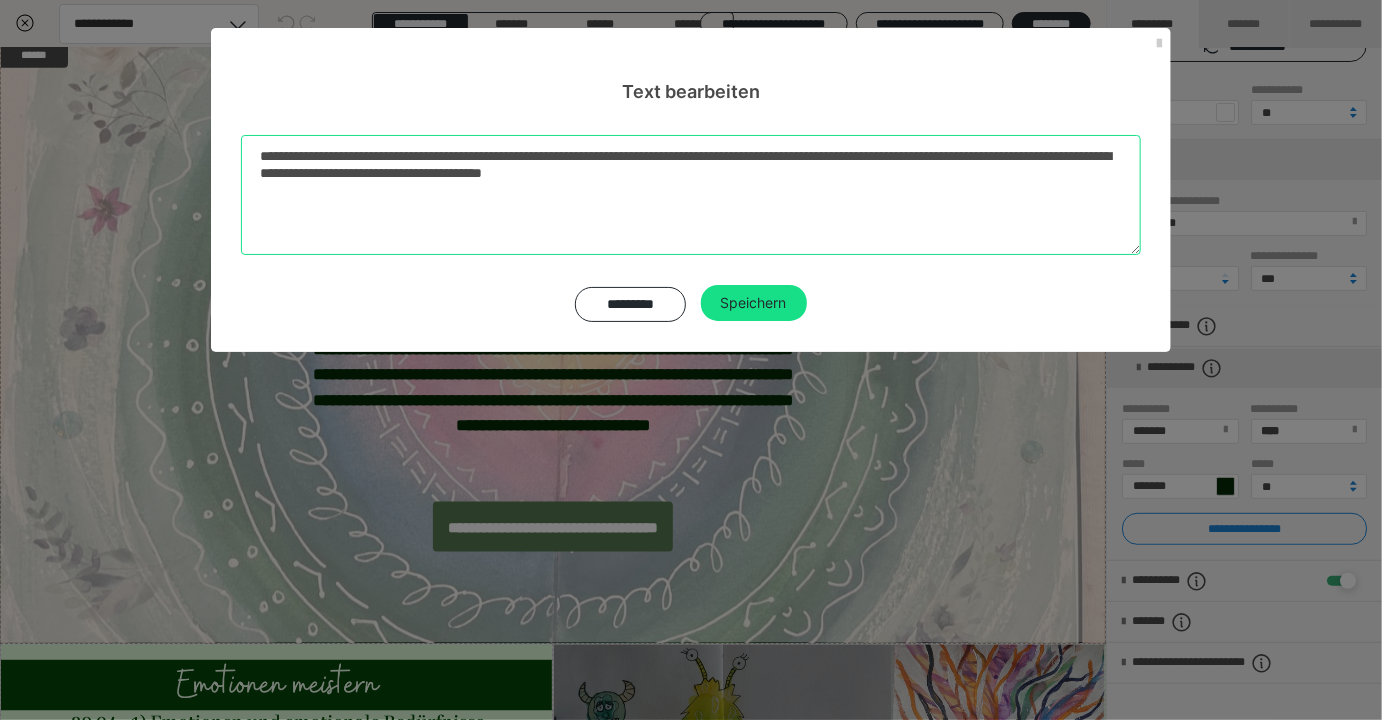 click on "**********" at bounding box center [691, 195] 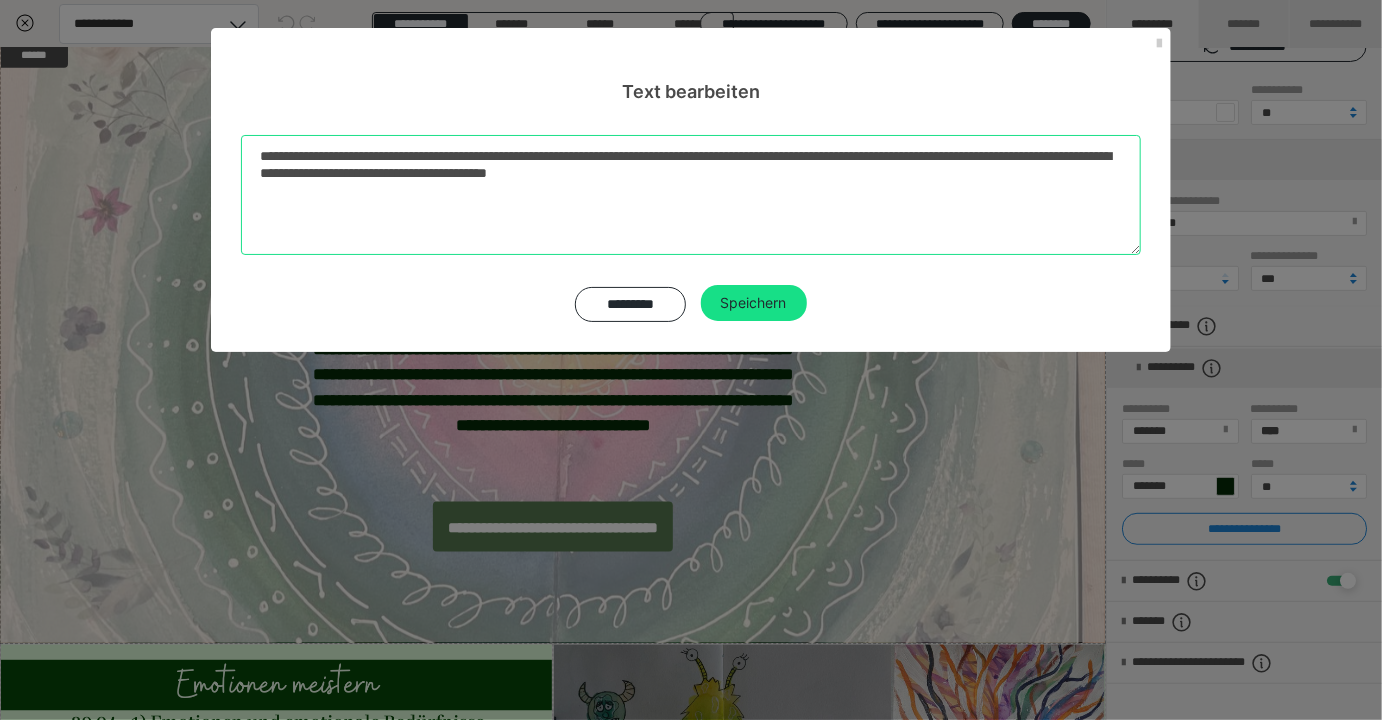 click on "**********" at bounding box center [691, 195] 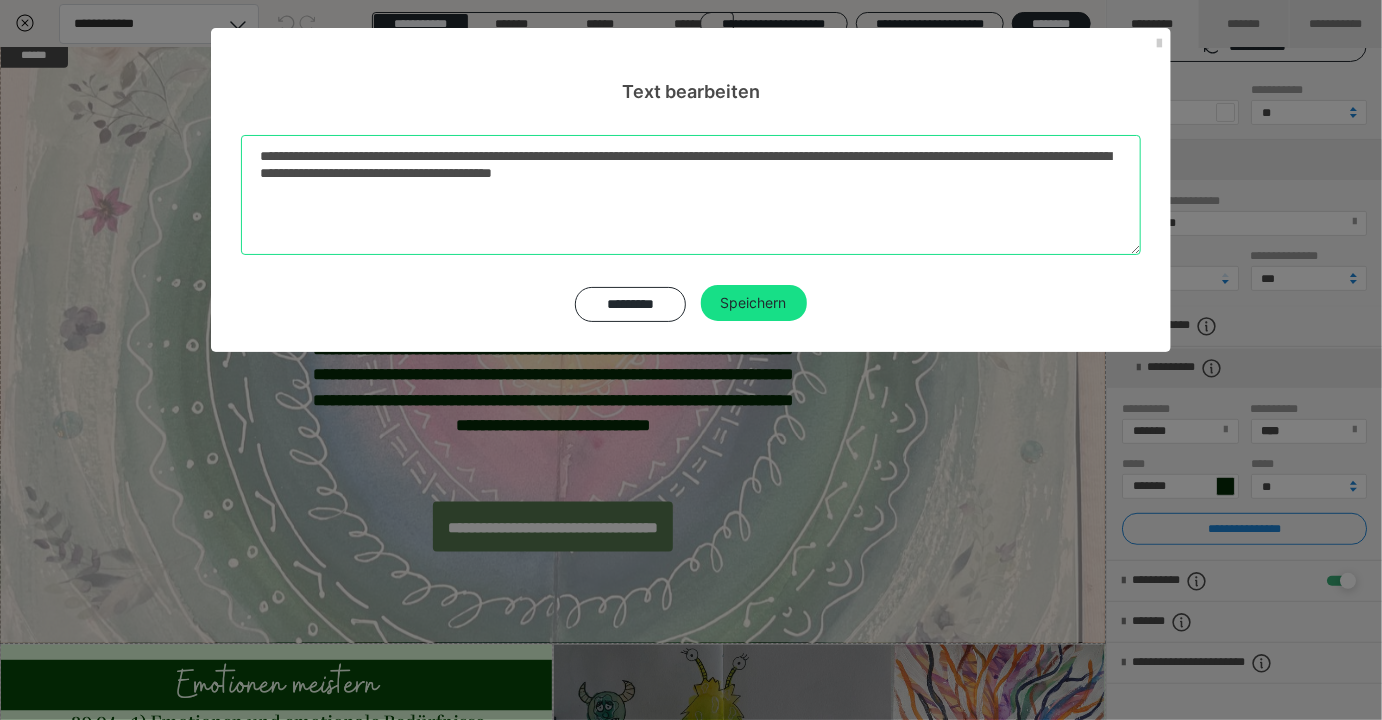 click on "**********" at bounding box center [691, 195] 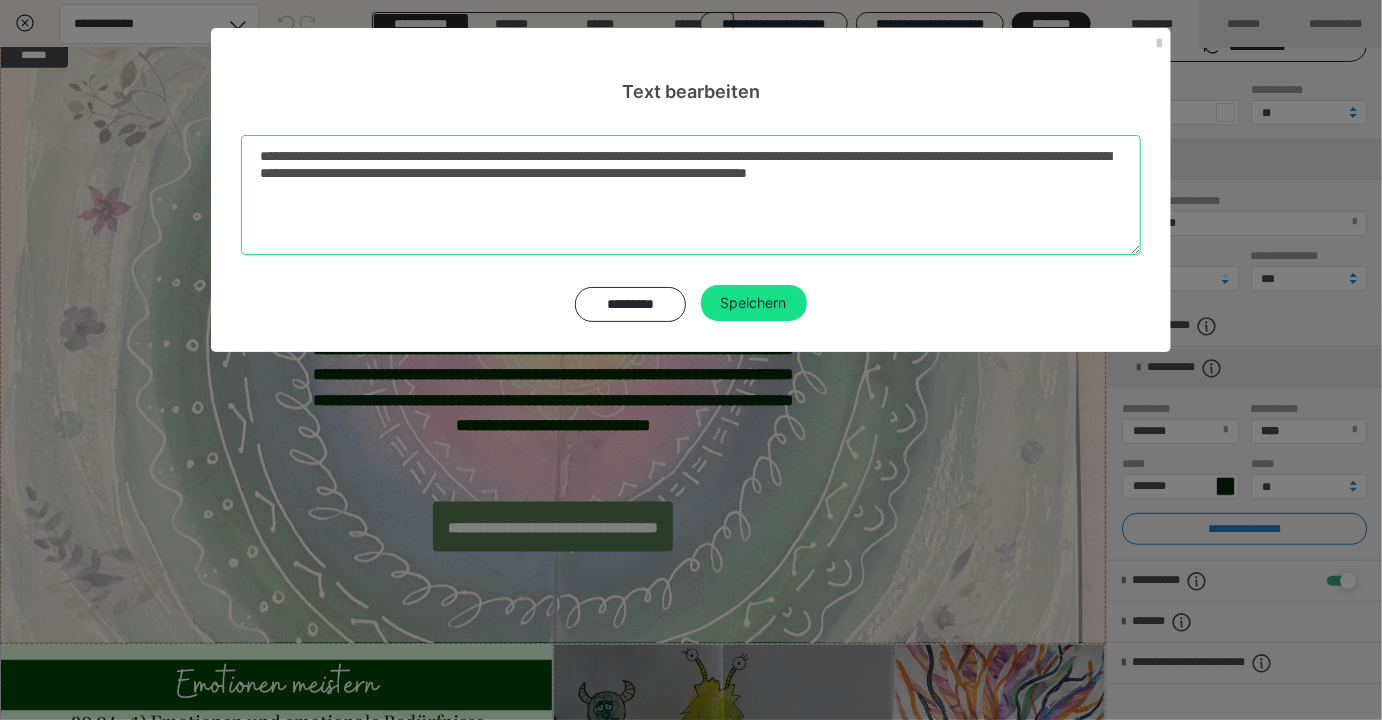 click on "**********" at bounding box center [691, 195] 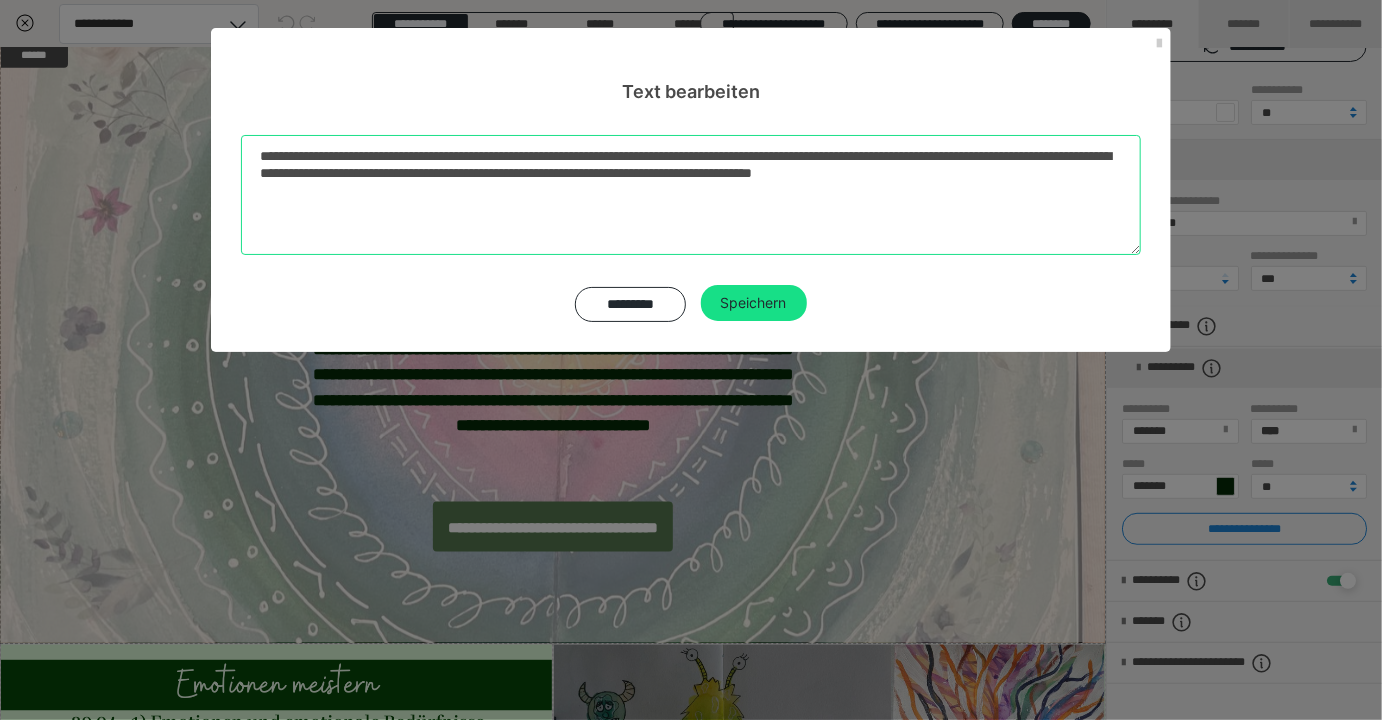 click on "**********" at bounding box center (691, 195) 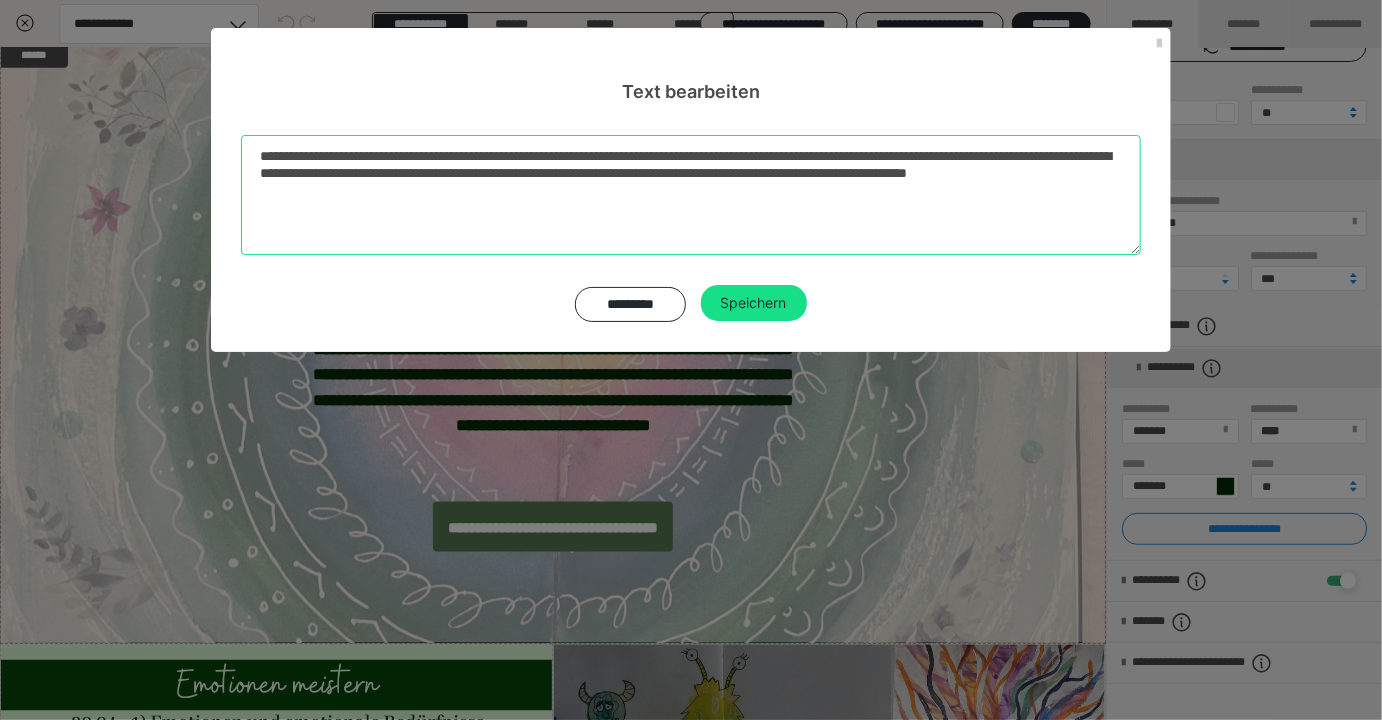 click on "**********" at bounding box center [691, 195] 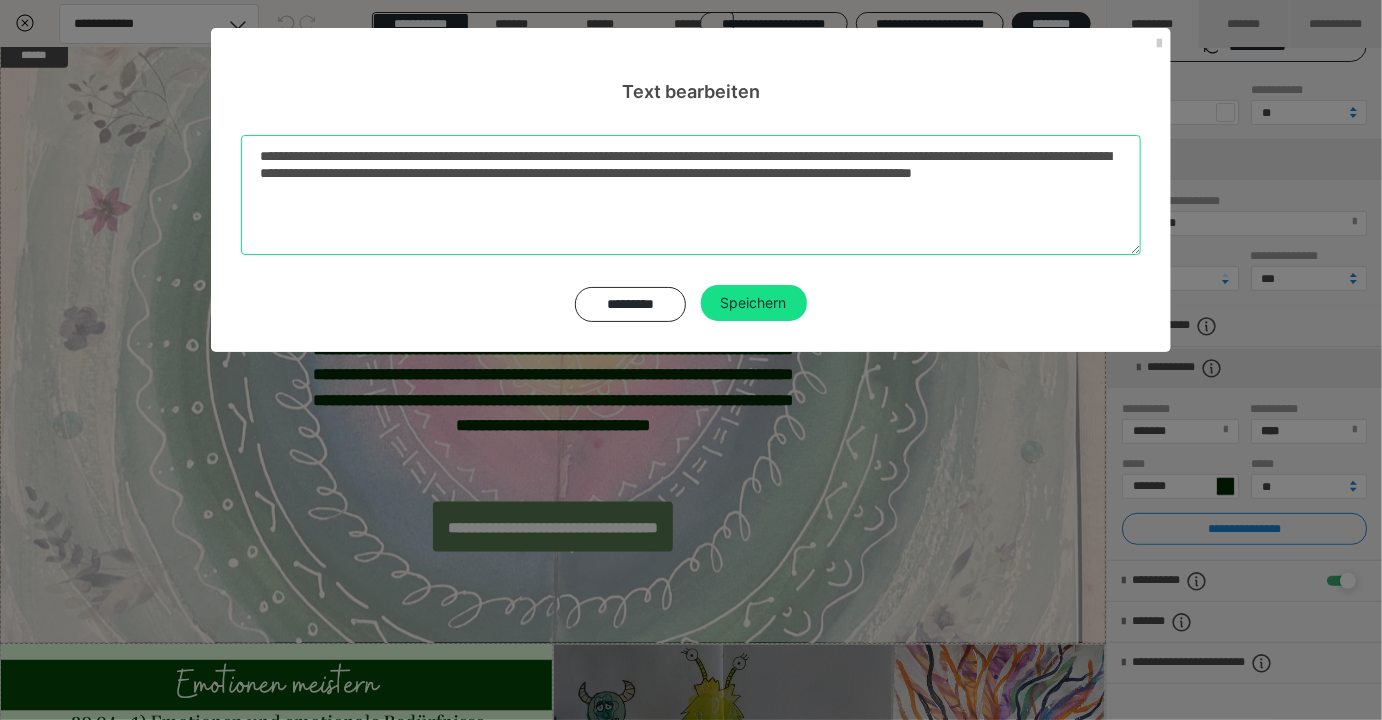 click on "**********" at bounding box center (691, 195) 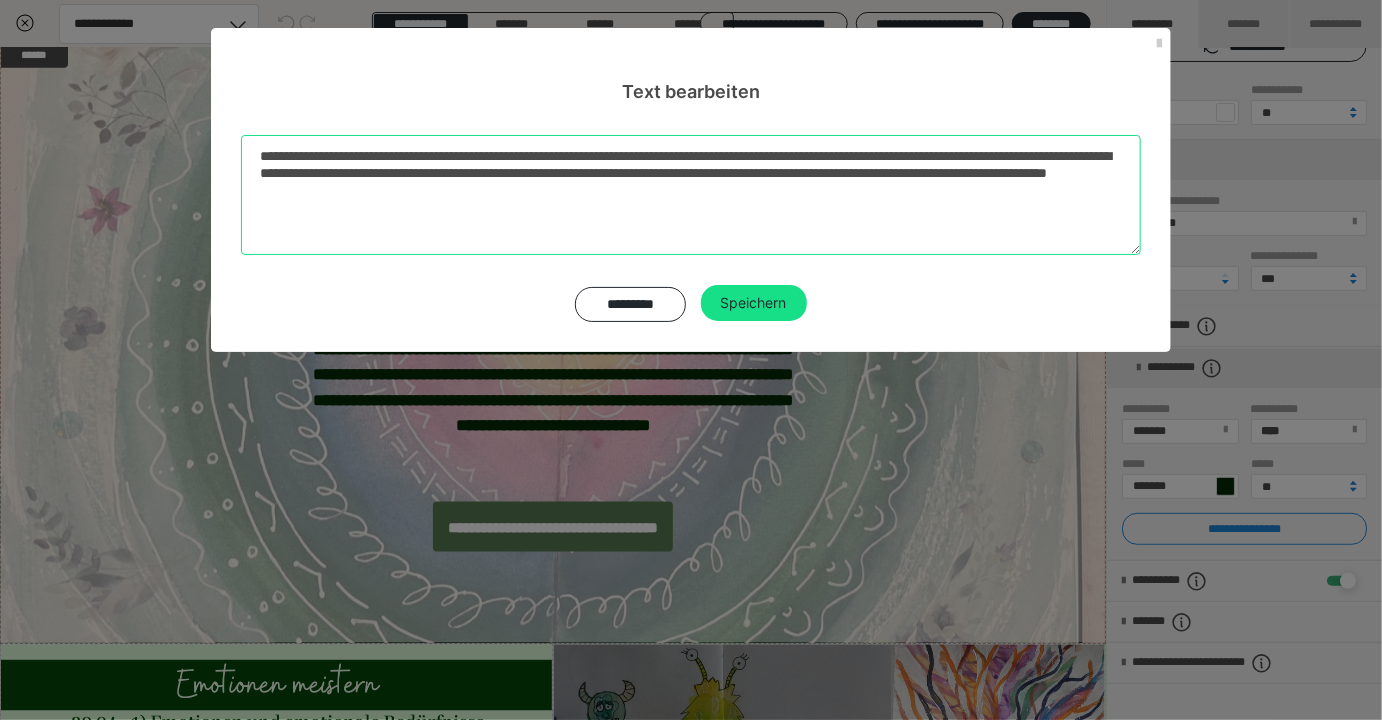 click on "**********" at bounding box center (691, 195) 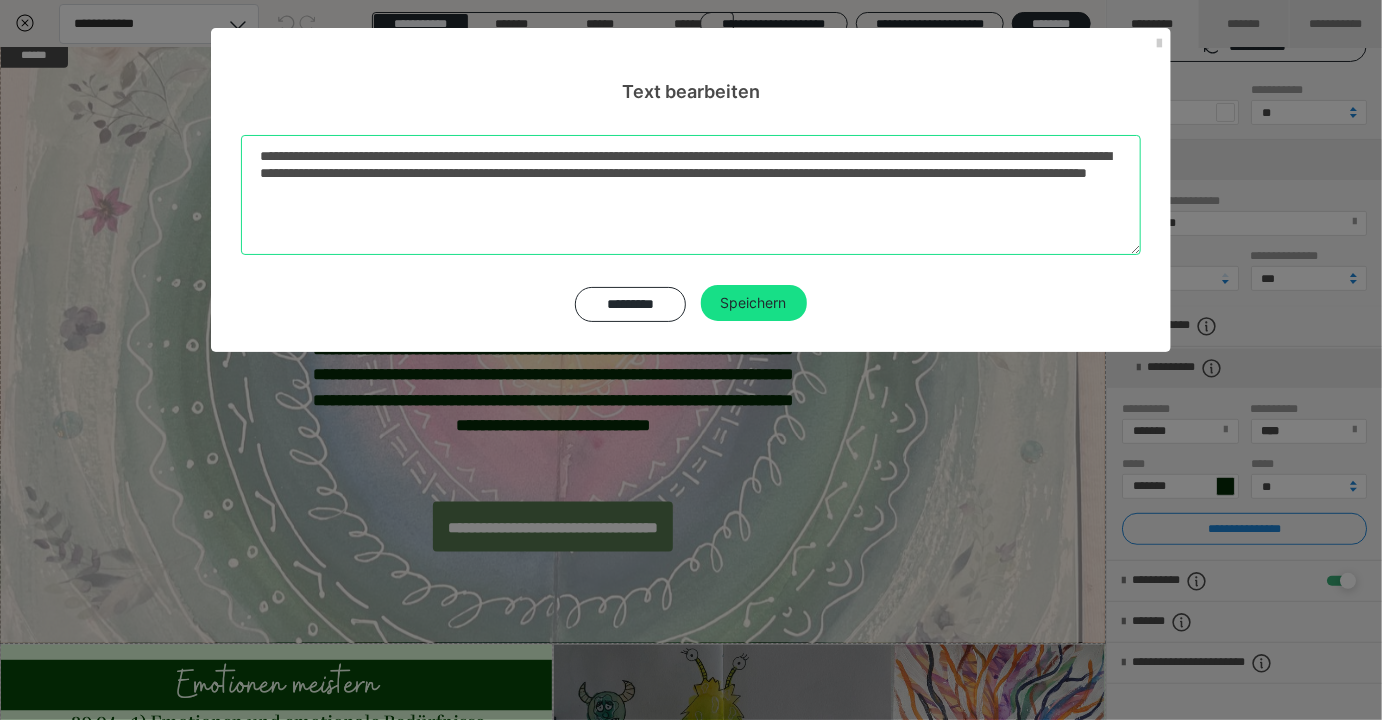 drag, startPoint x: 887, startPoint y: 197, endPoint x: 725, endPoint y: 258, distance: 173.10402 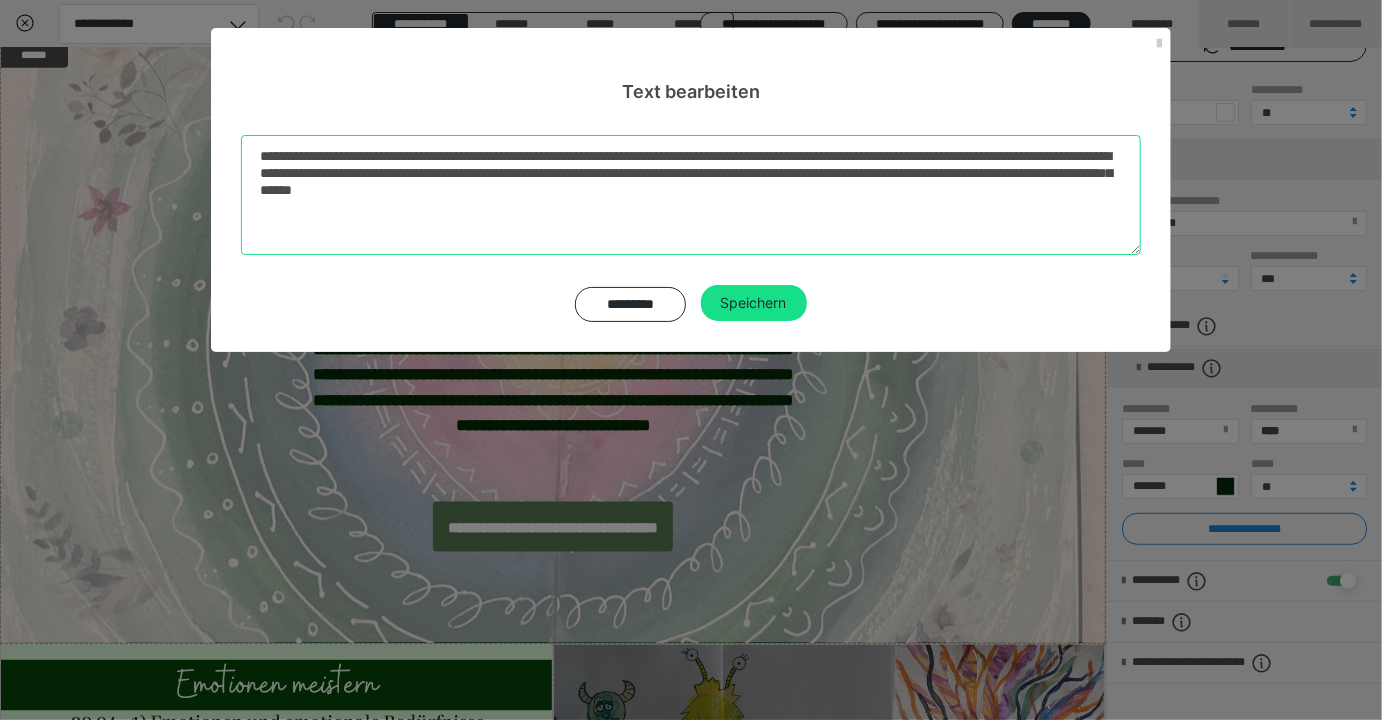 click on "**********" at bounding box center [691, 195] 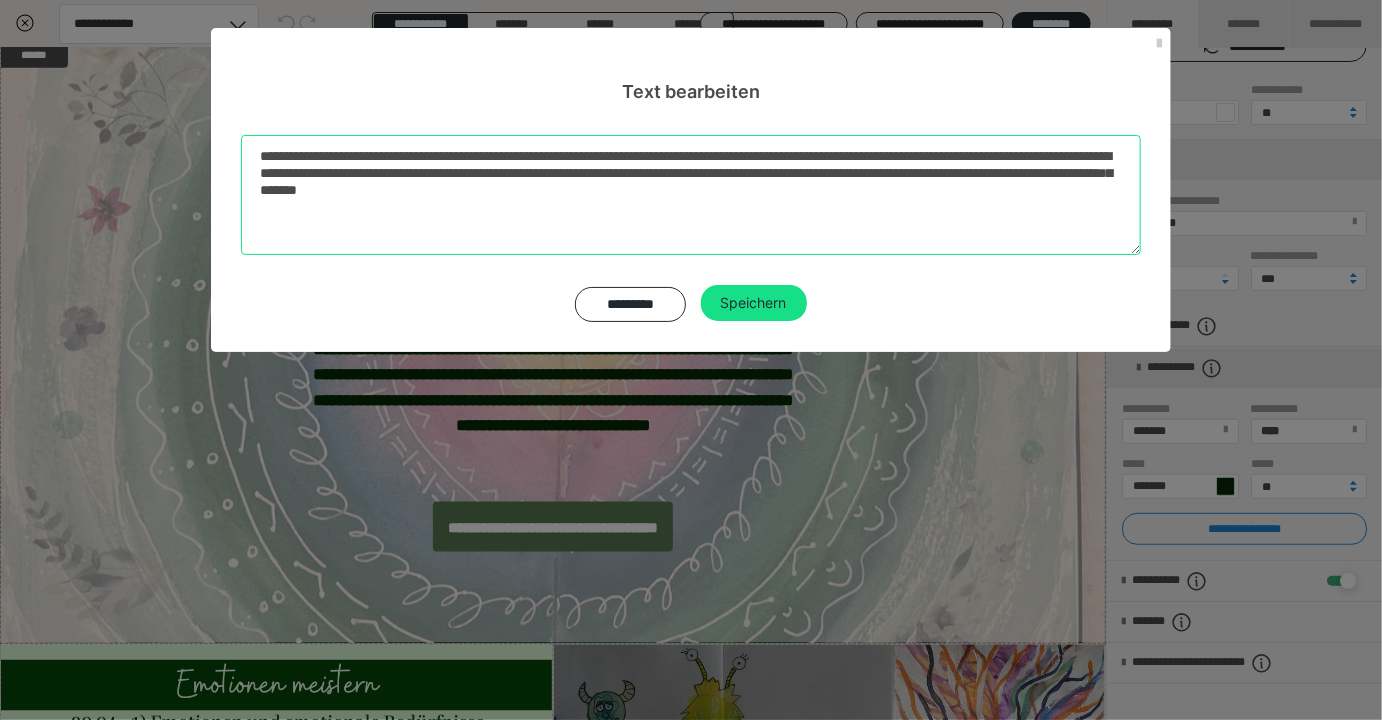 click on "**********" at bounding box center (691, 195) 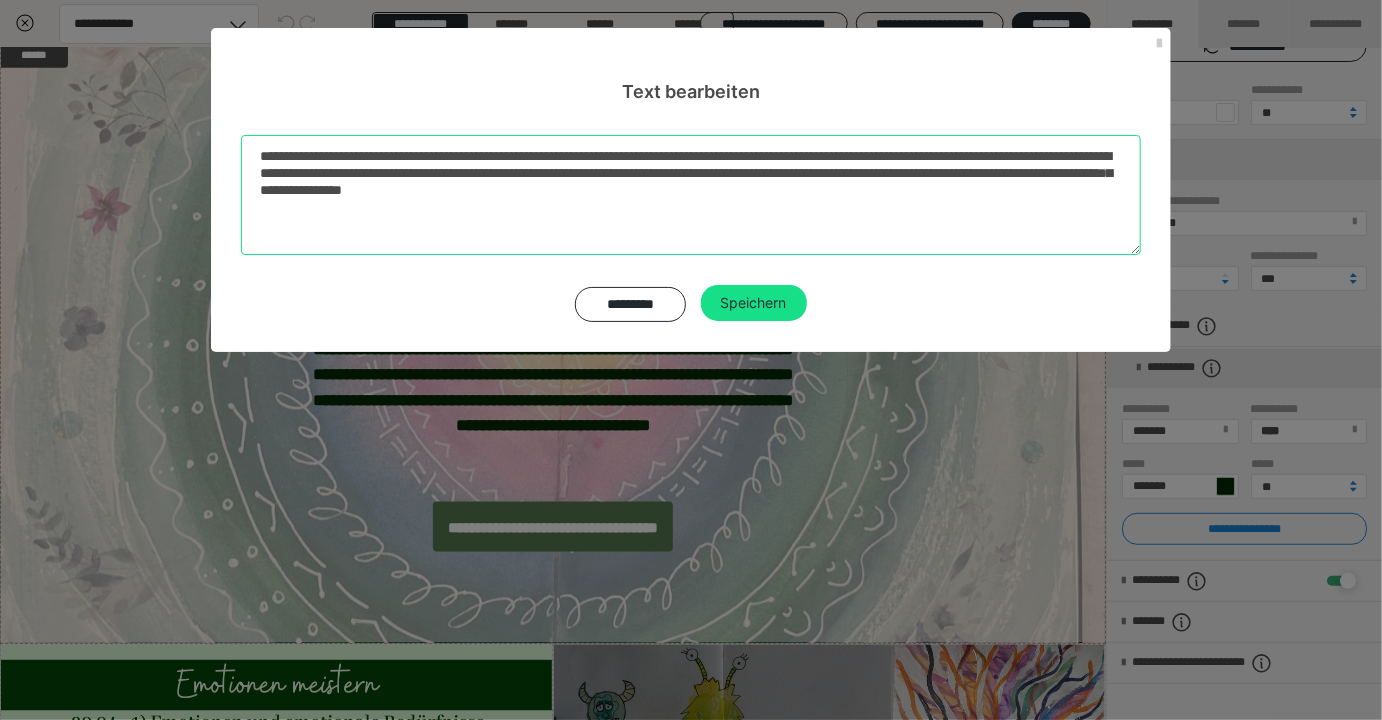 click on "**********" at bounding box center (691, 195) 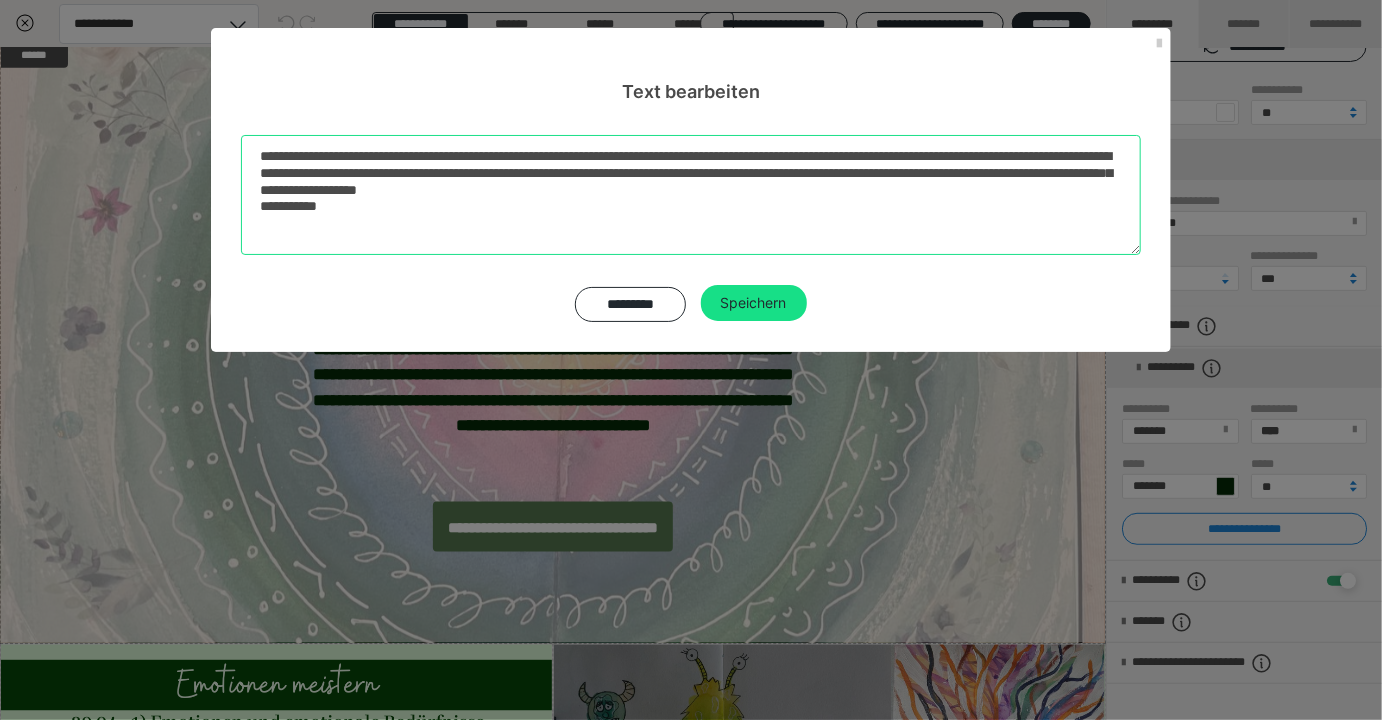 click on "**********" at bounding box center [691, 195] 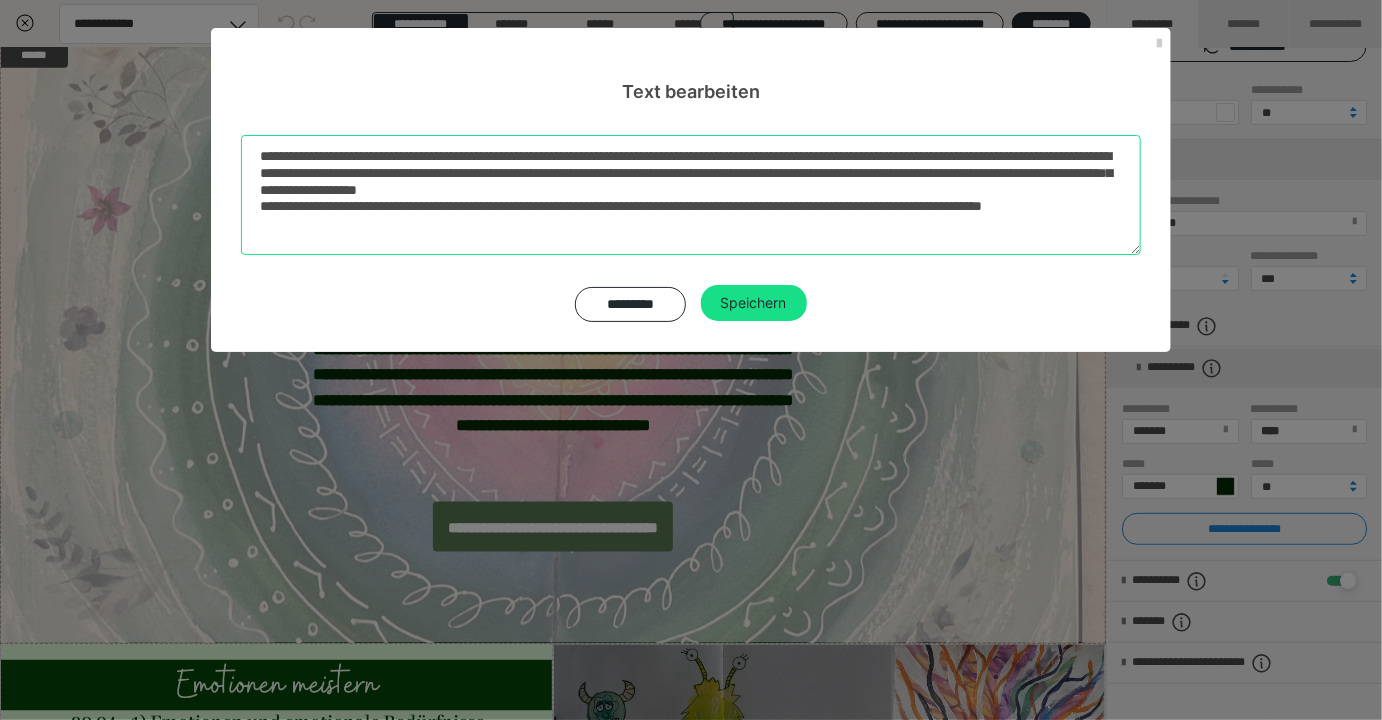 click on "**********" at bounding box center (691, 195) 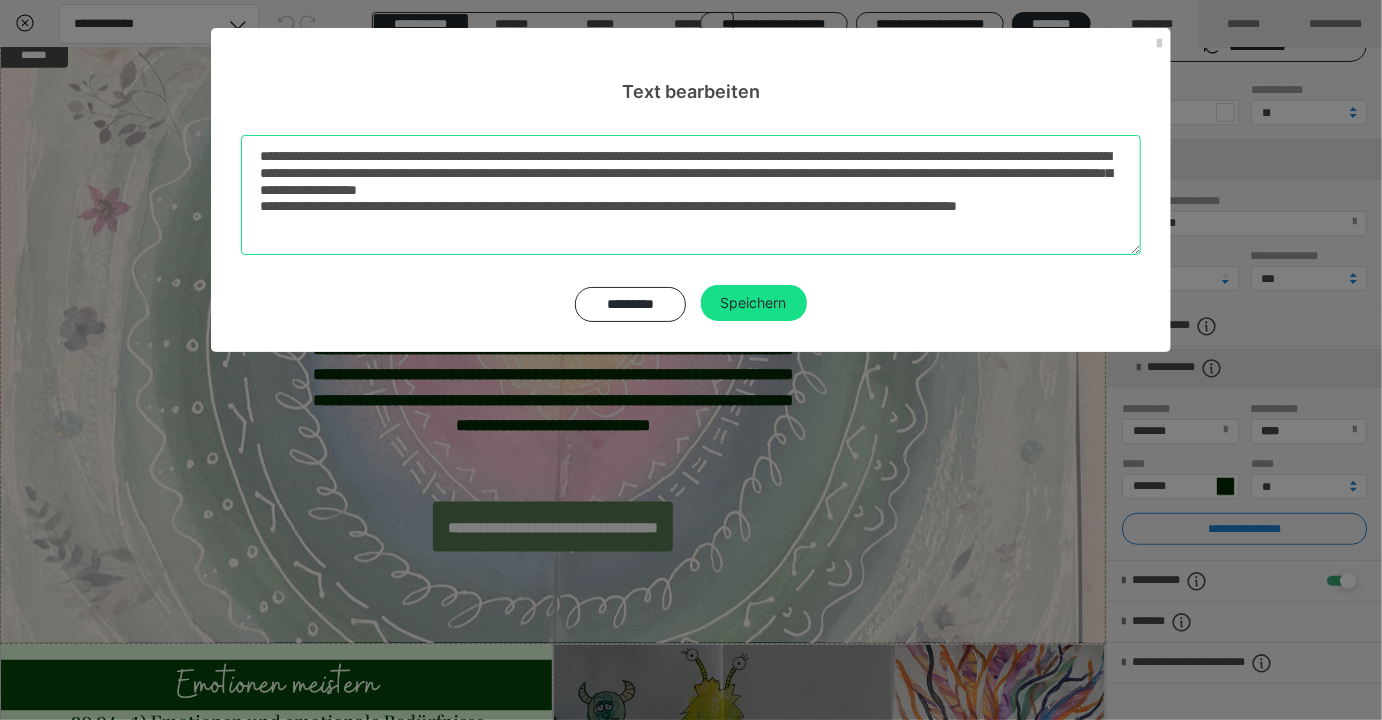 click on "**********" at bounding box center (691, 195) 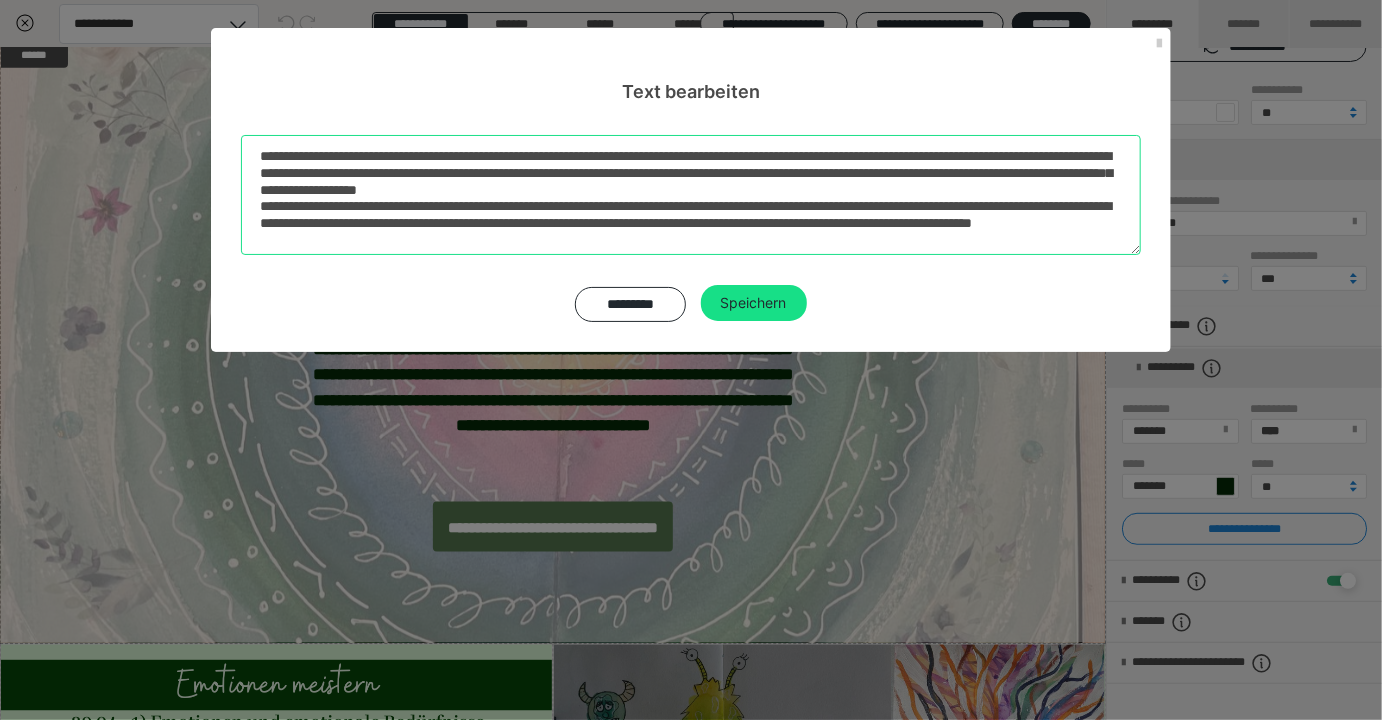 click on "**********" at bounding box center (691, 195) 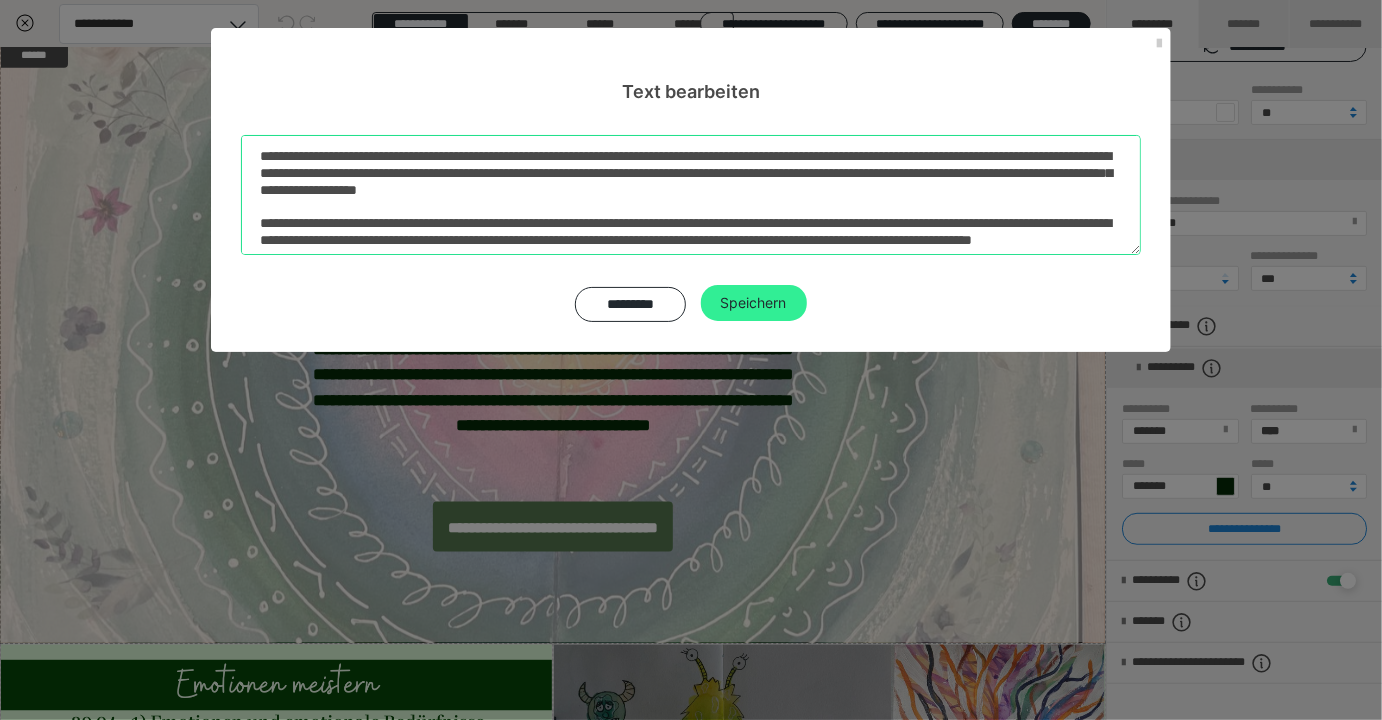 type on "**********" 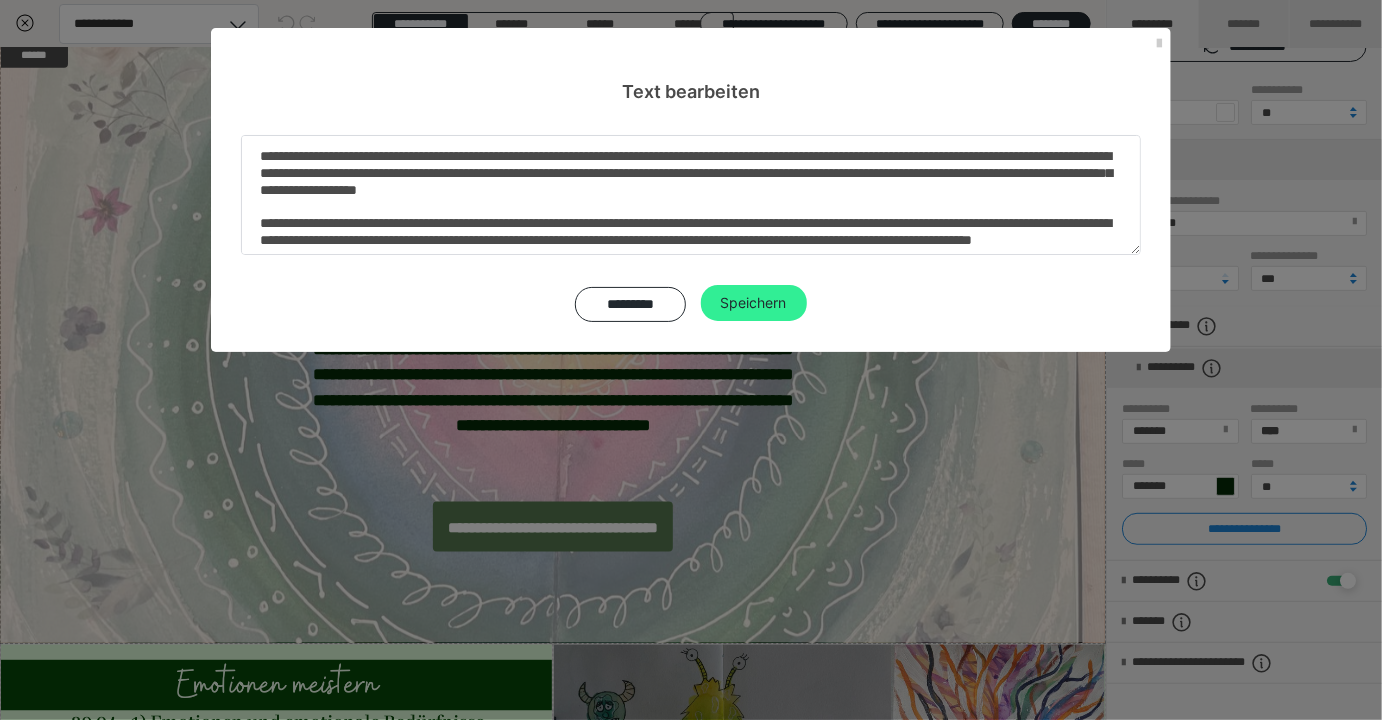 click on "Speichern" at bounding box center (754, 303) 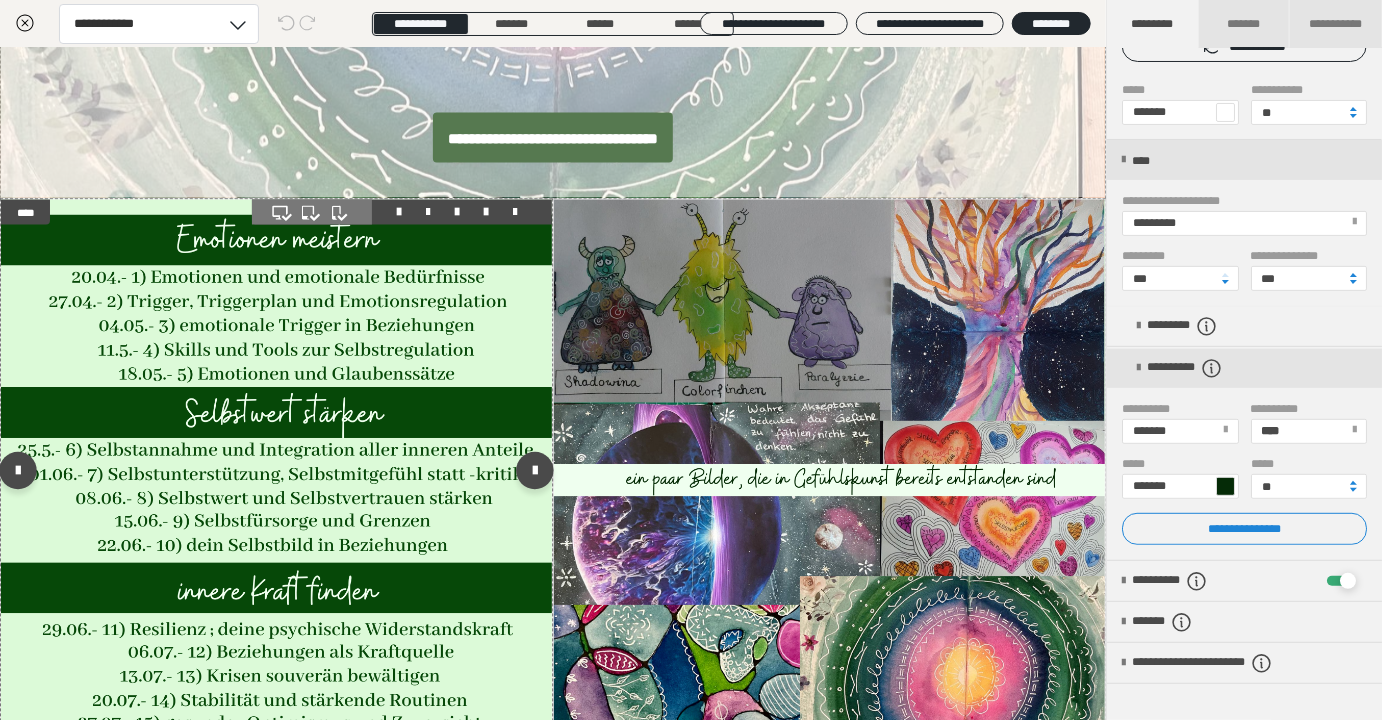 scroll, scrollTop: 1607, scrollLeft: 0, axis: vertical 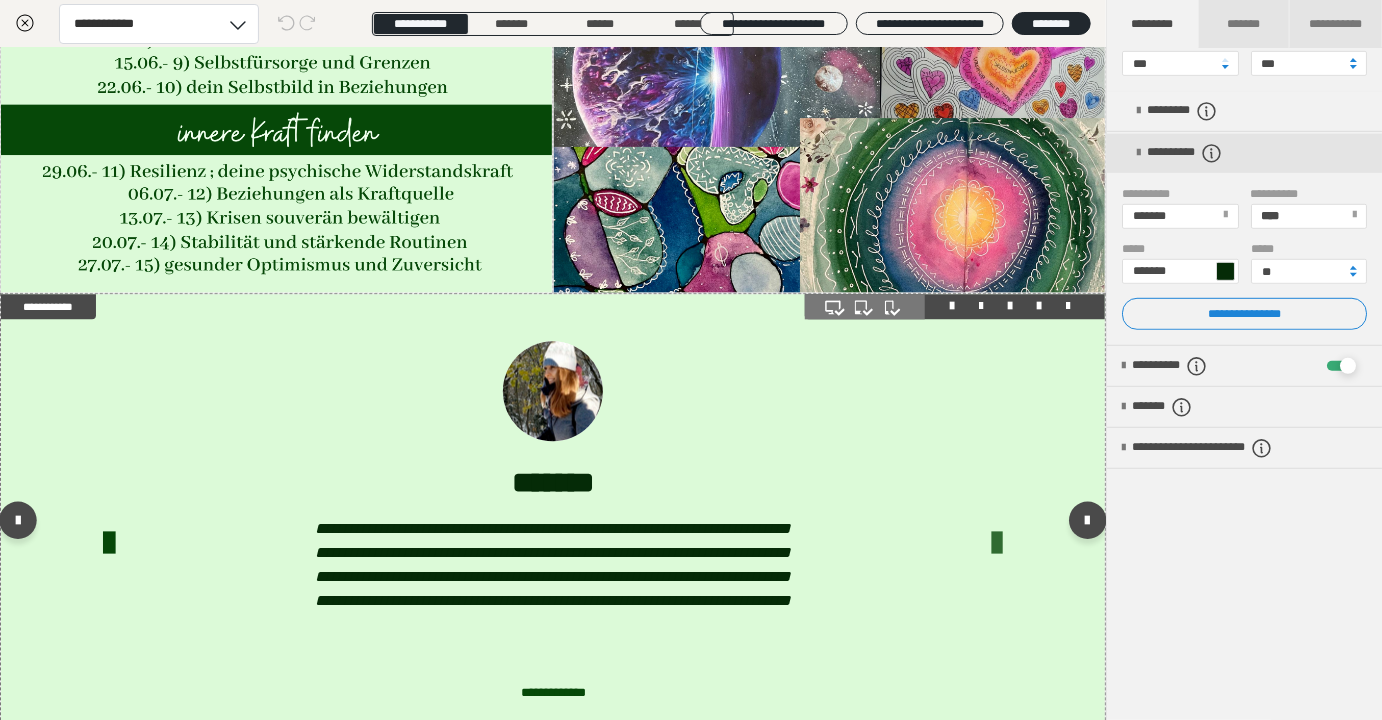 click at bounding box center [997, 544] 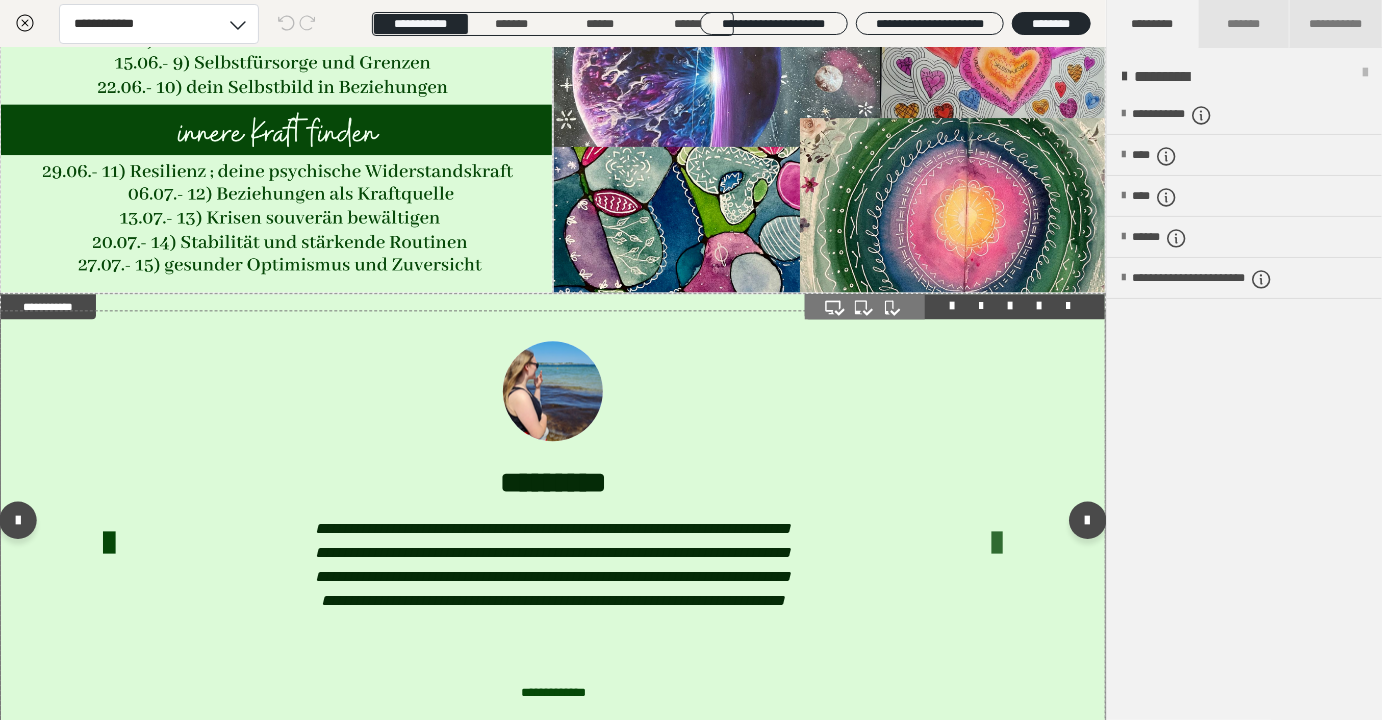 scroll, scrollTop: 0, scrollLeft: 0, axis: both 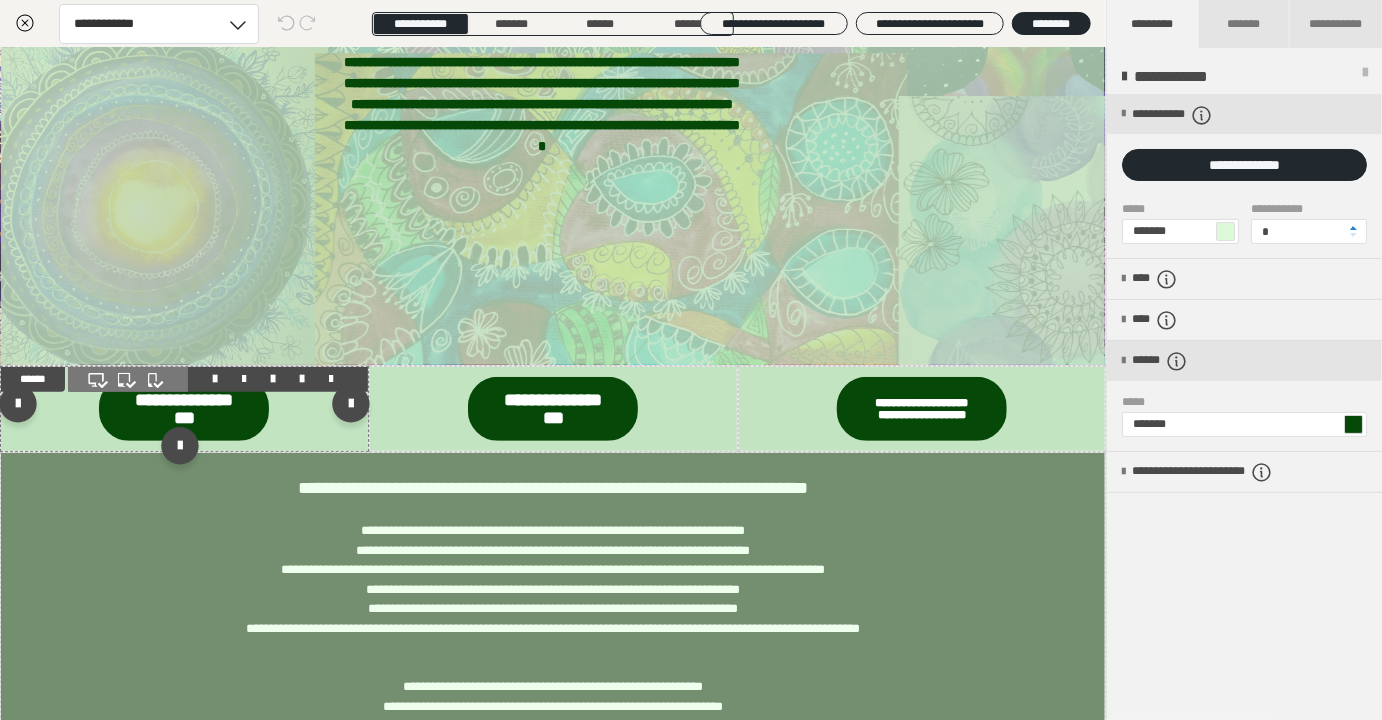 click at bounding box center [184, 409] 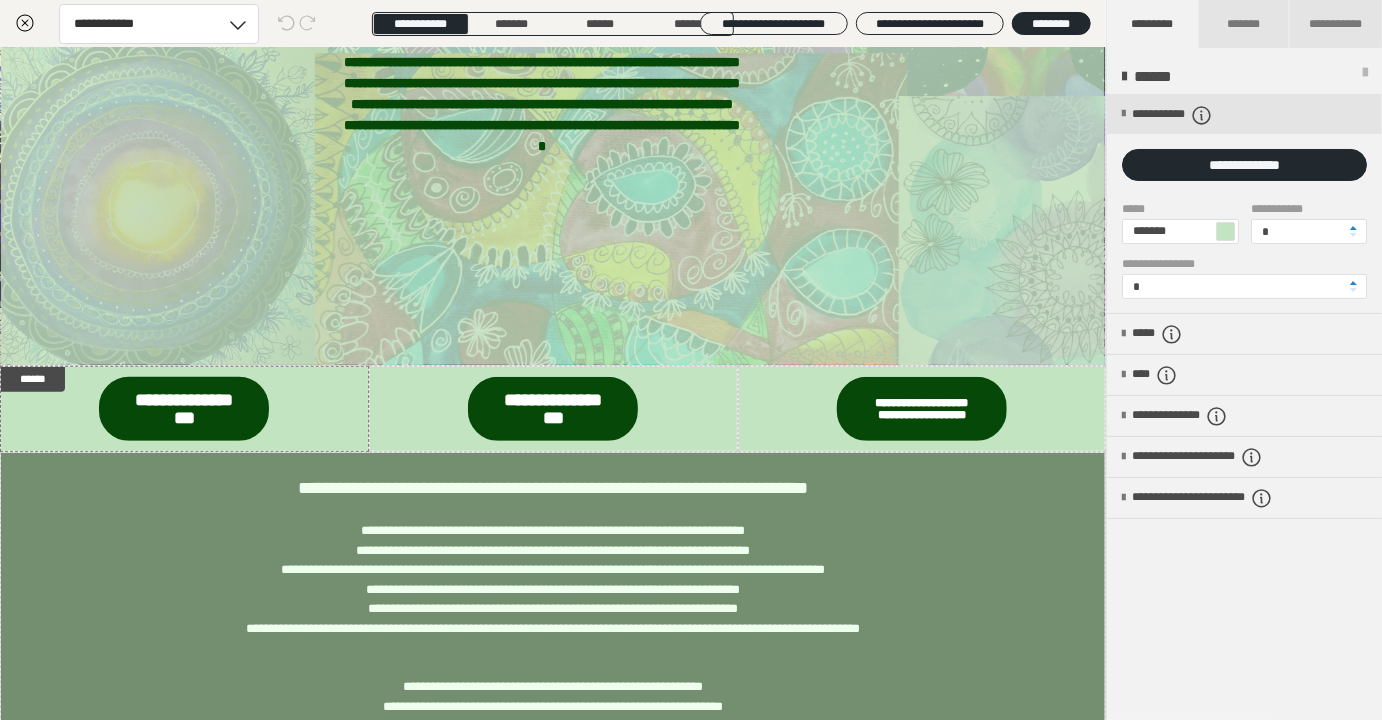 click on "******" at bounding box center [1244, 77] 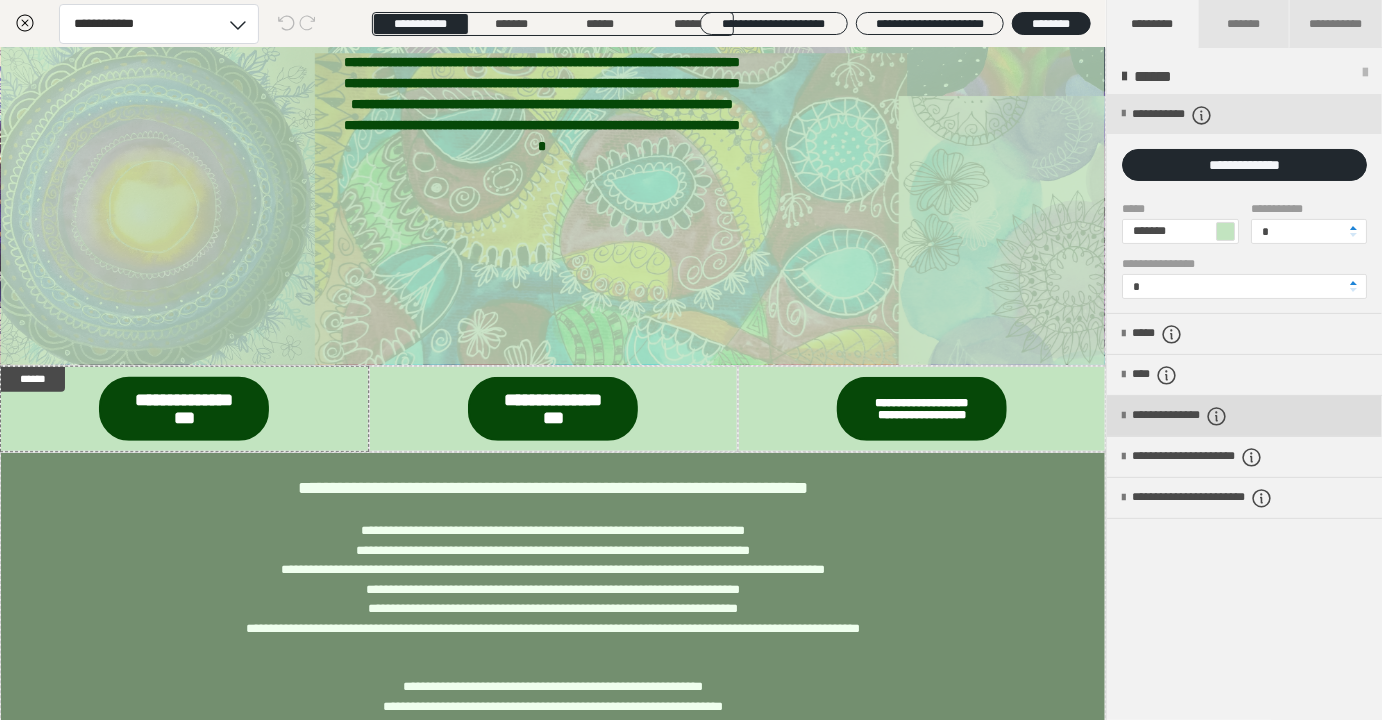 click on "**********" at bounding box center (1244, 416) 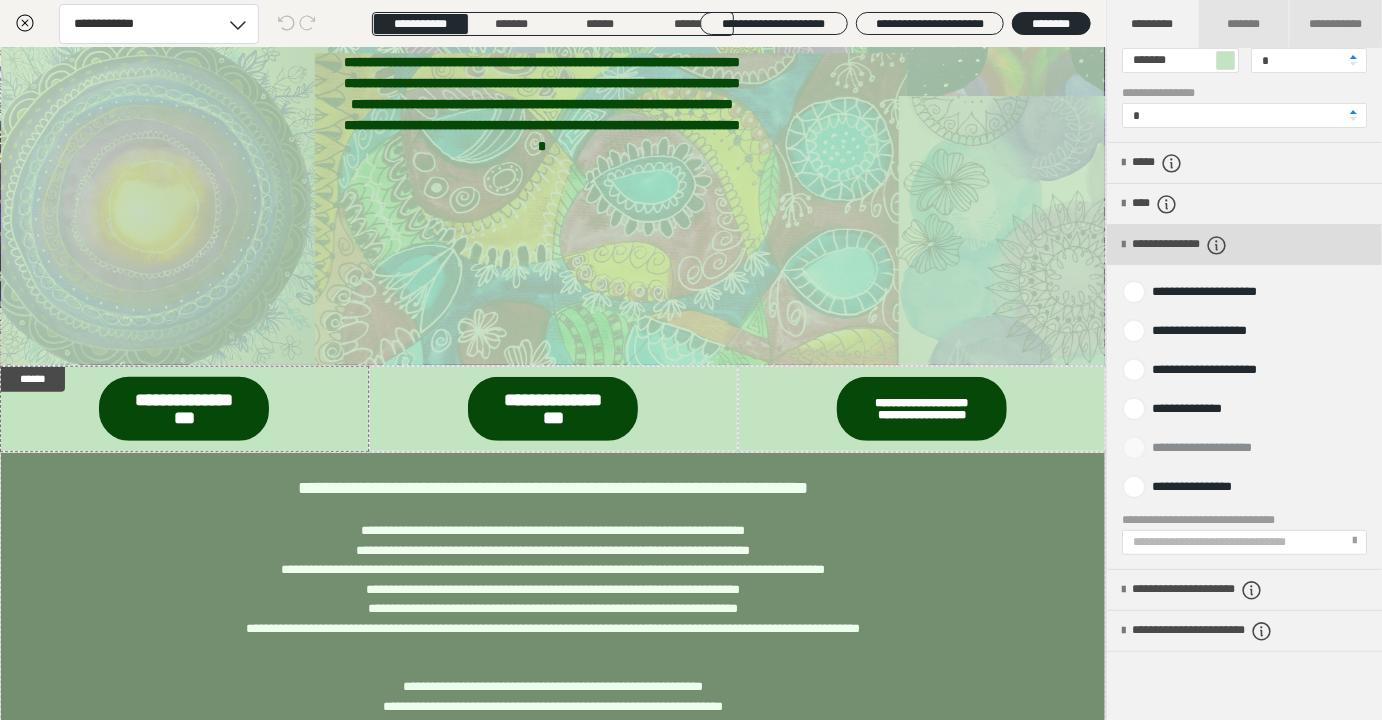 scroll, scrollTop: 189, scrollLeft: 0, axis: vertical 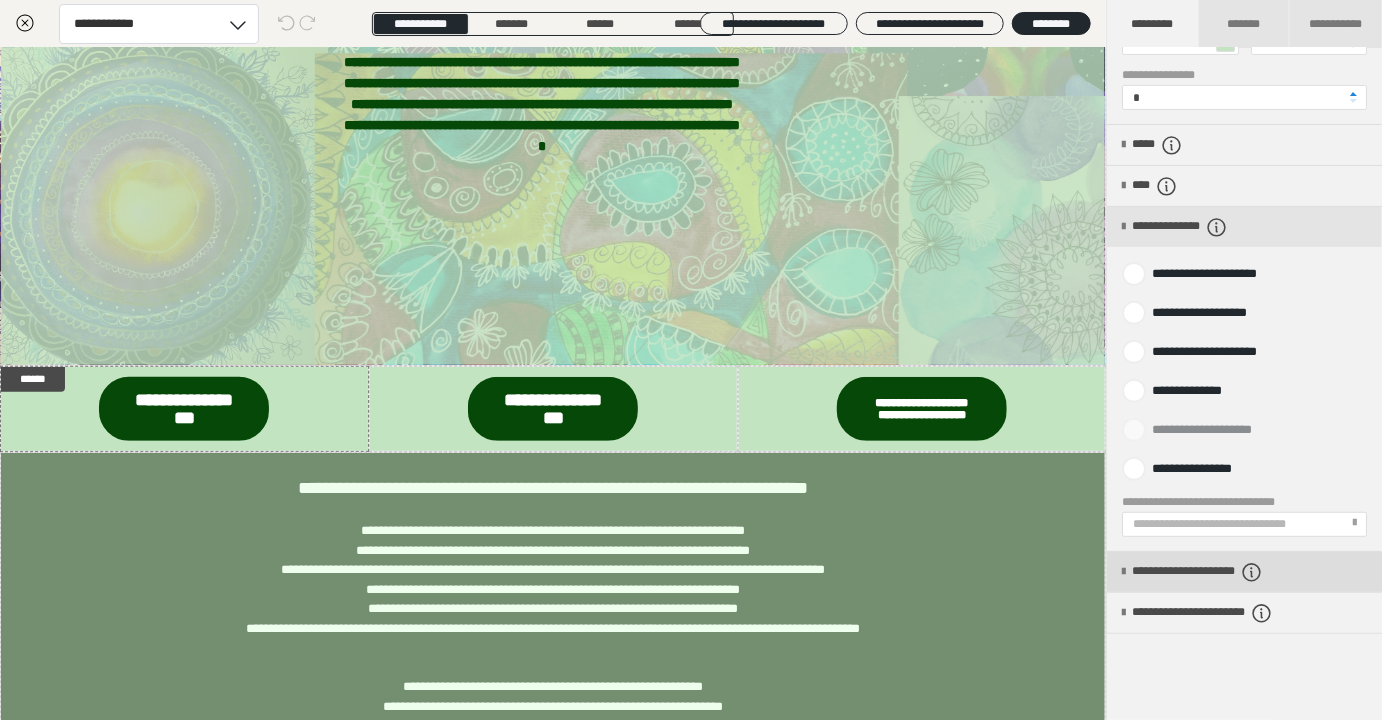 click on "**********" at bounding box center (1228, 572) 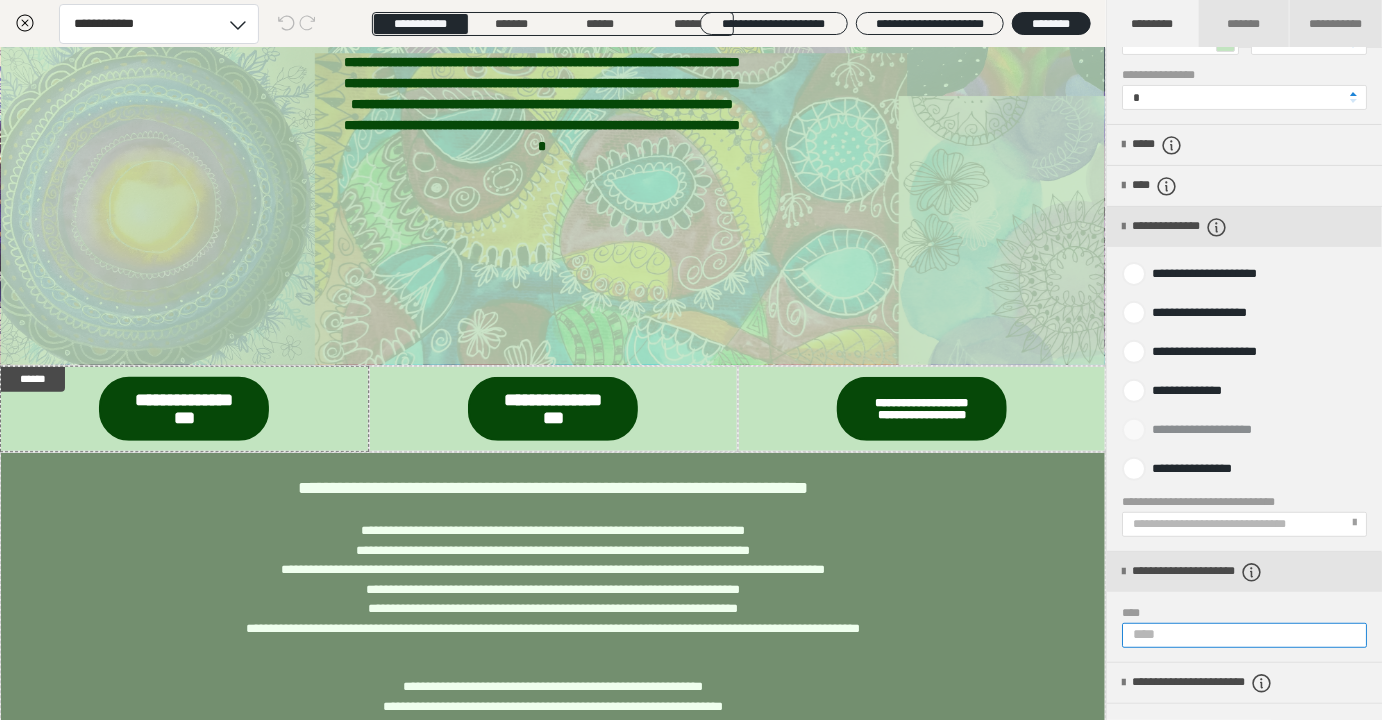 click on "****" at bounding box center [1244, 635] 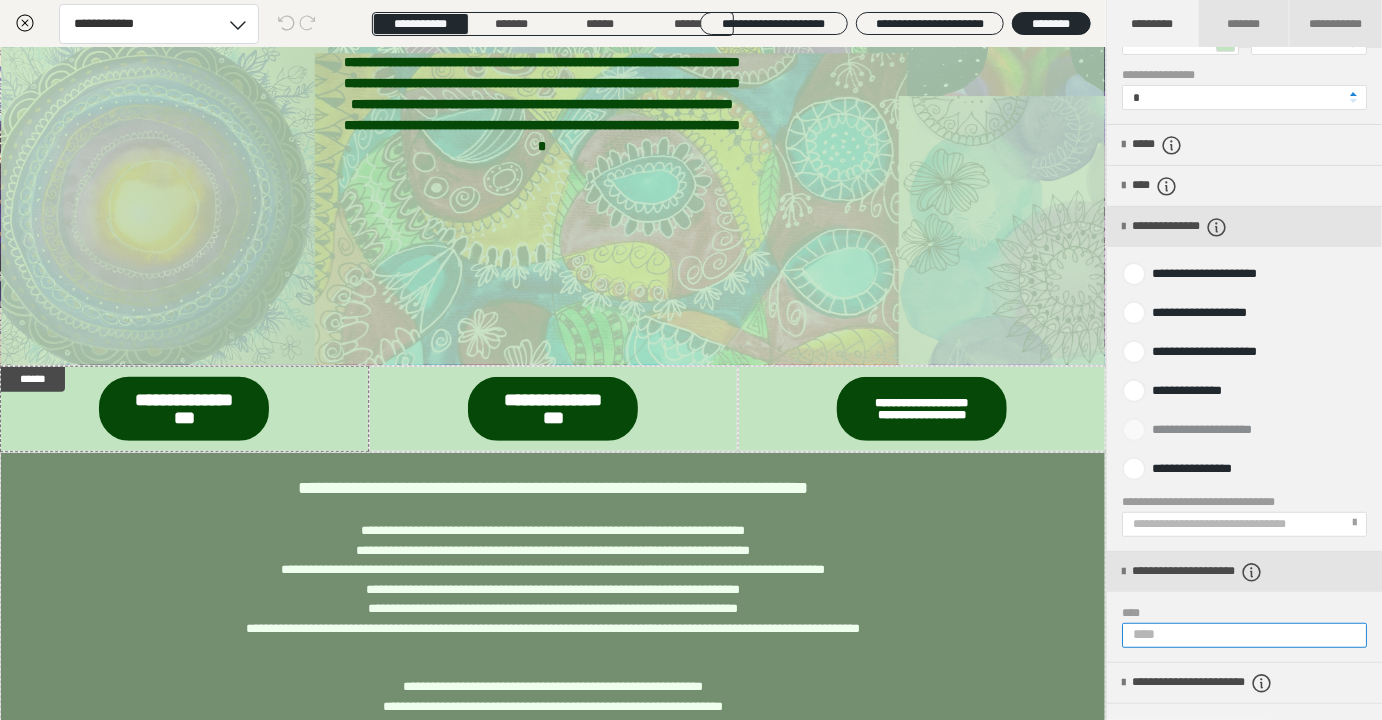 paste on "**********" 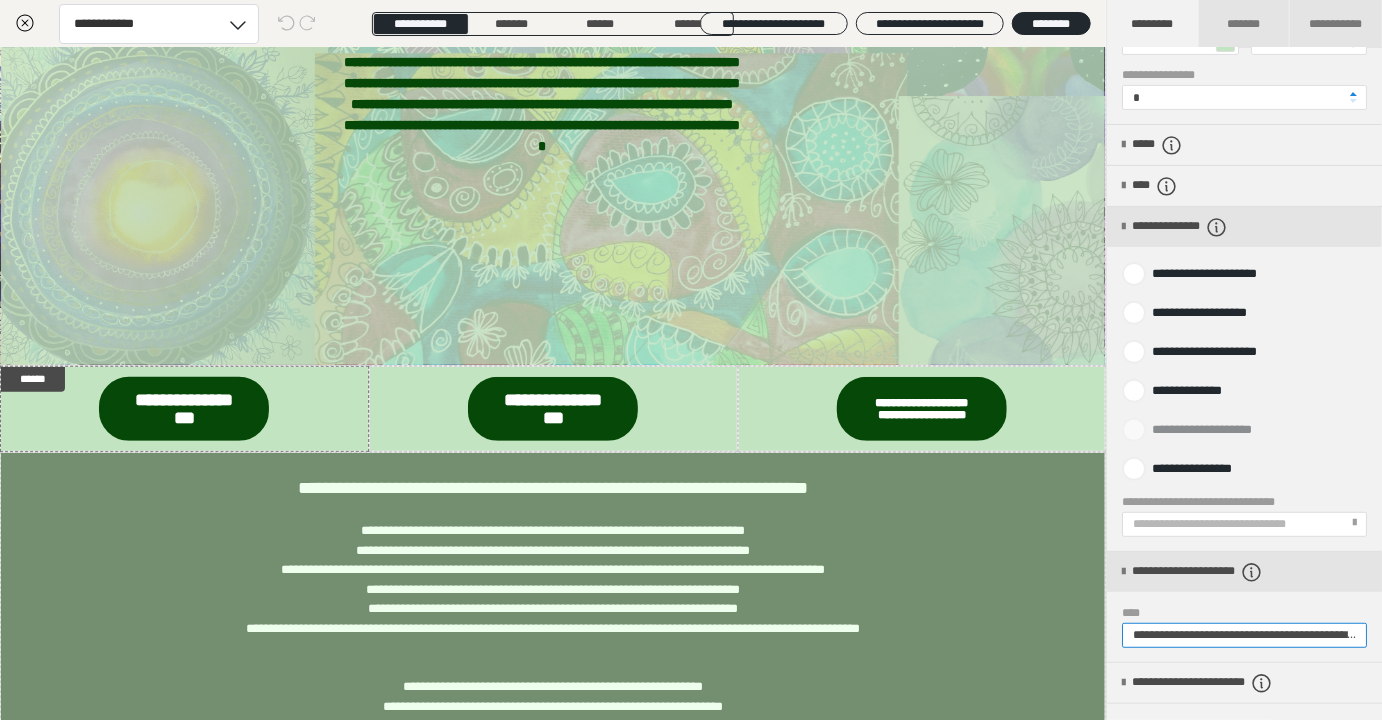 scroll, scrollTop: 0, scrollLeft: 334, axis: horizontal 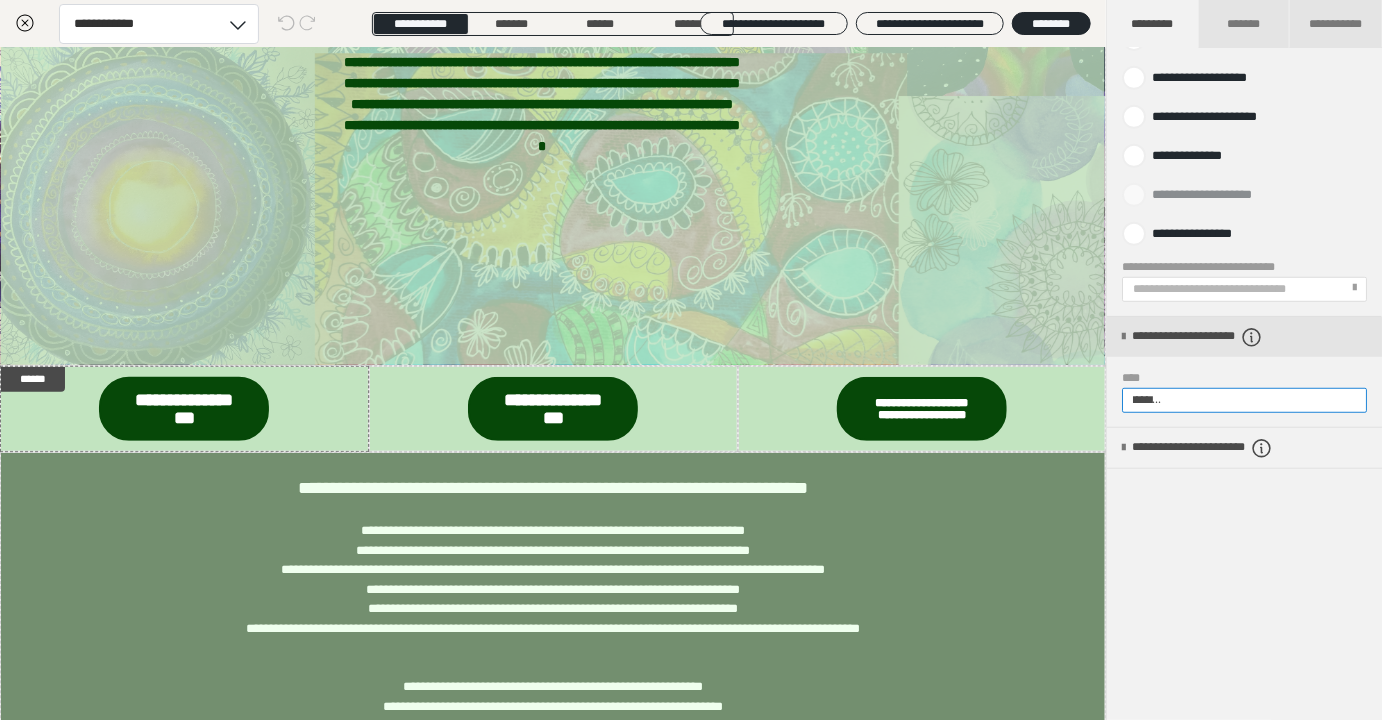 type on "**********" 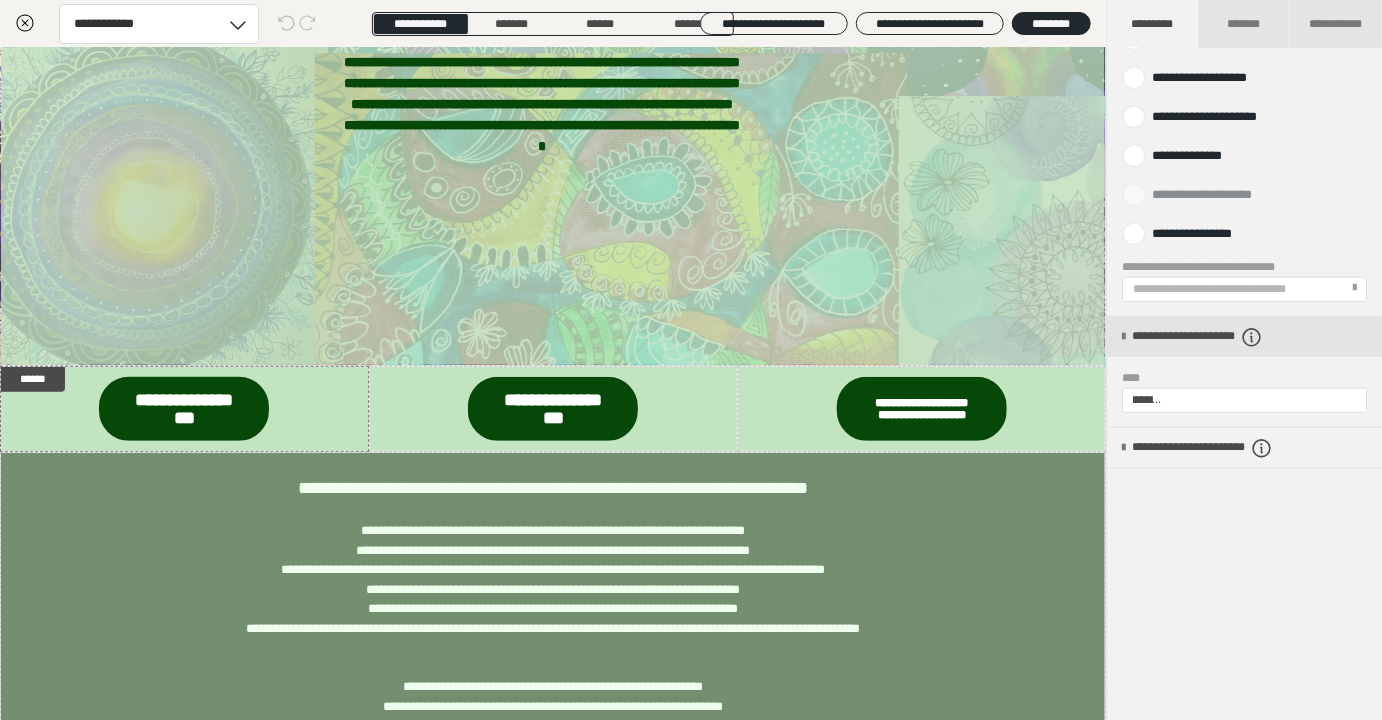 click on "**********" at bounding box center [1244, 408] 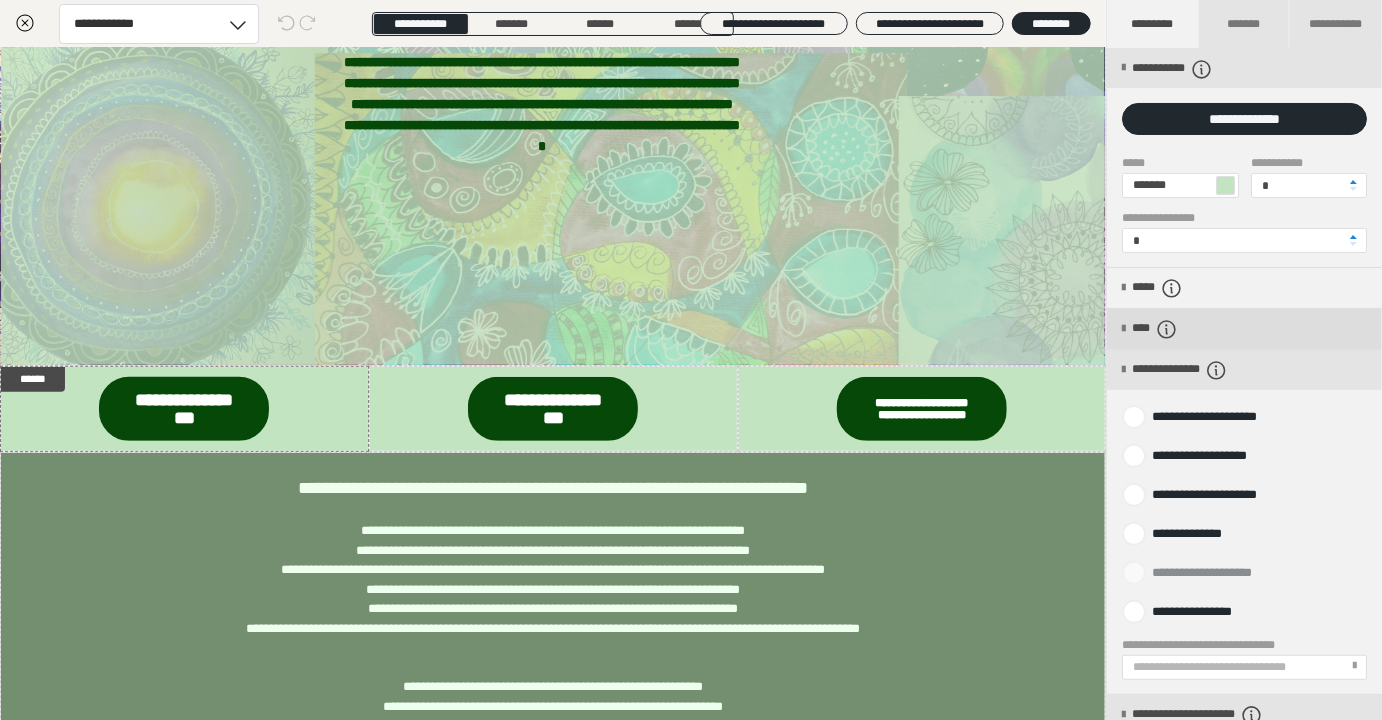 click on "****" at bounding box center [1244, 329] 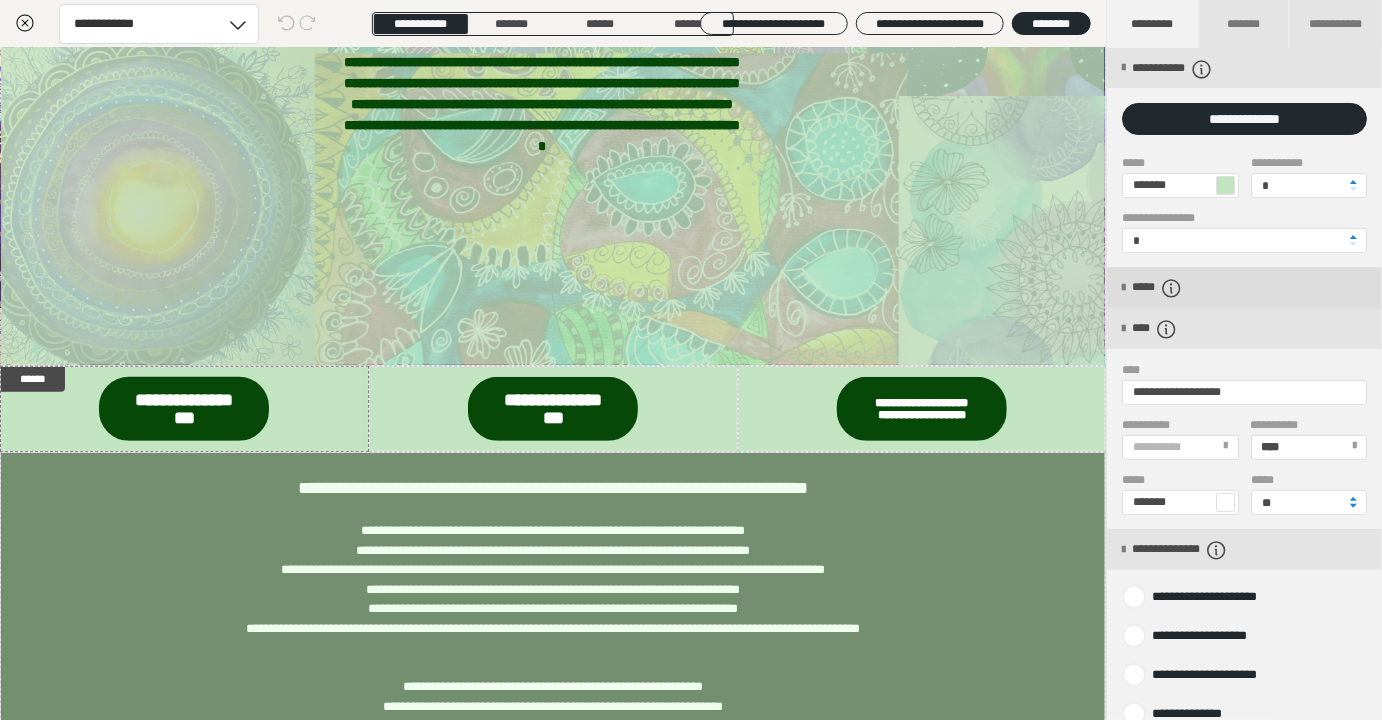click on "*****" at bounding box center (1244, 288) 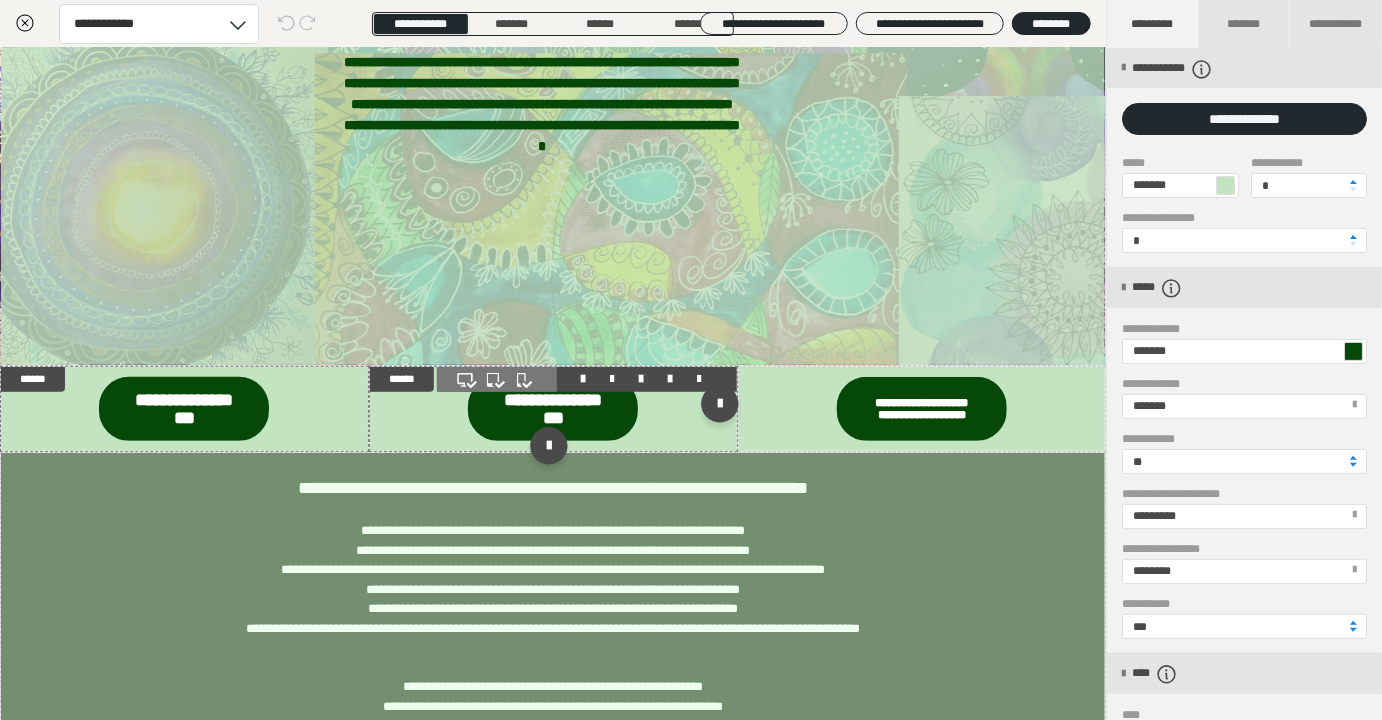 click at bounding box center (553, 409) 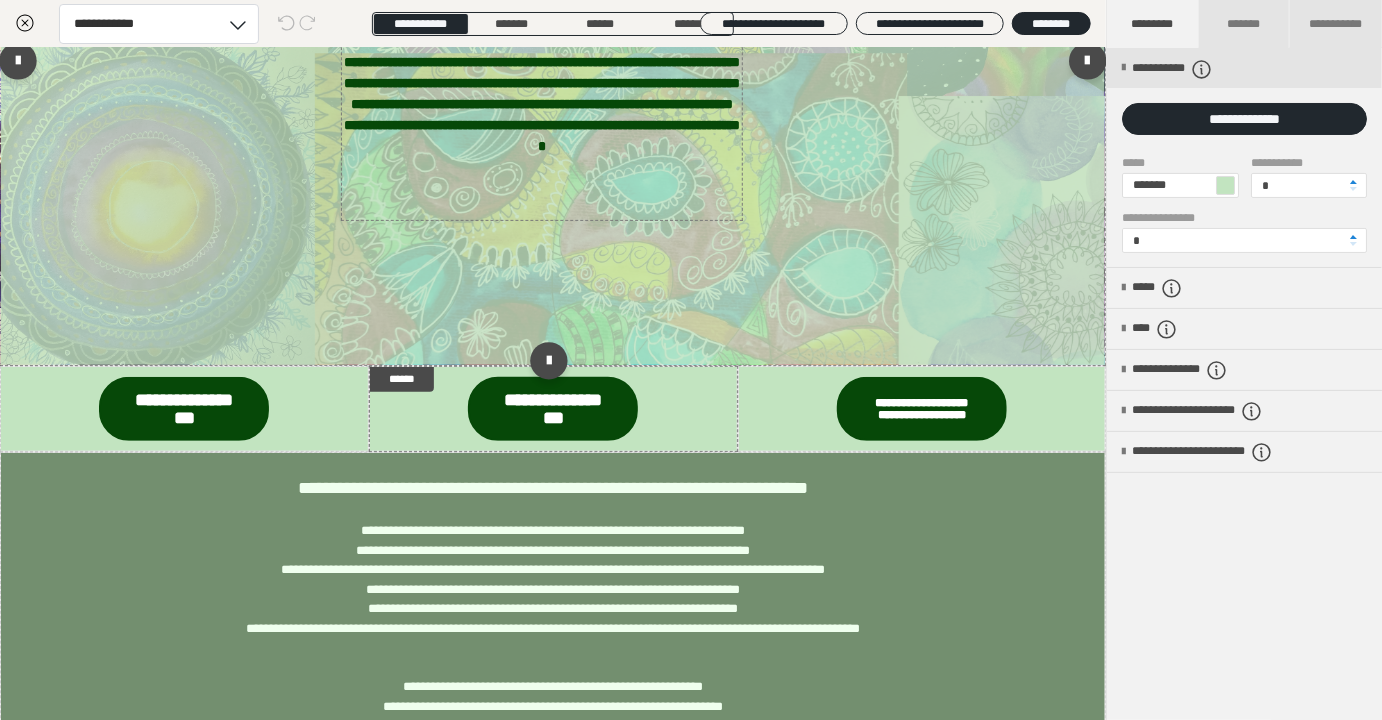 scroll, scrollTop: 0, scrollLeft: 0, axis: both 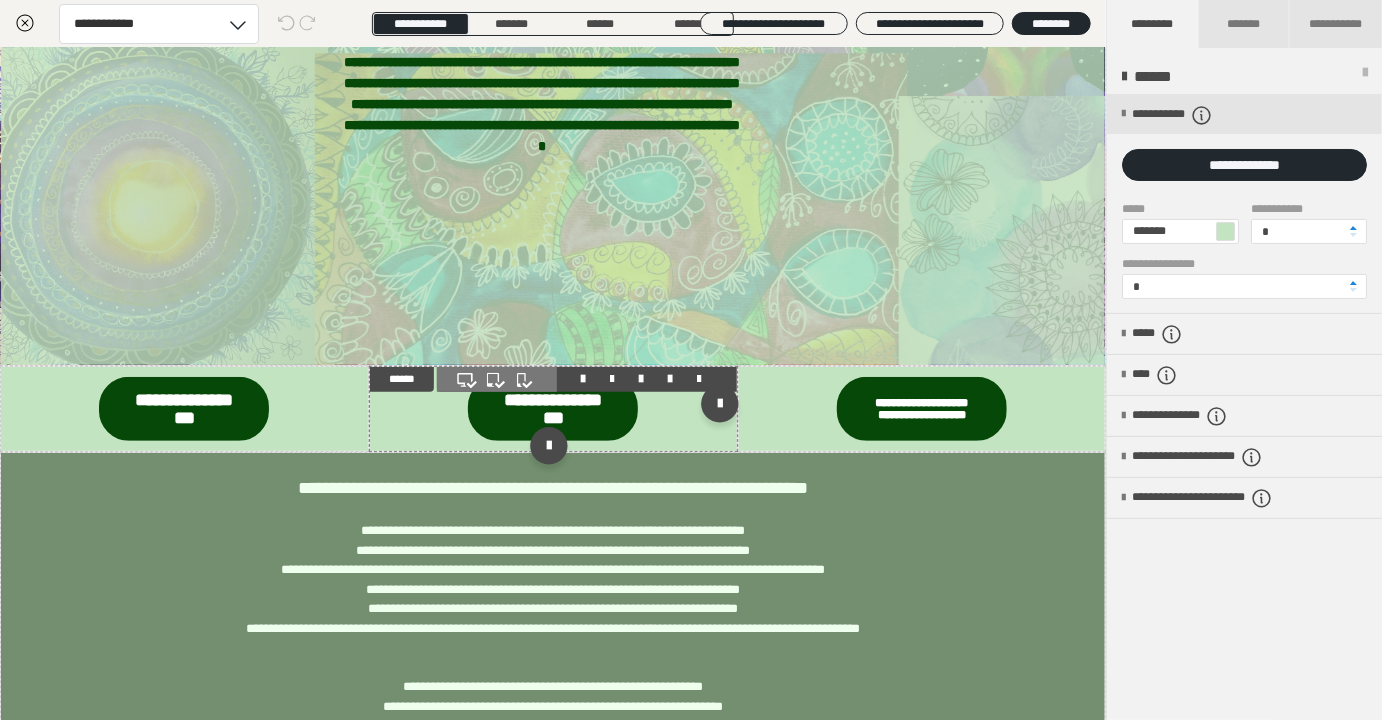 click at bounding box center [553, 409] 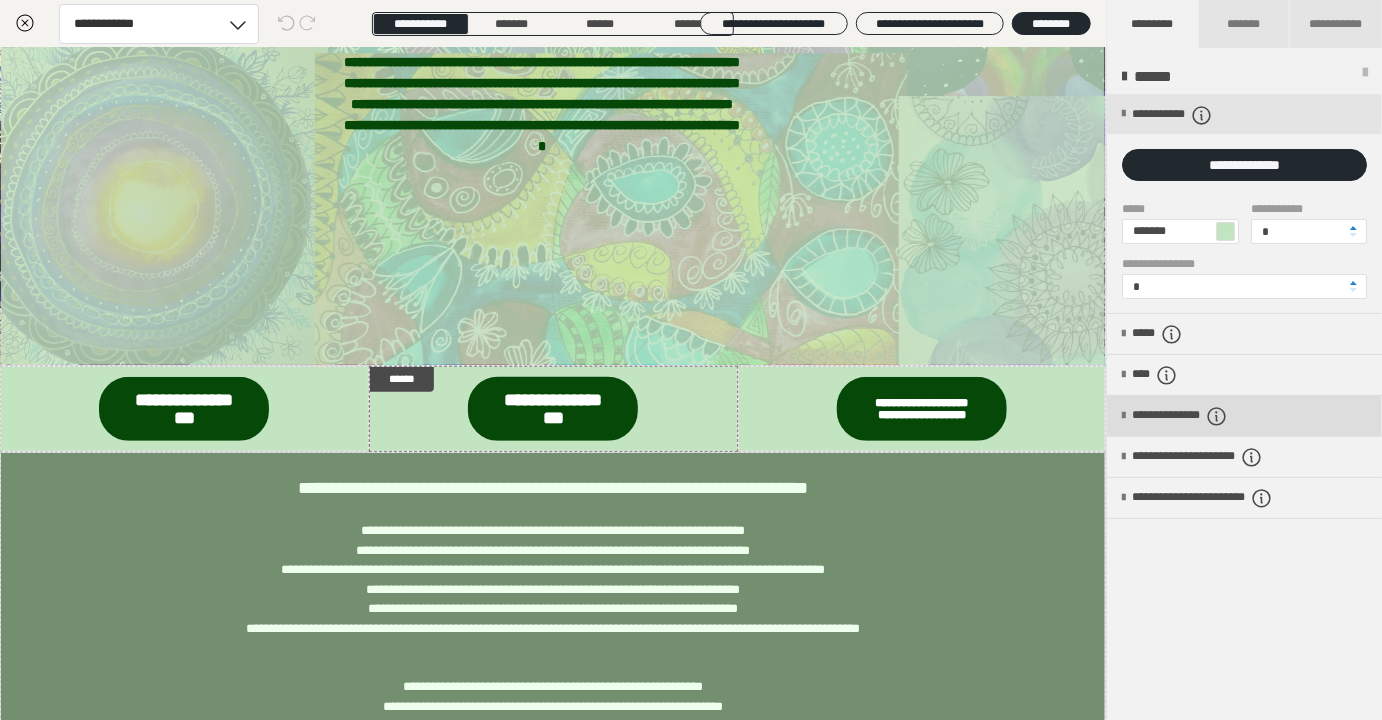 click on "**********" at bounding box center (1205, 416) 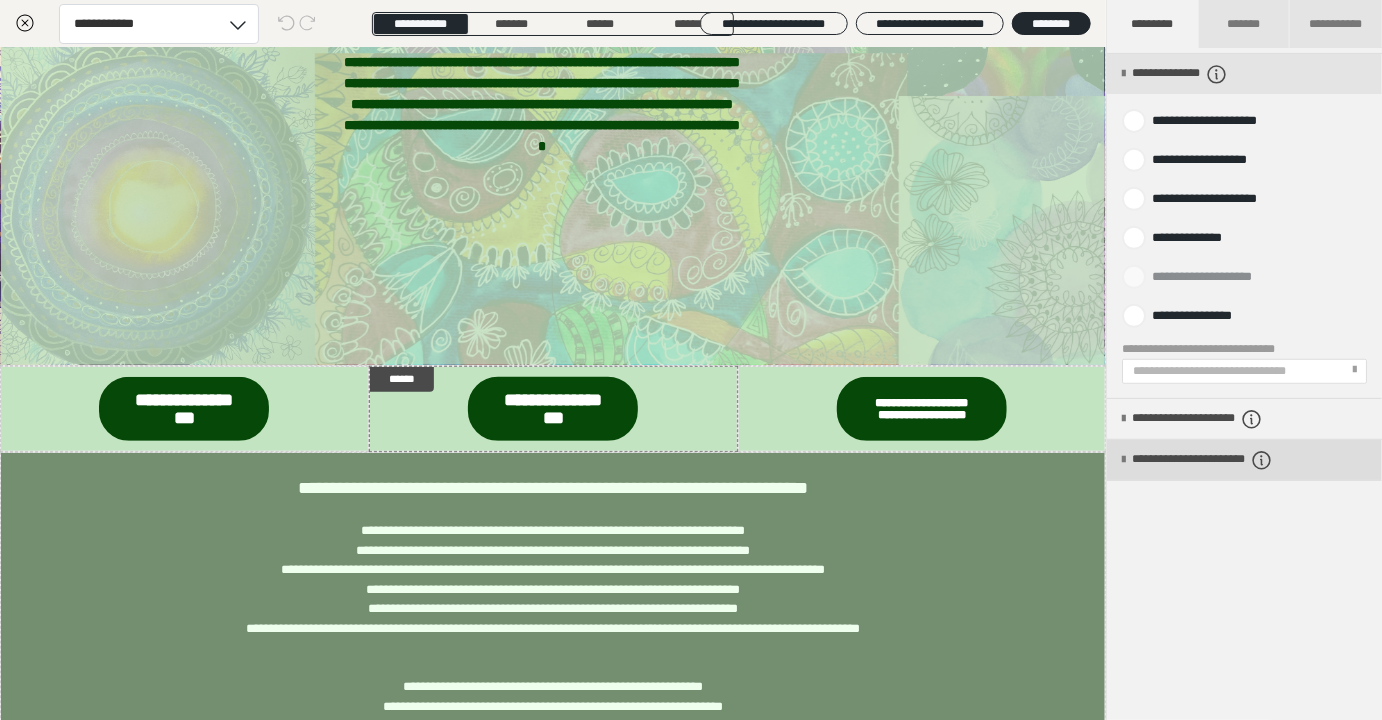 scroll, scrollTop: 355, scrollLeft: 0, axis: vertical 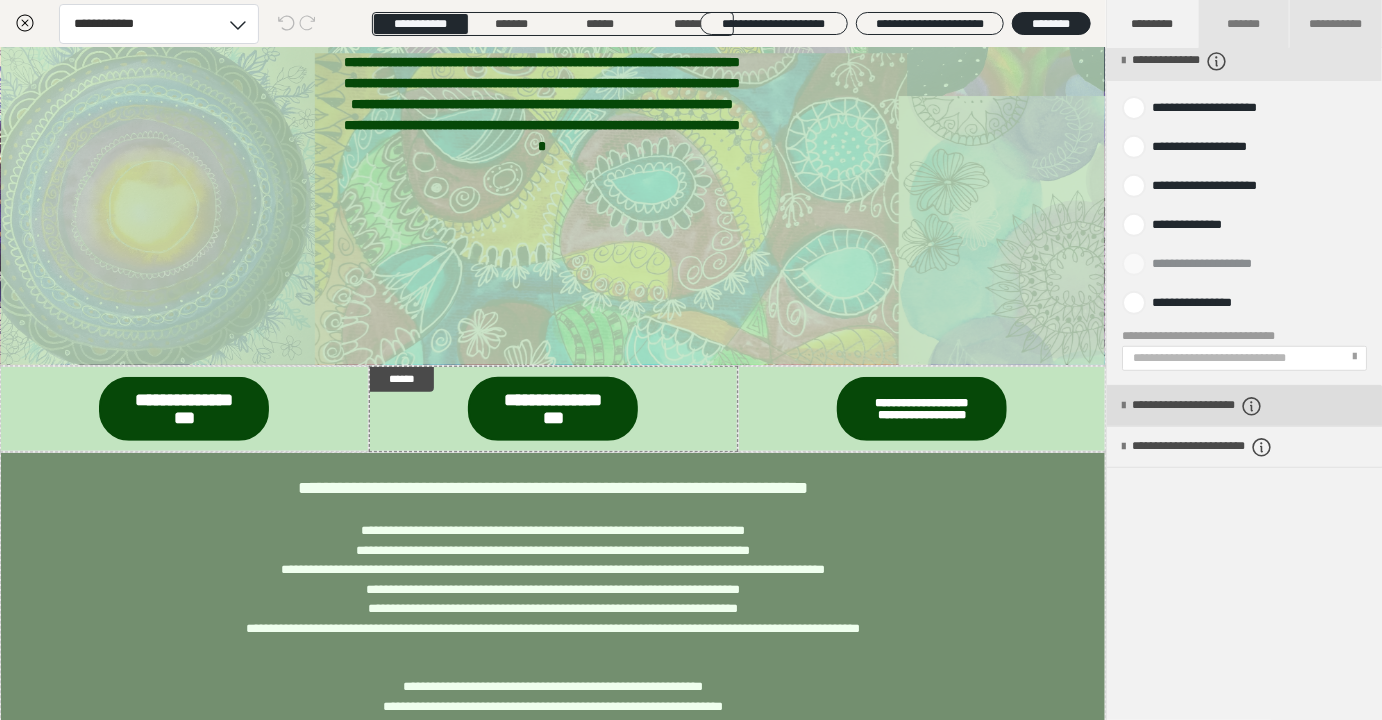 click on "**********" at bounding box center [1244, 406] 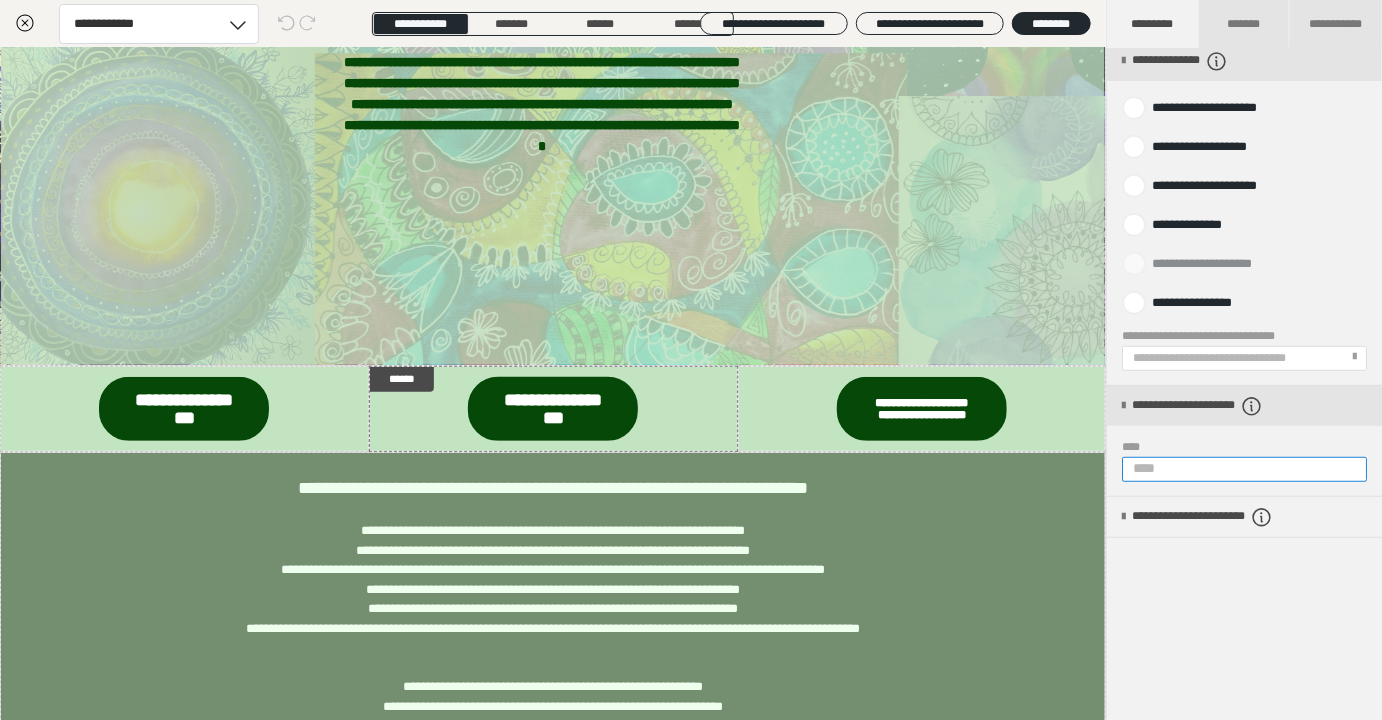 click on "****" at bounding box center [1244, 469] 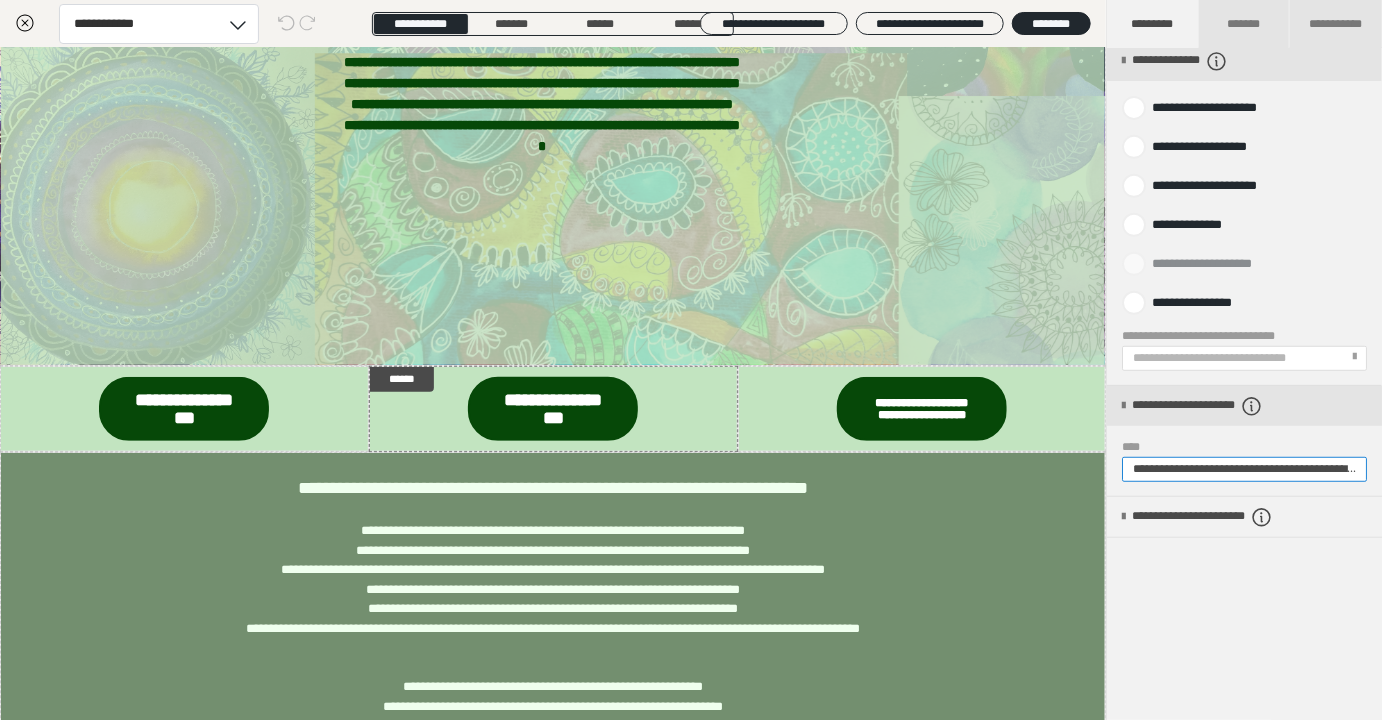 scroll, scrollTop: 0, scrollLeft: 398, axis: horizontal 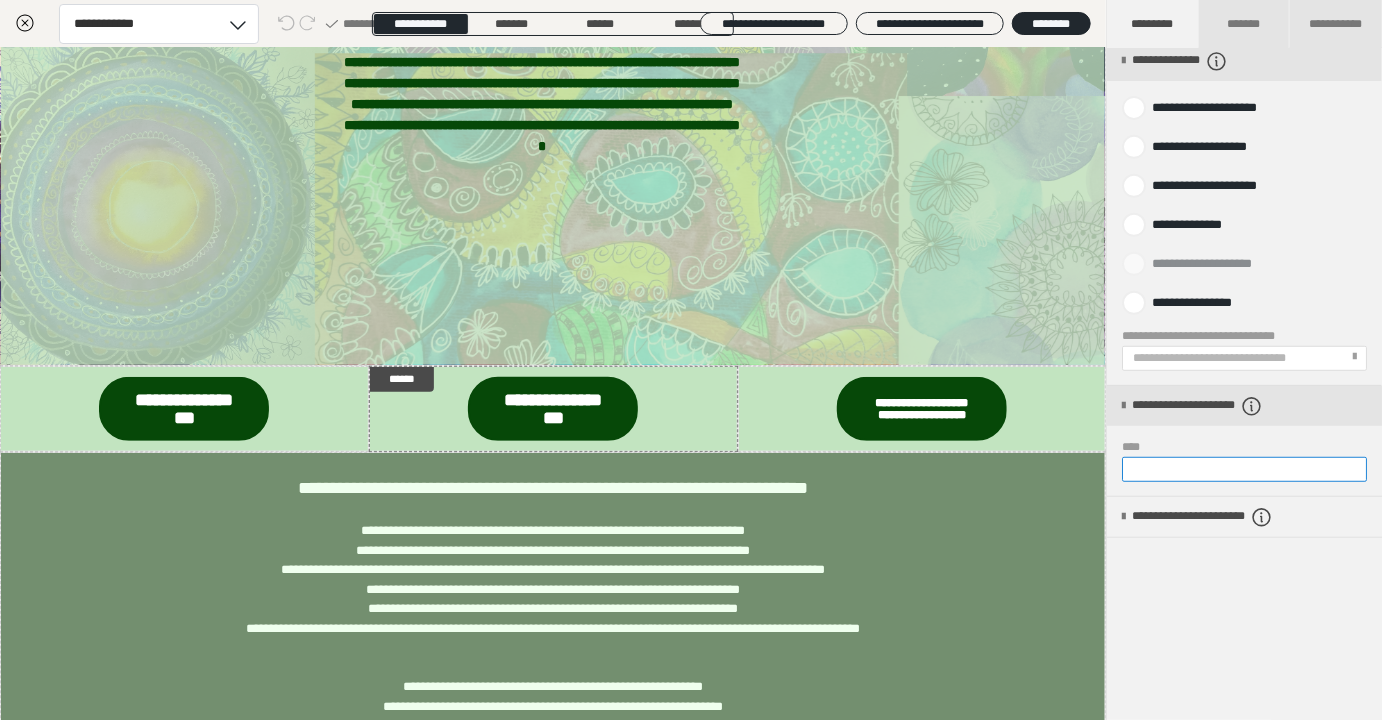 type on "**********" 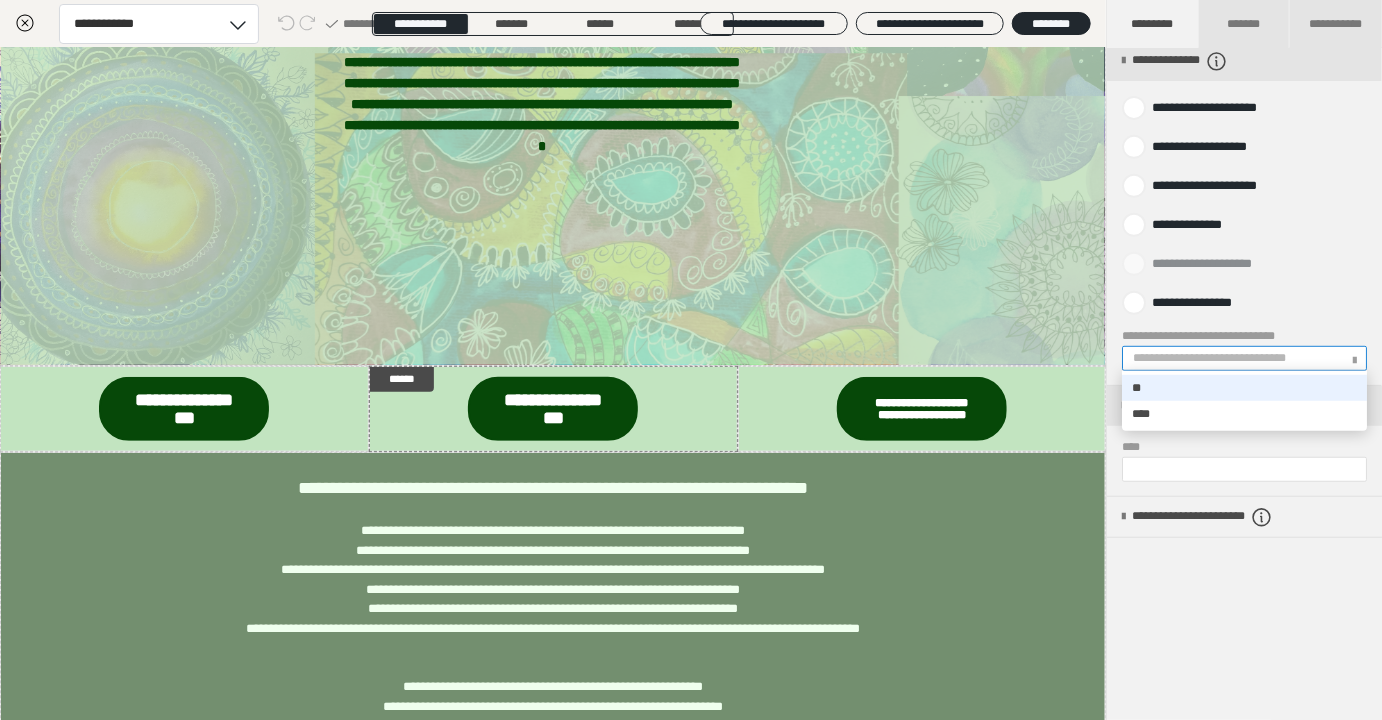 click on "**********" at bounding box center (1234, 358) 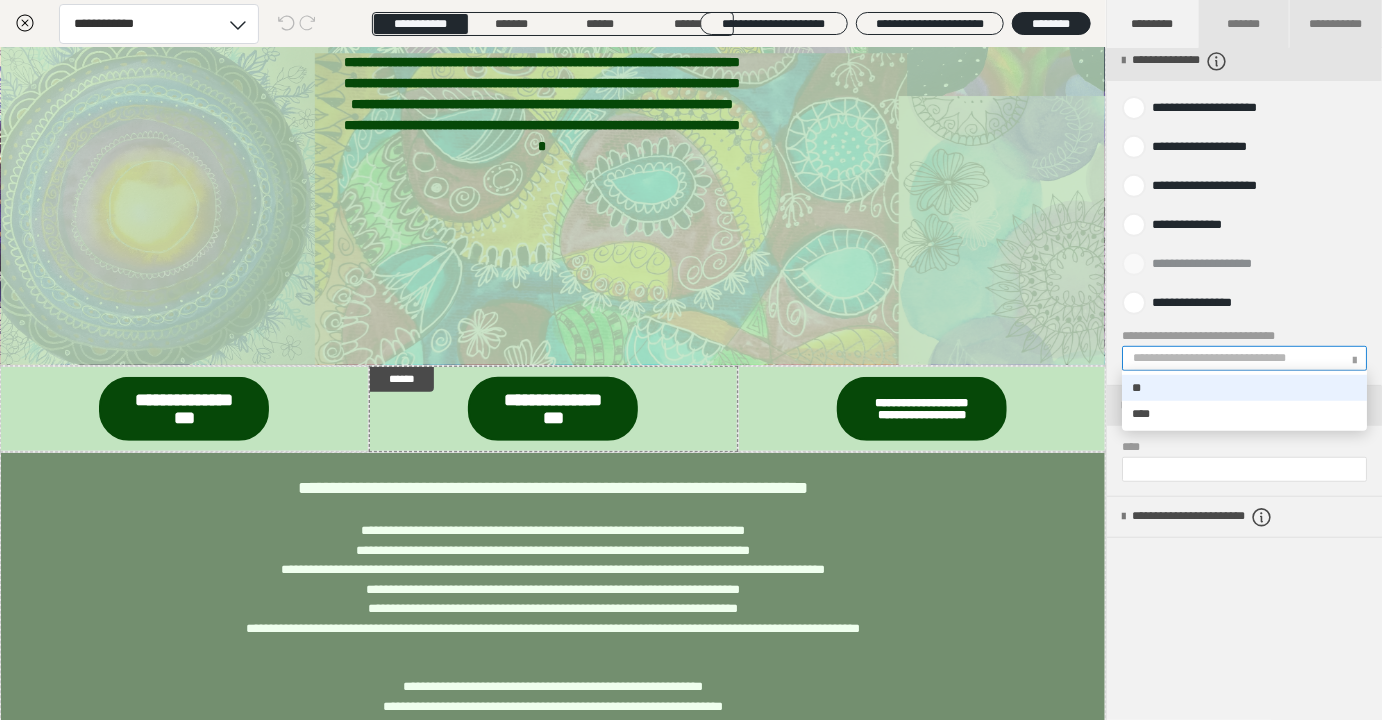 click on "**********" at bounding box center (1234, 358) 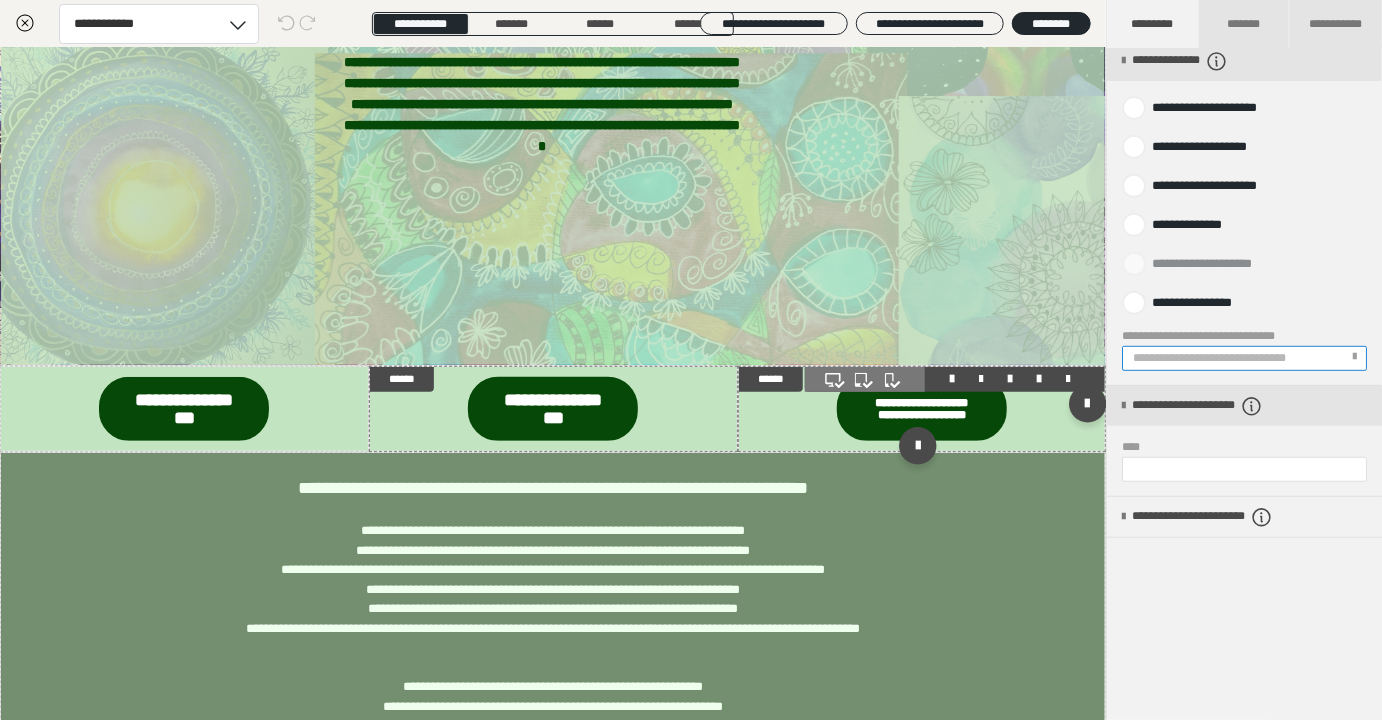 click at bounding box center [922, 409] 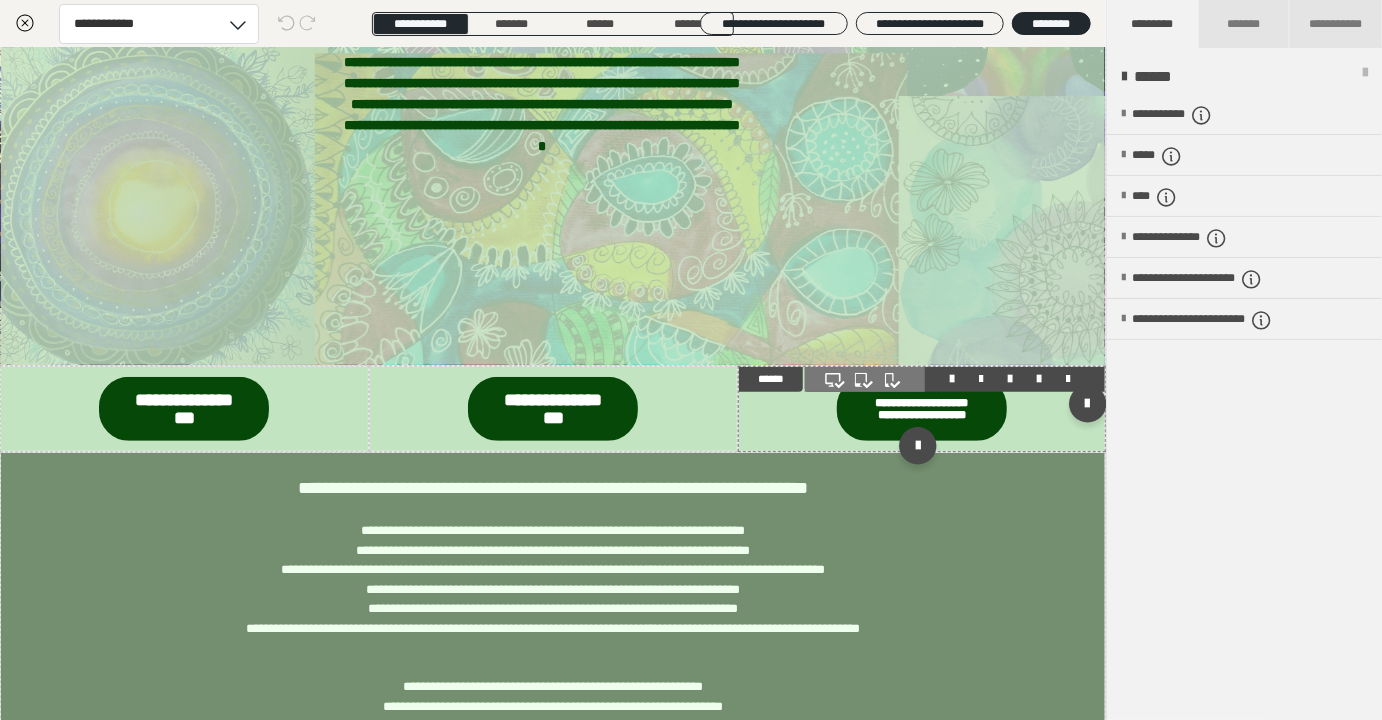 scroll, scrollTop: 0, scrollLeft: 0, axis: both 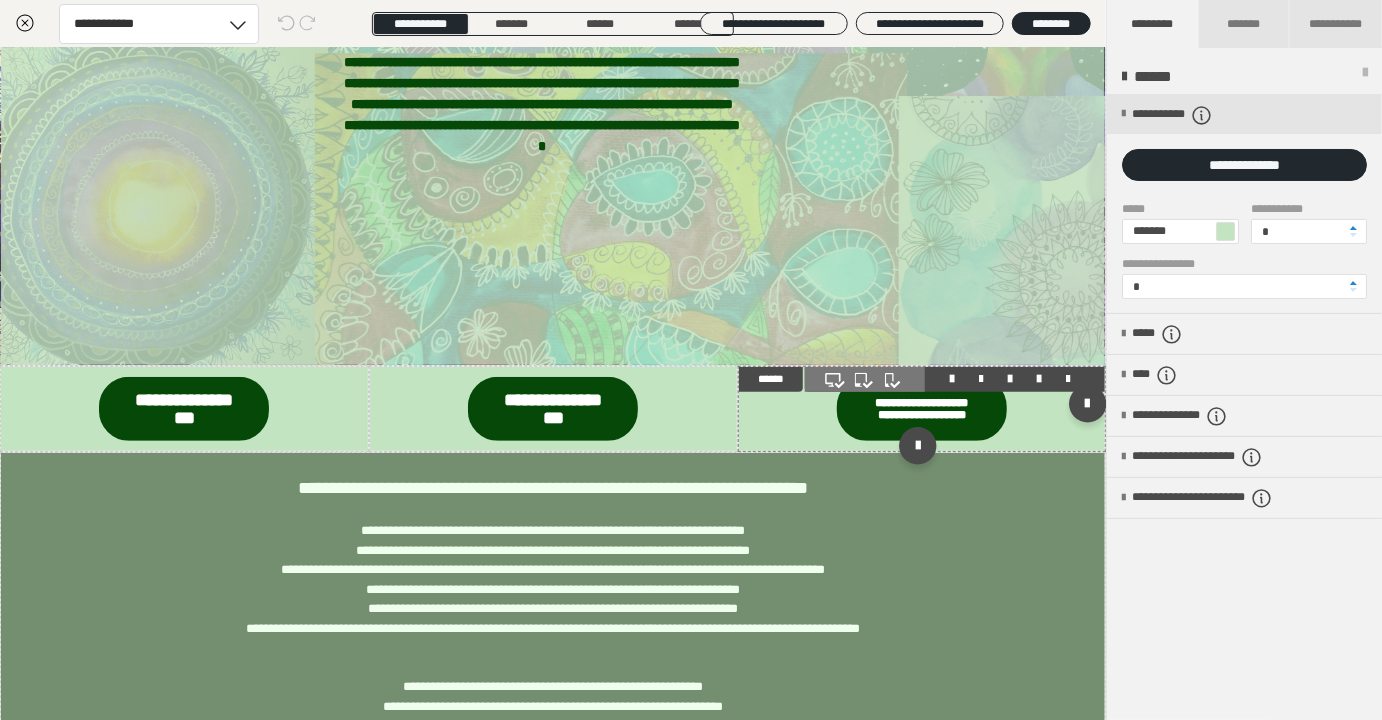 click at bounding box center [922, 409] 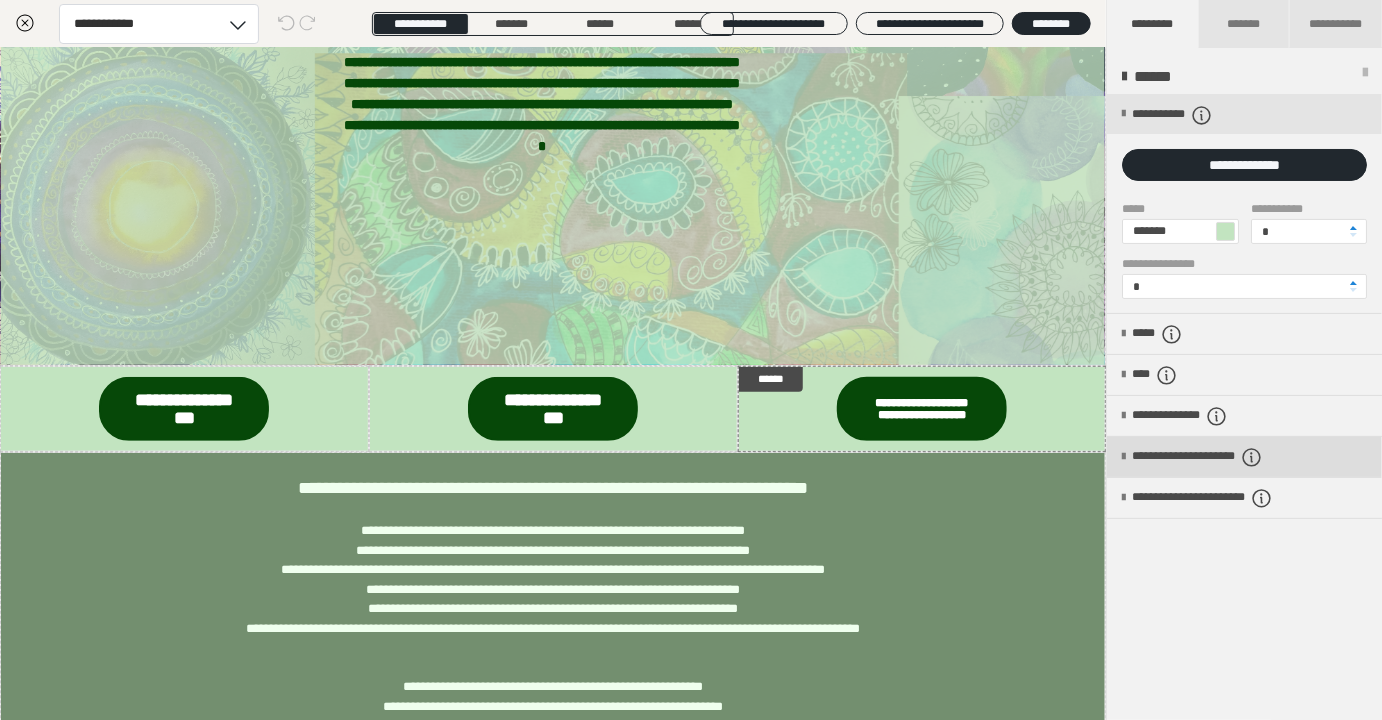 click on "**********" at bounding box center [1228, 457] 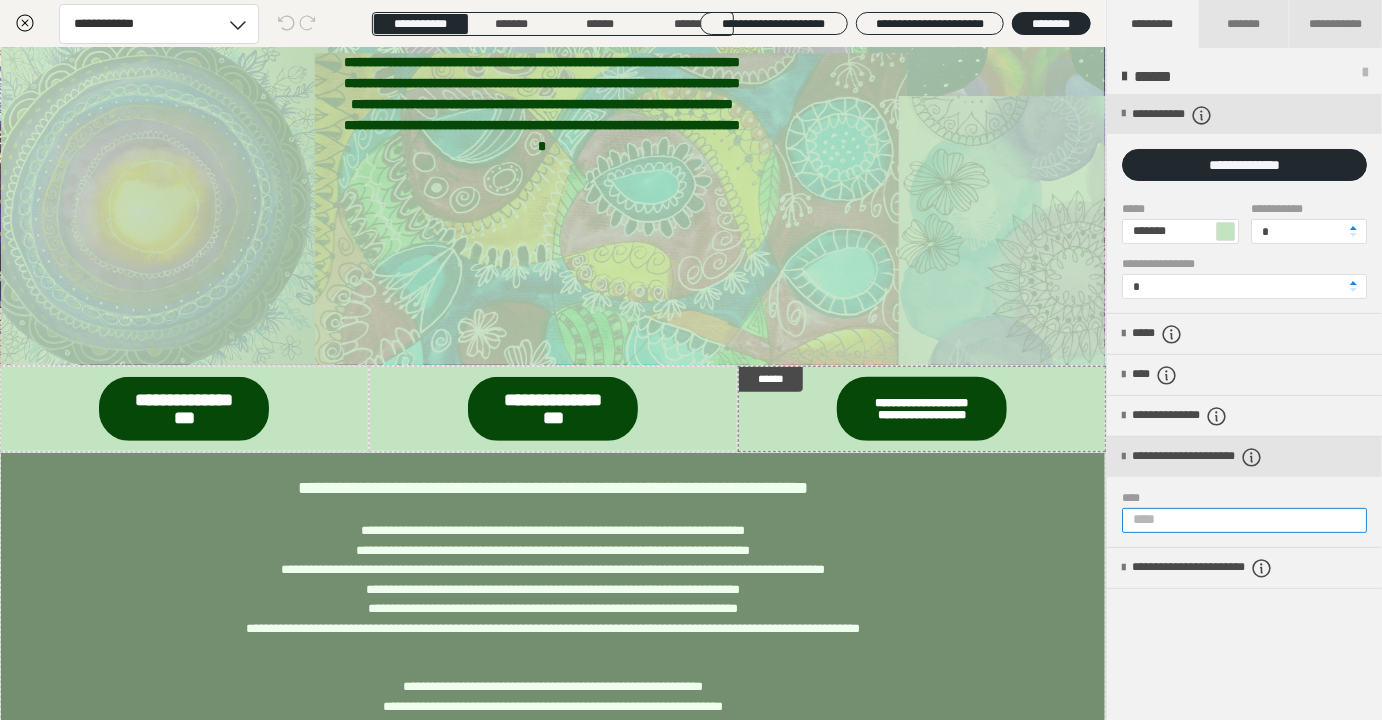 click on "****" at bounding box center (1244, 520) 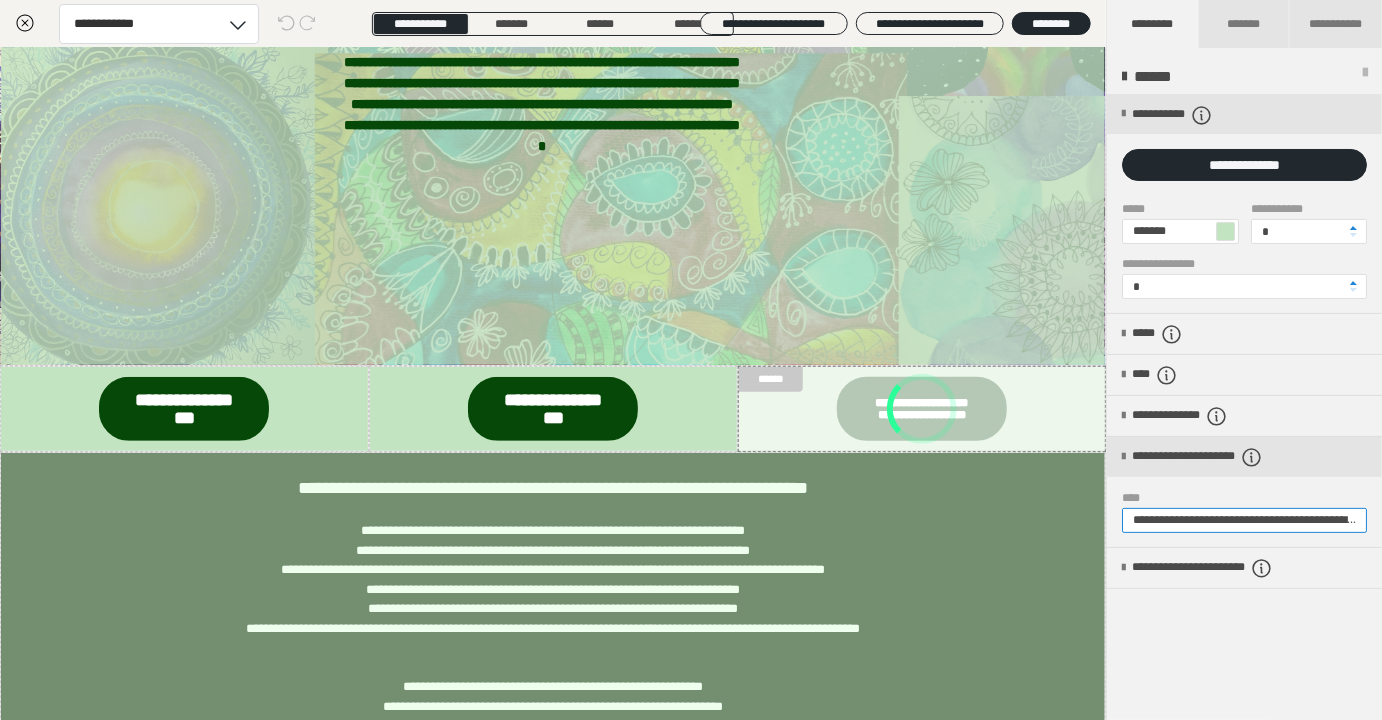scroll, scrollTop: 0, scrollLeft: 389, axis: horizontal 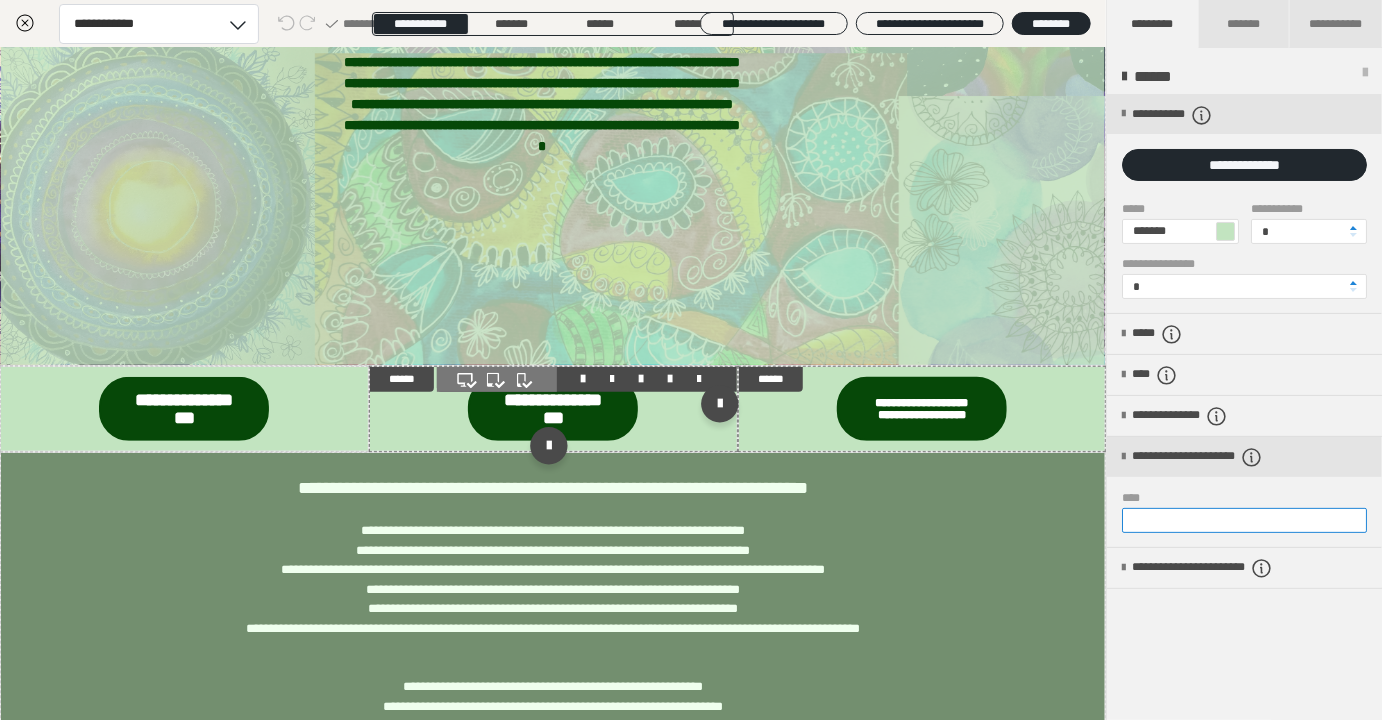 type on "**********" 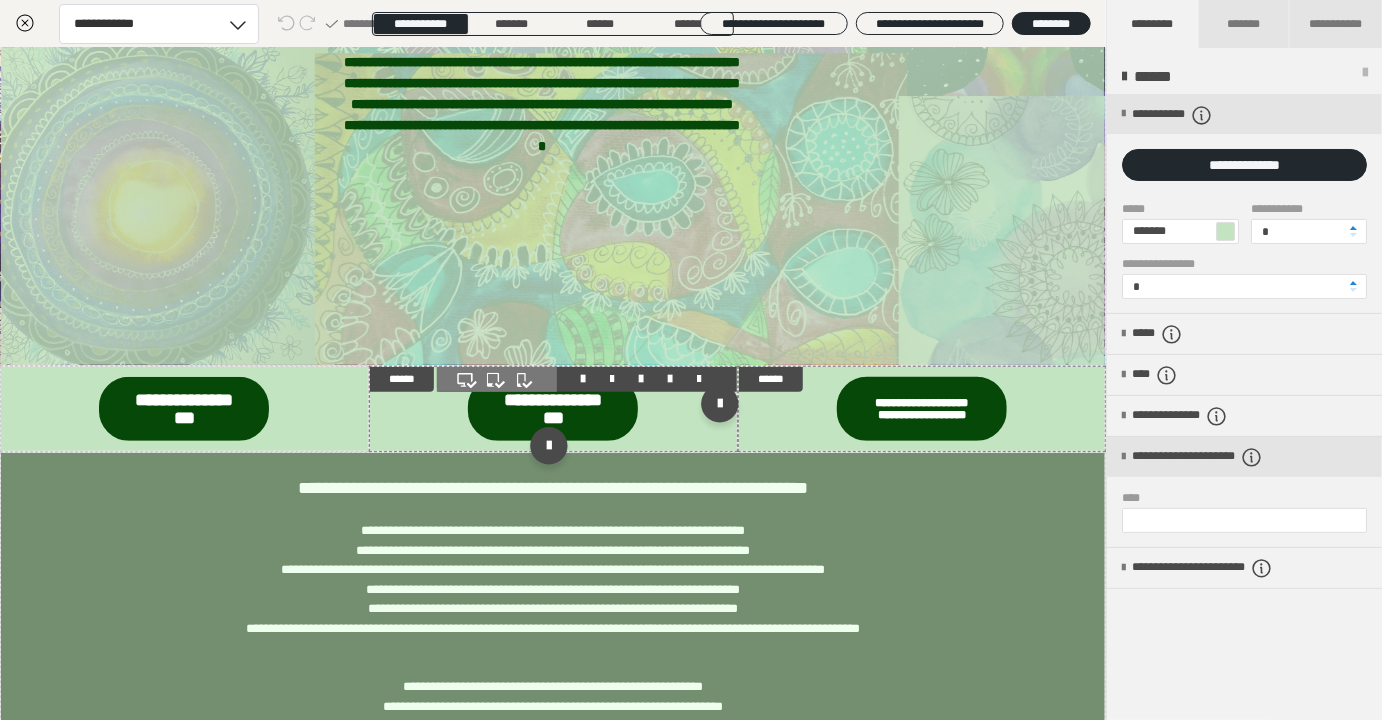click at bounding box center (553, 409) 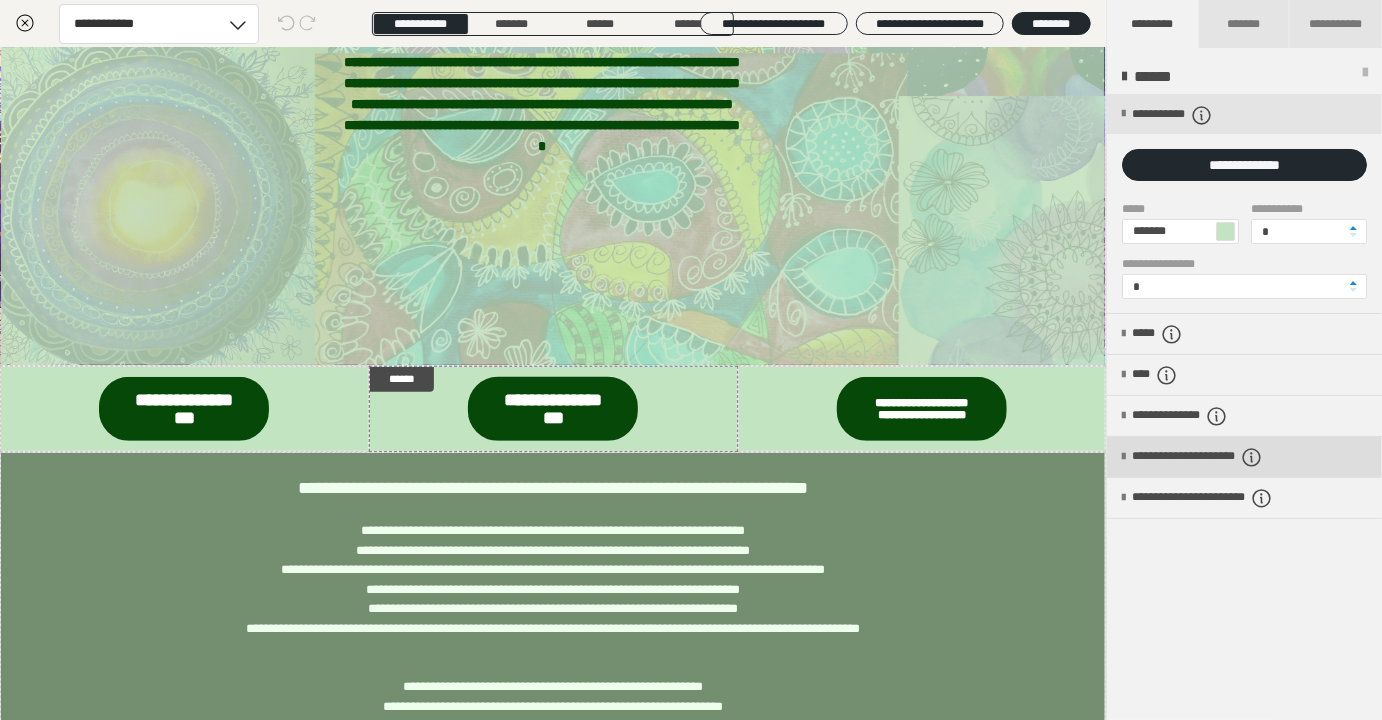 click on "**********" at bounding box center [1228, 457] 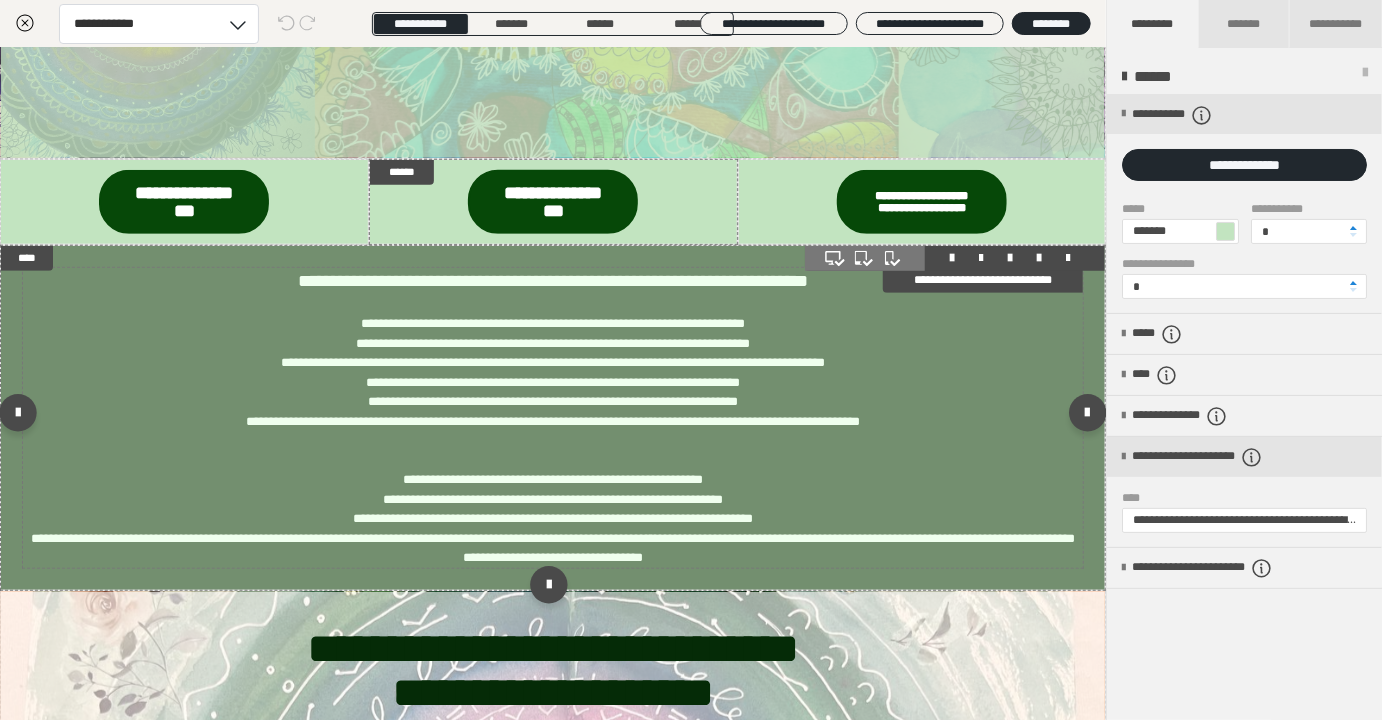 scroll, scrollTop: 567, scrollLeft: 0, axis: vertical 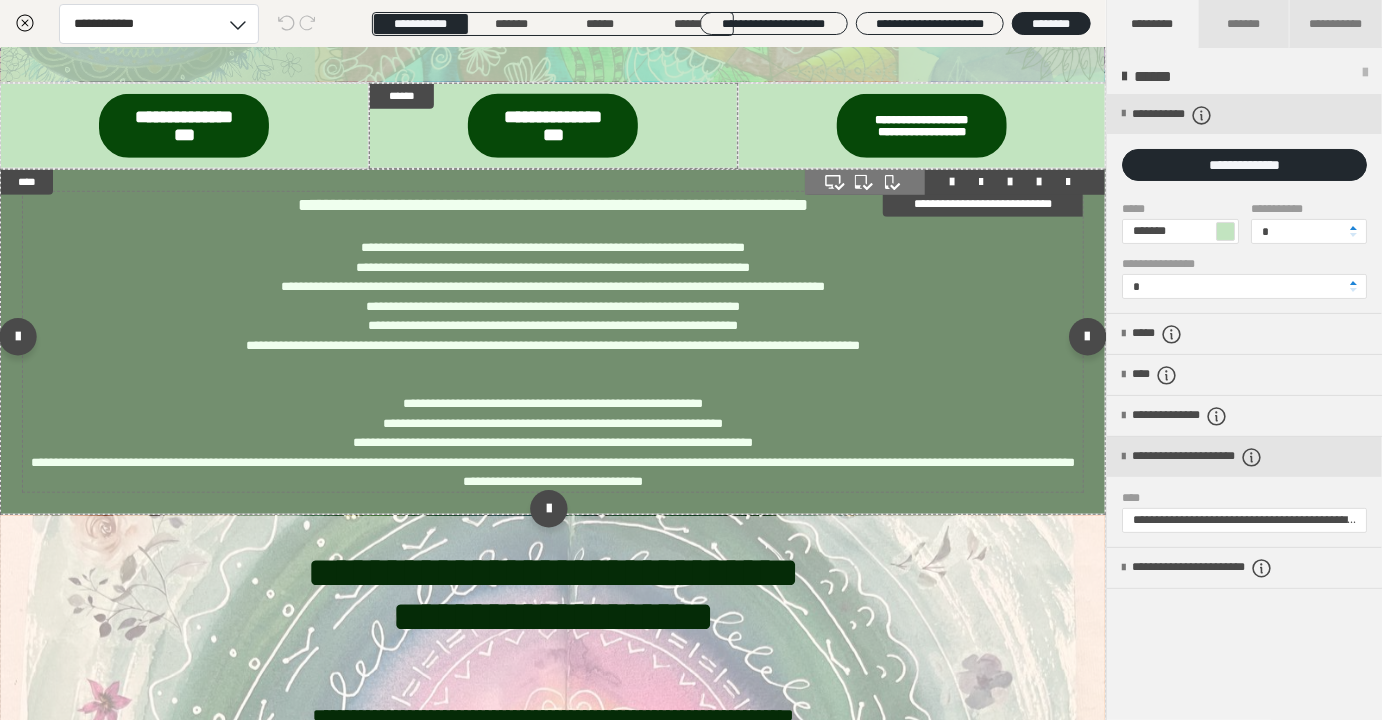 click on "**********" at bounding box center [553, 345] 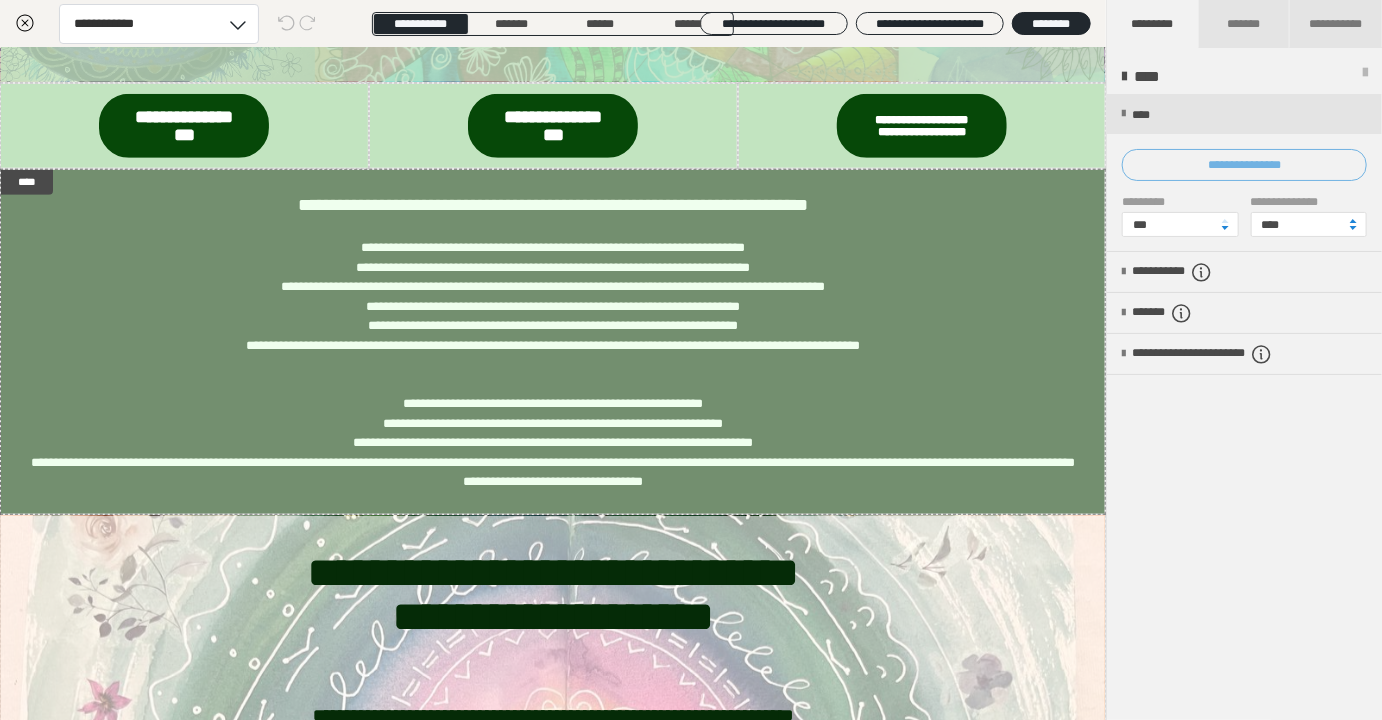 click on "**********" at bounding box center [1244, 165] 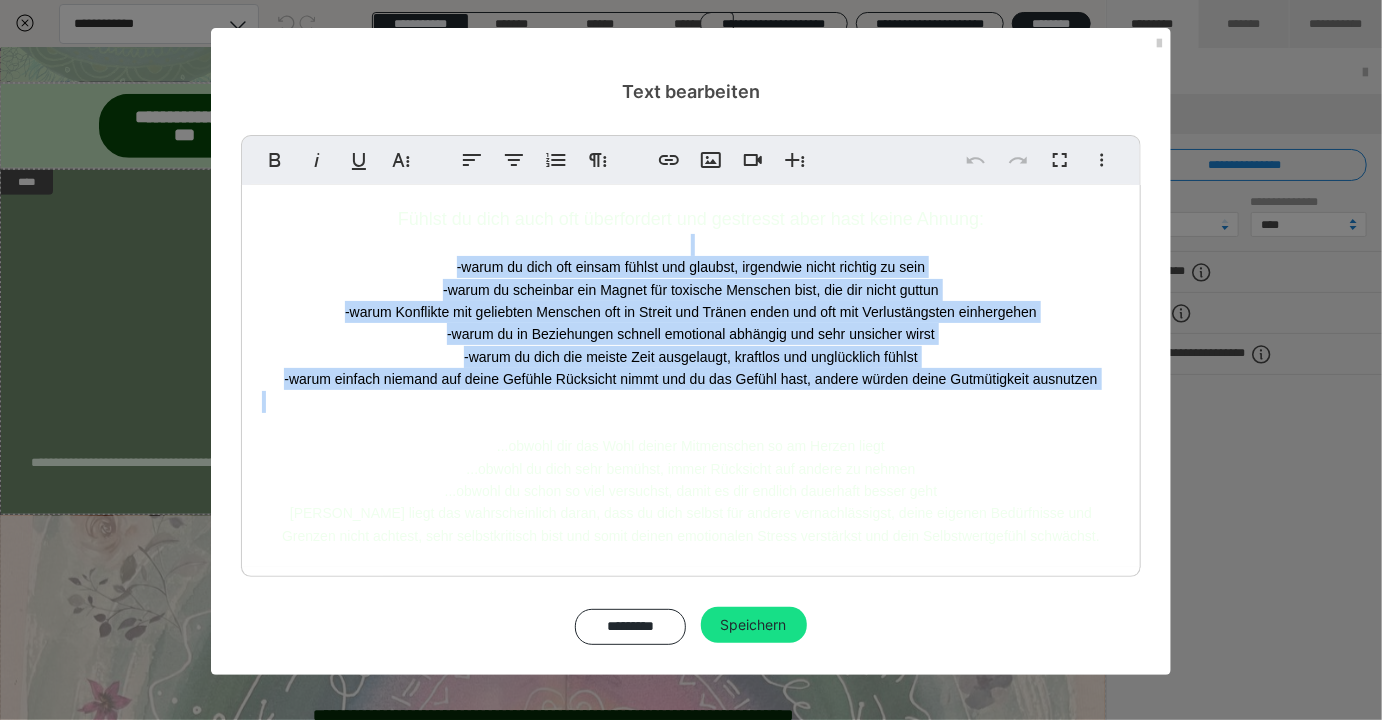 drag, startPoint x: 1056, startPoint y: 411, endPoint x: 385, endPoint y: 244, distance: 691.4694 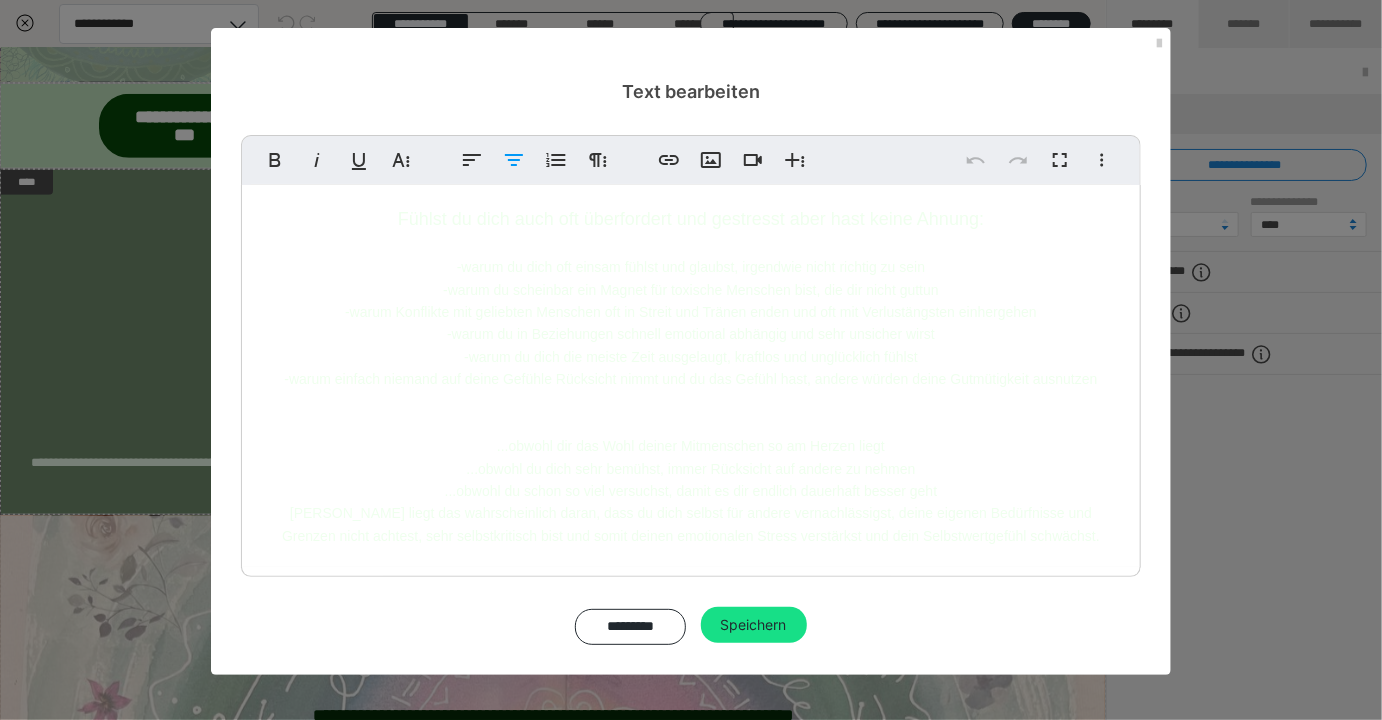 click on "-warum du dich die meiste Zeit ausgelaugt, kraftlos und unglücklich fühlst" at bounding box center (691, 357) 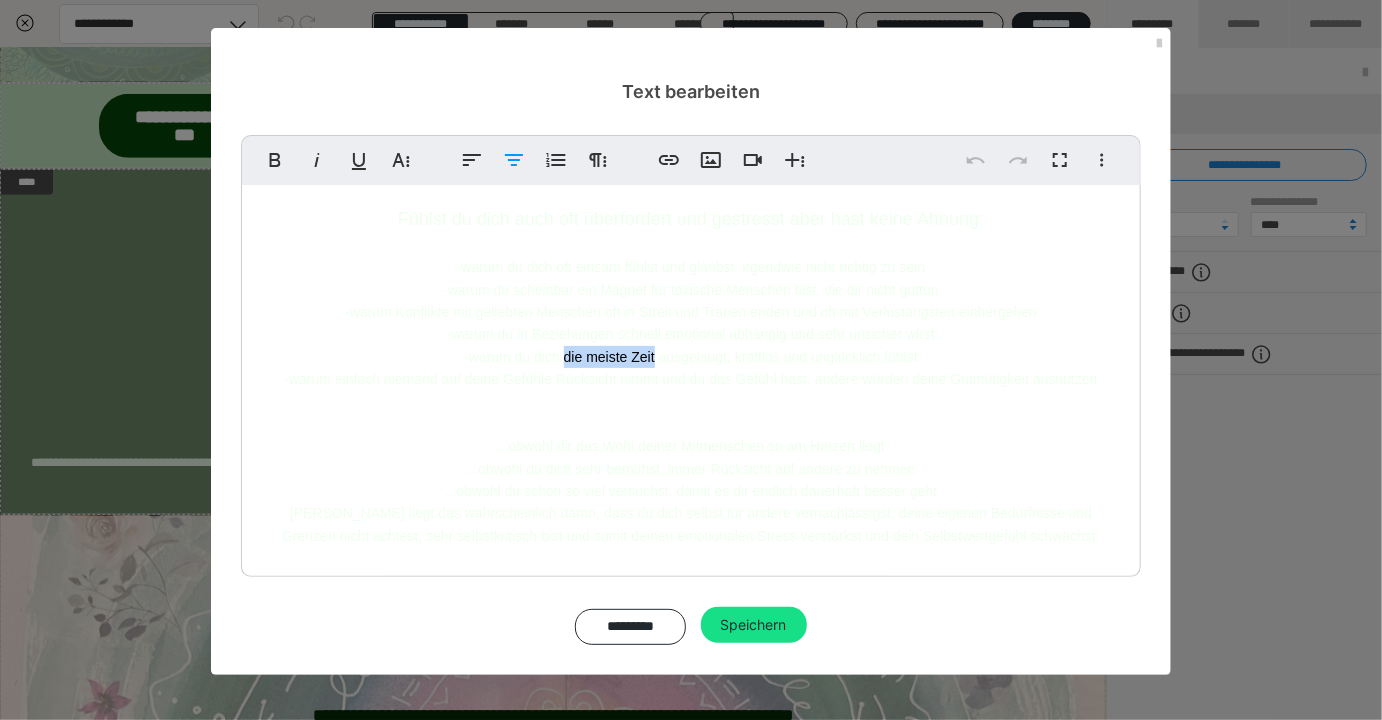 drag, startPoint x: 654, startPoint y: 353, endPoint x: 565, endPoint y: 360, distance: 89.27486 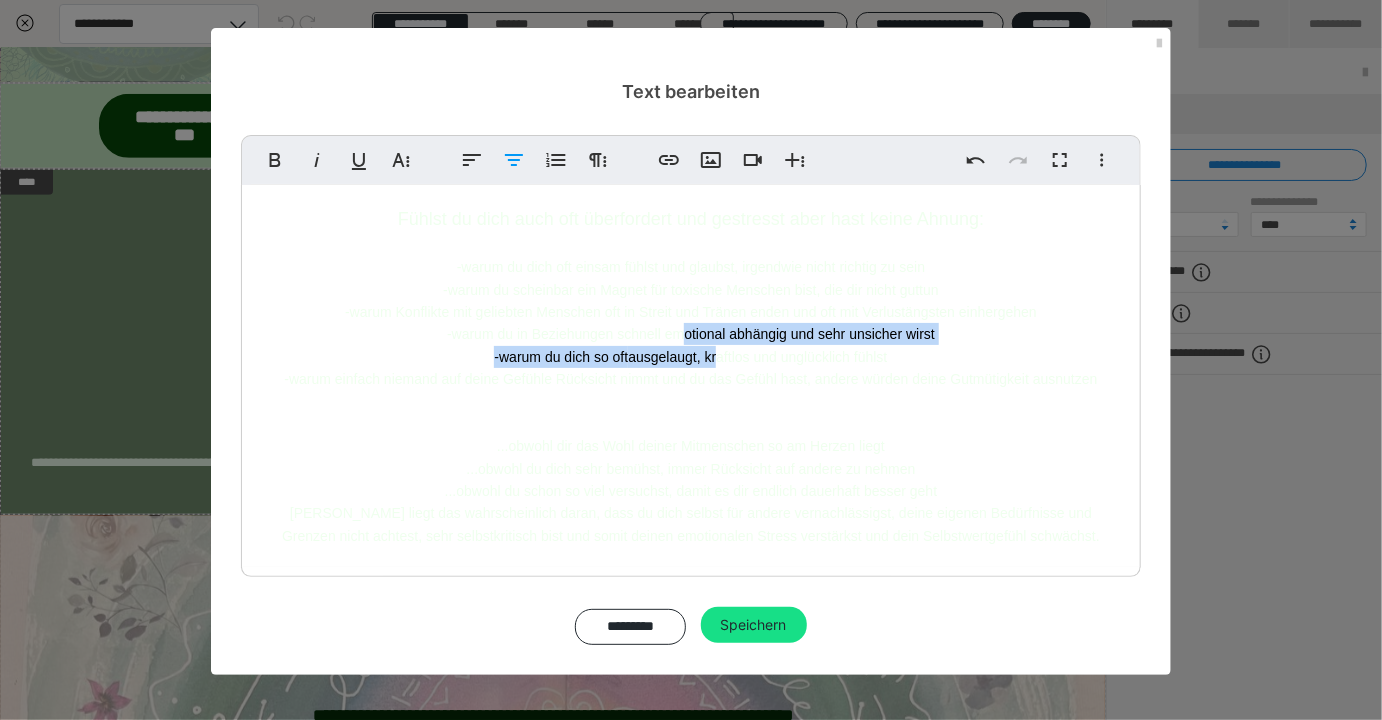 drag, startPoint x: 682, startPoint y: 341, endPoint x: 716, endPoint y: 363, distance: 40.496914 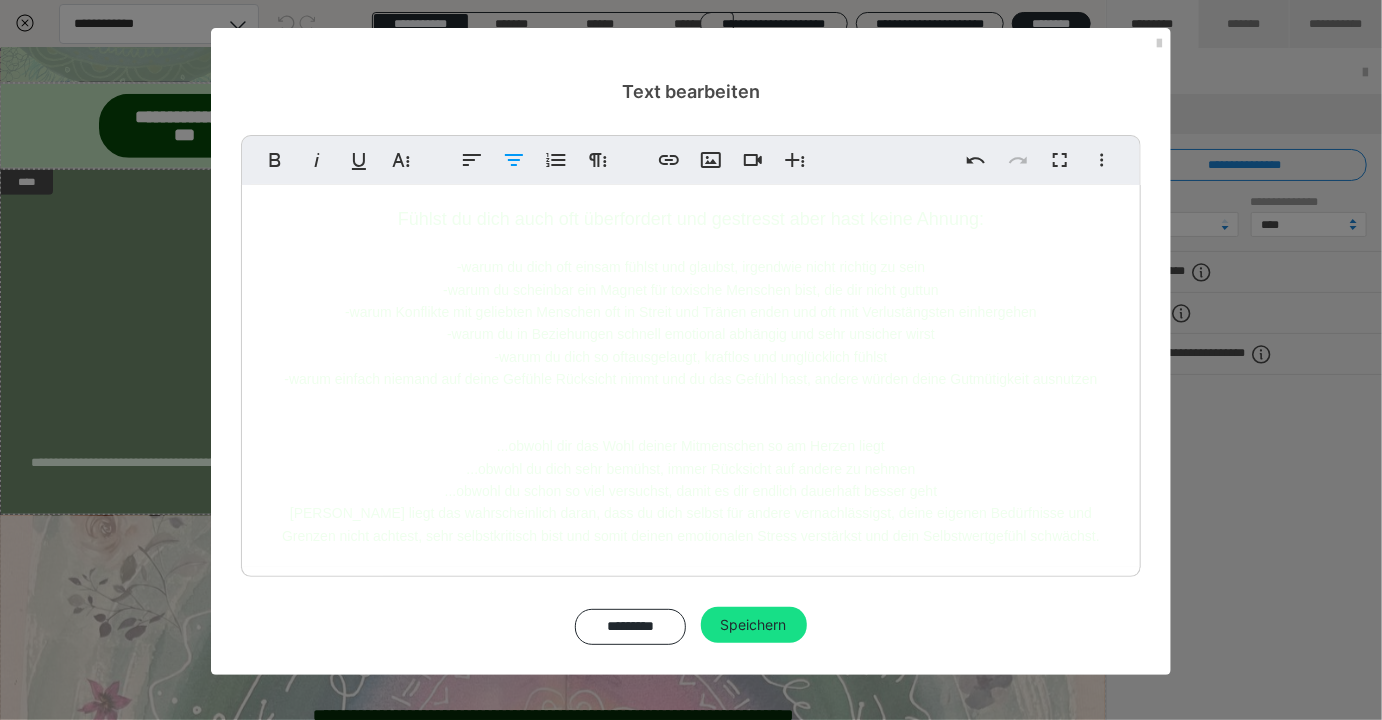 click on "-warum du dich so oft  ausgelaugt, kraftlos und unglücklich fühlst" at bounding box center [690, 357] 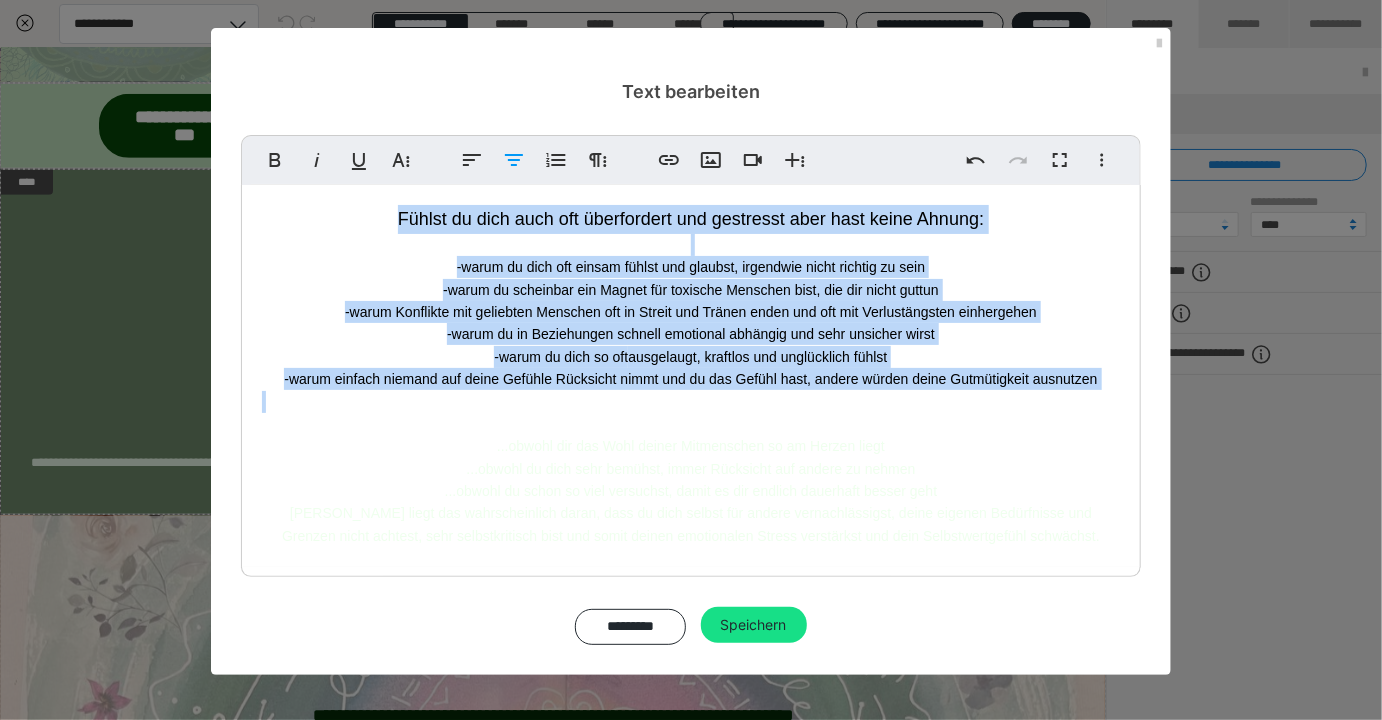 drag, startPoint x: 1051, startPoint y: 419, endPoint x: 331, endPoint y: 200, distance: 752.5696 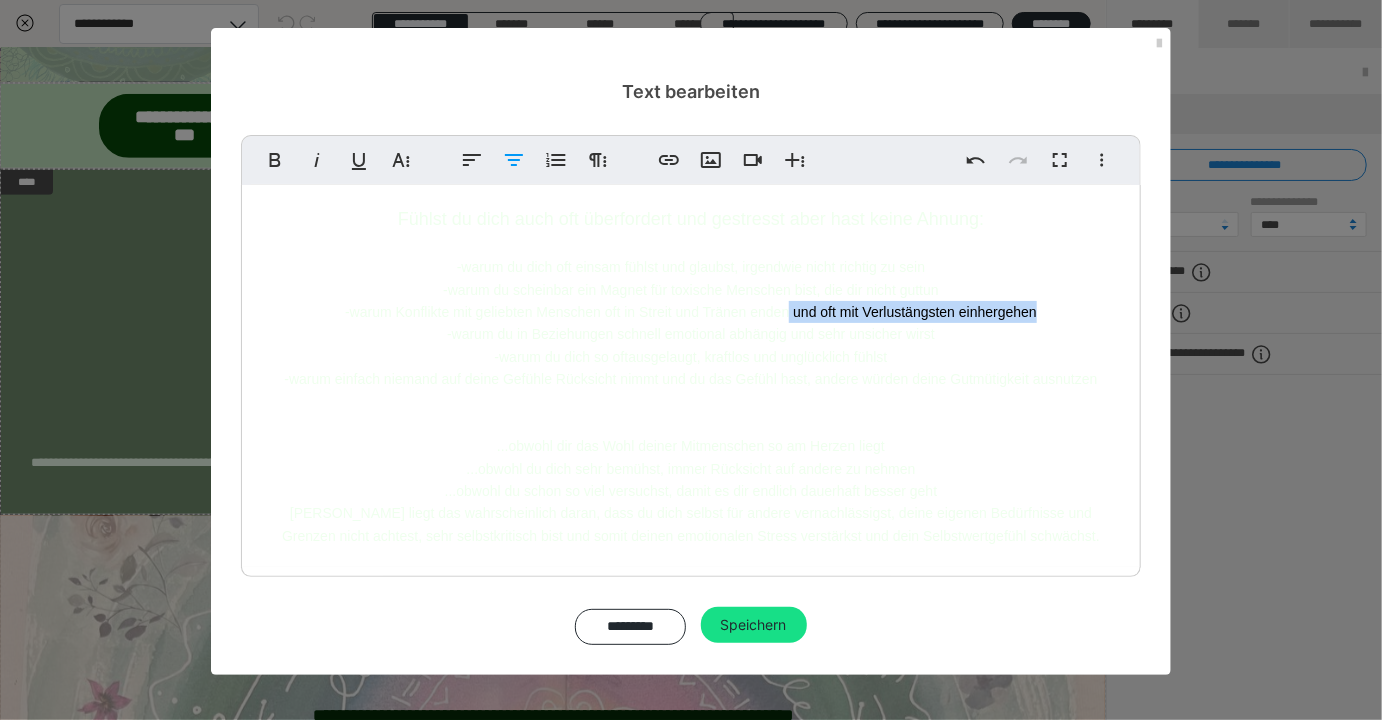 drag, startPoint x: 1035, startPoint y: 314, endPoint x: 790, endPoint y: 313, distance: 245.00204 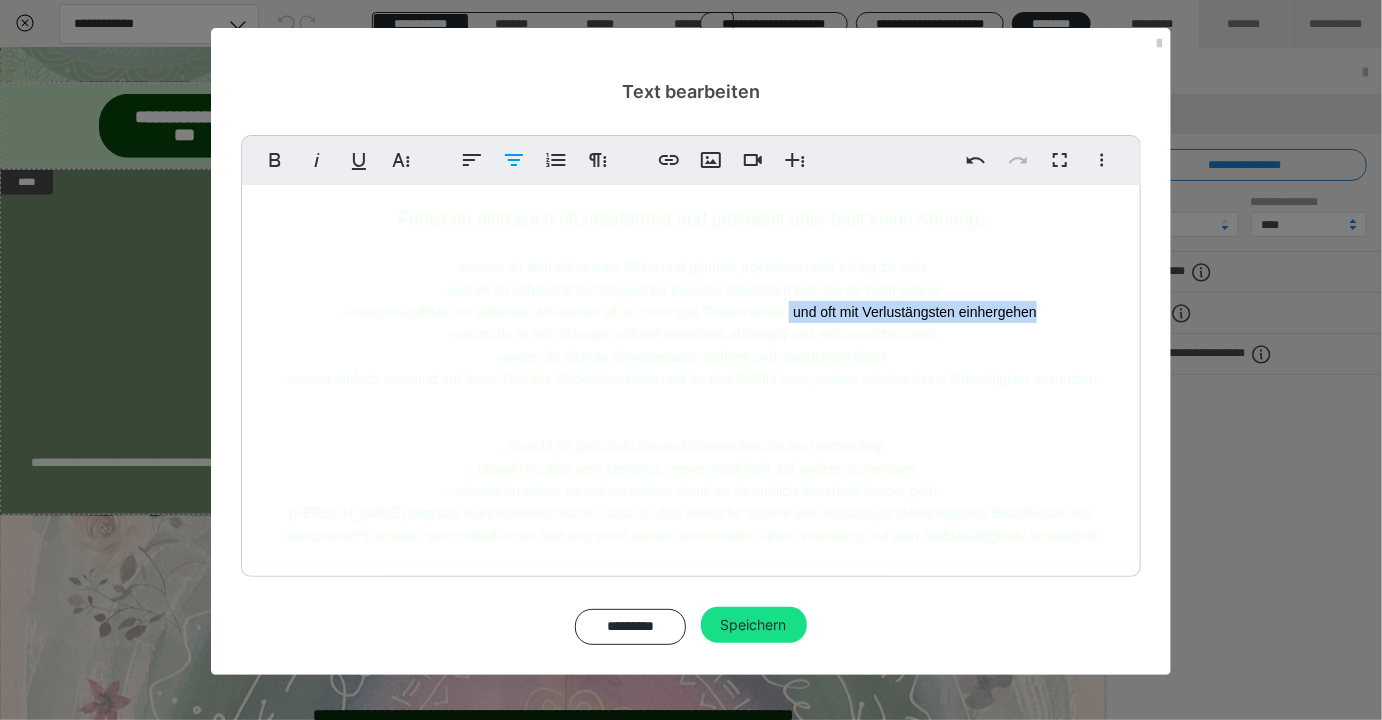 click on "-warum Konflikte mit geliebten Menschen oft in Streit und Tränen enden und oft mit Verlustängsten einhergehen" at bounding box center [691, 312] 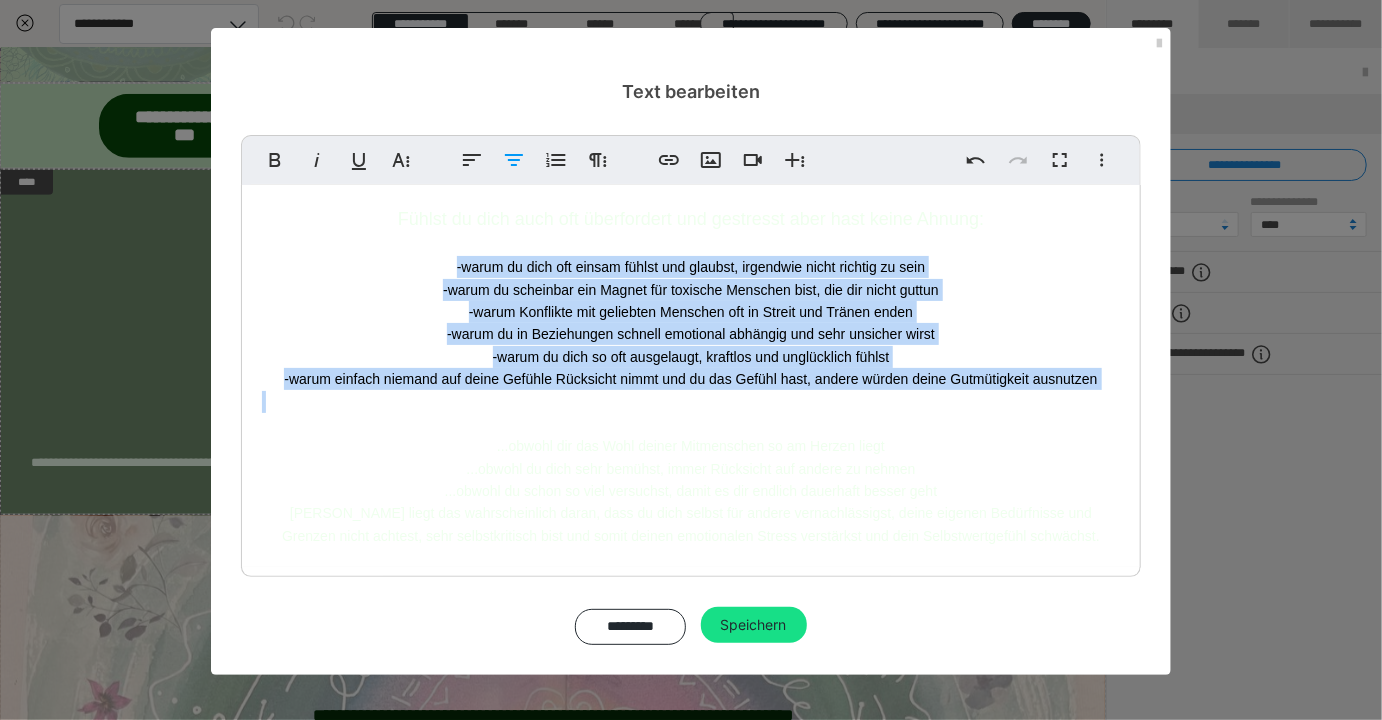 drag, startPoint x: 927, startPoint y: 406, endPoint x: 314, endPoint y: 257, distance: 630.84863 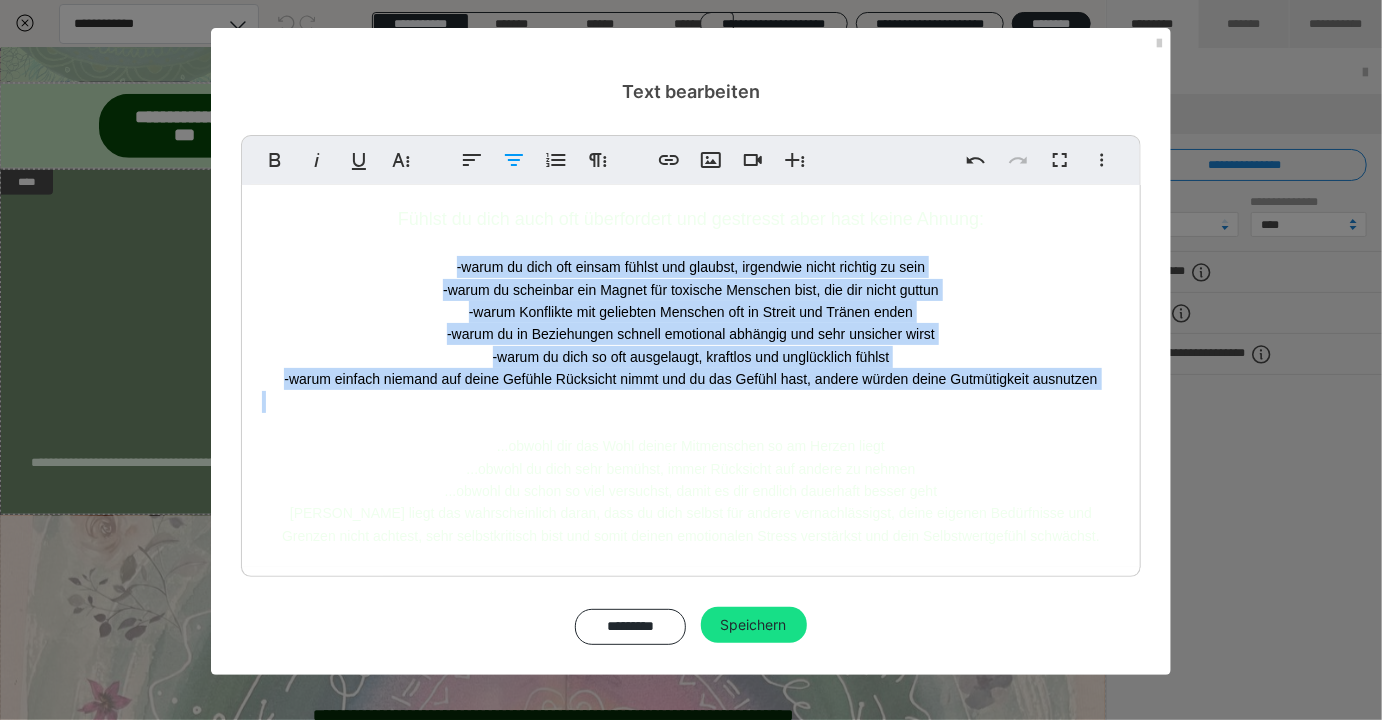 click on "-warum du in Beziehungen schnell emotional abhängig und sehr unsicher wirst" at bounding box center [691, 334] 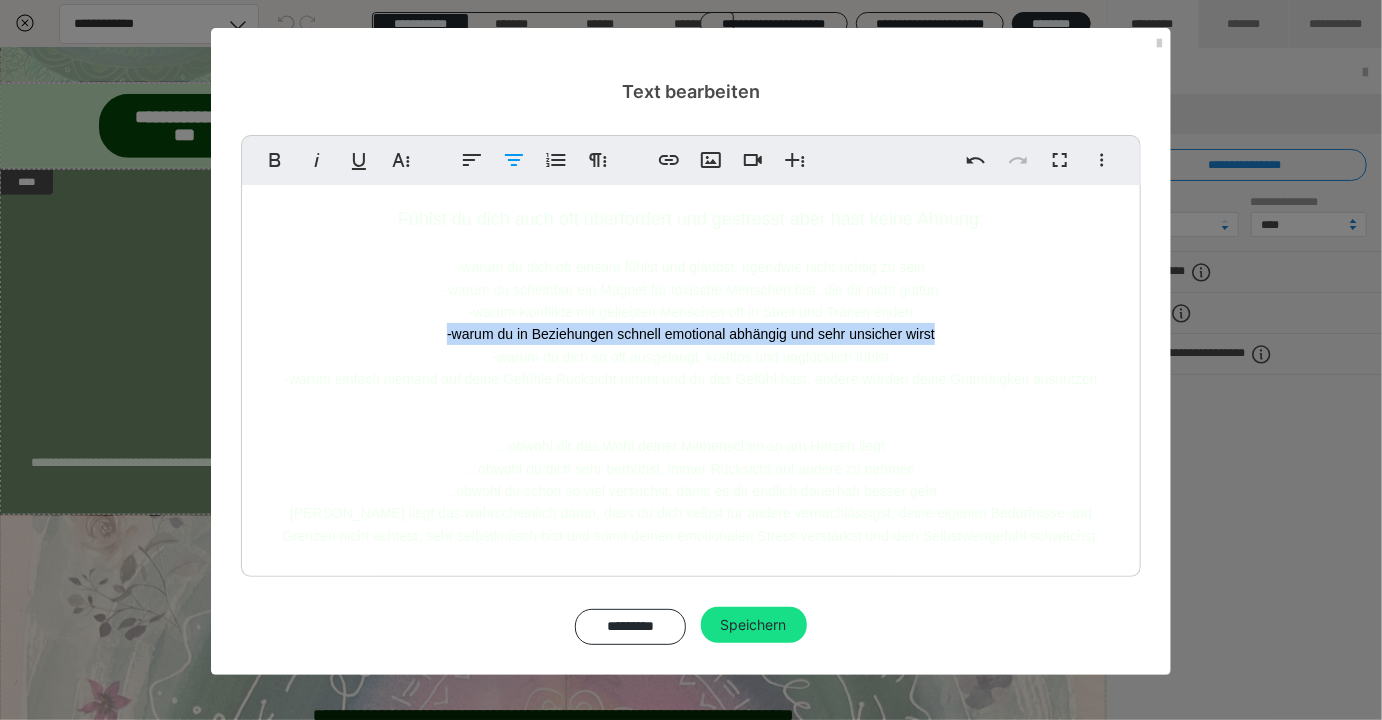 drag, startPoint x: 947, startPoint y: 337, endPoint x: 392, endPoint y: 332, distance: 555.0225 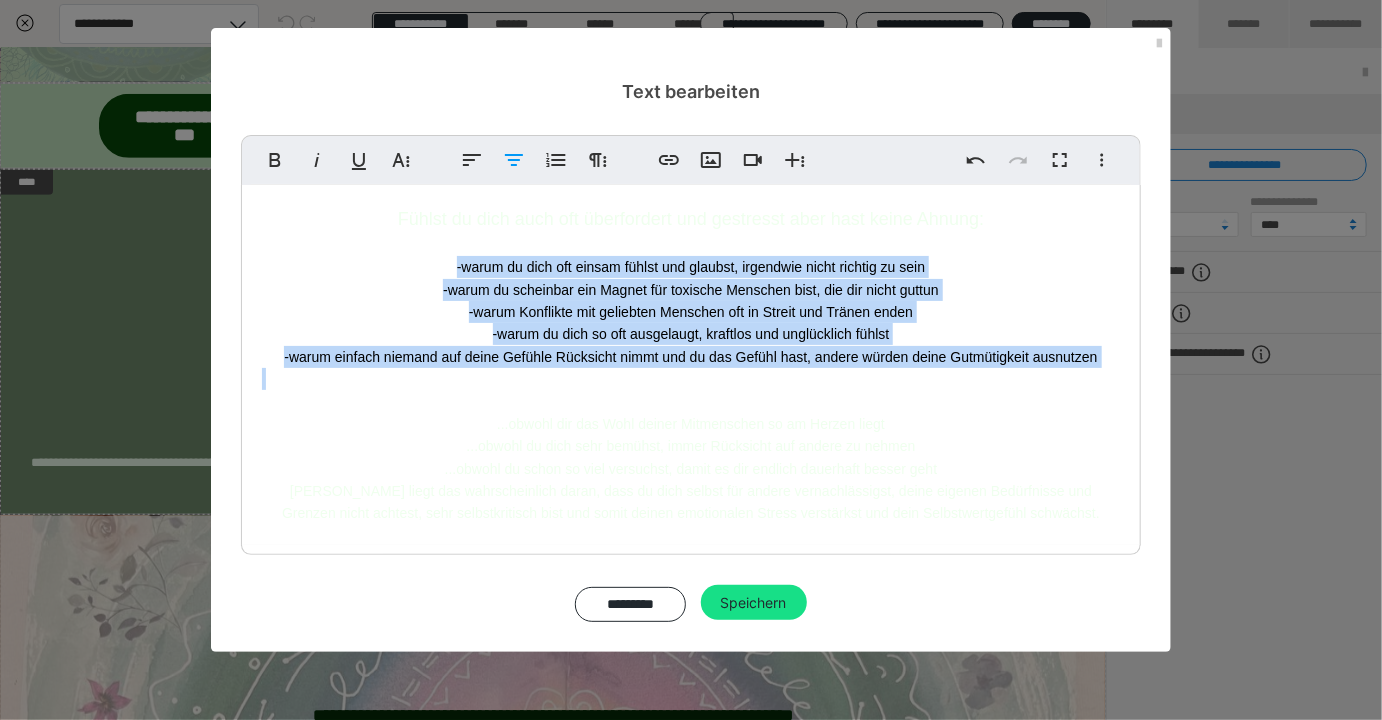 drag, startPoint x: 1034, startPoint y: 372, endPoint x: 451, endPoint y: 268, distance: 592.2035 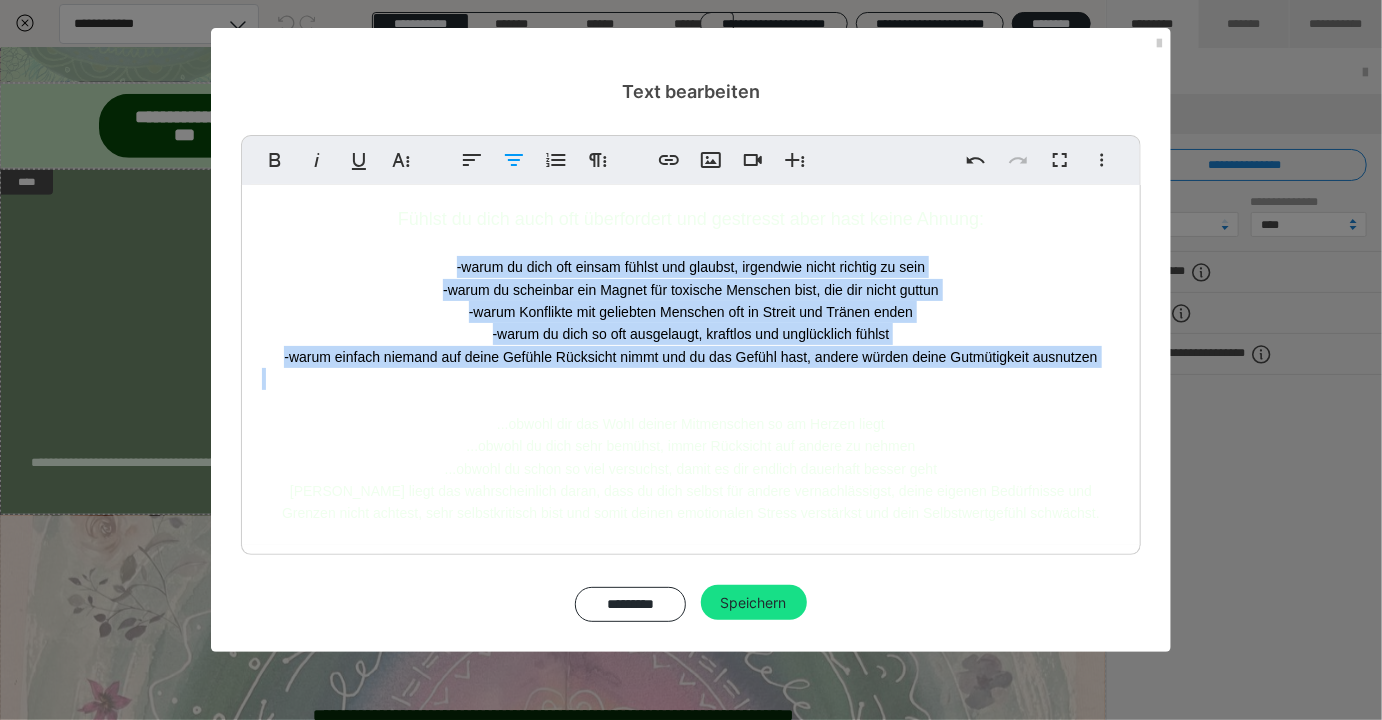 click on "-warum einfach niemand auf deine Gefühle Rücksicht nimmt und du das Gefühl hast, andere würden deine Gutmütigkeit ausnutzen" at bounding box center [690, 357] 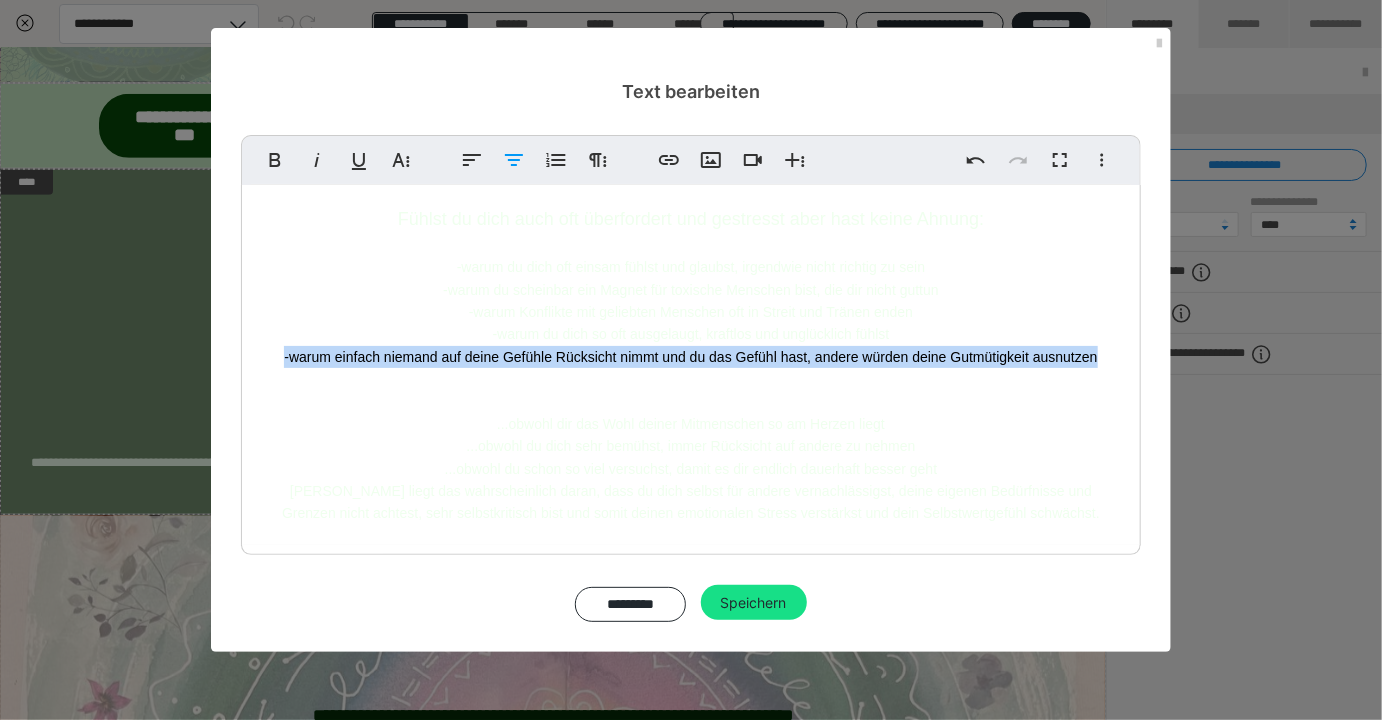 drag, startPoint x: 1109, startPoint y: 365, endPoint x: 191, endPoint y: 365, distance: 918 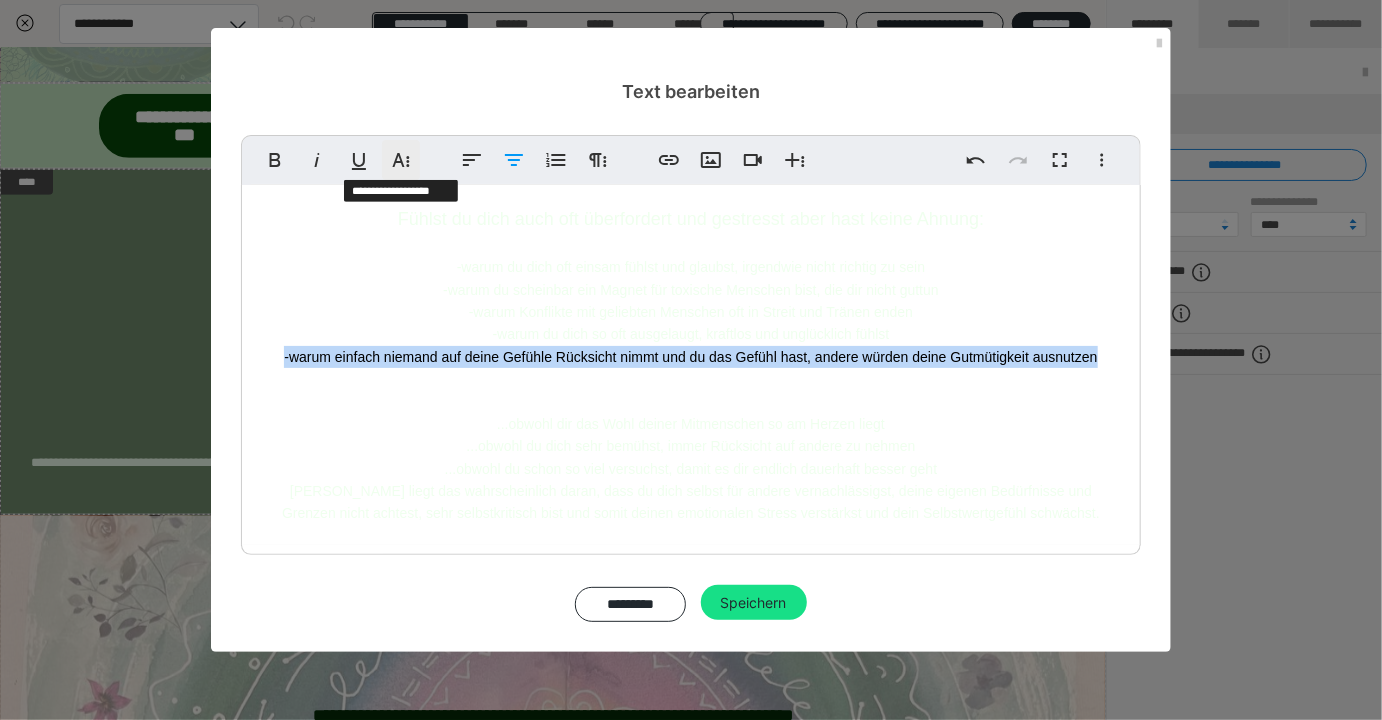 click 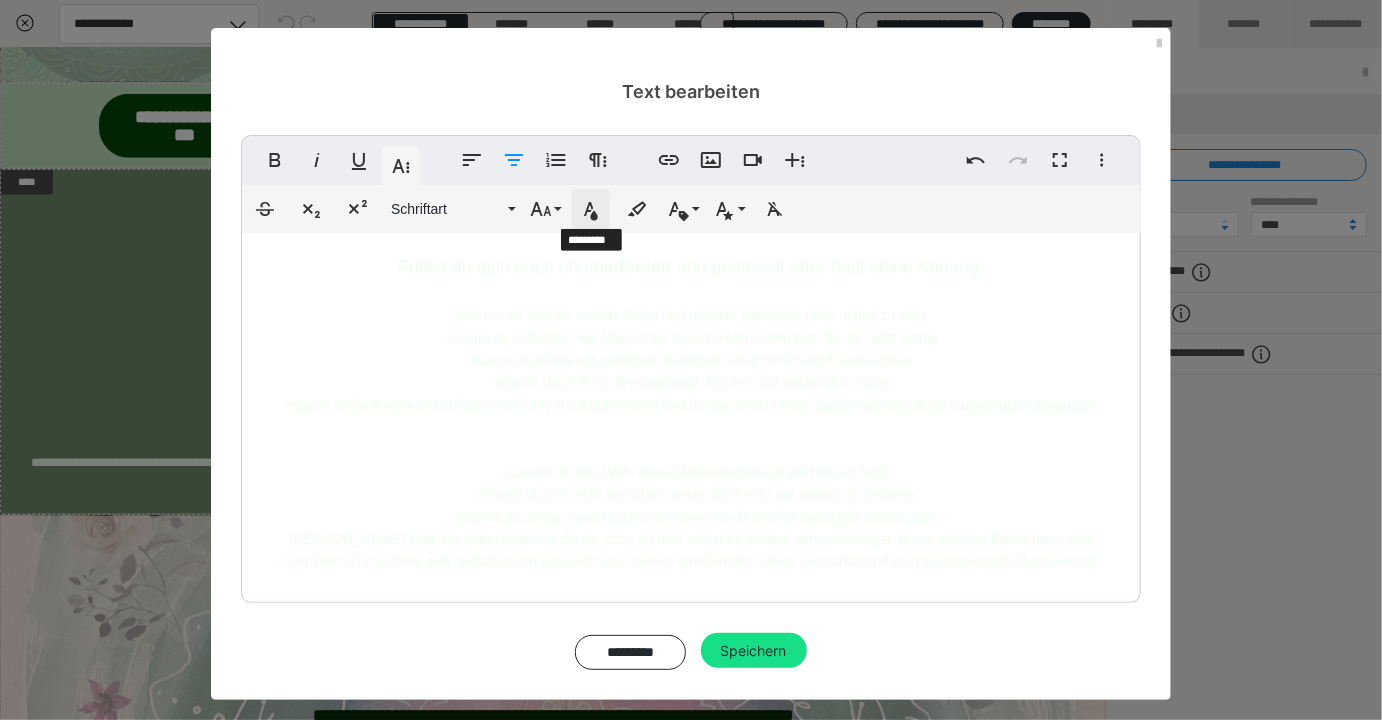 click 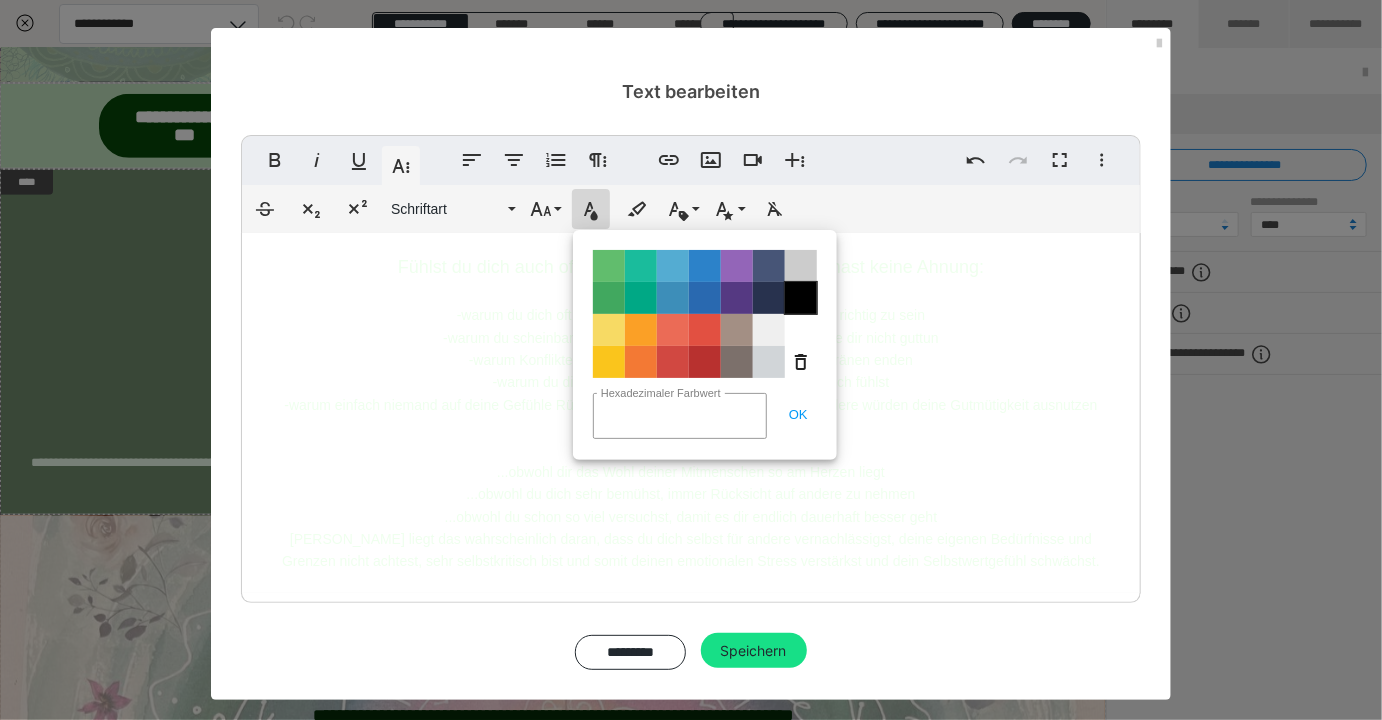 click on "Color#000000" at bounding box center [801, 298] 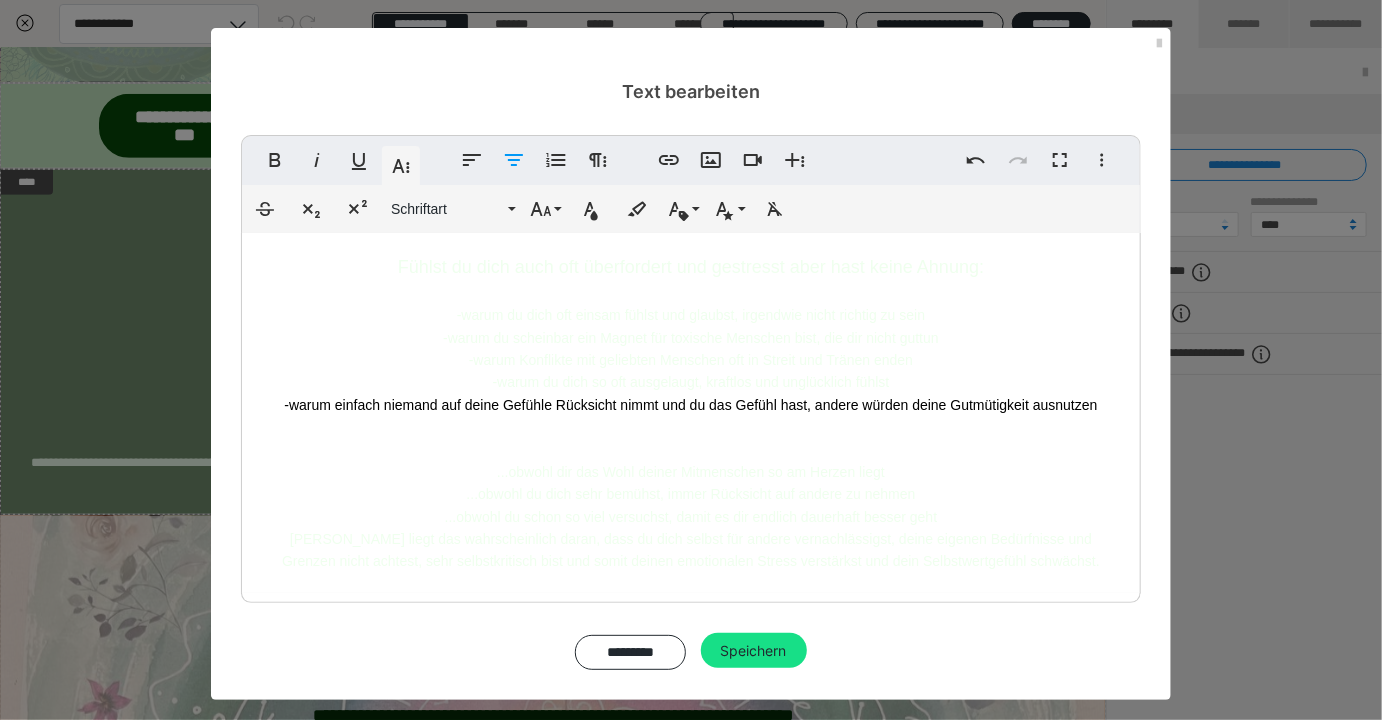 drag, startPoint x: 875, startPoint y: 394, endPoint x: 873, endPoint y: 415, distance: 21.095022 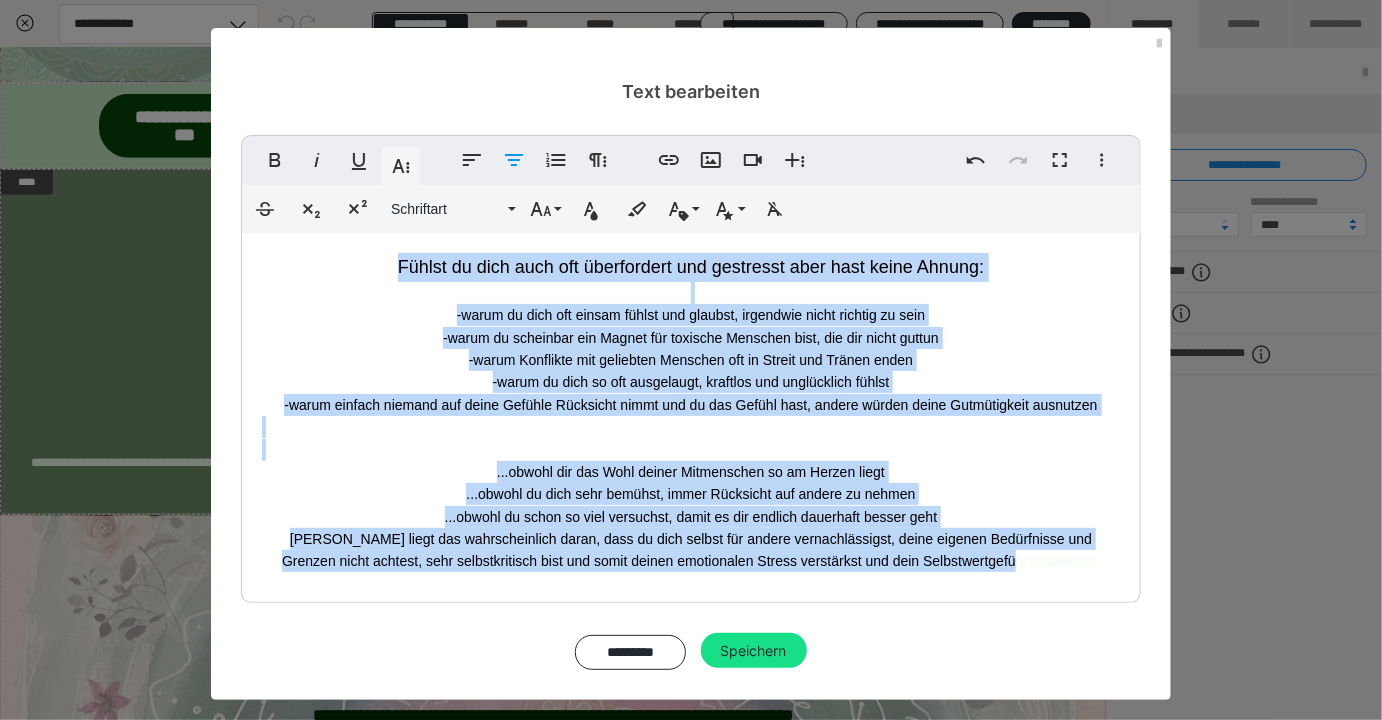 drag, startPoint x: 1033, startPoint y: 587, endPoint x: 506, endPoint y: 227, distance: 638.2233 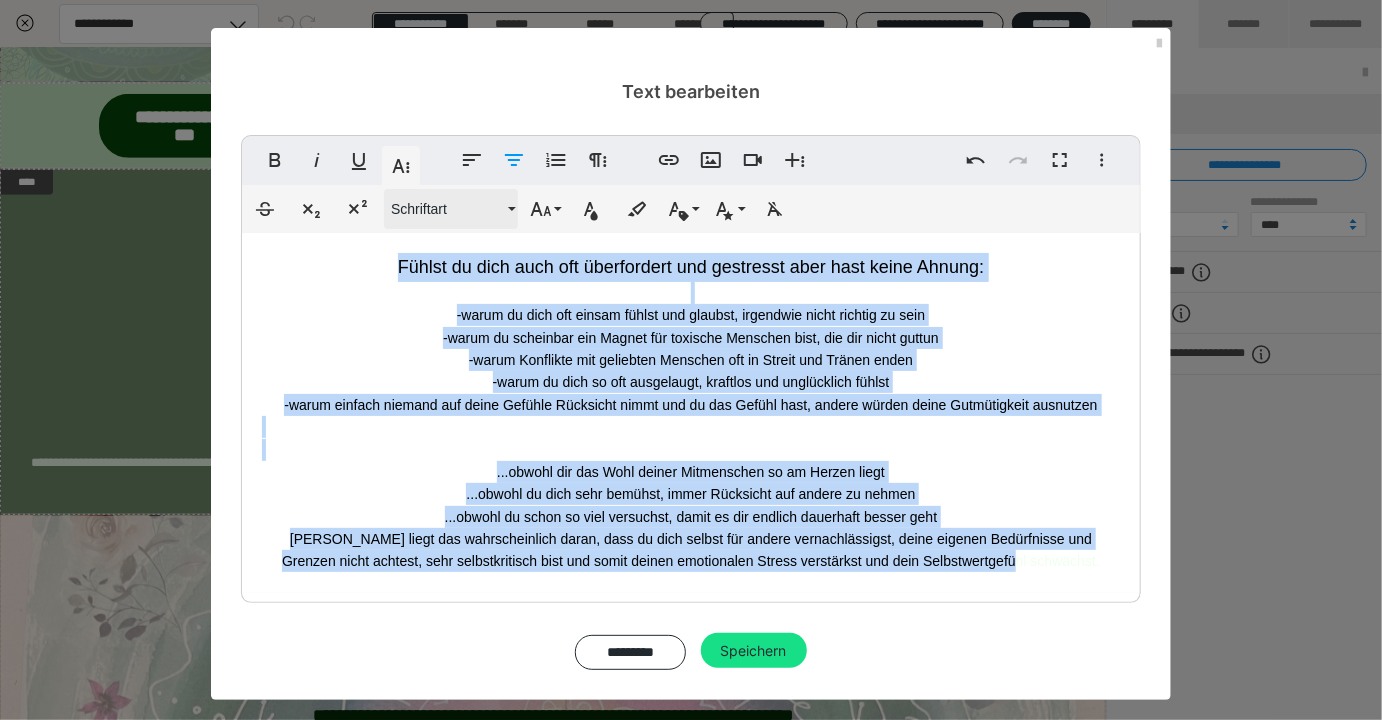 click on "Fühlst du dich auch oft überfordert und gestresst aber hast keine Ahnung: -warum du dich oft einsam fühlst und glaubst, irgendwie nicht richtig zu sein -warum du scheinbar ein Magnet für toxische Menschen bist, die dir nicht guttun -warum Konflikte mit geliebten Menschen oft in Streit und Tränen enden -warum du dich so oft ausgelaugt, kraftlos und unglücklich fühlst -warum einfach niemand auf deine Gefühle Rücksicht nimmt und du das Gefühl hast, andere würden deine Gutmütigkeit ausnutzen ...obwohl dir das Wohl deiner Mitmenschen so am Herzen liegt ...obwohl du dich sehr bemühst, immer Rücksicht auf andere zu nehmen ...obwohl du schon so viel versuchst, damit es dir endlich dauerhaft besser geht [PERSON_NAME] liegt das wahrscheinlich daran, dass du dich selbst für andere vernachlässigst, deine eigenen Bedürfnisse und Grenzen nicht achtest, sehr selbstkritisch bist und somit deinen emotionalen Stress verstärkst und dein Selbstwertgefühl schwächst." at bounding box center [691, 413] 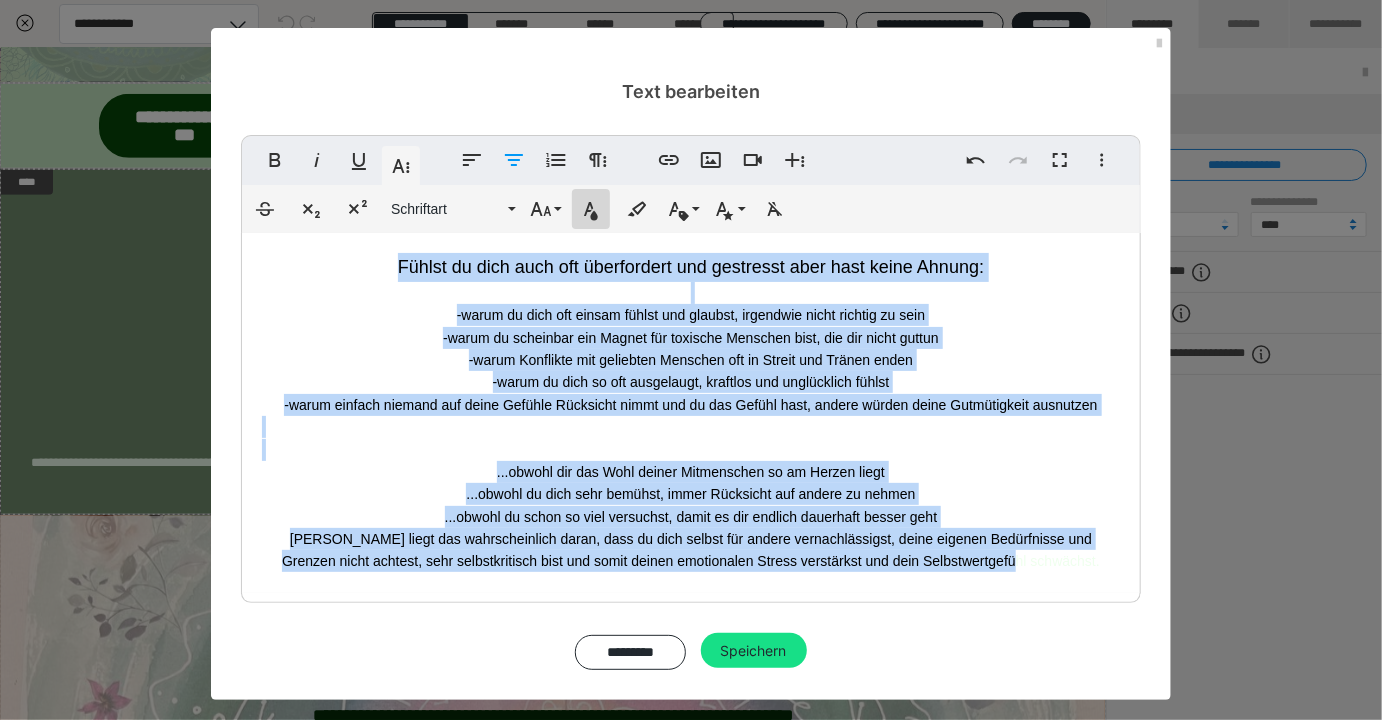 click 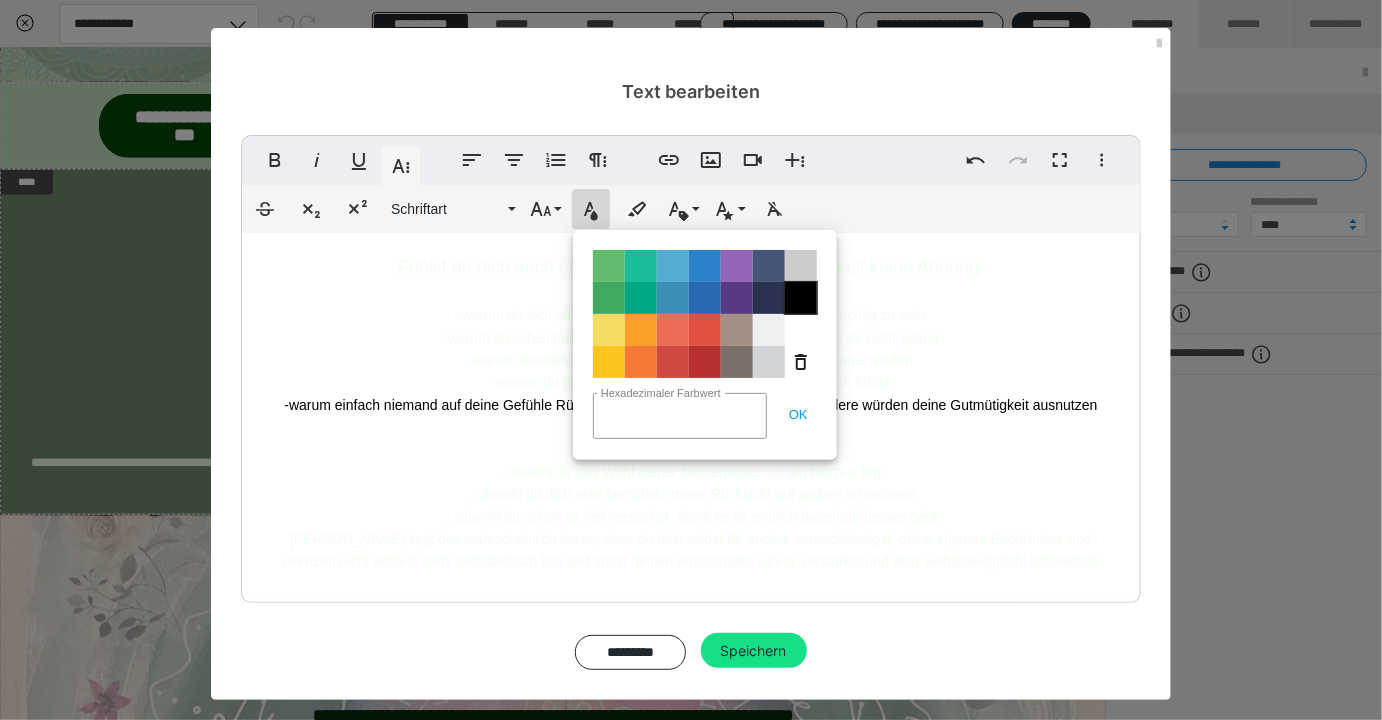 click on "Color#000000" at bounding box center [801, 298] 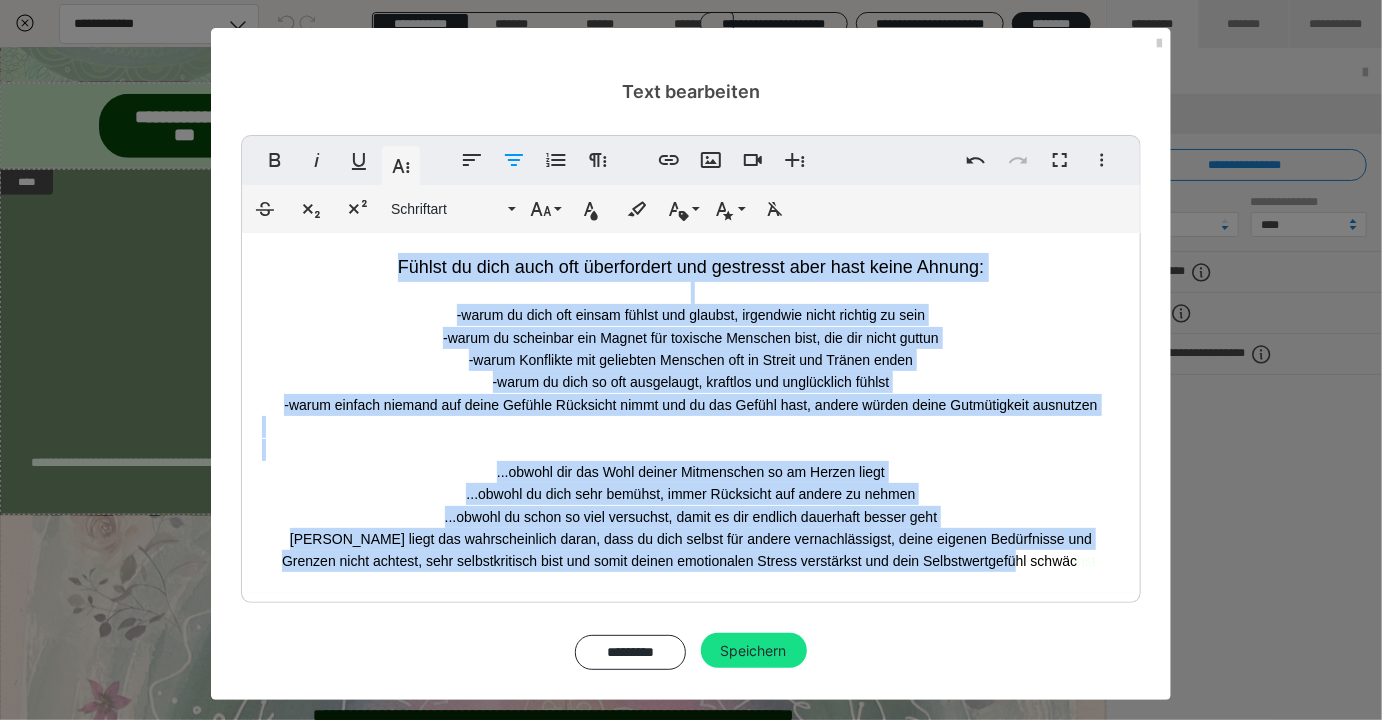drag, startPoint x: 801, startPoint y: 464, endPoint x: 776, endPoint y: 450, distance: 28.653097 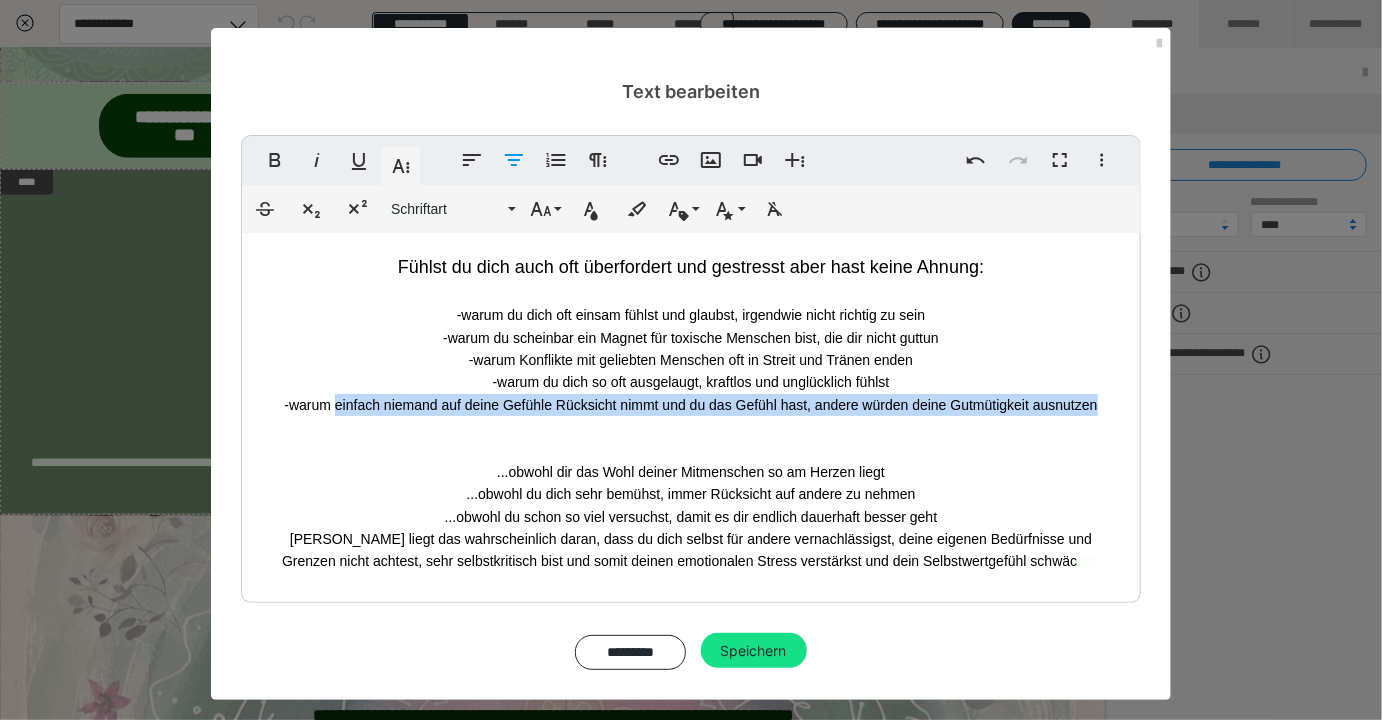drag, startPoint x: 1107, startPoint y: 409, endPoint x: 334, endPoint y: 404, distance: 773.0162 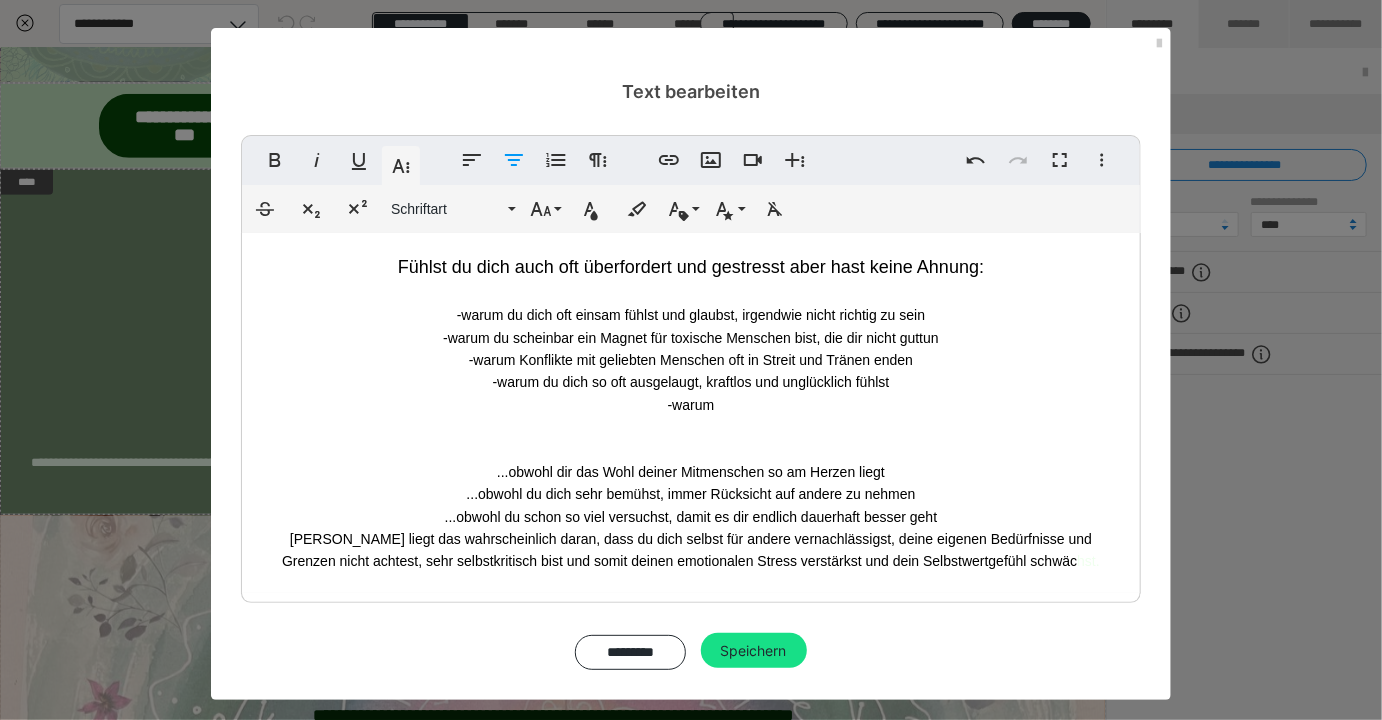 type 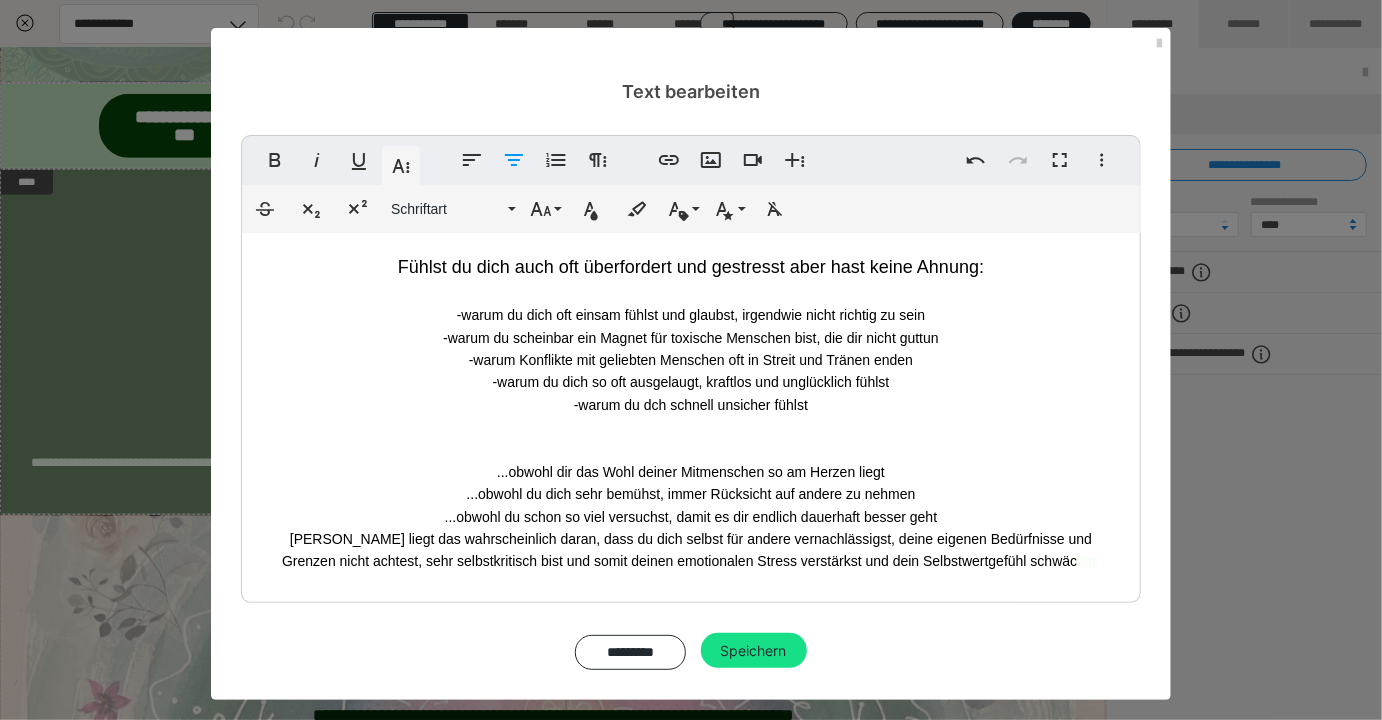 click on "-warum du dch schnell unsicher fühlst" at bounding box center (691, 405) 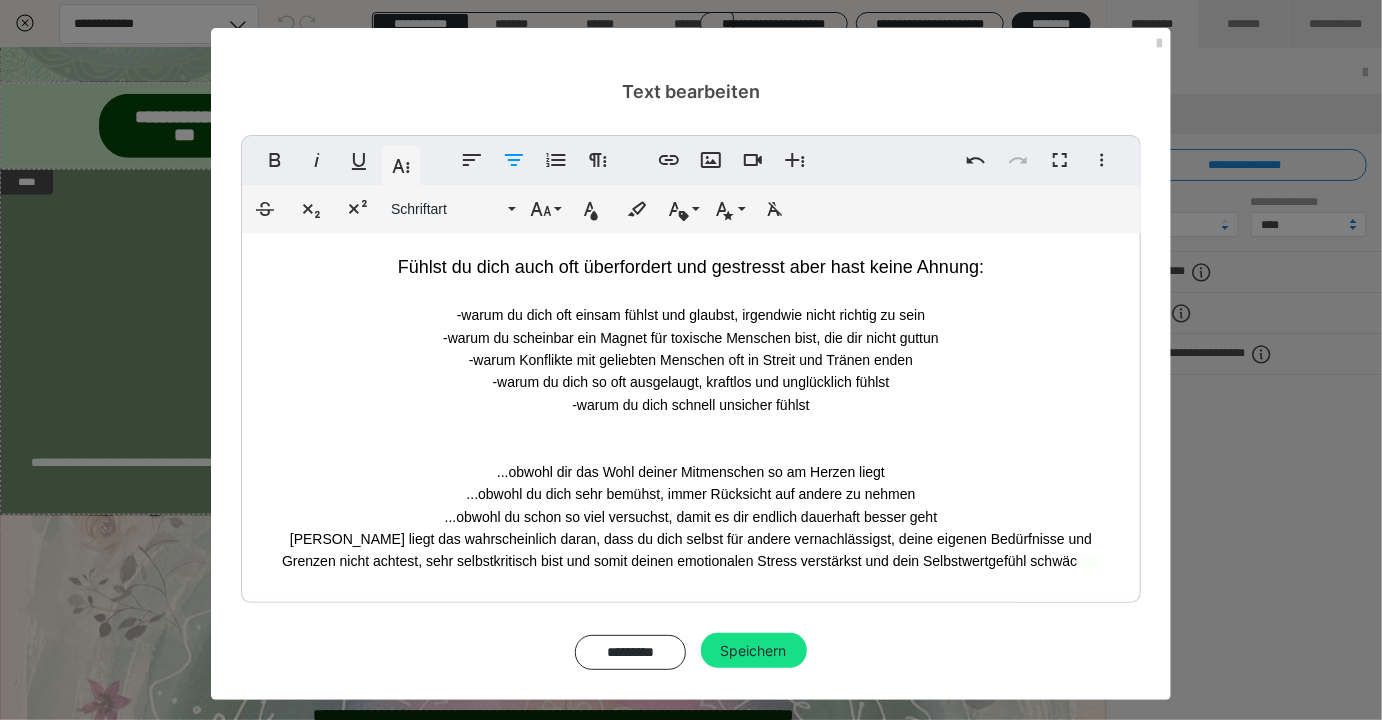 click on "-warum du dich schnell unsicher fühlst" at bounding box center (691, 405) 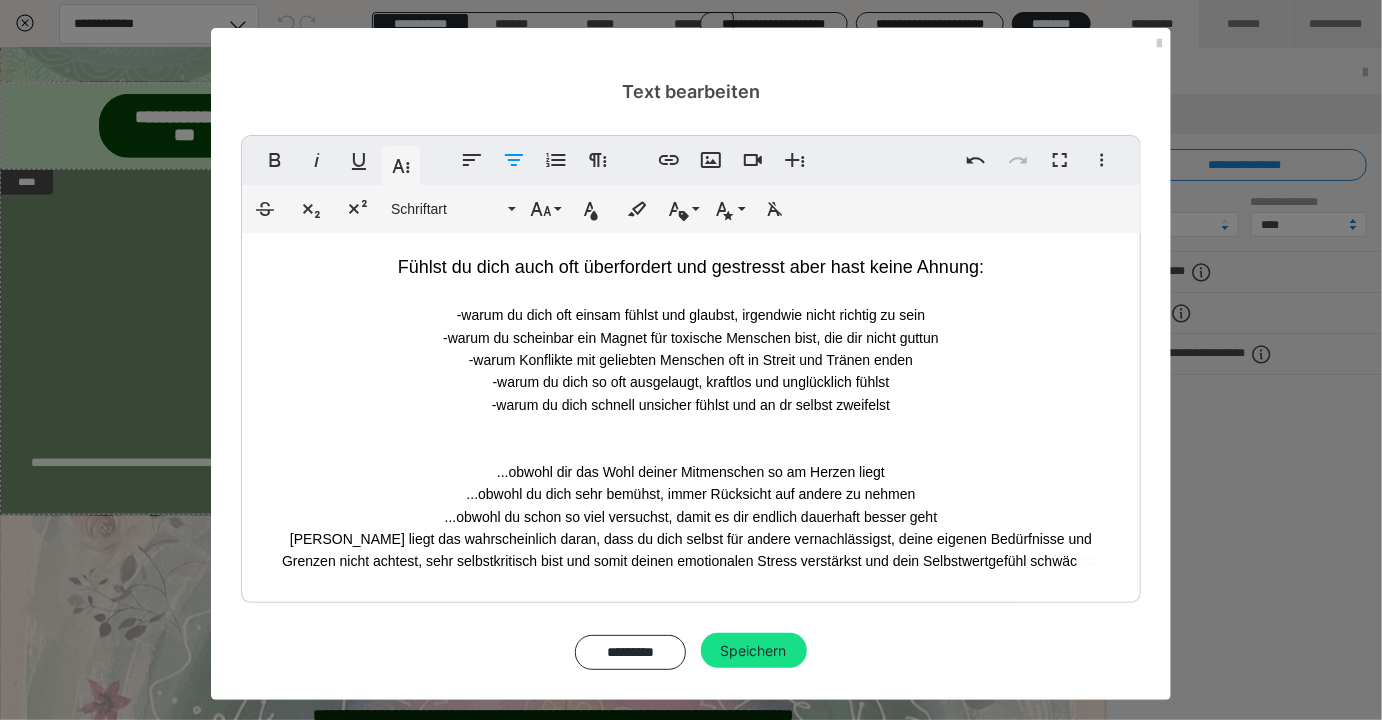 click on "-warum du dich schnell unsicher fühlst und an dr selbst zweifelst" at bounding box center [691, 405] 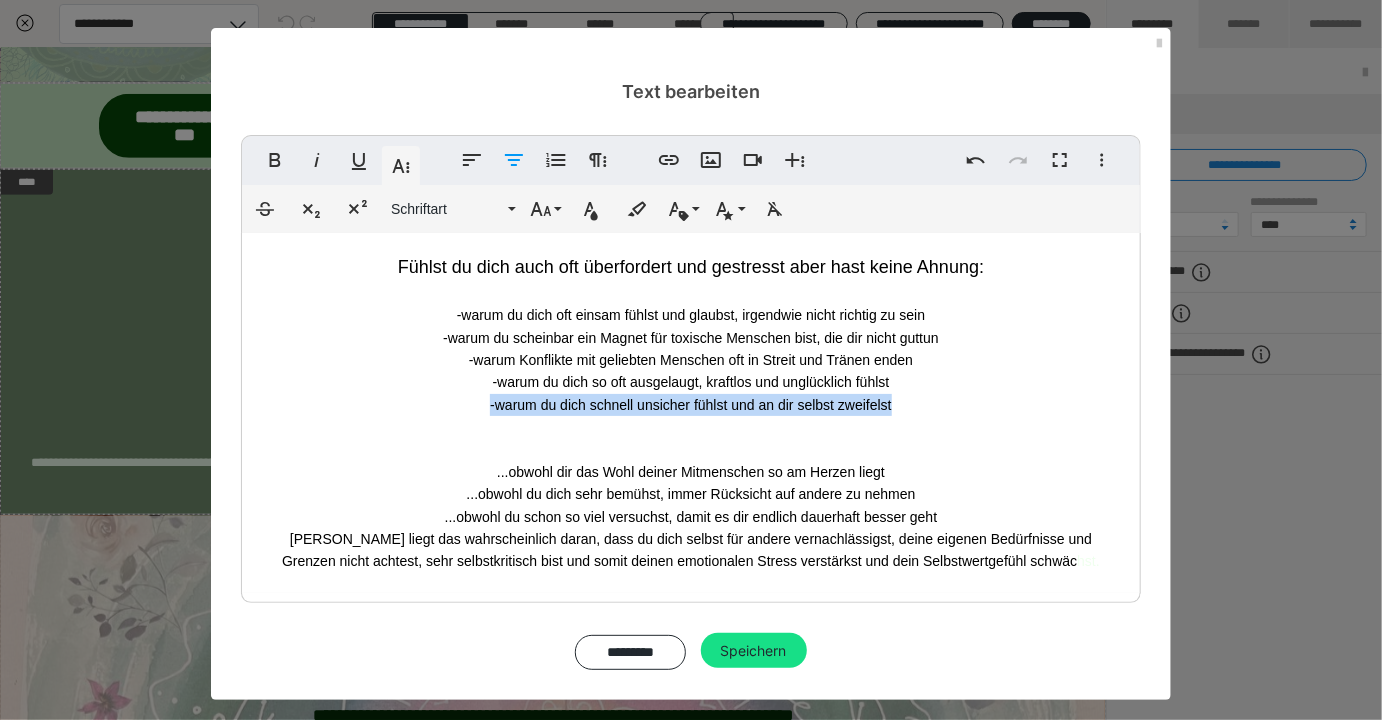 drag, startPoint x: 912, startPoint y: 414, endPoint x: 478, endPoint y: 408, distance: 434.04147 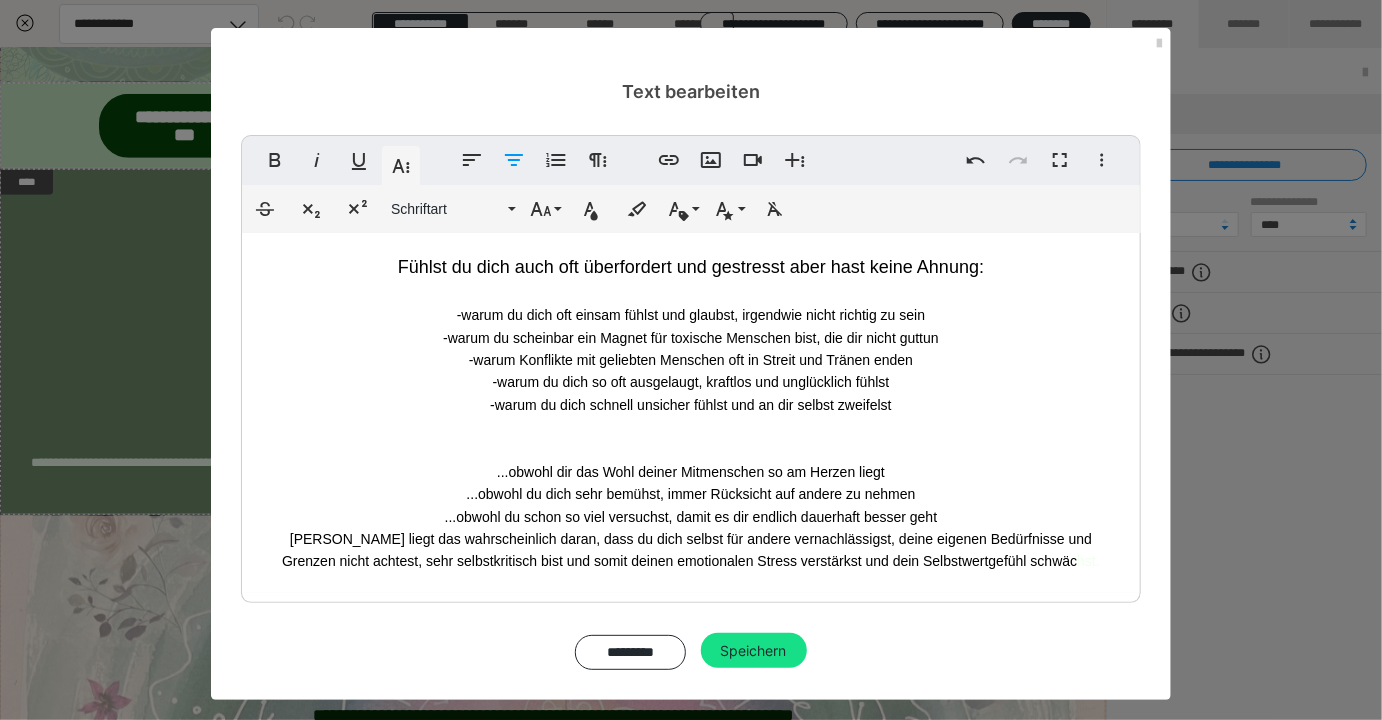 click on "-warum du scheinbar ein Magnet für toxische Menschen bist, die dir nicht guttun" at bounding box center (691, 338) 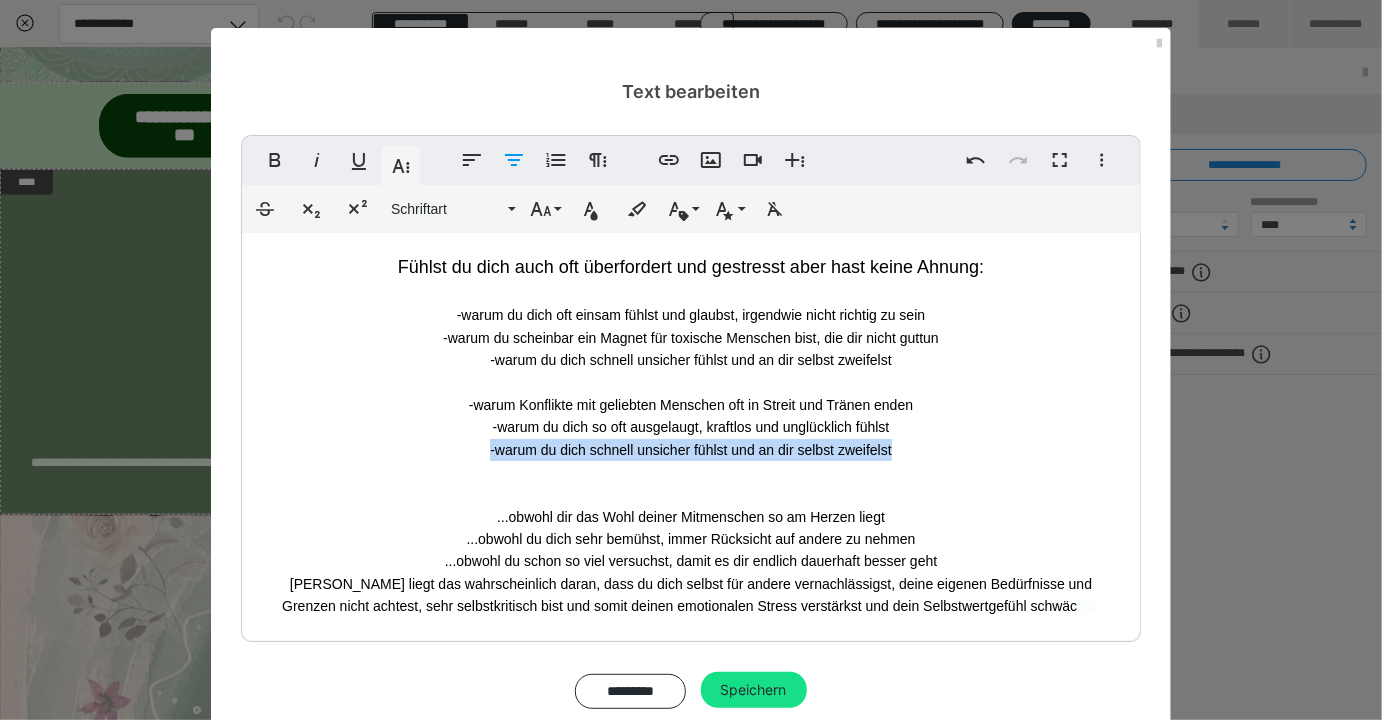 drag, startPoint x: 898, startPoint y: 455, endPoint x: 381, endPoint y: 458, distance: 517.0087 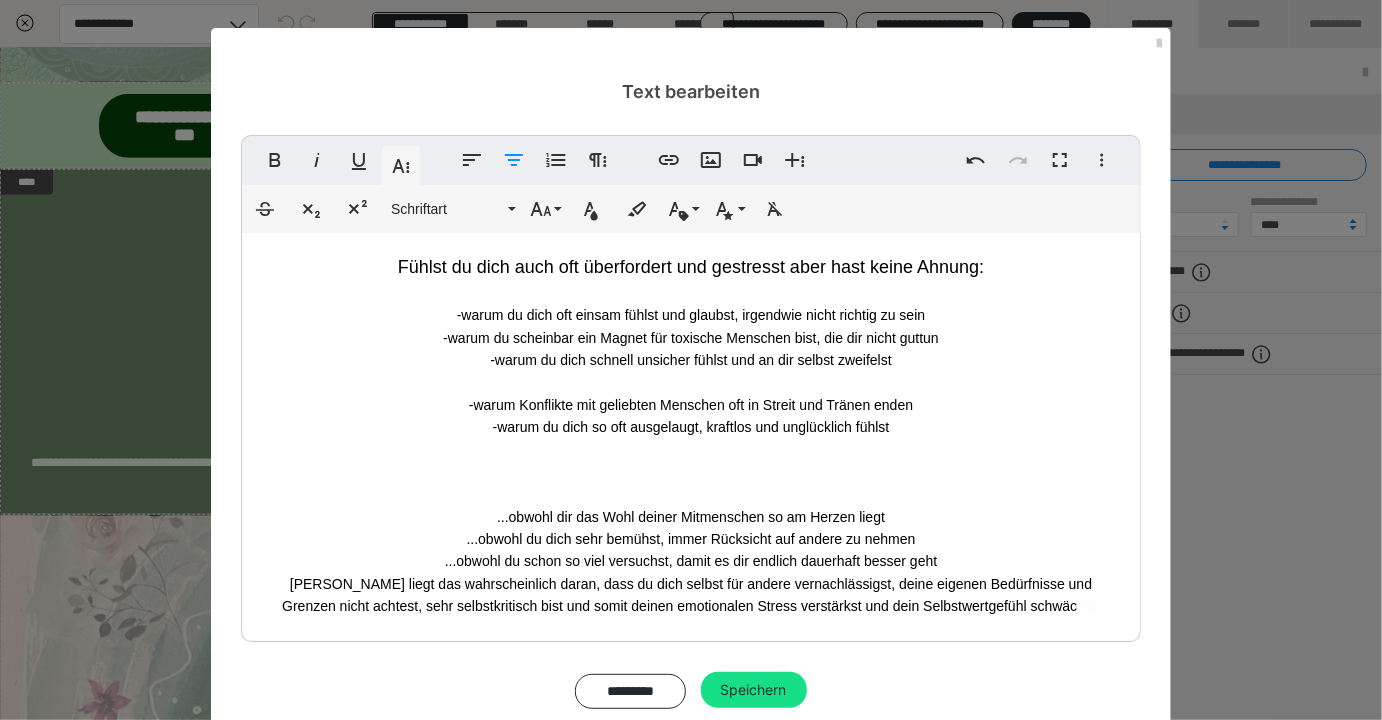 click on "Fühlst du dich auch oft überfordert und gestresst aber hast keine Ahnung: -warum du dich oft einsam fühlst und glaubst, irgendwie nicht richtig zu sein -warum du scheinbar ein Magnet für toxische Menschen bist, die dir nicht guttun -warum du dich schnell unsicher fühlst und an dir selbst zweifelst ​ -warum Konflikte mit geliebten Menschen oft in Streit und Tränen enden -warum du dich so oft ausgelaugt, kraftlos und unglücklich fühlst ​ ...obwohl dir das Wohl deiner Mitmenschen so am Herzen liegt ...obwohl du dich sehr bemühst, immer Rücksicht auf andere zu nehmen ...obwohl du schon so viel versuchst, damit es dir endlich dauerhaft besser geht [PERSON_NAME] liegt das wahrscheinlich daran, dass du dich selbst für andere vernachlässigst, deine eigenen Bedürfnisse und Grenzen nicht achtest, sehr selbstkritisch bist und somit deinen emotionalen Stress verstärkst und dein Selbstwertgefühl schwäc hst." at bounding box center [691, 435] 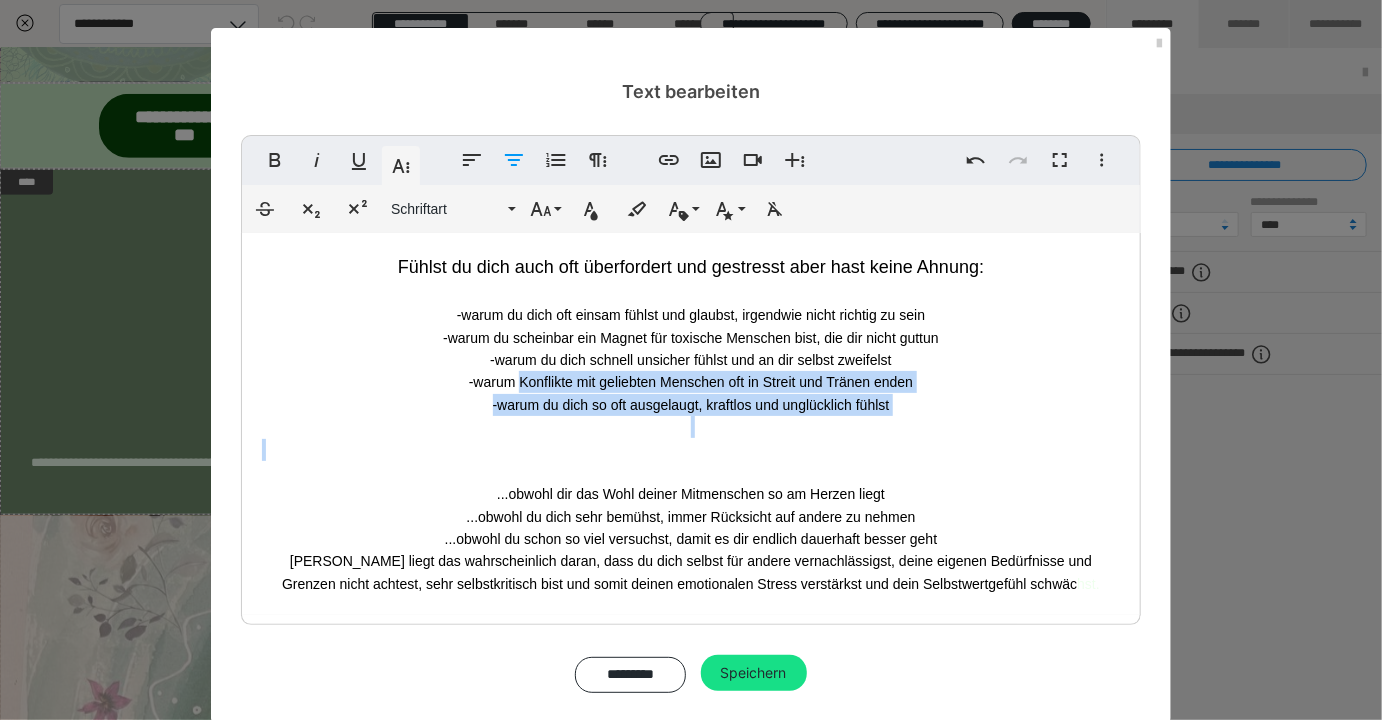 drag, startPoint x: 923, startPoint y: 467, endPoint x: 521, endPoint y: 392, distance: 408.93643 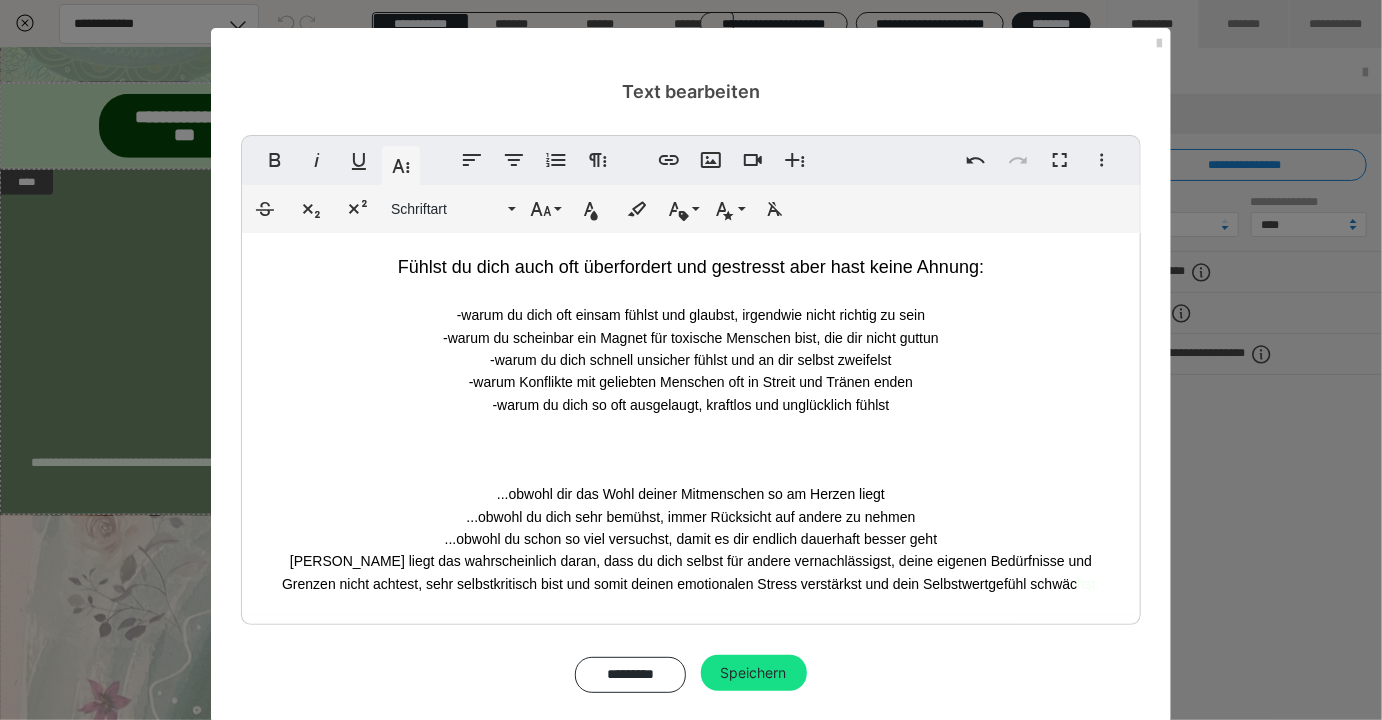 click on "...obwohl du schon so viel versuchst, damit es dir endlich dauerhaft besser geht" at bounding box center (691, 539) 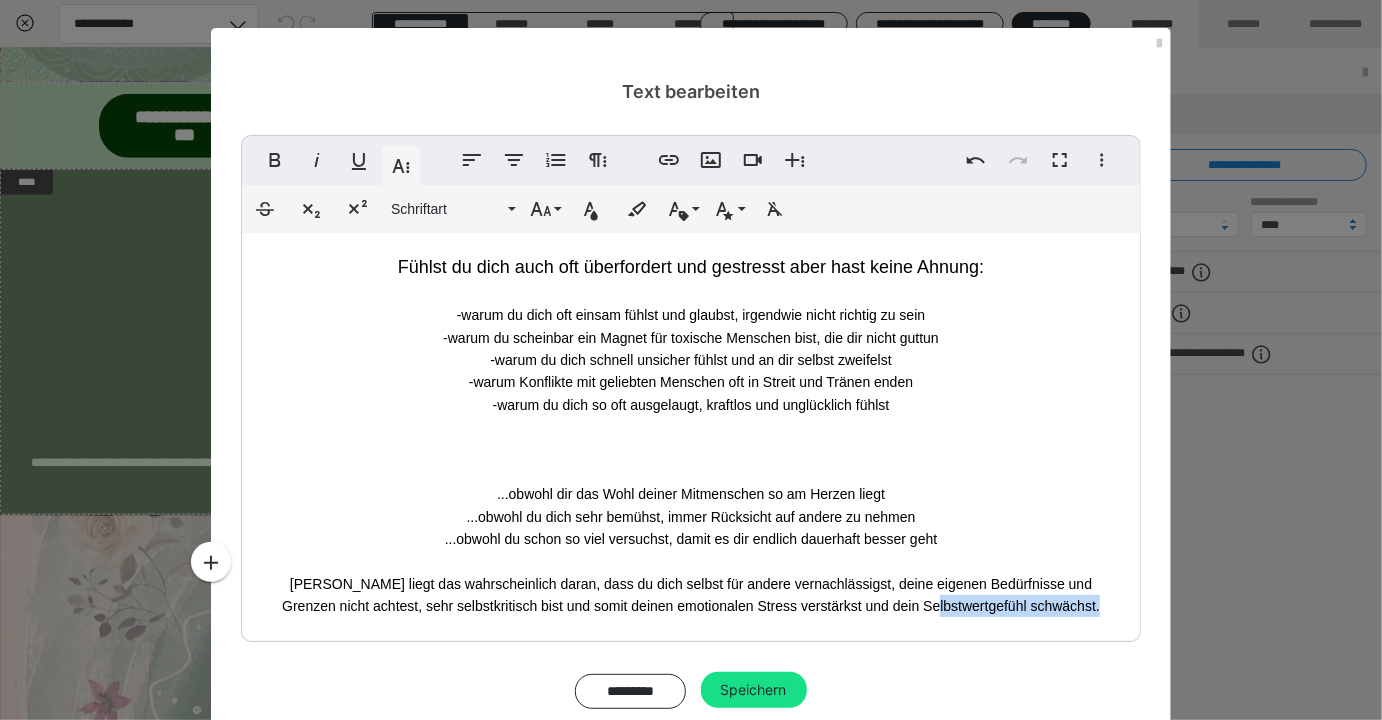 drag, startPoint x: 1067, startPoint y: 610, endPoint x: 949, endPoint y: 607, distance: 118.03813 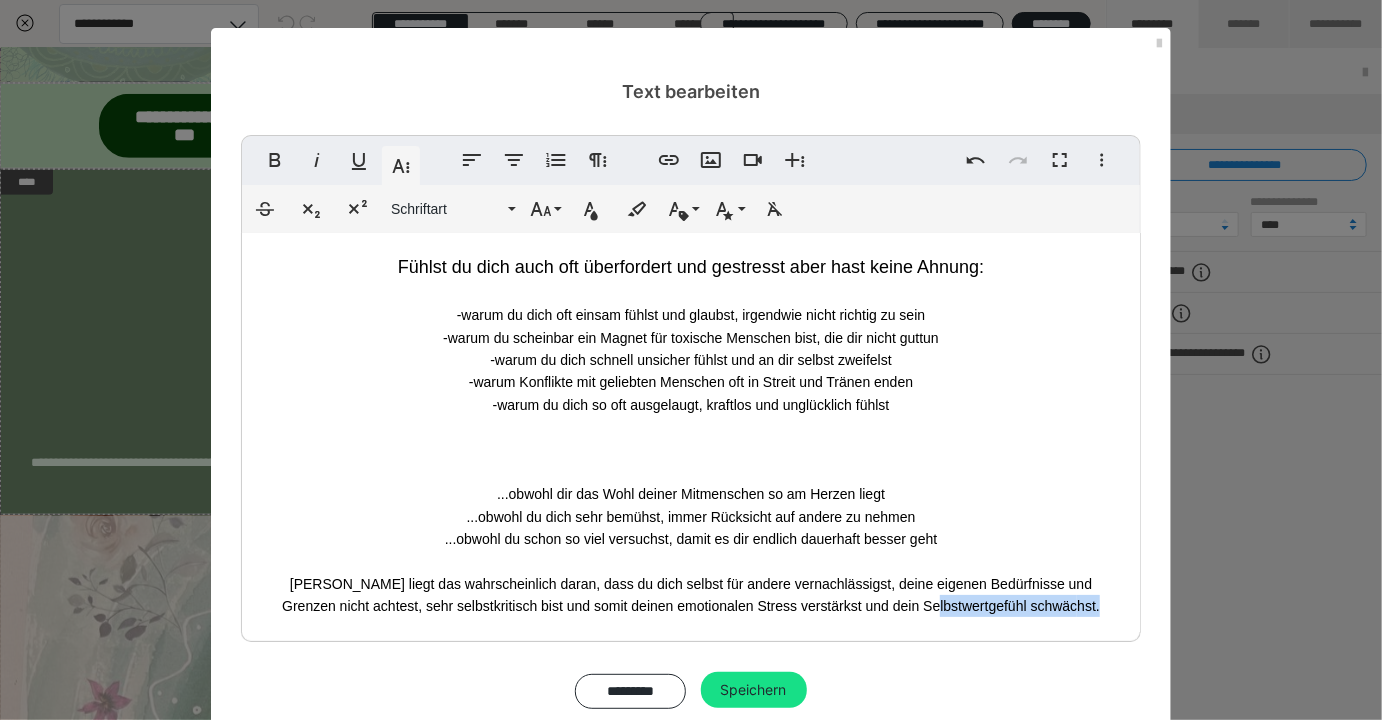 click on "hst." at bounding box center [1088, 606] 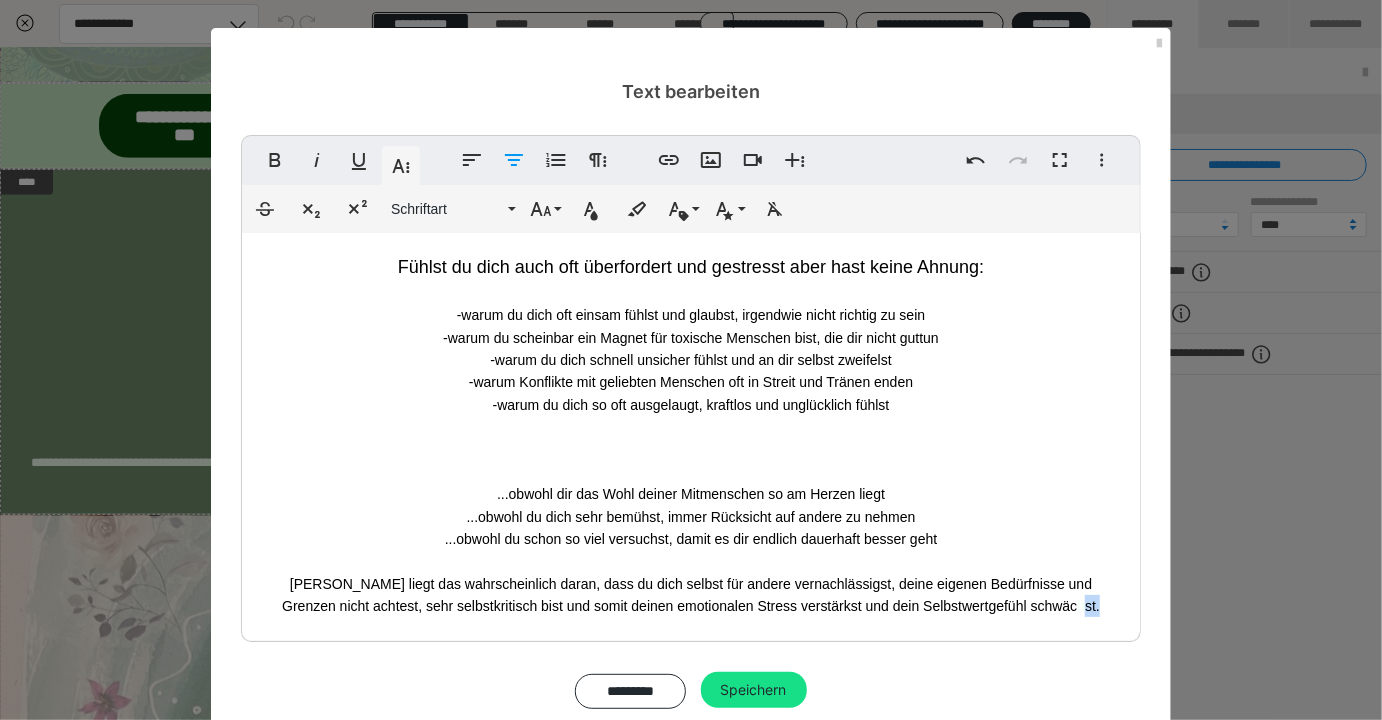drag, startPoint x: 1060, startPoint y: 609, endPoint x: 1037, endPoint y: 608, distance: 23.021729 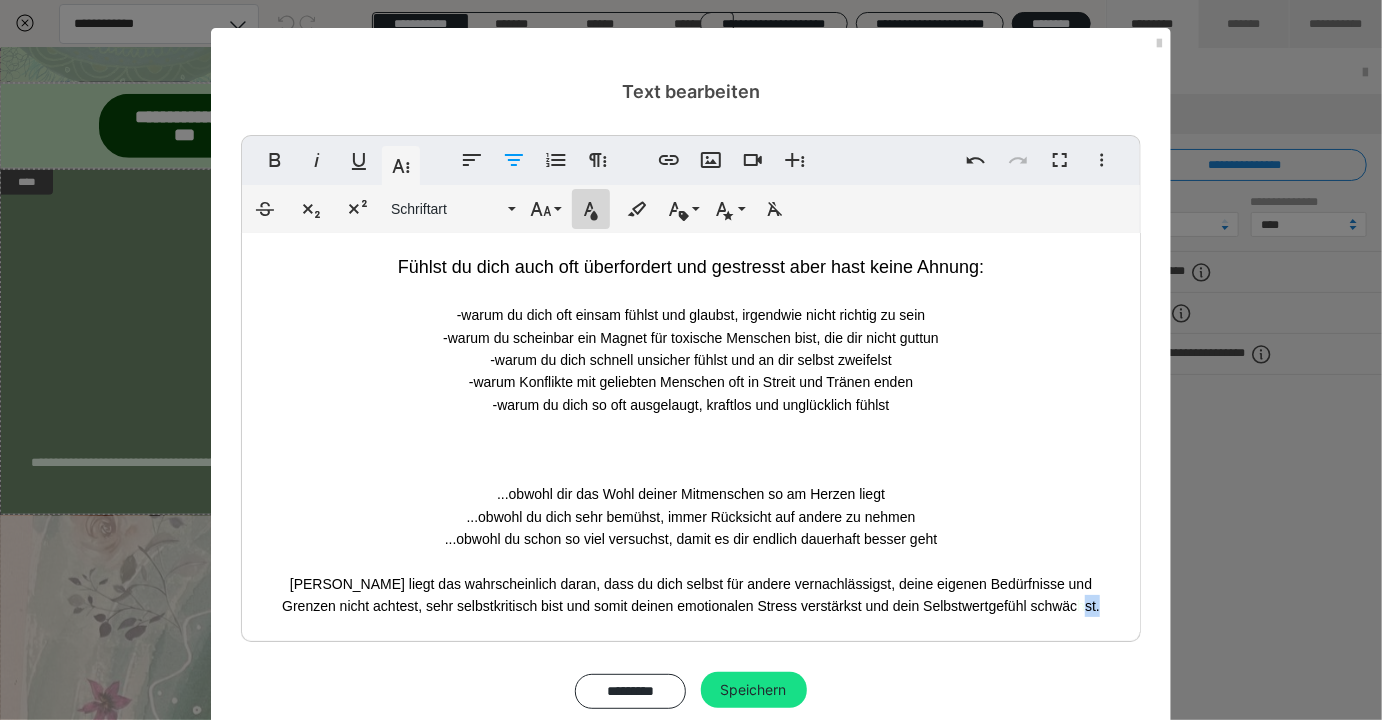 click 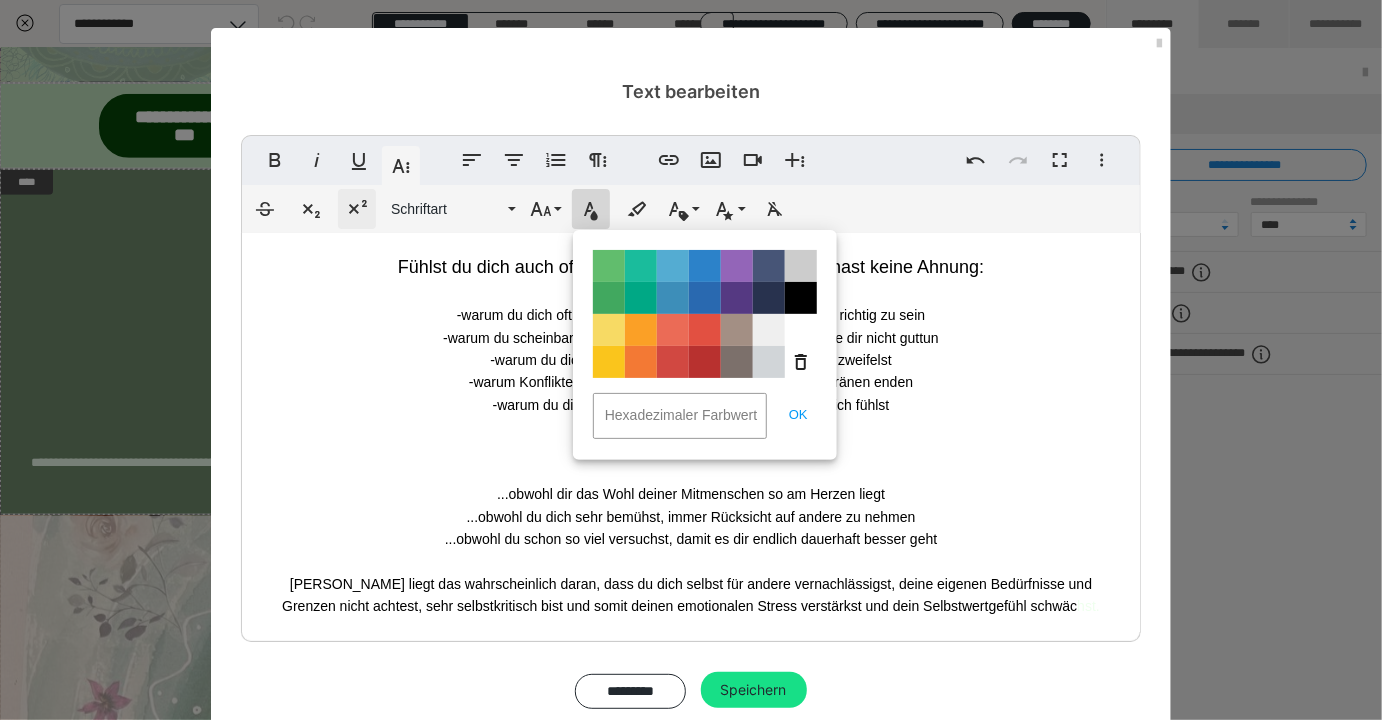 drag, startPoint x: 370, startPoint y: 407, endPoint x: 340, endPoint y: 202, distance: 207.18349 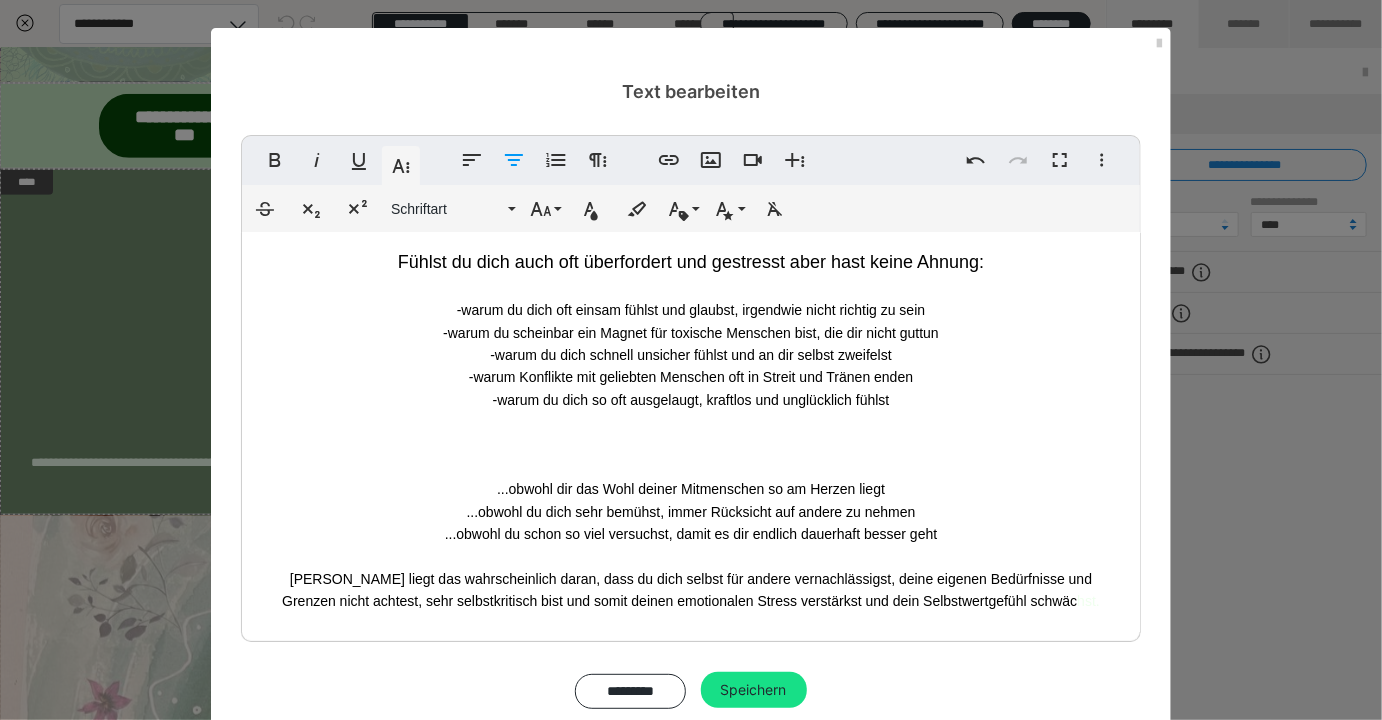 scroll, scrollTop: 6, scrollLeft: 0, axis: vertical 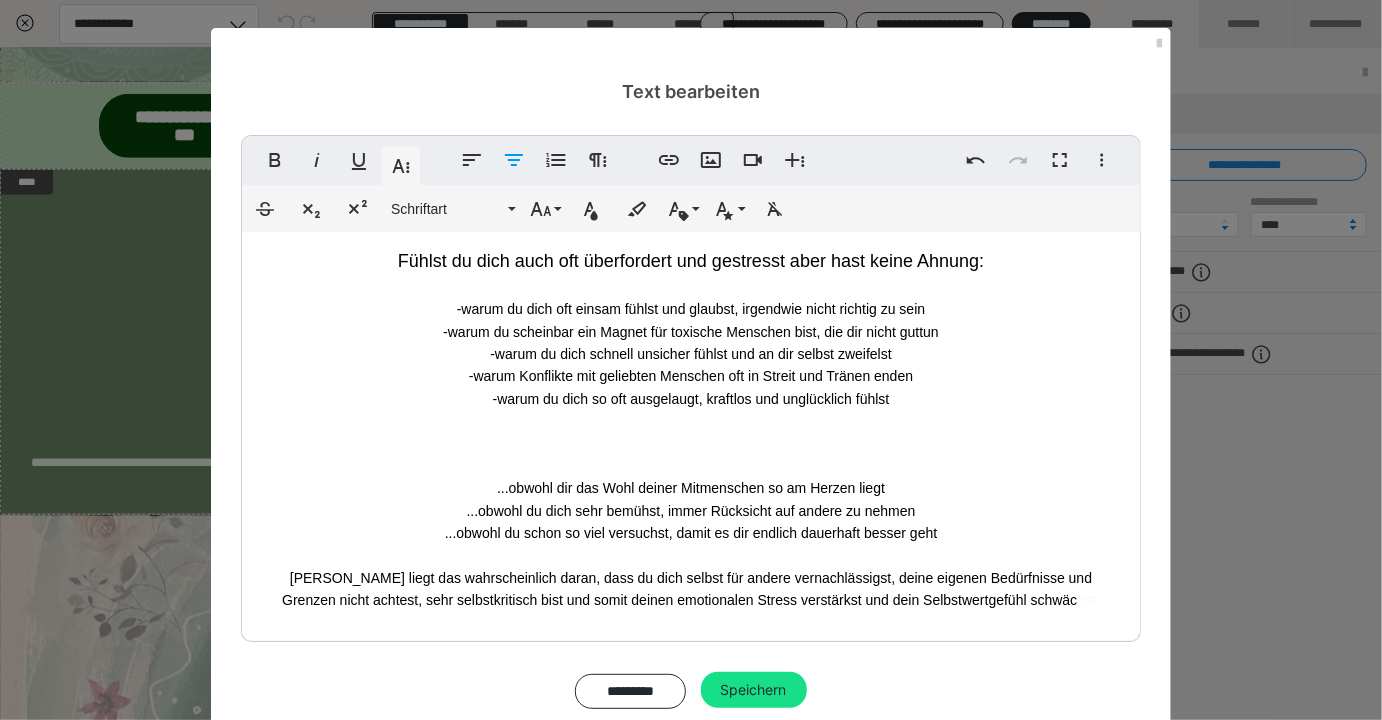click on "Fühlst du dich auch oft überfordert und gestresst aber hast keine Ahnung: -warum du dich oft einsam fühlst und glaubst, irgendwie nicht richtig zu sein -warum du scheinbar ein Magnet für toxische Menschen bist, die dir nicht guttun -warum du dich schnell unsicher fühlst und an dir selbst zweifelst -warum Konflikte mit geliebten Menschen oft in Streit und Tränen enden -warum du dich so oft ausgelaugt, kraftlos und unglücklich fühlst ​ ...obwohl dir das Wohl deiner Mitmenschen so am Herzen liegt ...obwohl du dich sehr bemühst, immer Rücksicht auf andere zu nehmen ...obwohl du schon so viel versuchst, damit es dir endlich dauerhaft besser geht ​ Dann liegt das wahrscheinlich daran, dass du dich selbst für andere vernachlässigst, deine eigenen Bedürfnisse und Grenzen nicht achtest, sehr selbstkritisch bist und somit deinen emotionalen Stress verstärkst und dein Selbstwertgefühl schwäc h st." at bounding box center [691, 429] 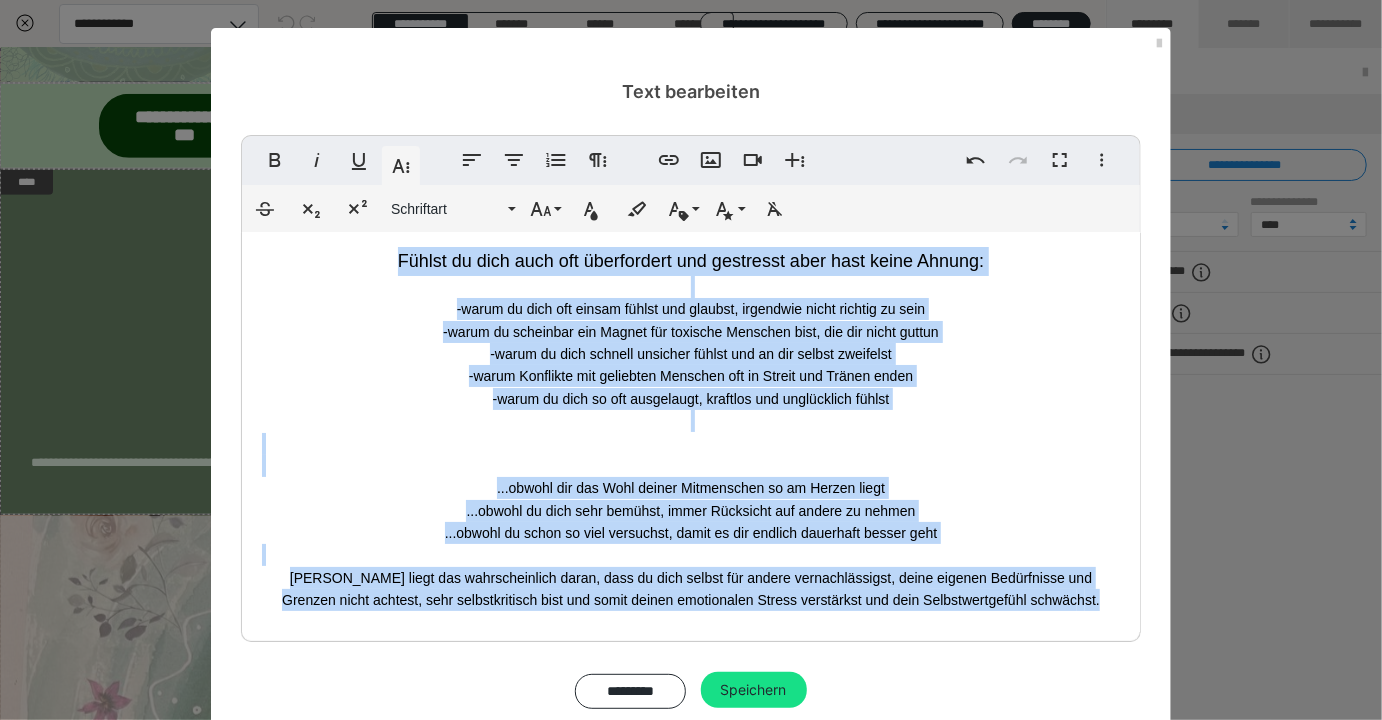 drag, startPoint x: 1081, startPoint y: 625, endPoint x: 378, endPoint y: 253, distance: 795.3572 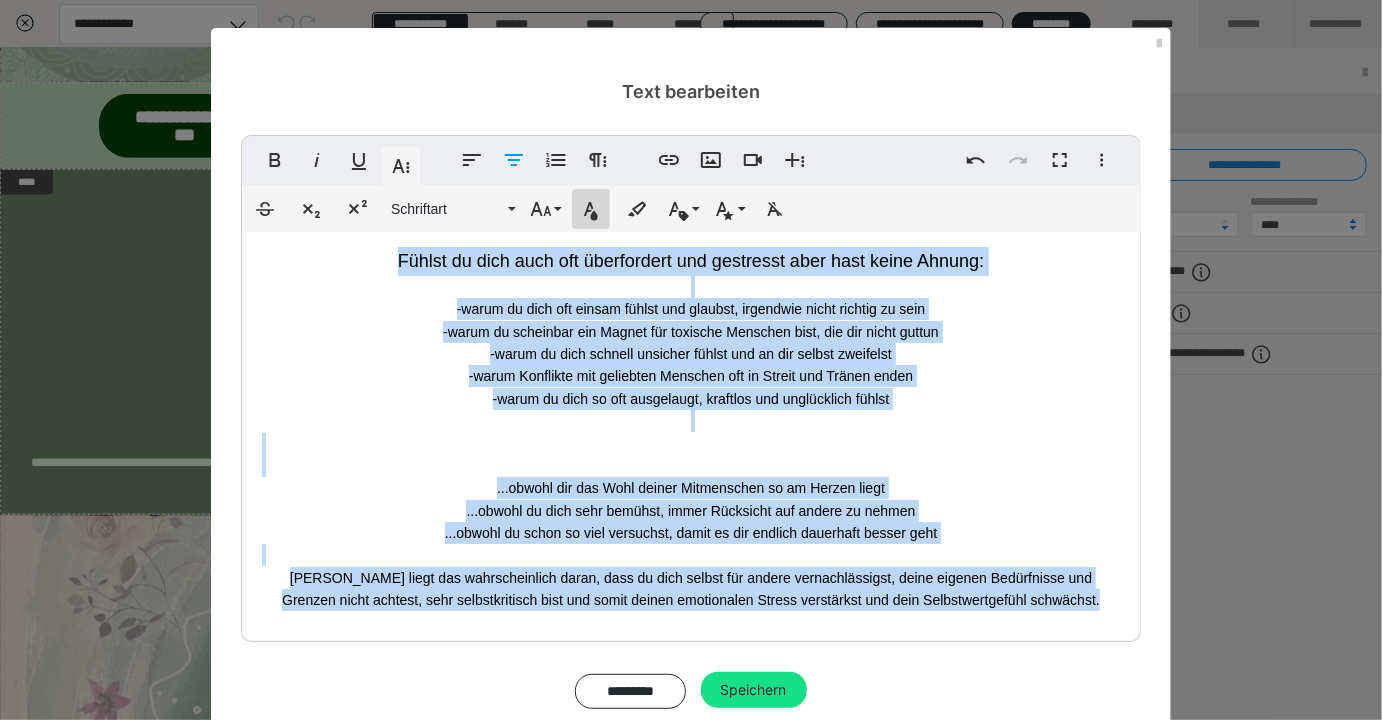 click 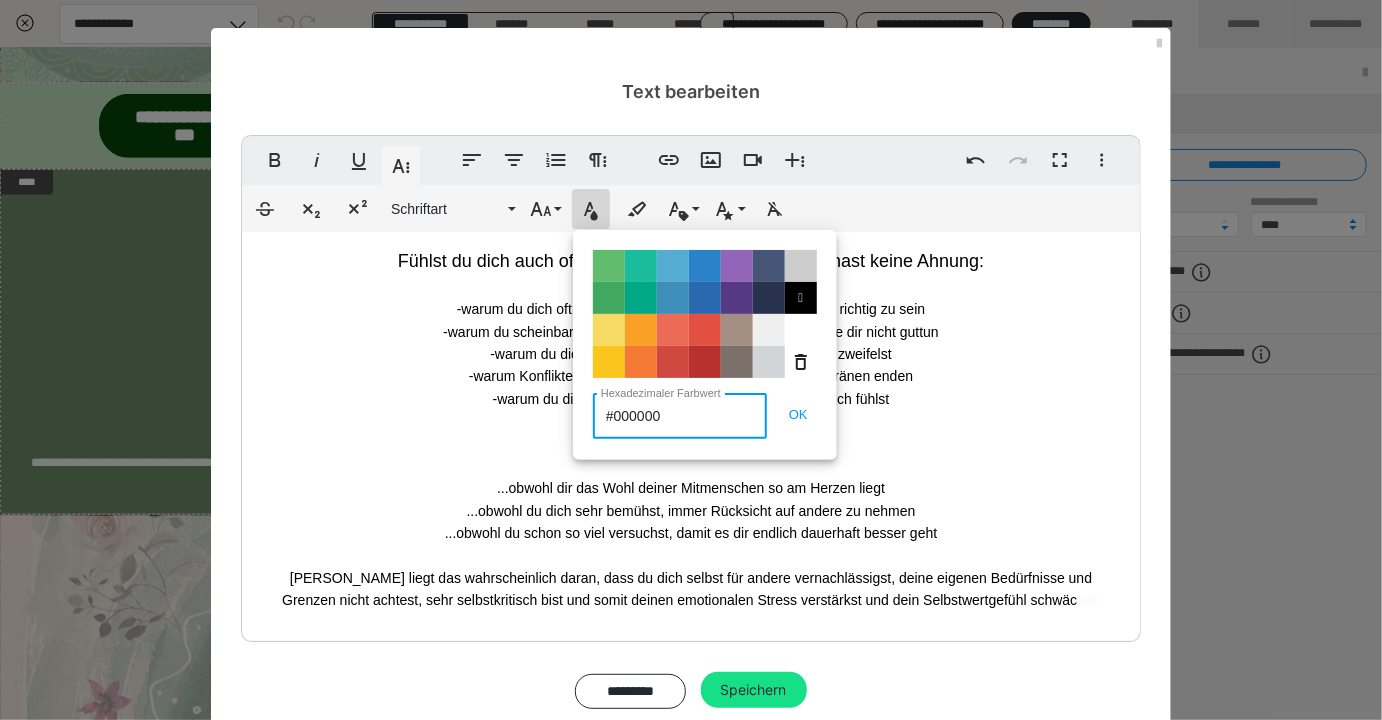 drag, startPoint x: 627, startPoint y: 409, endPoint x: 492, endPoint y: 405, distance: 135.05925 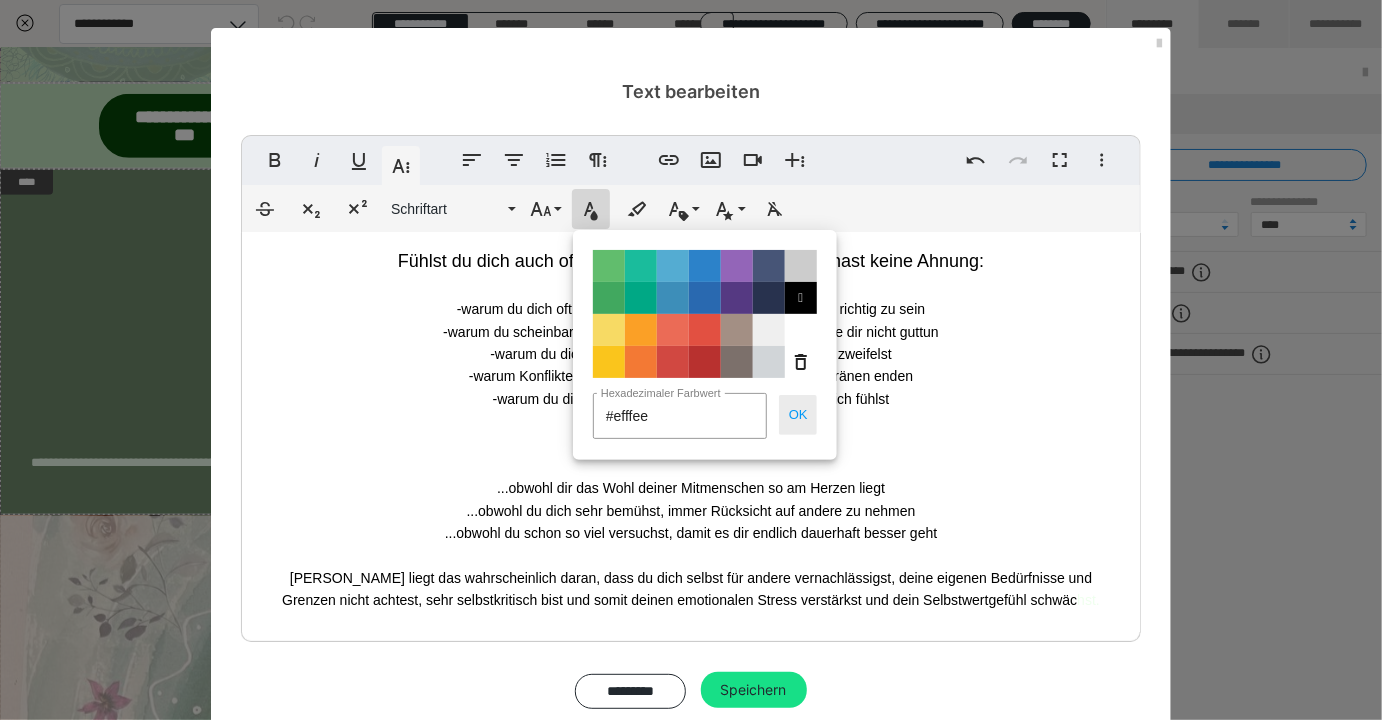 click on "OK" at bounding box center (798, 415) 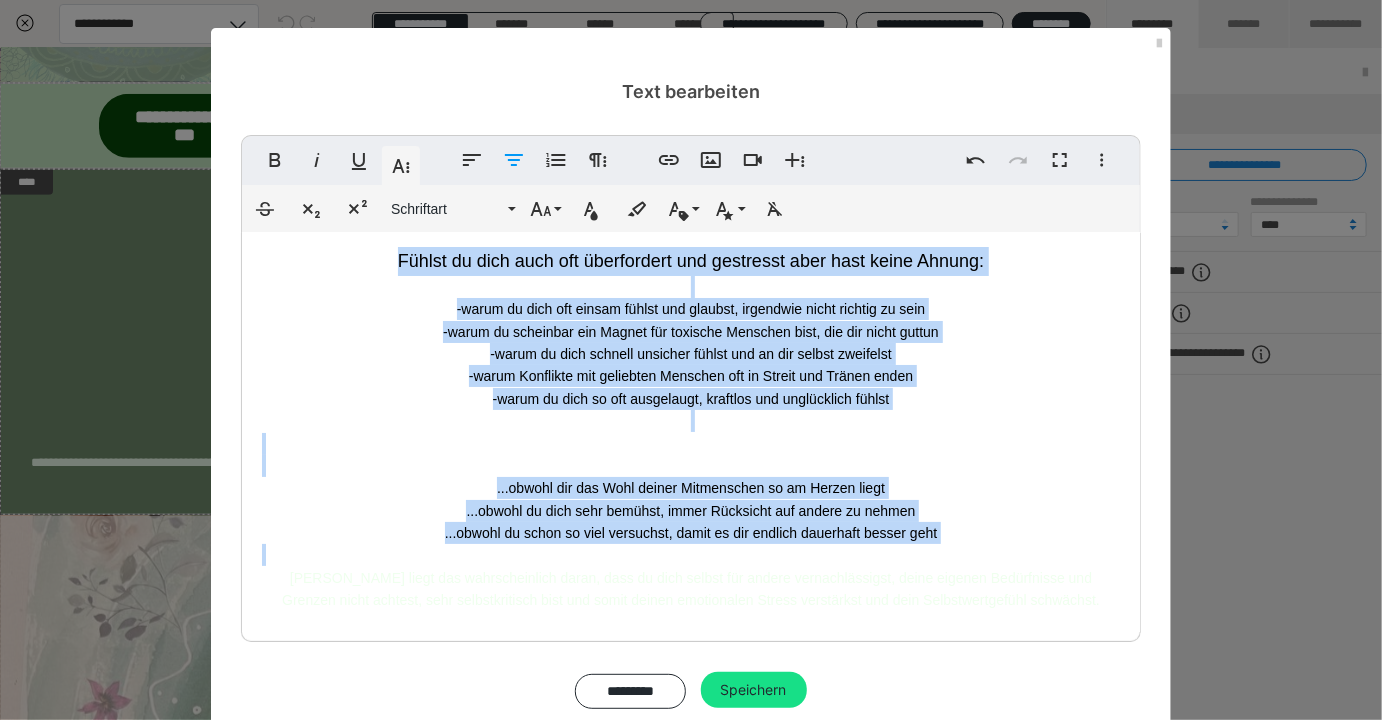 click on "...obwohl du dich sehr bemühst, immer Rücksicht auf andere zu nehmen" at bounding box center [691, 511] 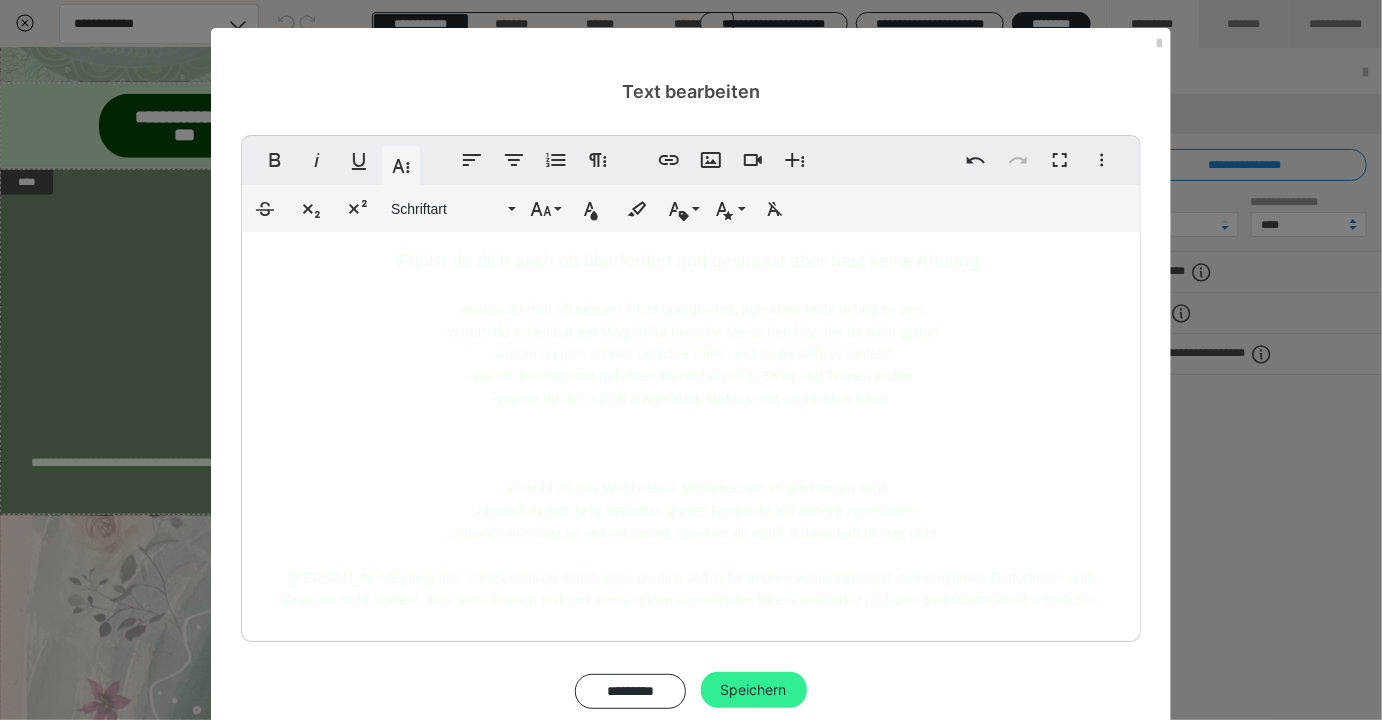 click on "Speichern" at bounding box center (754, 690) 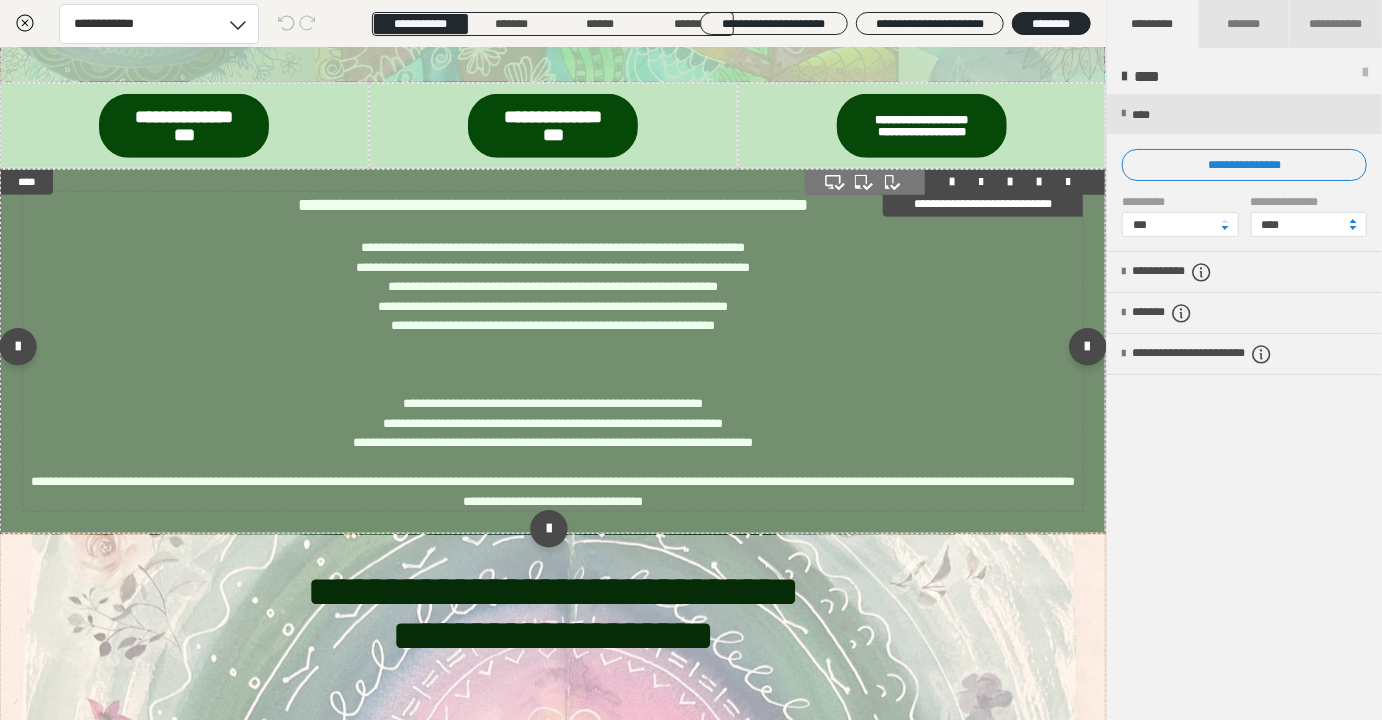 click on "**********" at bounding box center [553, 352] 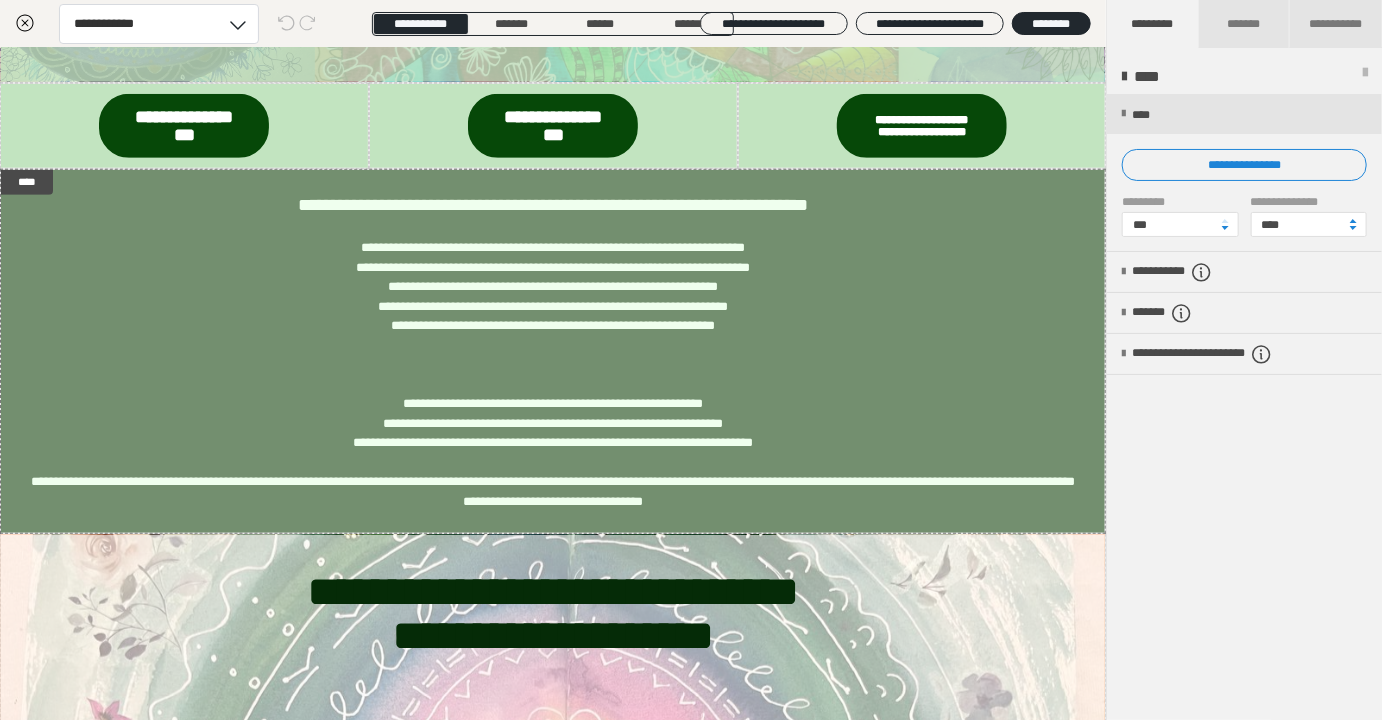 click on "**********" at bounding box center [1244, 165] 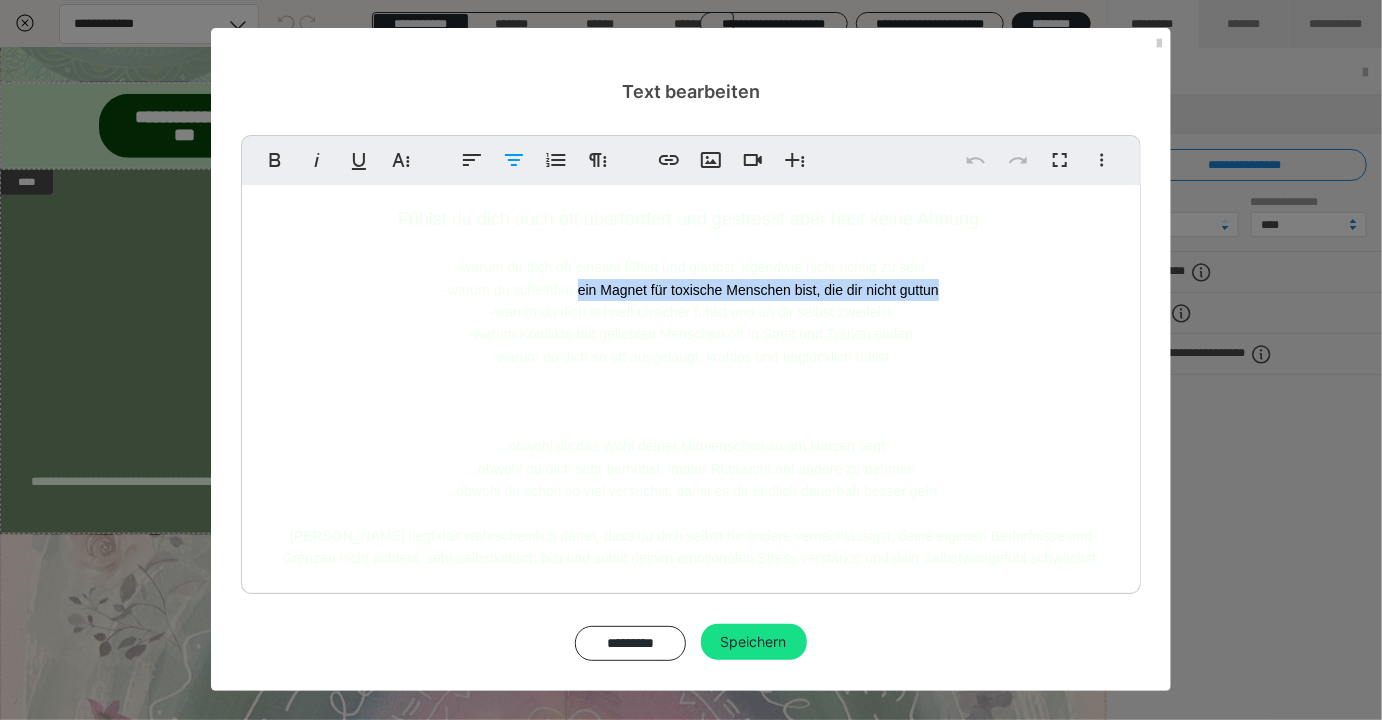 drag, startPoint x: 961, startPoint y: 296, endPoint x: 789, endPoint y: 257, distance: 176.3661 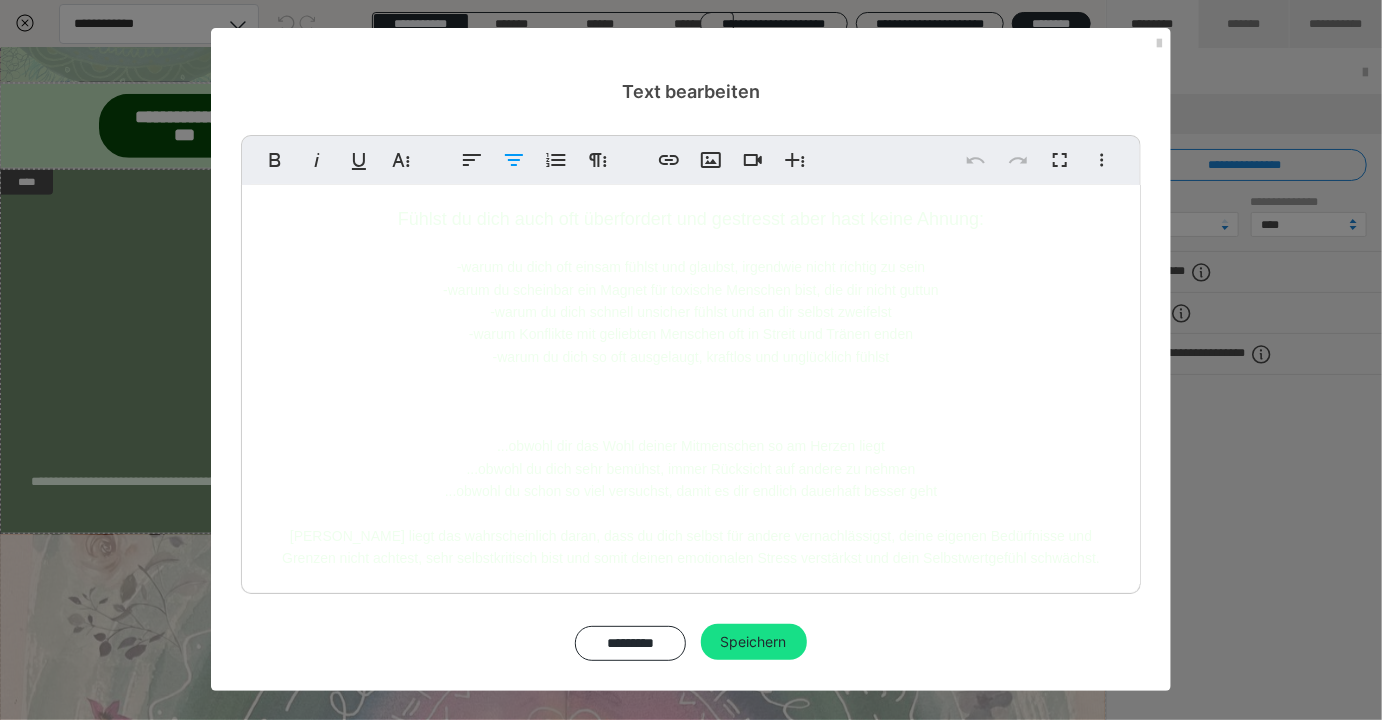 click at bounding box center [691, 245] 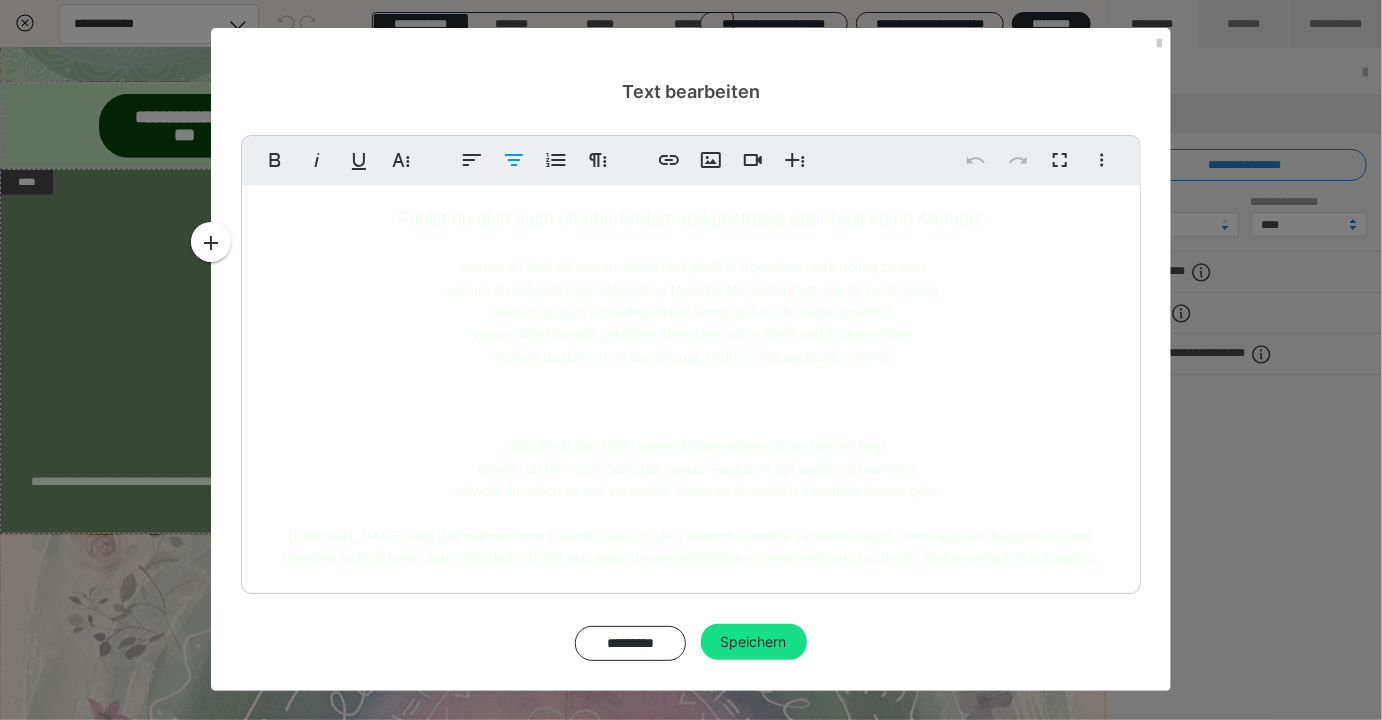 click on "-warum du dich oft einsam fühlst und glaubst, irgendwie nicht richtig zu sein" at bounding box center [691, 267] 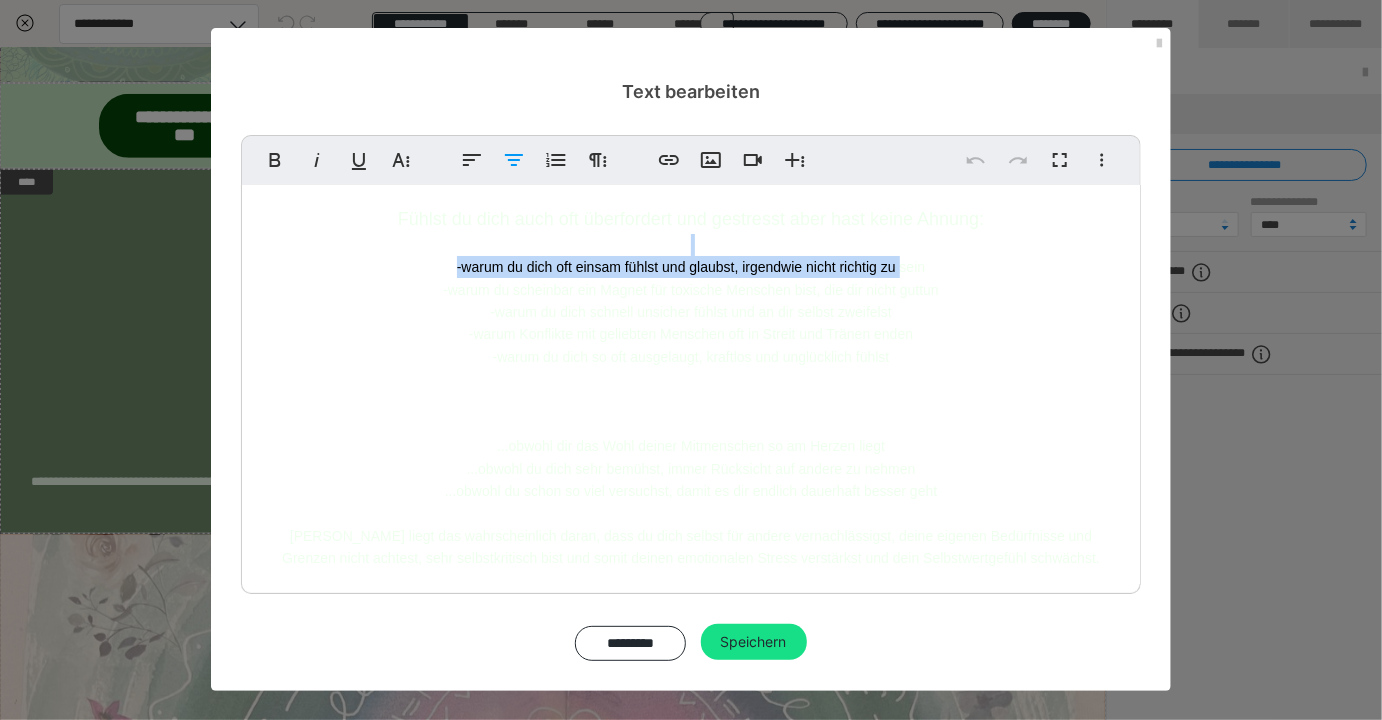drag, startPoint x: 902, startPoint y: 273, endPoint x: 394, endPoint y: 248, distance: 508.61478 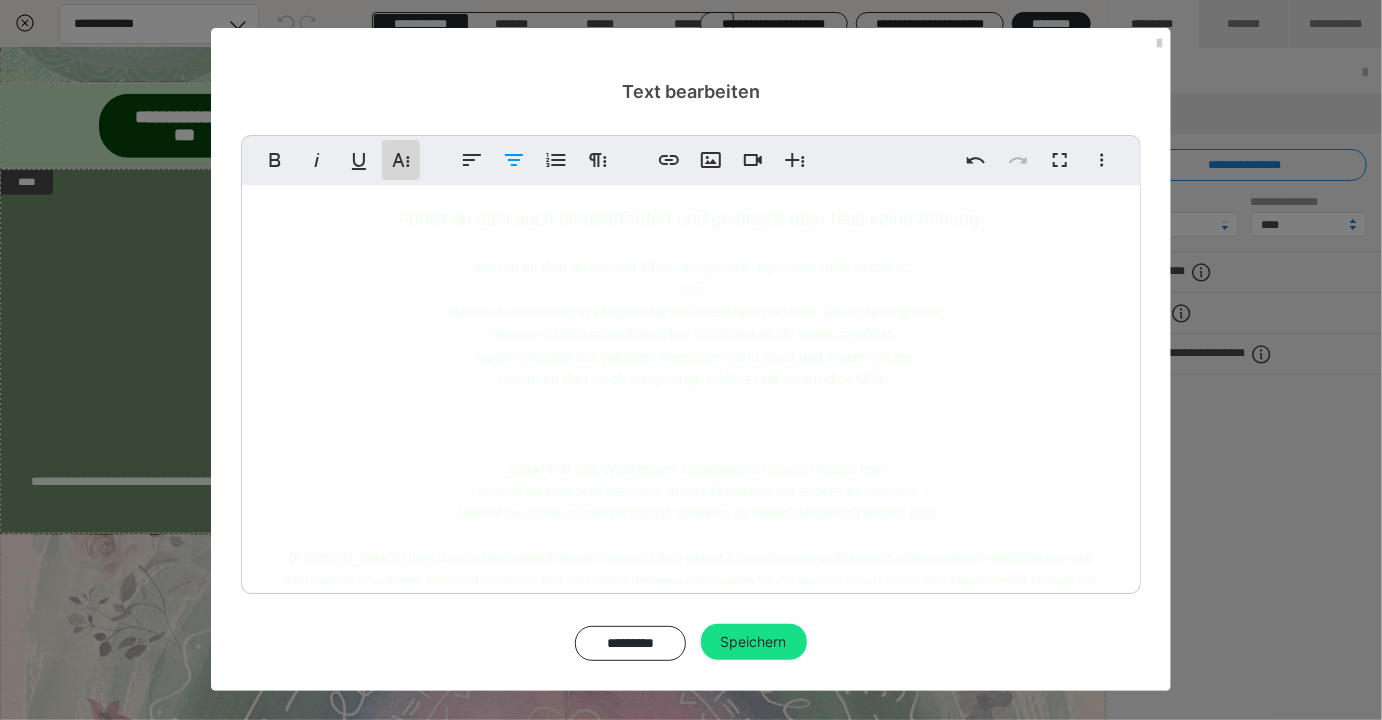 click 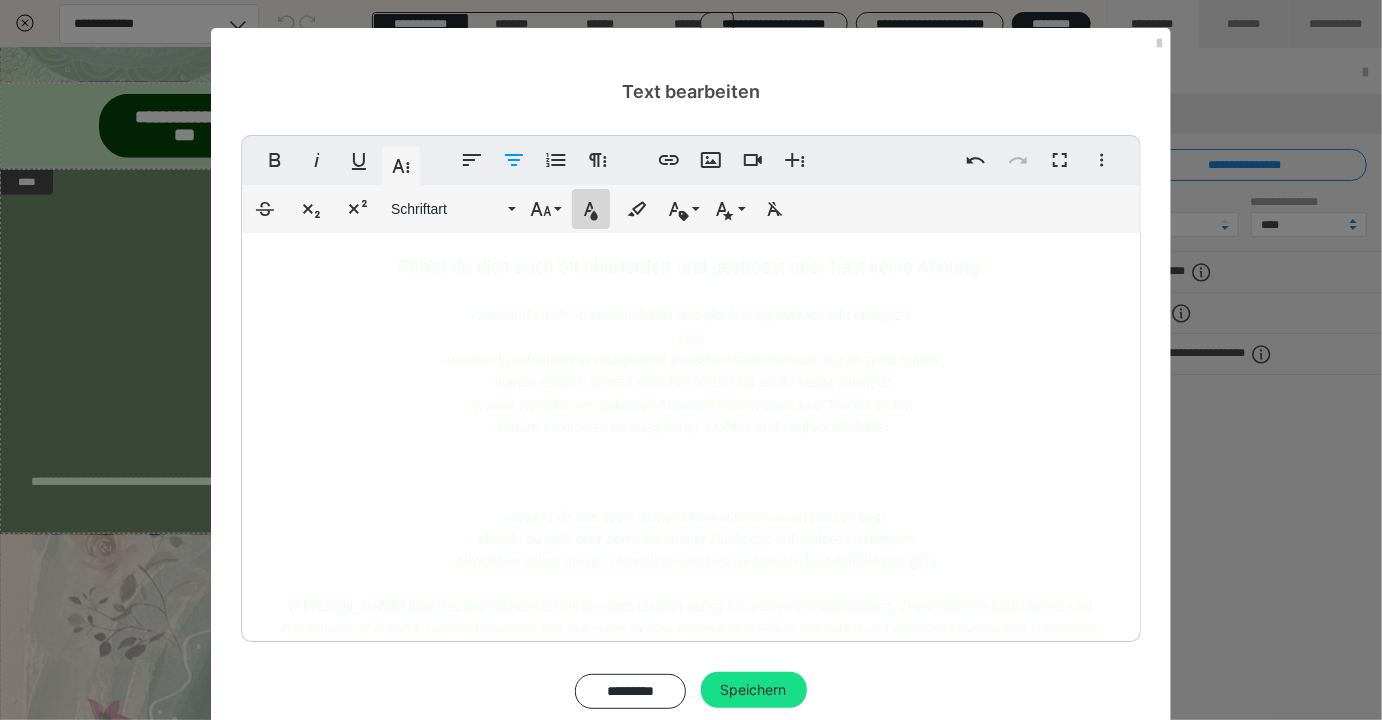 click 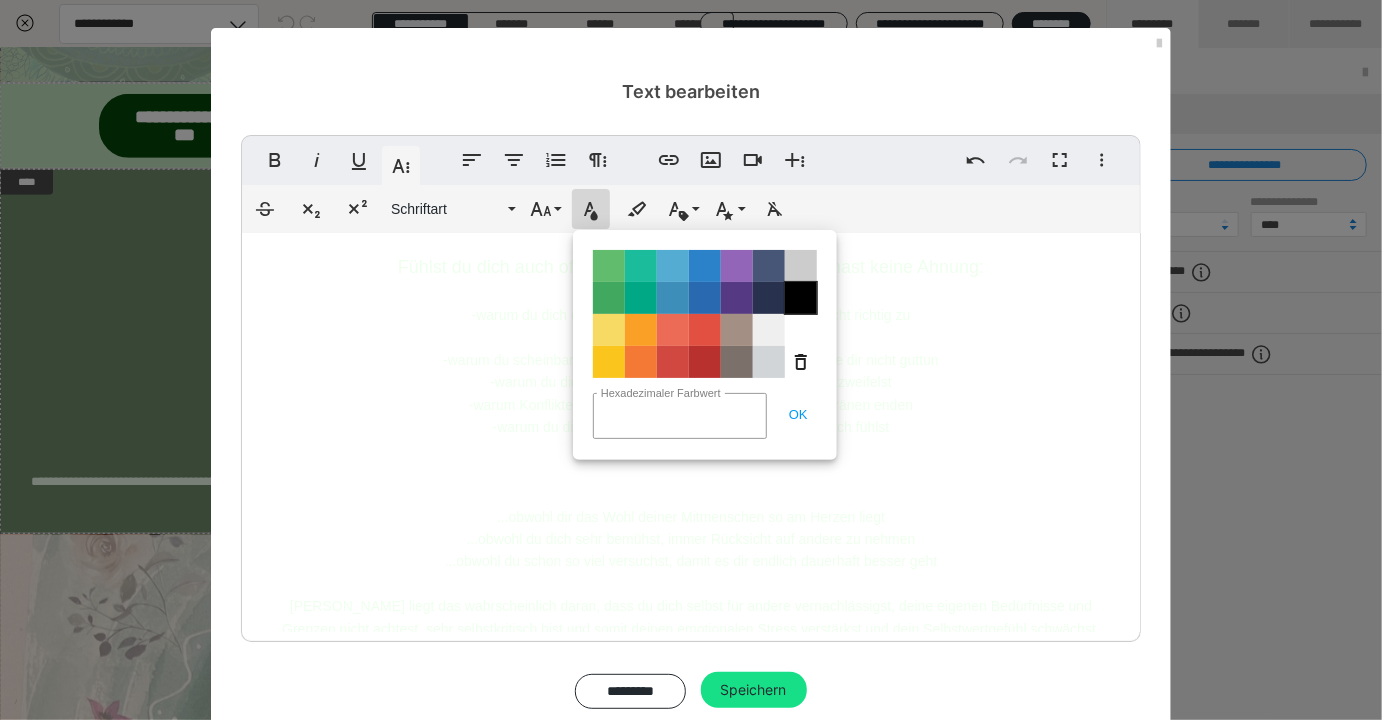 click on "Color#000000" at bounding box center [801, 298] 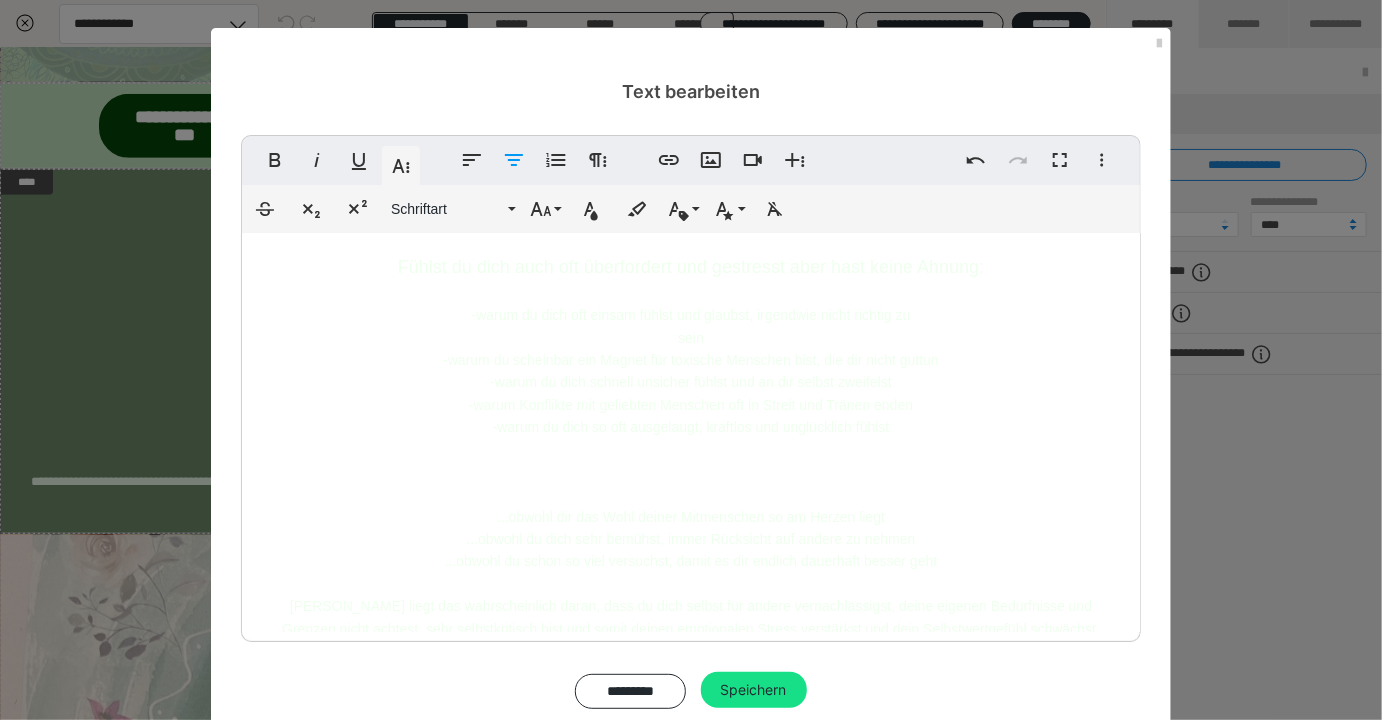 type 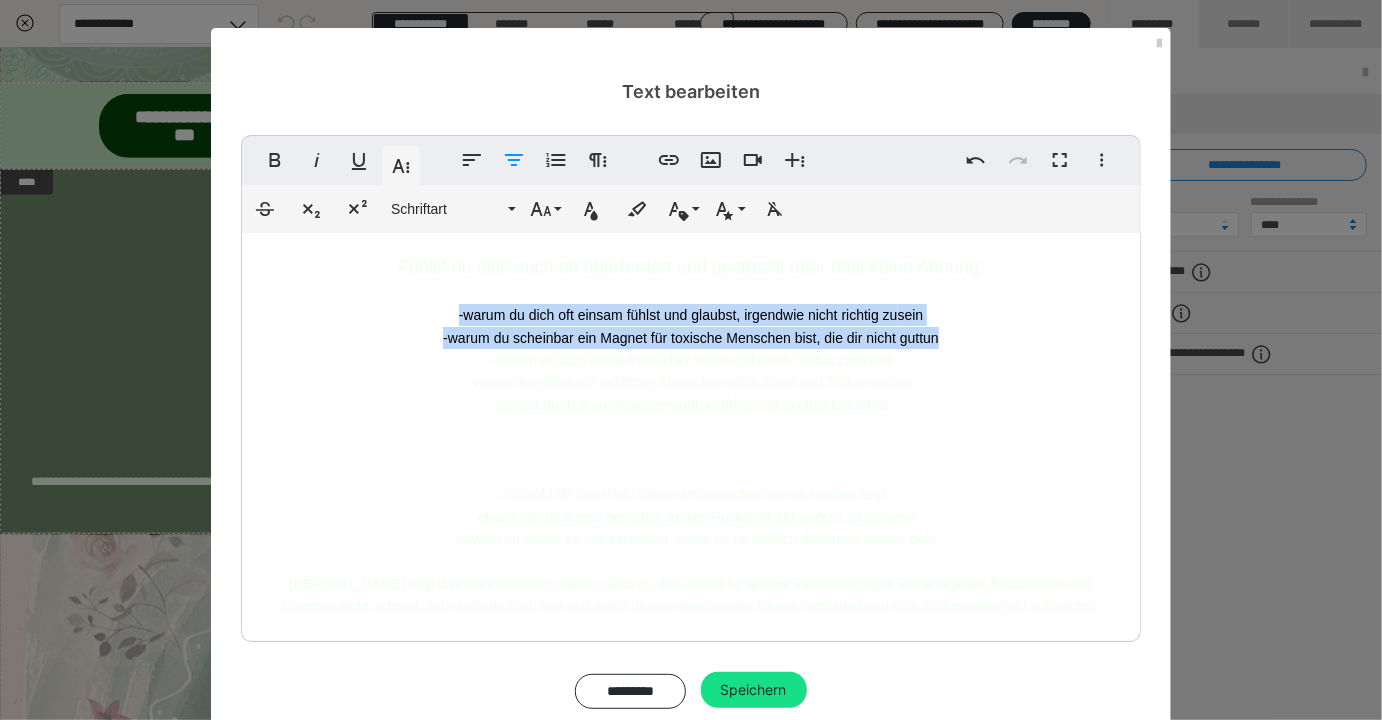 drag, startPoint x: 444, startPoint y: 320, endPoint x: 994, endPoint y: 339, distance: 550.32806 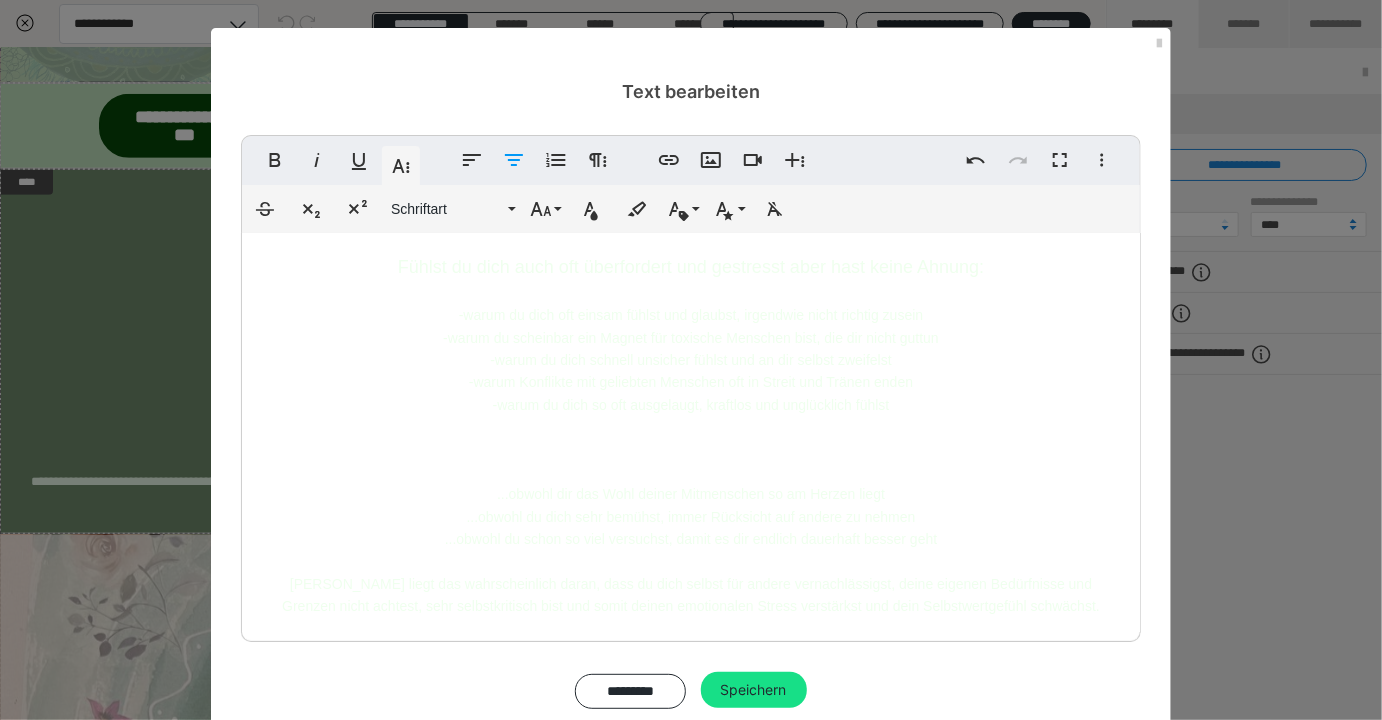 click on "sein" at bounding box center (911, 315) 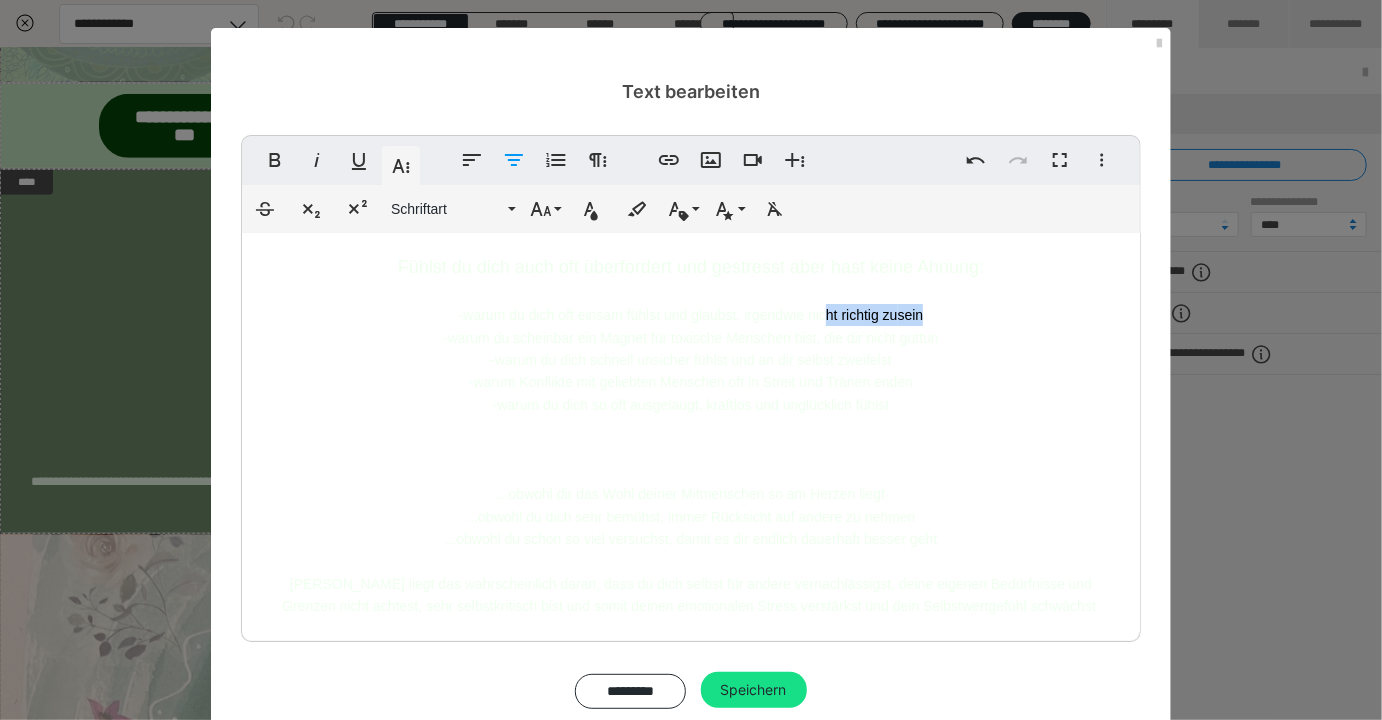 drag, startPoint x: 931, startPoint y: 318, endPoint x: 828, endPoint y: 317, distance: 103.00485 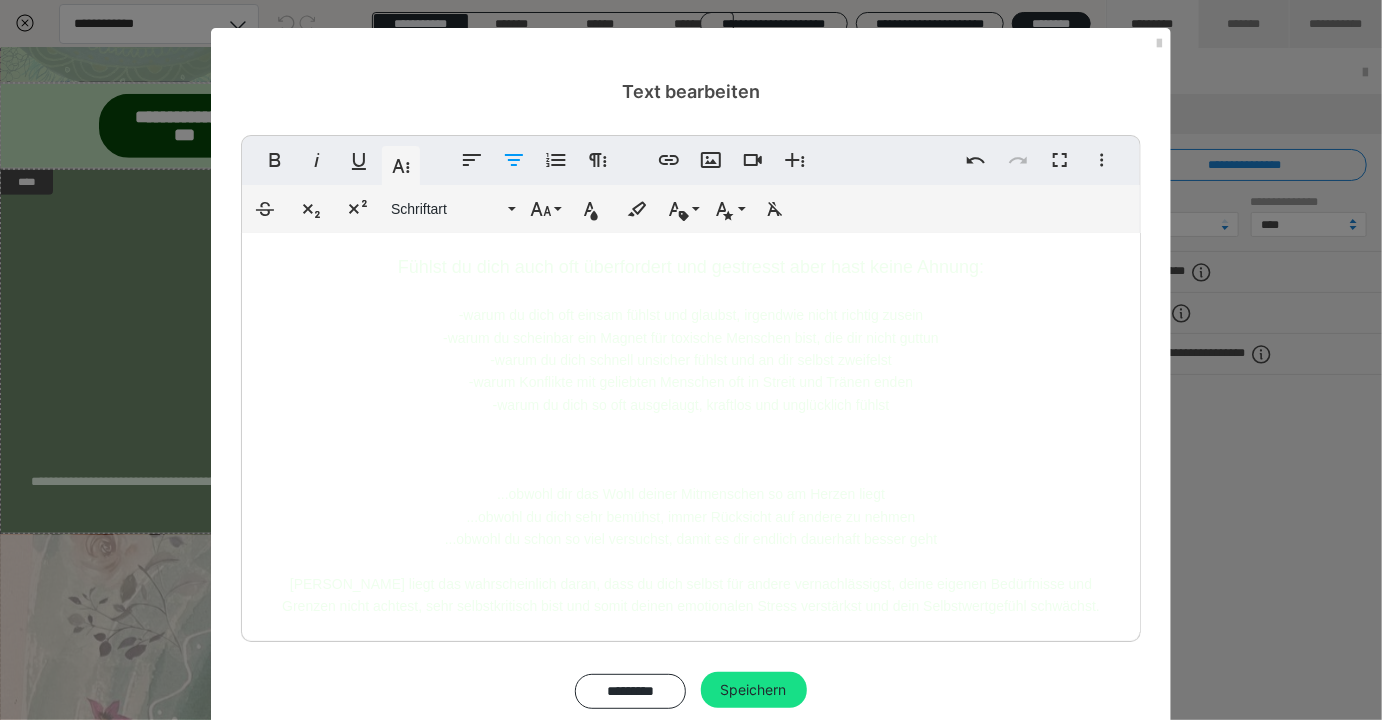 click on "-warum du dich oft einsam fühlst und glaubst, irgendwie nicht richtig zu" at bounding box center (678, 315) 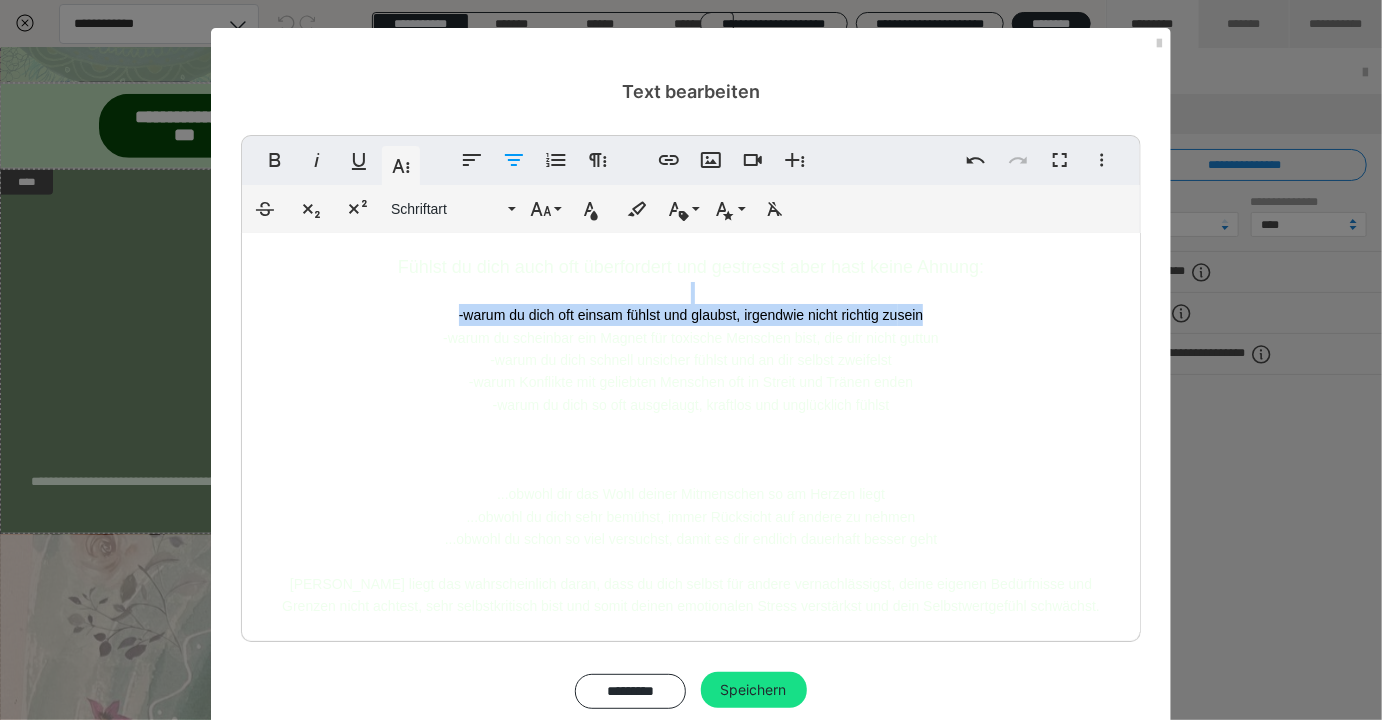 drag, startPoint x: 953, startPoint y: 308, endPoint x: 455, endPoint y: 300, distance: 498.06424 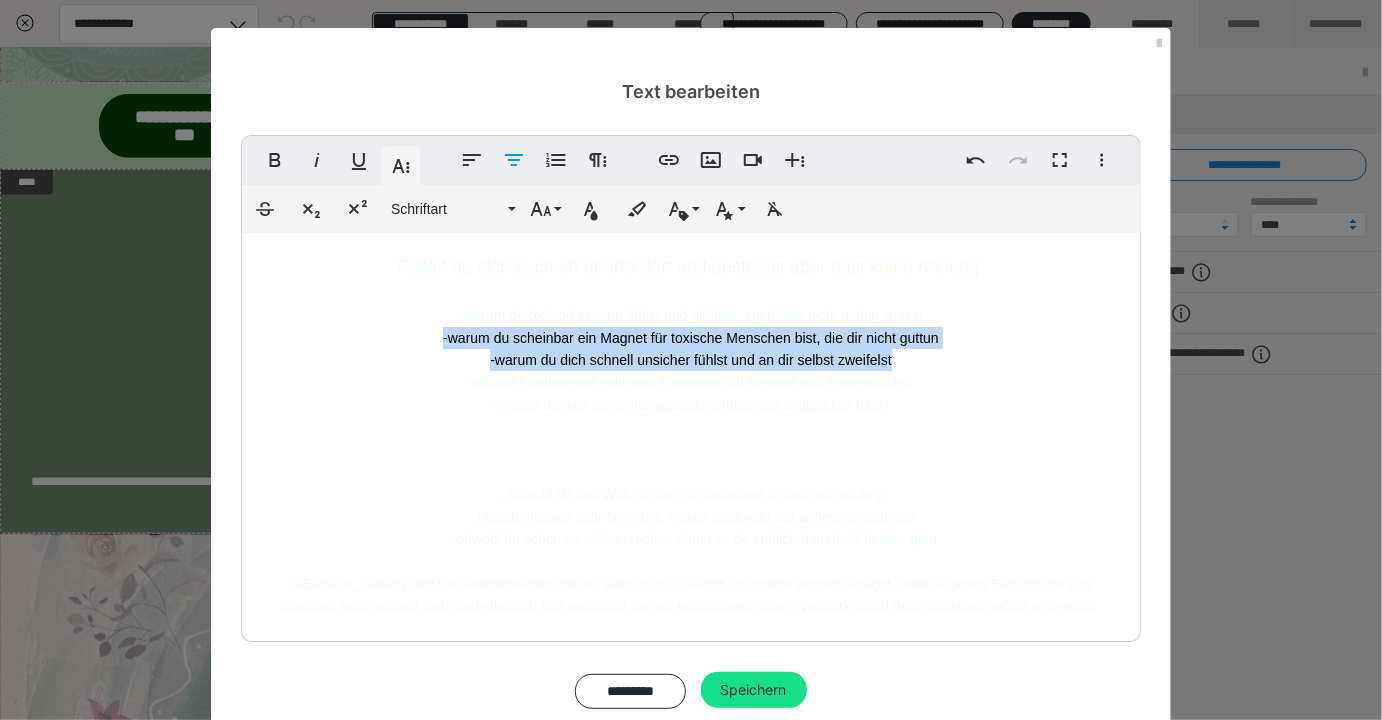 drag, startPoint x: 439, startPoint y: 337, endPoint x: 938, endPoint y: 353, distance: 499.25644 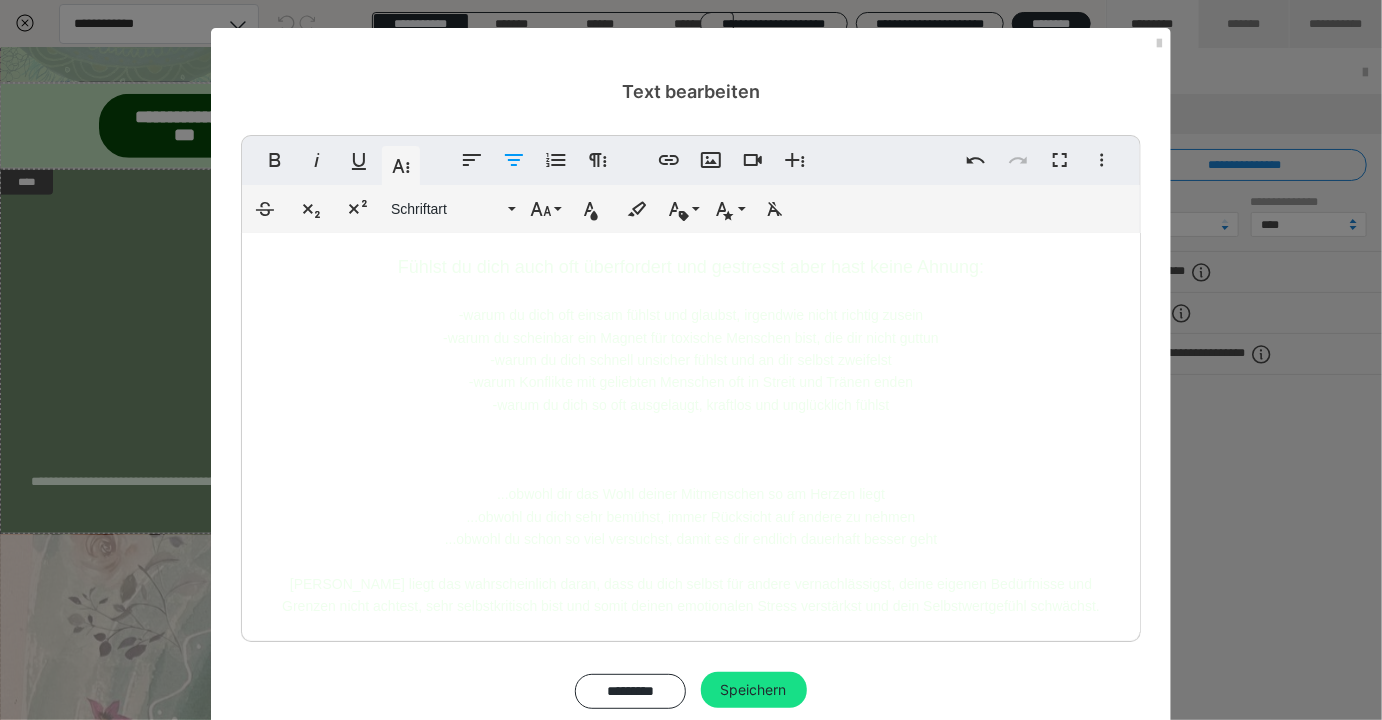 click on "-warum du dich oft einsam fühlst und glaubst, irgendwie nicht richtig zu  sein" at bounding box center [691, 315] 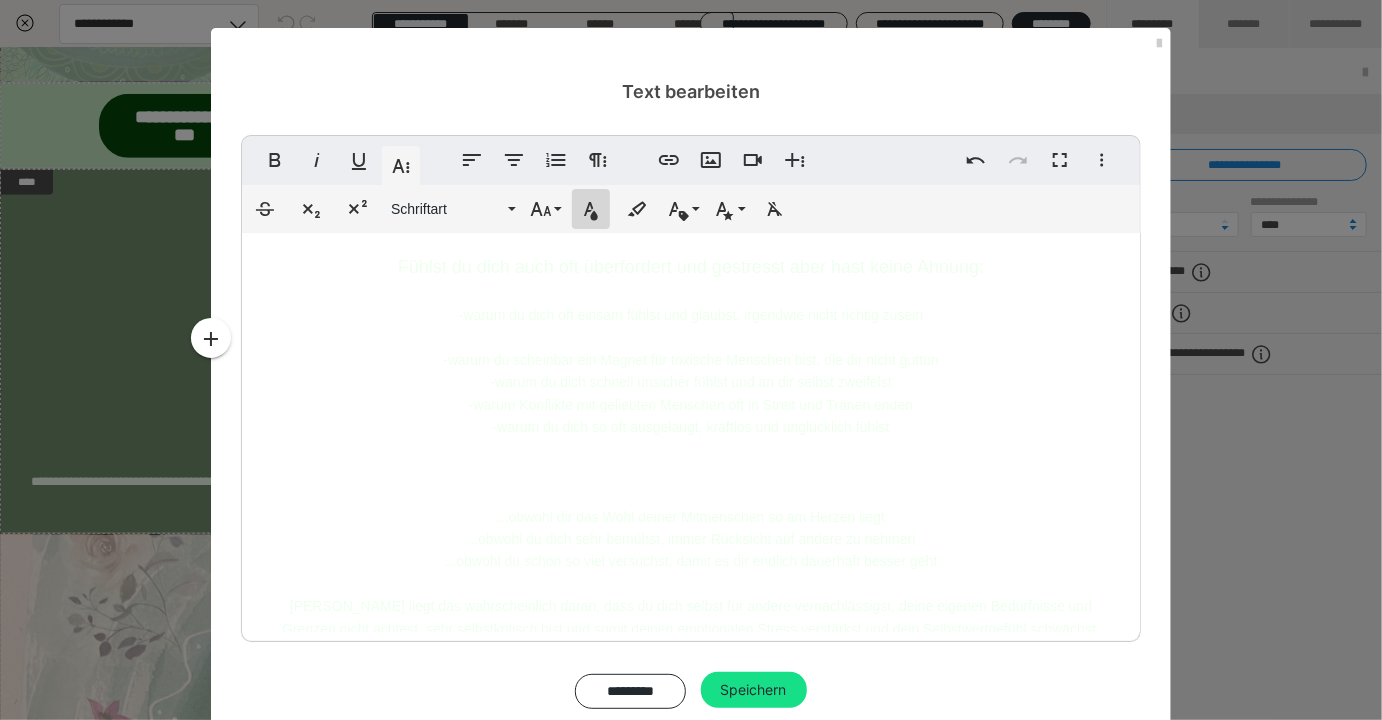 click 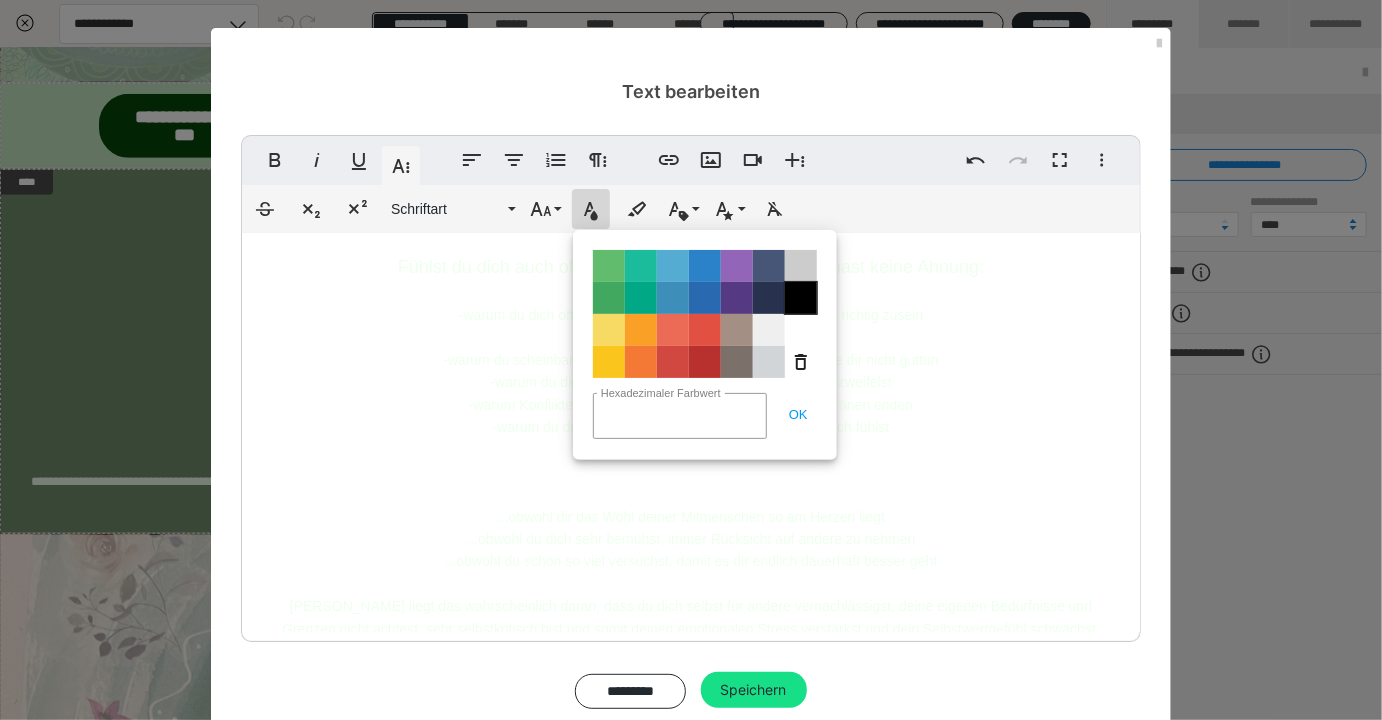 click on "Color#000000" at bounding box center (801, 298) 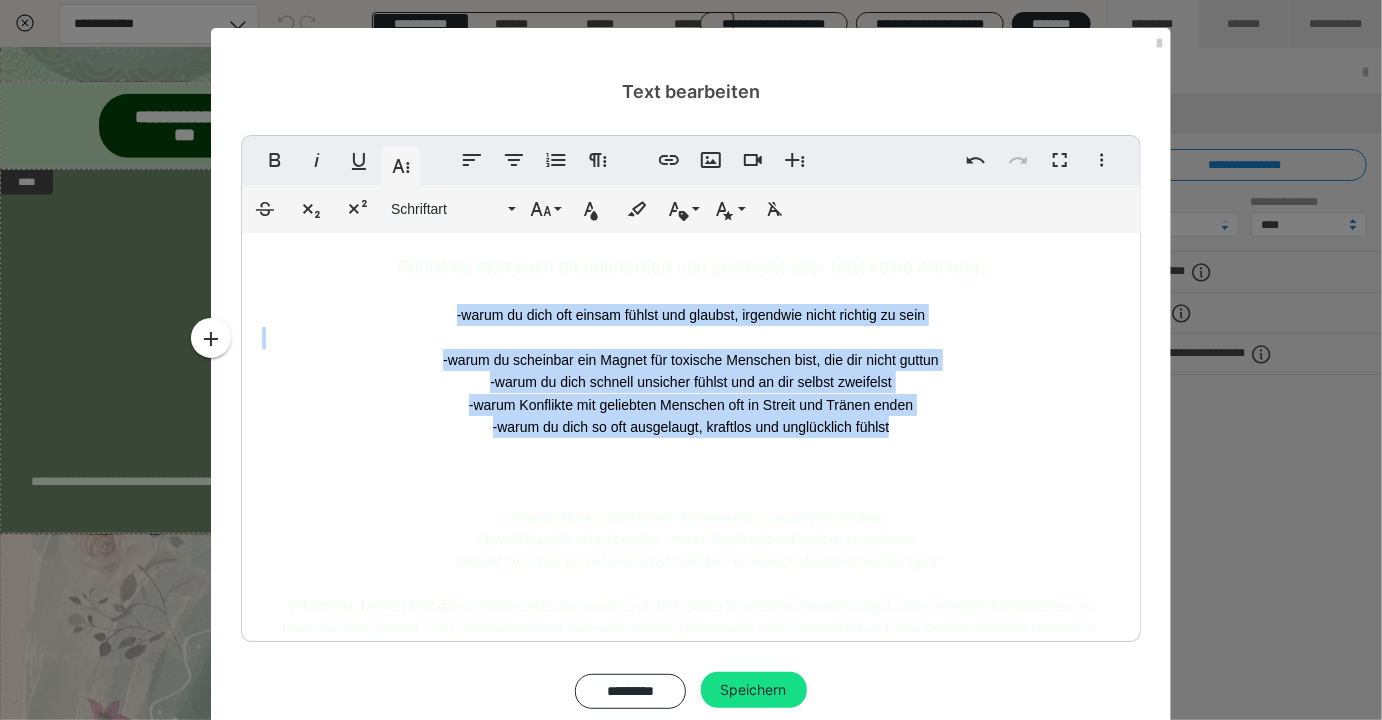 drag, startPoint x: 455, startPoint y: 317, endPoint x: 932, endPoint y: 419, distance: 487.78375 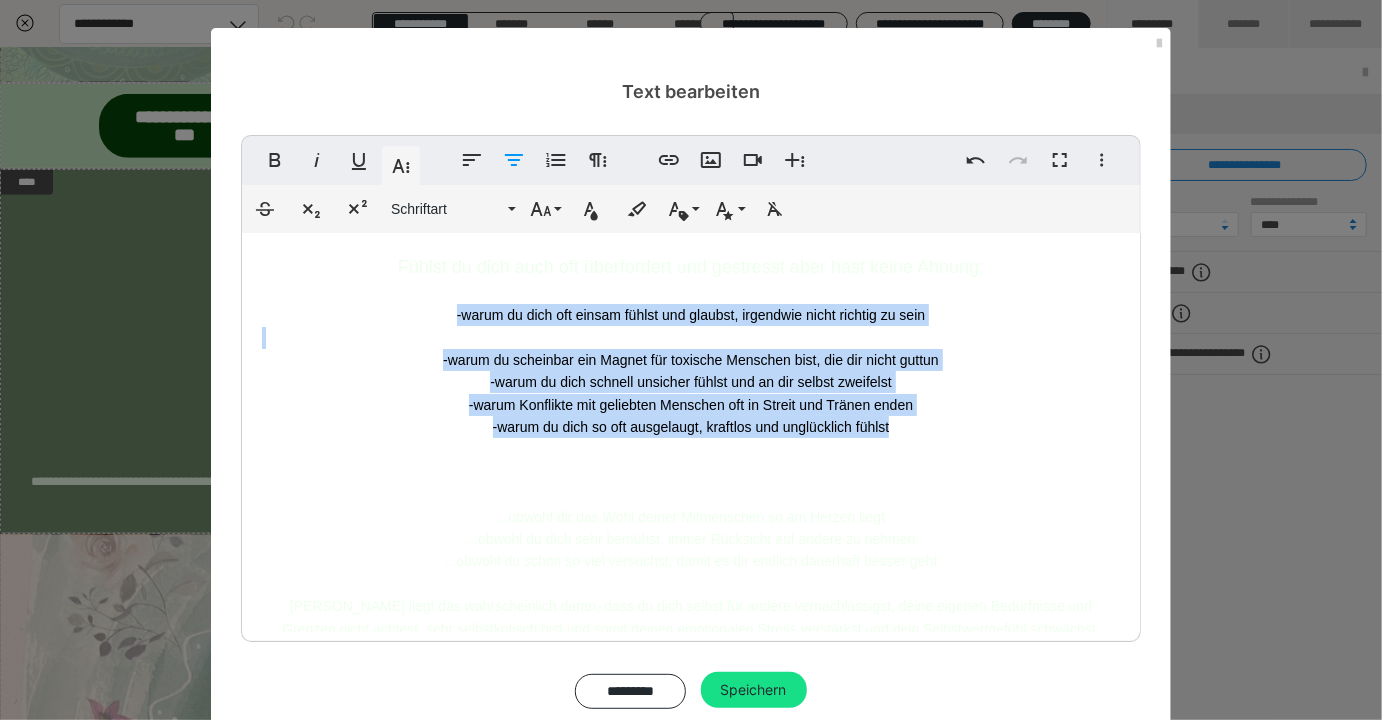 click on "Fühlst du dich auch oft überfordert und gestresst aber hast keine Ahnung: -warum du dich oft einsam fühlst und glaubst, irgendwie nicht richtig zu sein ​ -warum du scheinbar ein Magnet für toxische Menschen bist, die dir nicht guttun -warum du dich schnell unsicher fühlst und an dir selbst zweifelst -warum Konflikte mit geliebten Menschen oft in Streit und Tränen enden -warum du dich so oft ausgelaugt, kraftlos und unglücklich fühlst ...obwohl dir das Wohl deiner Mitmenschen so am Herzen liegt ...obwohl du dich sehr bemühst, immer Rücksicht auf andere zu nehmen ...obwohl du schon so viel versuchst, damit es dir endlich dauerhaft besser geht [PERSON_NAME] liegt das wahrscheinlich daran, dass du dich selbst für andere vernachlässigst, deine eigenen Bedürfnisse und Grenzen nicht achtest, sehr selbstkritisch bist und somit deinen emotionalen Stress verstärkst und dein Selbstwertgefühl schwächst." at bounding box center (691, 446) 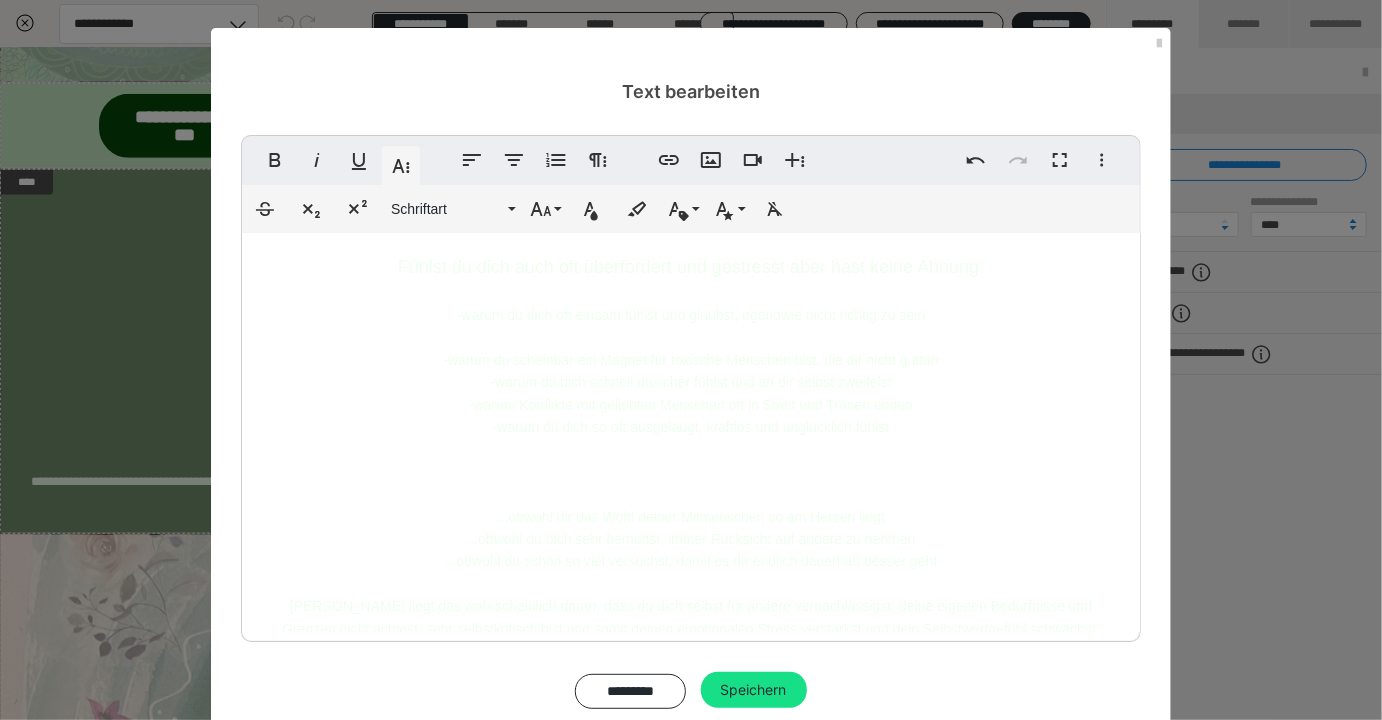 click on "Fühlst du dich auch oft überfordert und gestresst aber hast keine Ahnung: -warum du dich oft einsam fühlst und glaubst, irgendwie nicht richtig zu sein ​ -warum du scheinbar ein Magnet für toxische Menschen bist, die dir nicht guttun -warum du dich schnell unsicher fühlst und an dir selbst zweifelst -warum Konflikte mit geliebten Menschen oft in Streit und Tränen enden -warum du dich so oft ausgelaugt, kraftlos und unglücklich fühlst ...obwohl dir das Wohl deiner Mitmenschen so am Herzen liegt ...obwohl du dich sehr bemühst, immer Rücksicht auf andere zu nehmen ...obwohl du schon so viel versuchst, damit es dir endlich dauerhaft besser geht [PERSON_NAME] liegt das wahrscheinlich daran, dass du dich selbst für andere vernachlässigst, deine eigenen Bedürfnisse und Grenzen nicht achtest, sehr selbstkritisch bist und somit deinen emotionalen Stress verstärkst und dein Selbstwertgefühl schwächst." at bounding box center [691, 446] 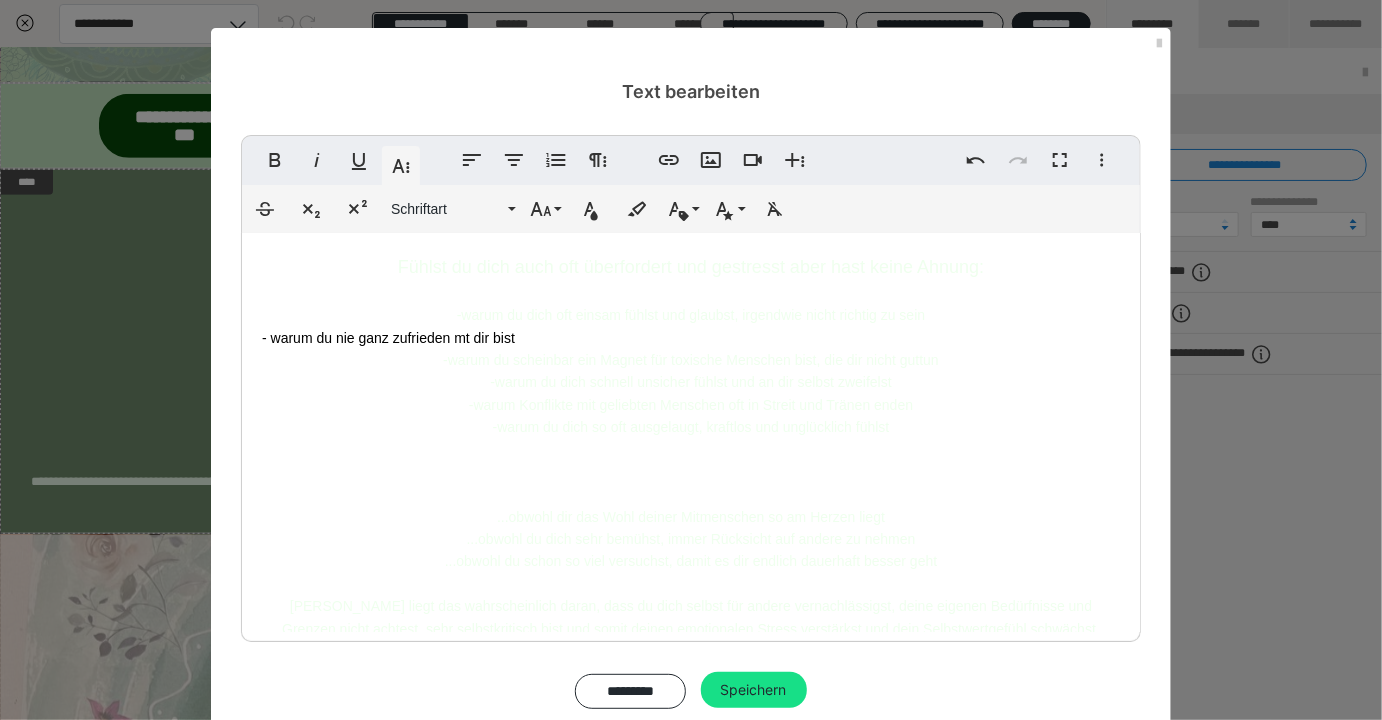 click on "- warum du nie ganz zufrieden mt dir bist" at bounding box center [388, 338] 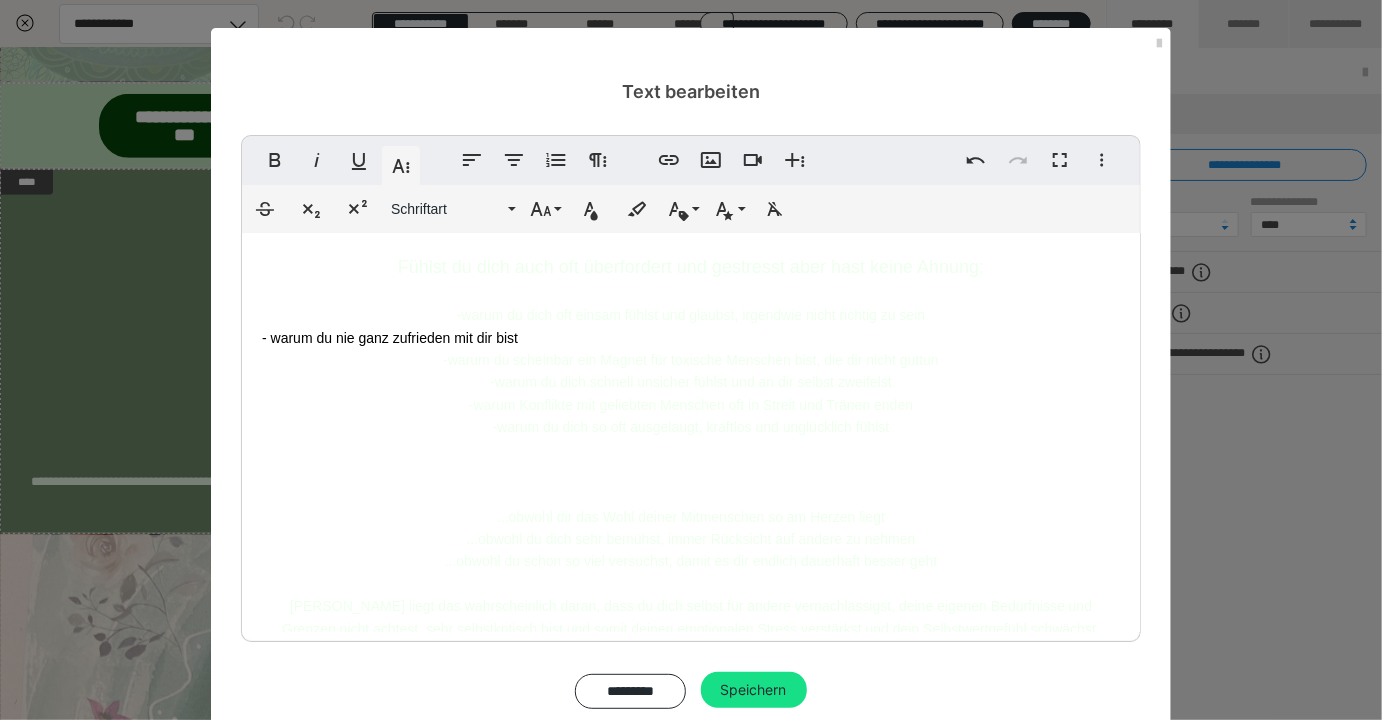 click on "Fühlst du dich auch oft überfordert und gestresst aber hast keine Ahnung: -warum du dich oft einsam fühlst und glaubst, irgendwie nicht richtig zu sein - warum du nie ganz zufrieden mit dir bist -warum du scheinbar ein Magnet für toxische Menschen bist, die dir nicht guttun -warum du dich schnell unsicher fühlst und an dir selbst zweifelst -warum Konflikte mit geliebten Menschen oft in Streit und Tränen enden -warum du dich so oft ausgelaugt, kraftlos und unglücklich fühlst ...obwohl dir das Wohl deiner Mitmenschen so am Herzen liegt ...obwohl du dich sehr bemühst, immer Rücksicht auf andere zu nehmen ...obwohl du schon so viel versuchst, damit es dir endlich dauerhaft besser geht [PERSON_NAME] liegt das wahrscheinlich daran, dass du dich selbst für andere vernachlässigst, deine eigenen Bedürfnisse und Grenzen nicht achtest, sehr selbstkritisch bist und somit deinen emotionalen Stress verstärkst und dein Selbstwertgefühl schwächst." at bounding box center [691, 446] 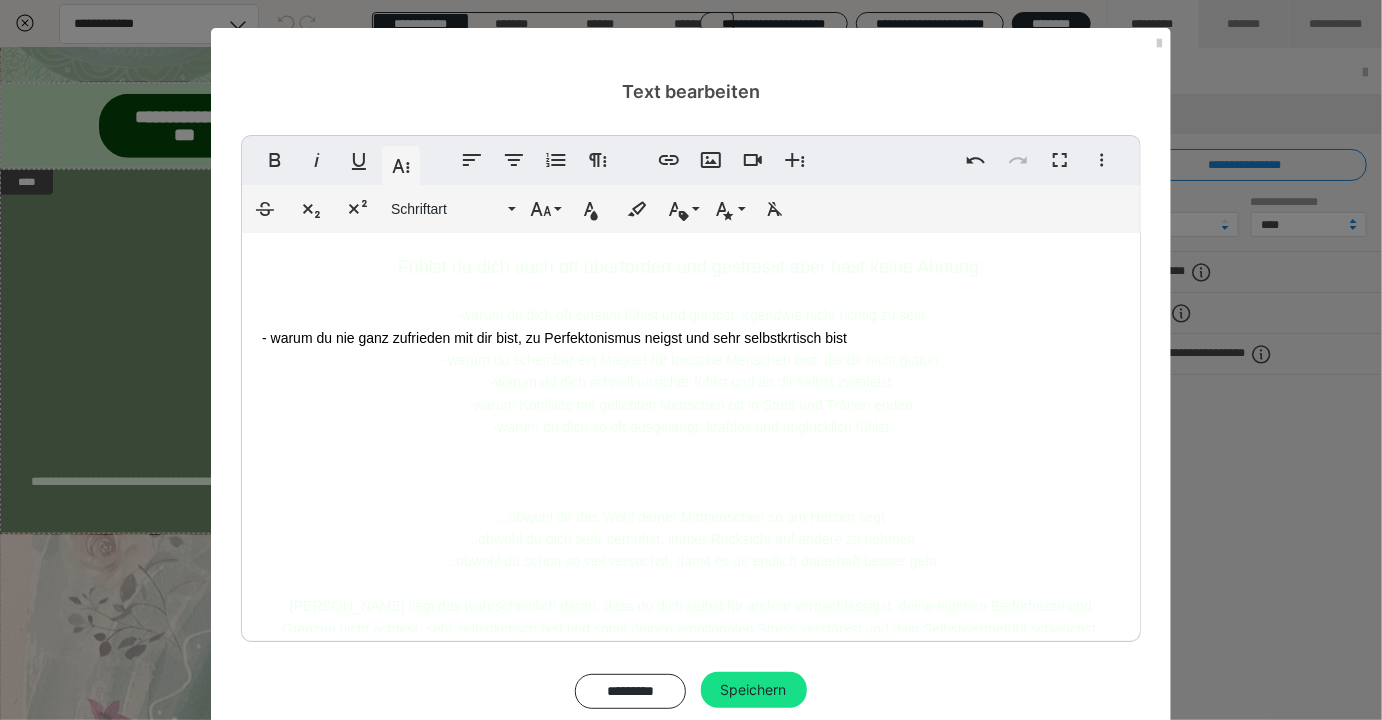 click on "- warum du nie ganz zufrieden mit dir bist, zu Perfektonismus neigst und sehr selbstkrtisch bist" at bounding box center [554, 338] 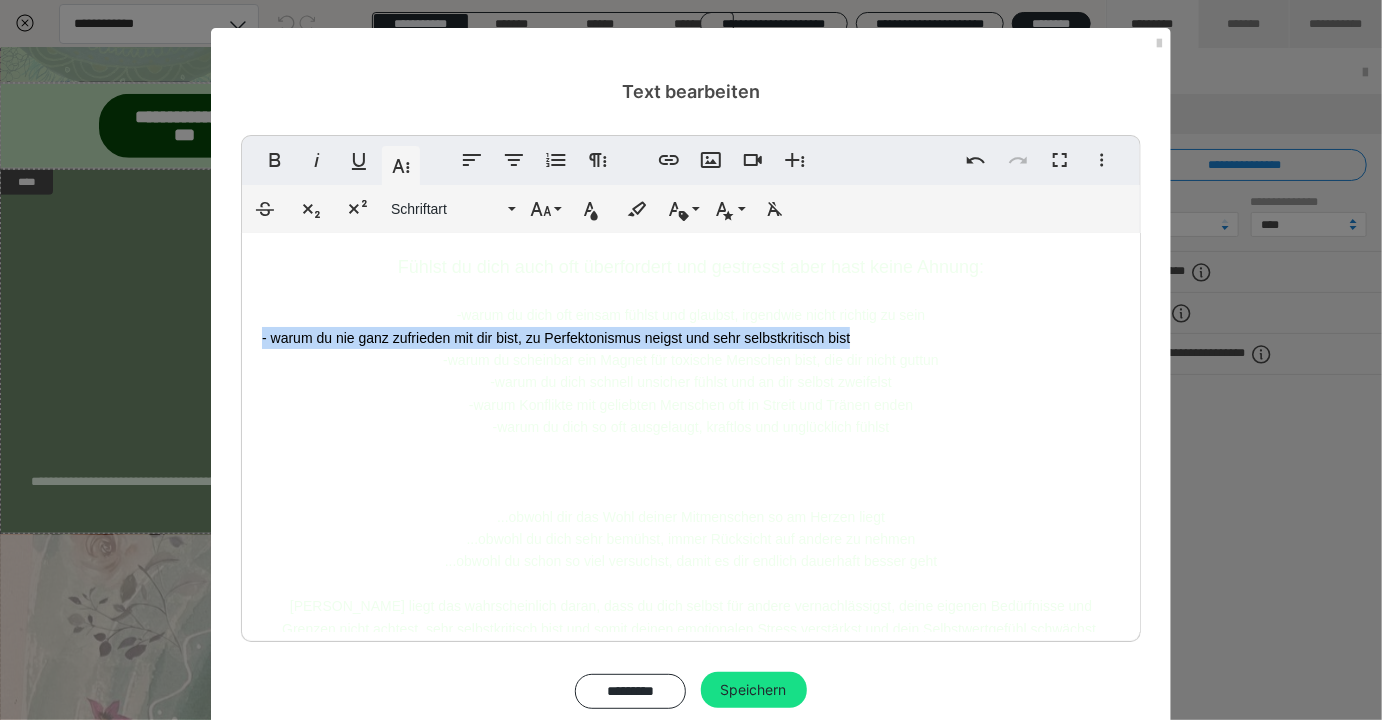 drag, startPoint x: 260, startPoint y: 340, endPoint x: 955, endPoint y: 340, distance: 695 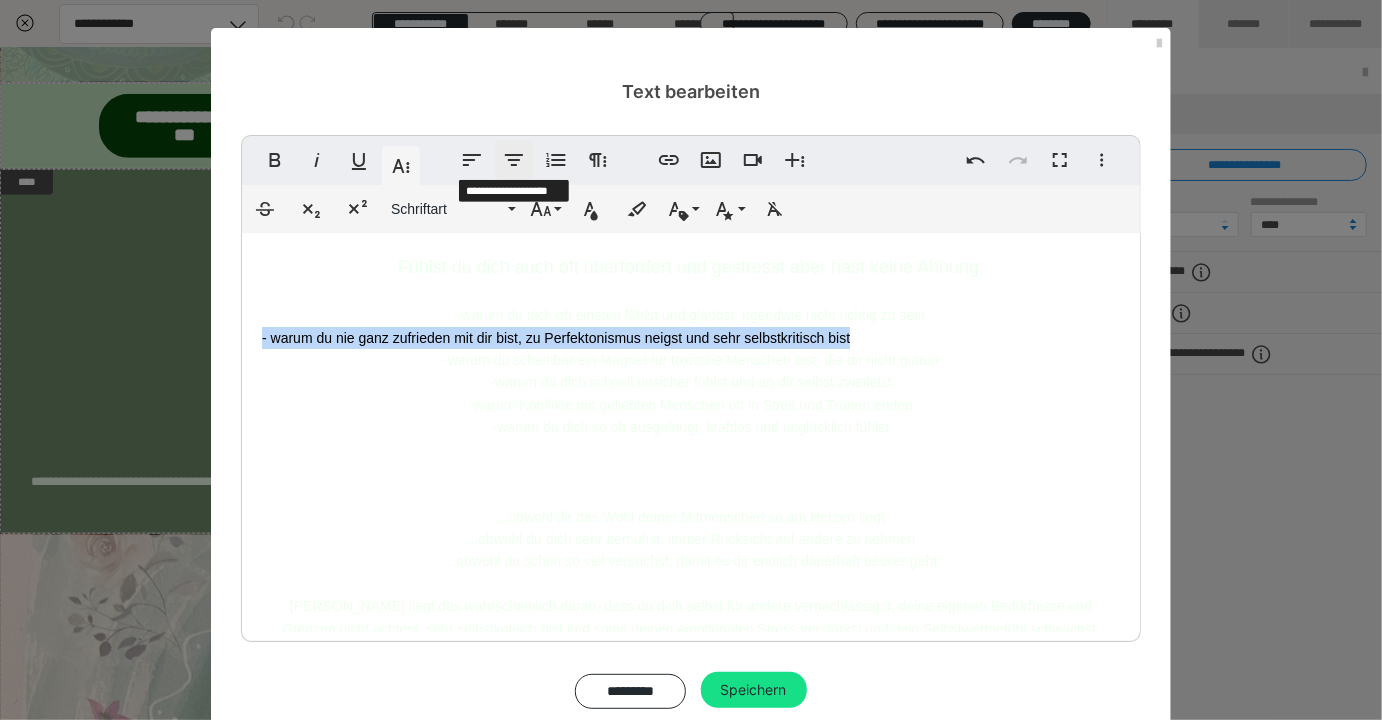 click 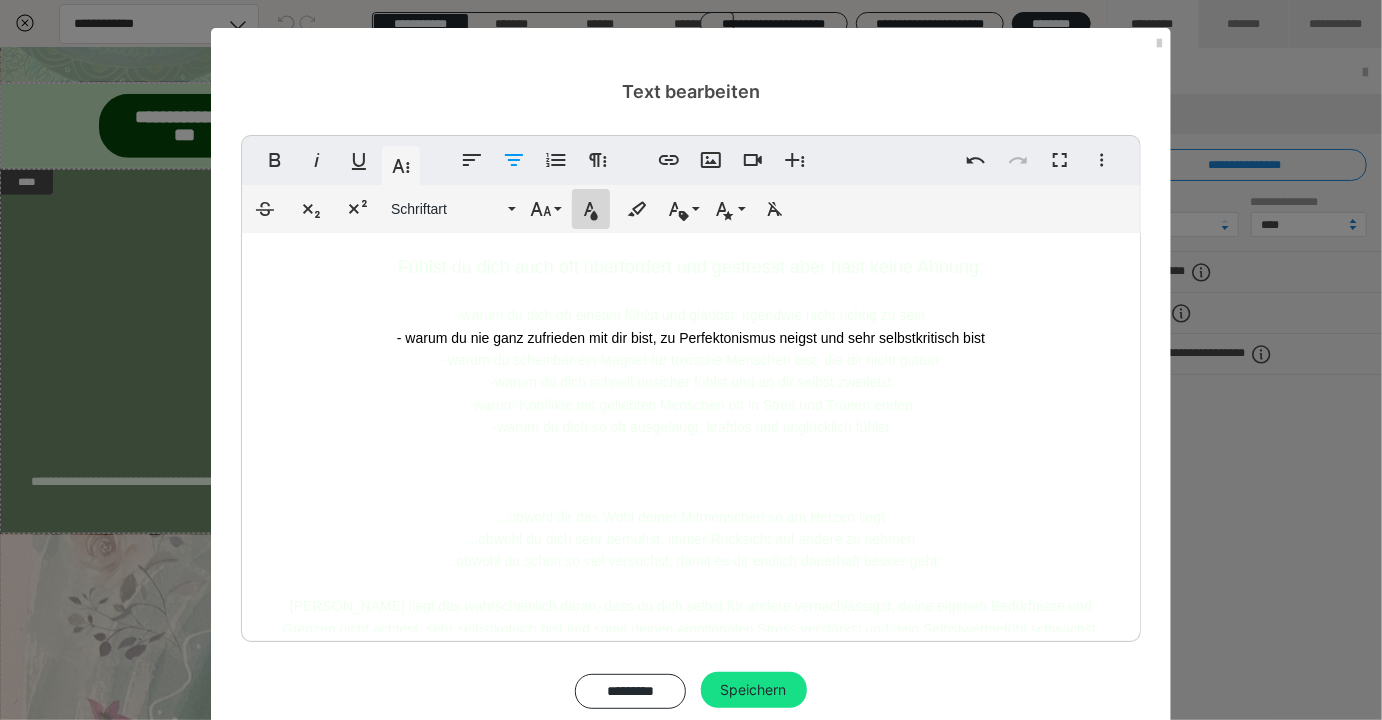 click 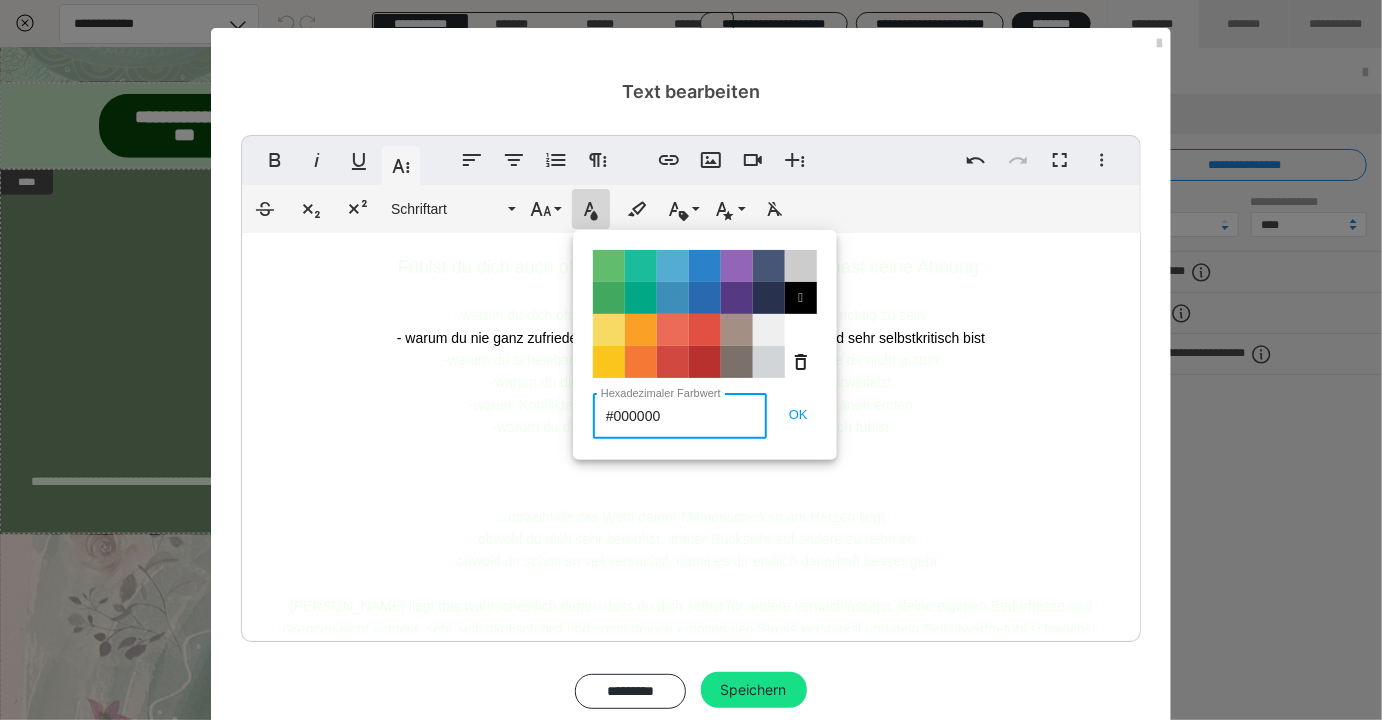drag, startPoint x: 693, startPoint y: 415, endPoint x: 348, endPoint y: 435, distance: 345.57922 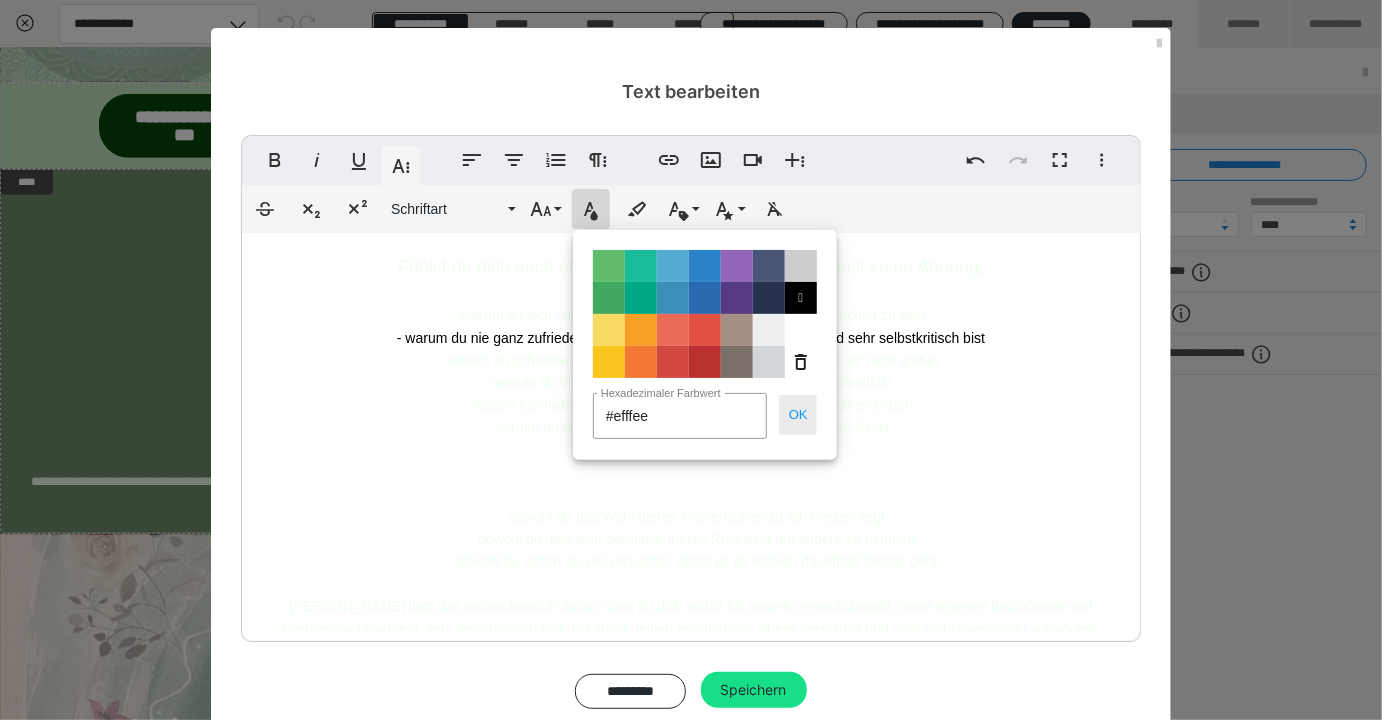click on "OK" at bounding box center [798, 415] 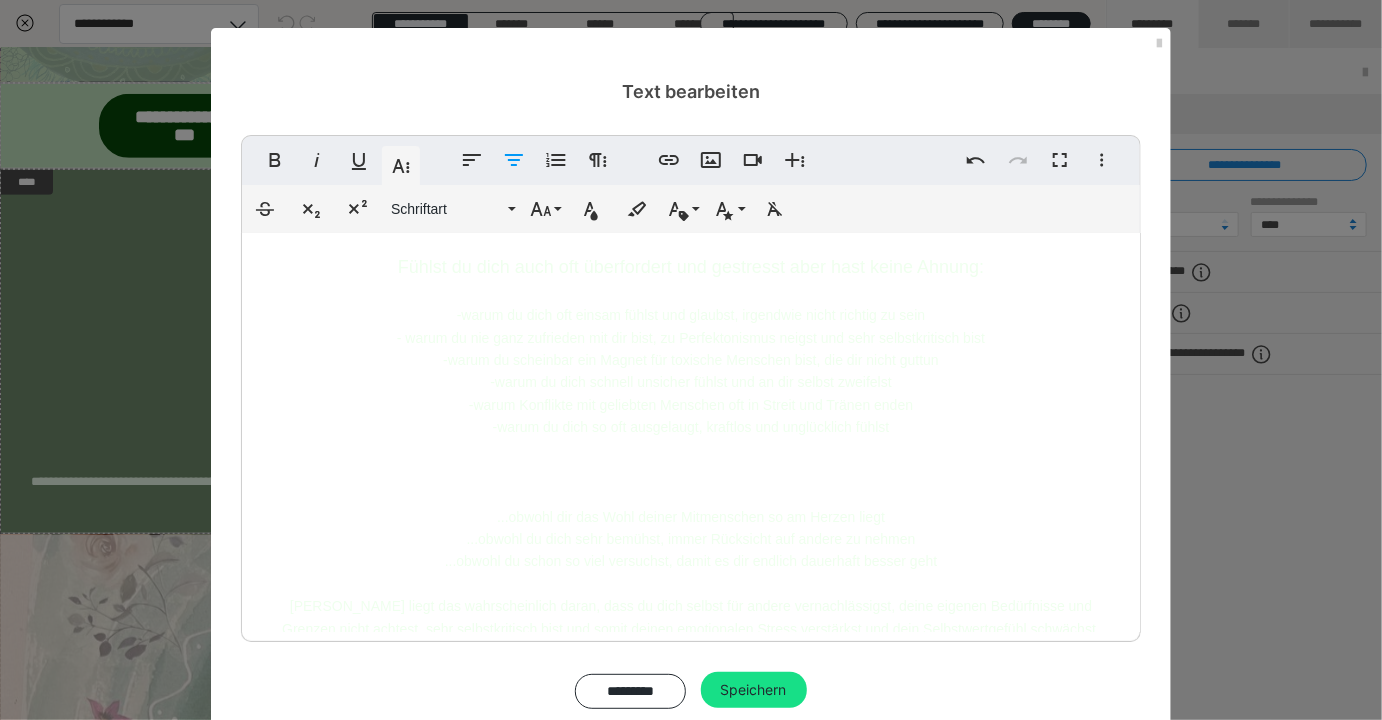 click on "-warum du dich so oft ausgelaugt, kraftlos und unglücklich fühlst" at bounding box center (691, 427) 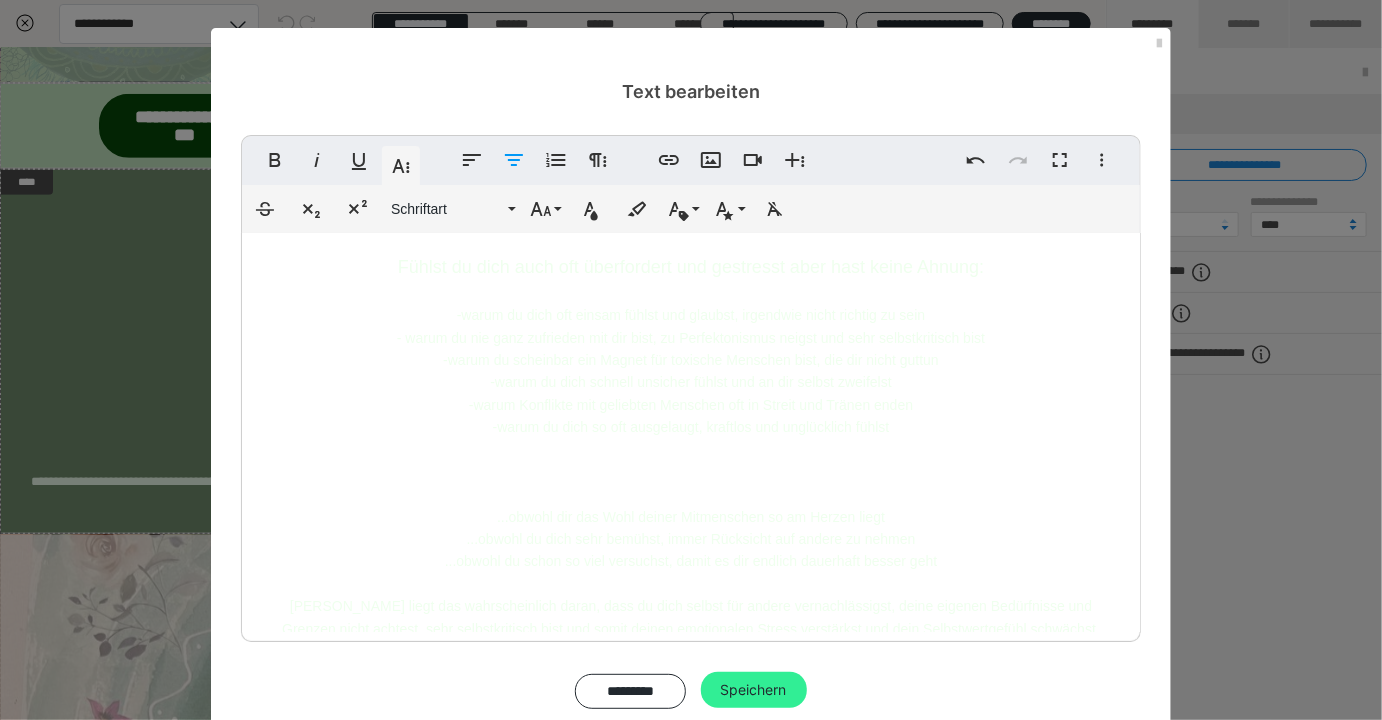 click on "Speichern" at bounding box center (754, 690) 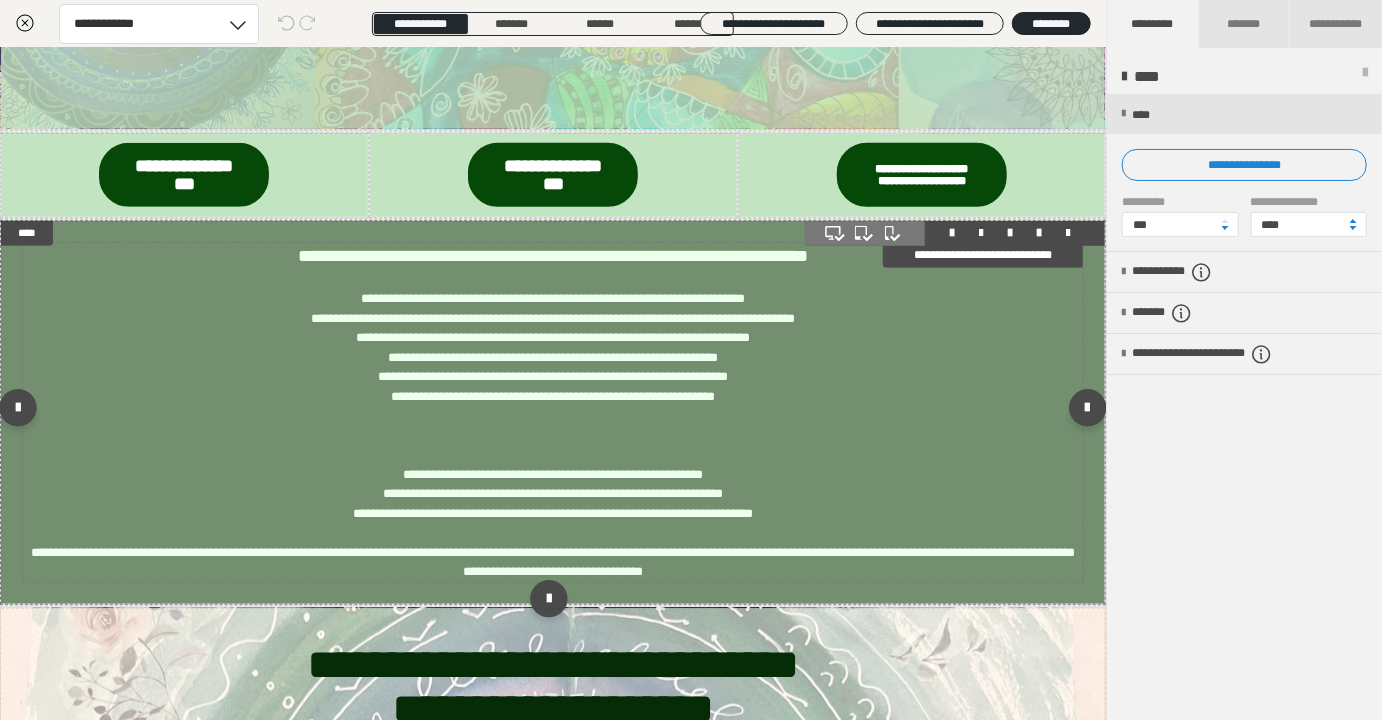 scroll, scrollTop: 567, scrollLeft: 0, axis: vertical 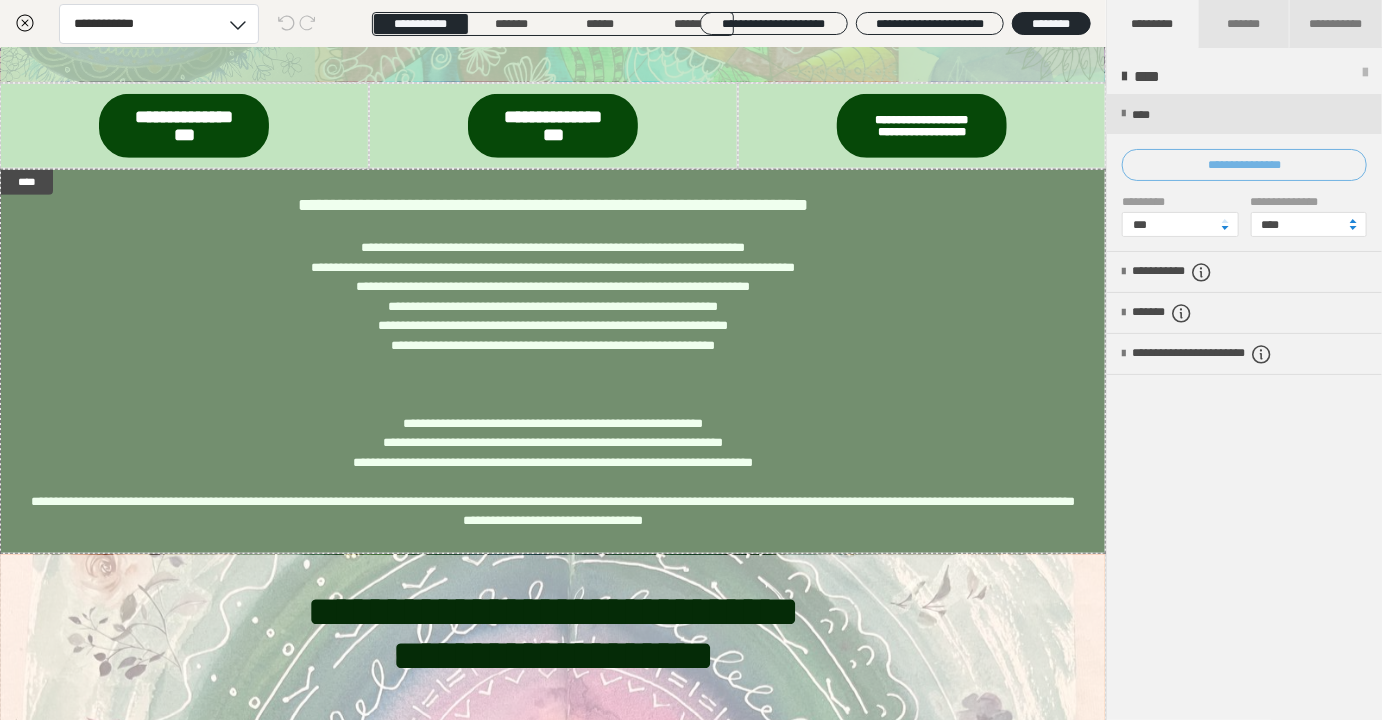 click on "**********" at bounding box center (1244, 165) 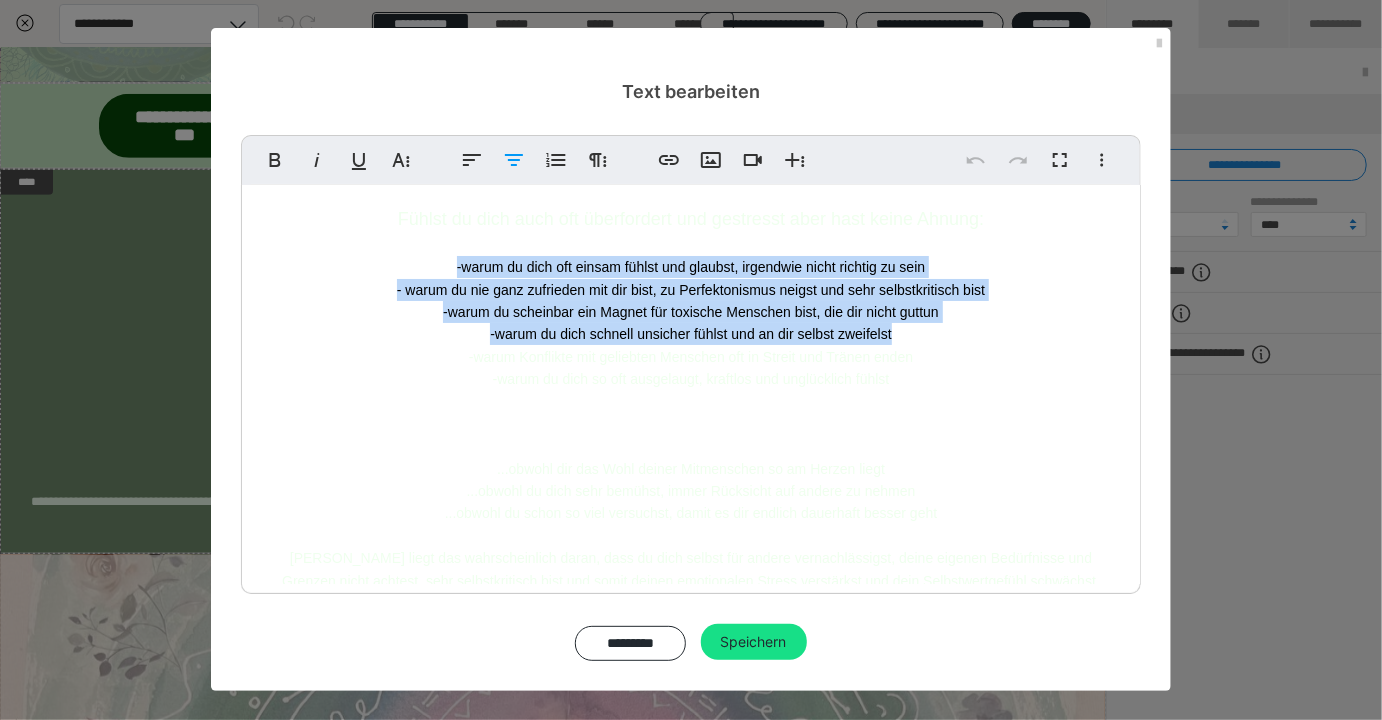 drag, startPoint x: 441, startPoint y: 263, endPoint x: 950, endPoint y: 339, distance: 514.6426 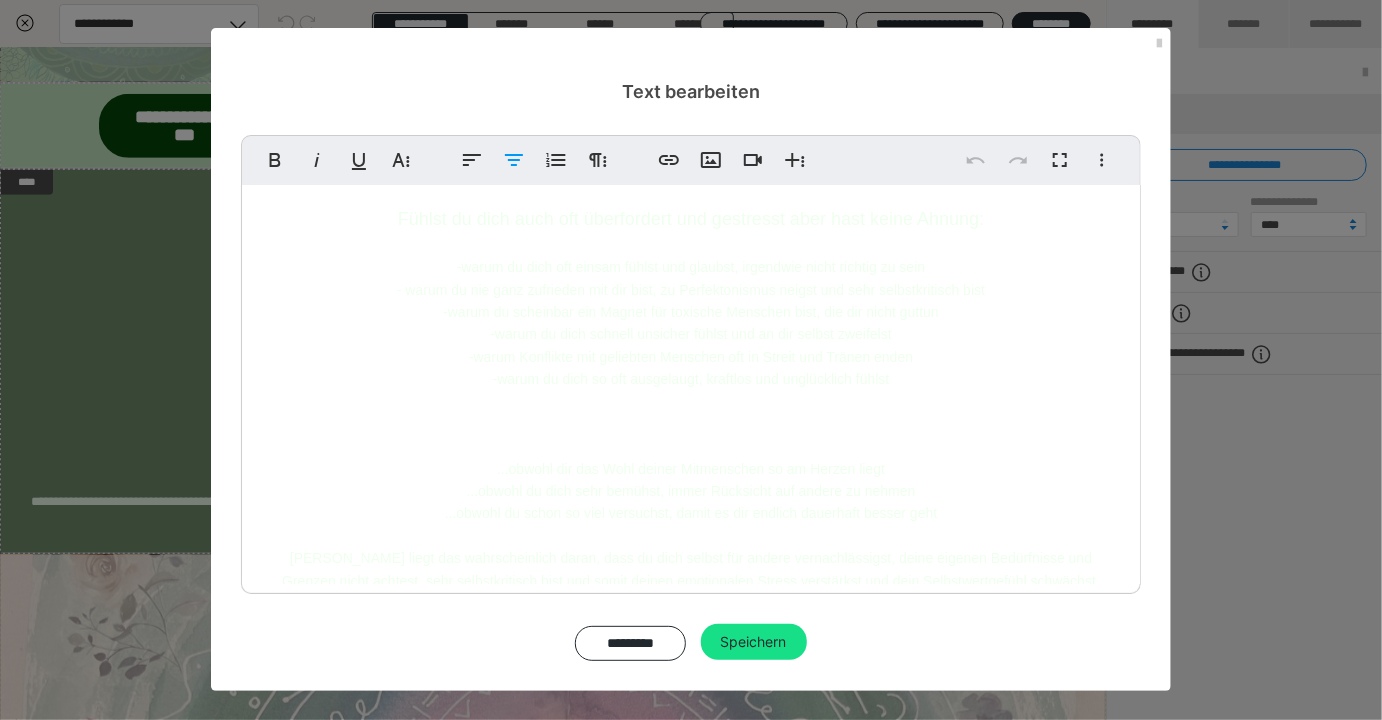 click on "-warum du dich oft einsam fühlst und glaubst, irgendwie nicht richtig zu sein" at bounding box center [691, 267] 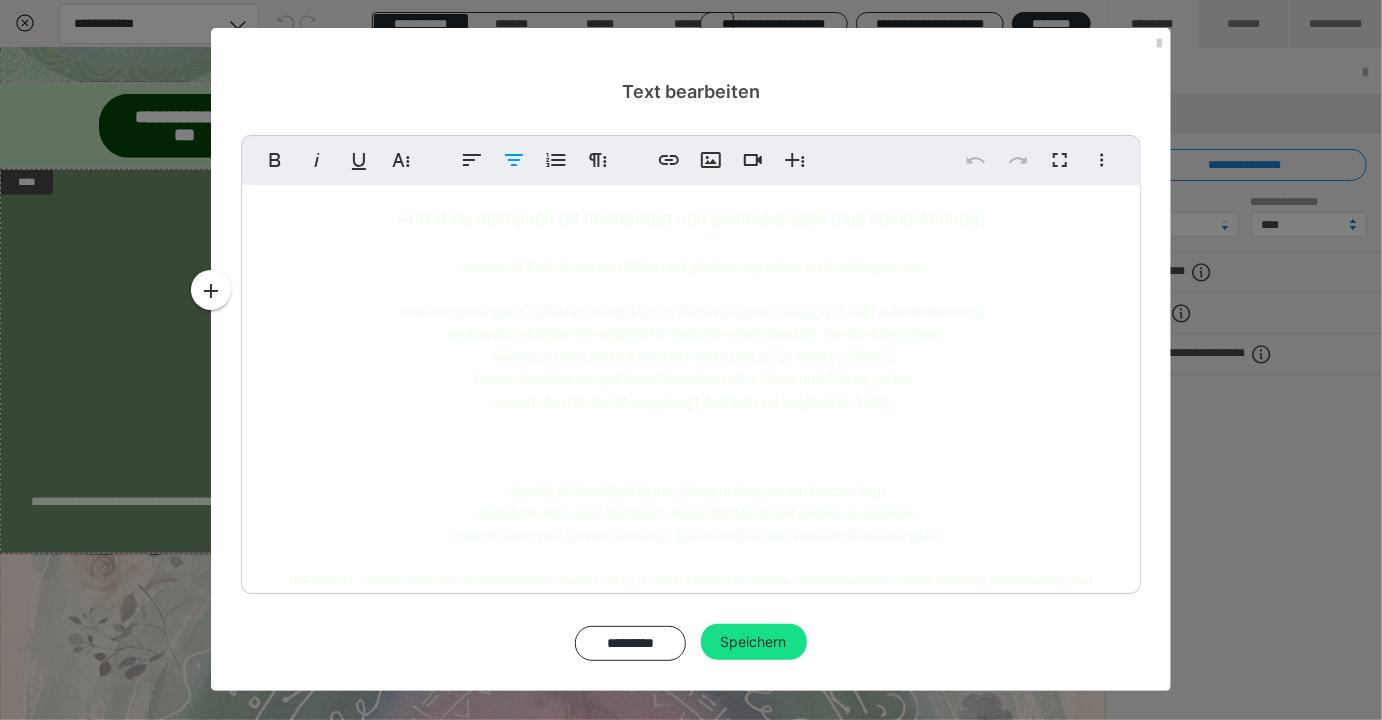 type 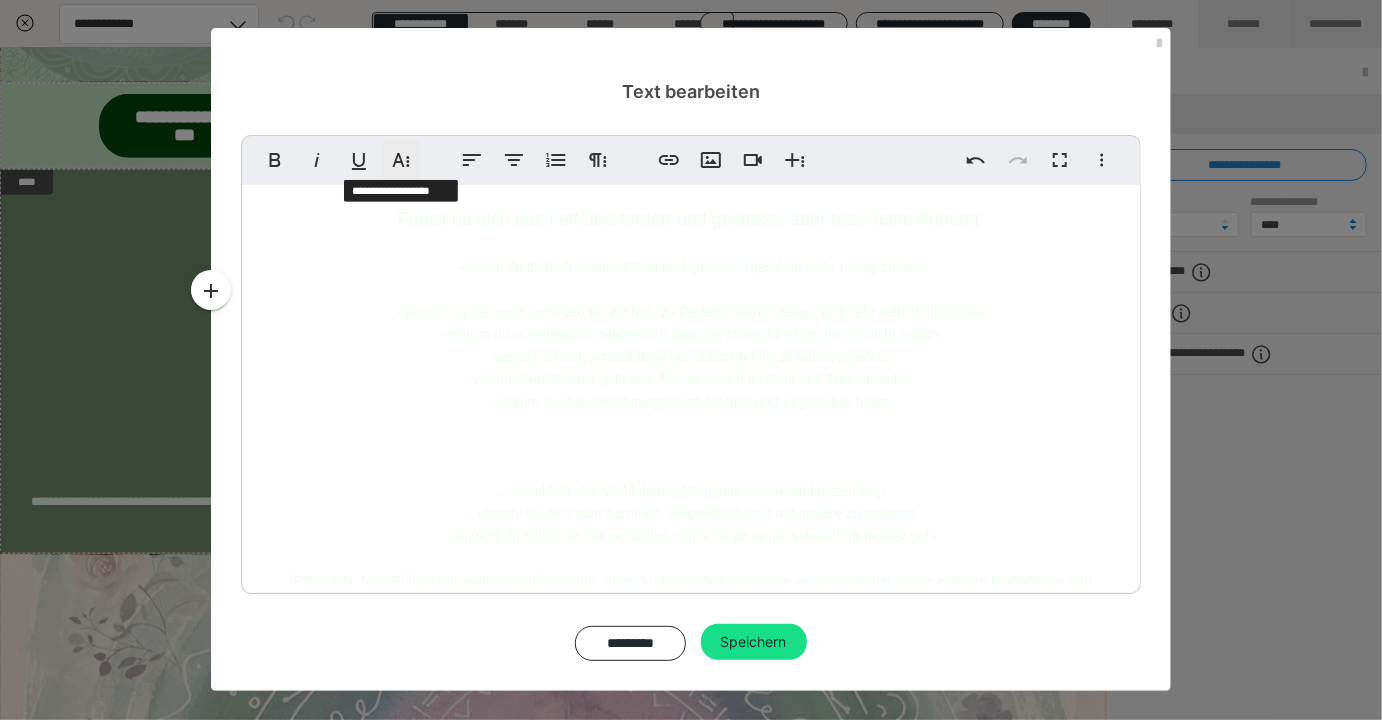 click 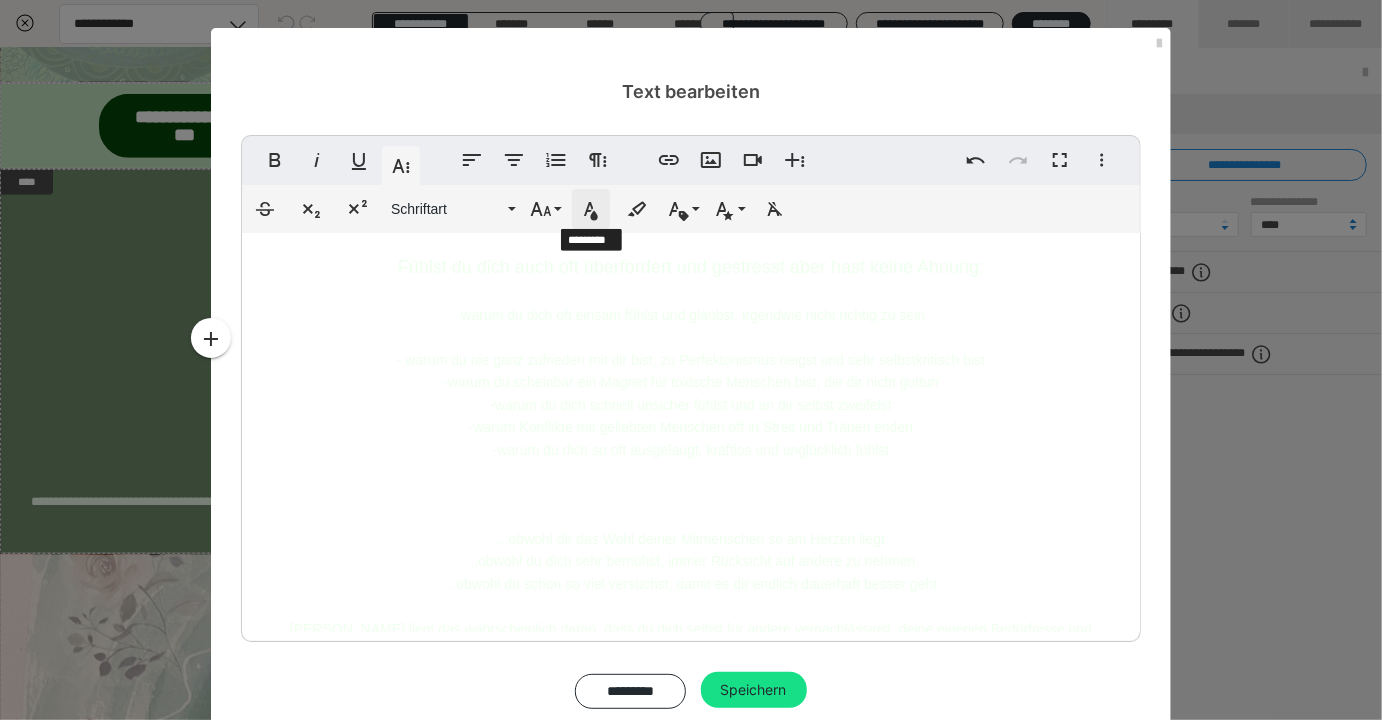 drag, startPoint x: 597, startPoint y: 217, endPoint x: 644, endPoint y: 206, distance: 48.270073 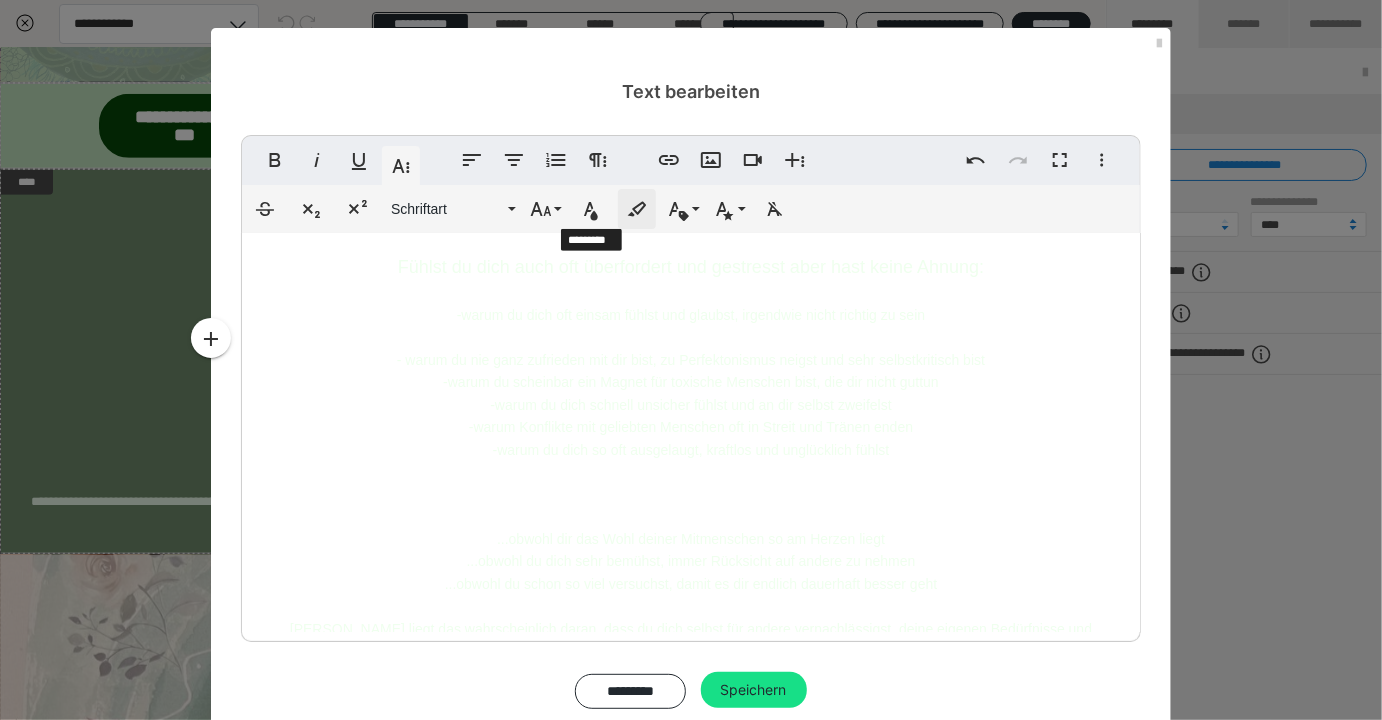 click 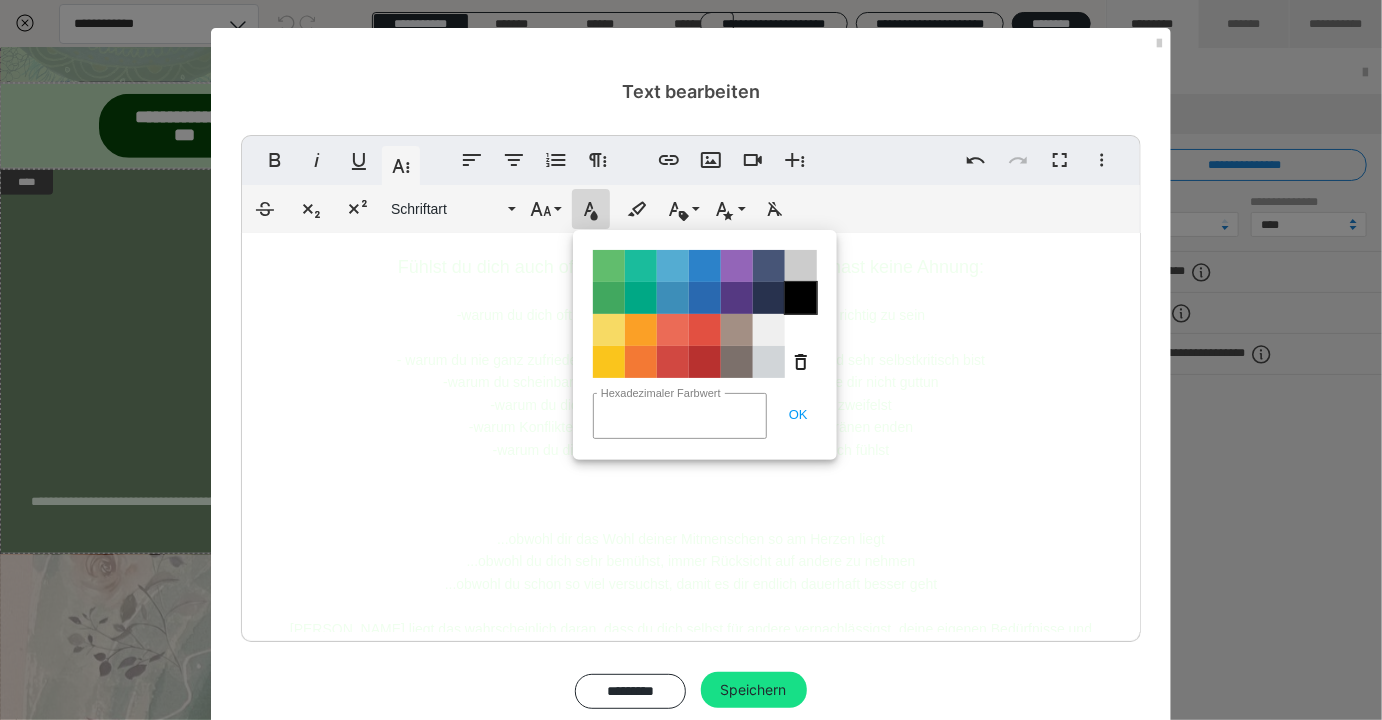 click on "Color#61BD6D
Color#1ABC9C
Color#54ACD2
Color#2C82C9
Color#9365B8
Color#475577
Color#CCCCCC
Color#41A85F
Color#00A885
Color#3D8EB9
Color#2969B0
Color#553982
Color#28324E
Color#000000
Color#F7DA64
Color#FBA026
Color#EB6B56
Color#E25041
Color#A38F84
Color#EFEFEF
Color#FFFFFF
Color#FAC51C
Color#F37934
Color#D14841
Color#B8312F
Color#7C706B
Color#D1D5D8
Formatierung löschen" at bounding box center [705, 304] 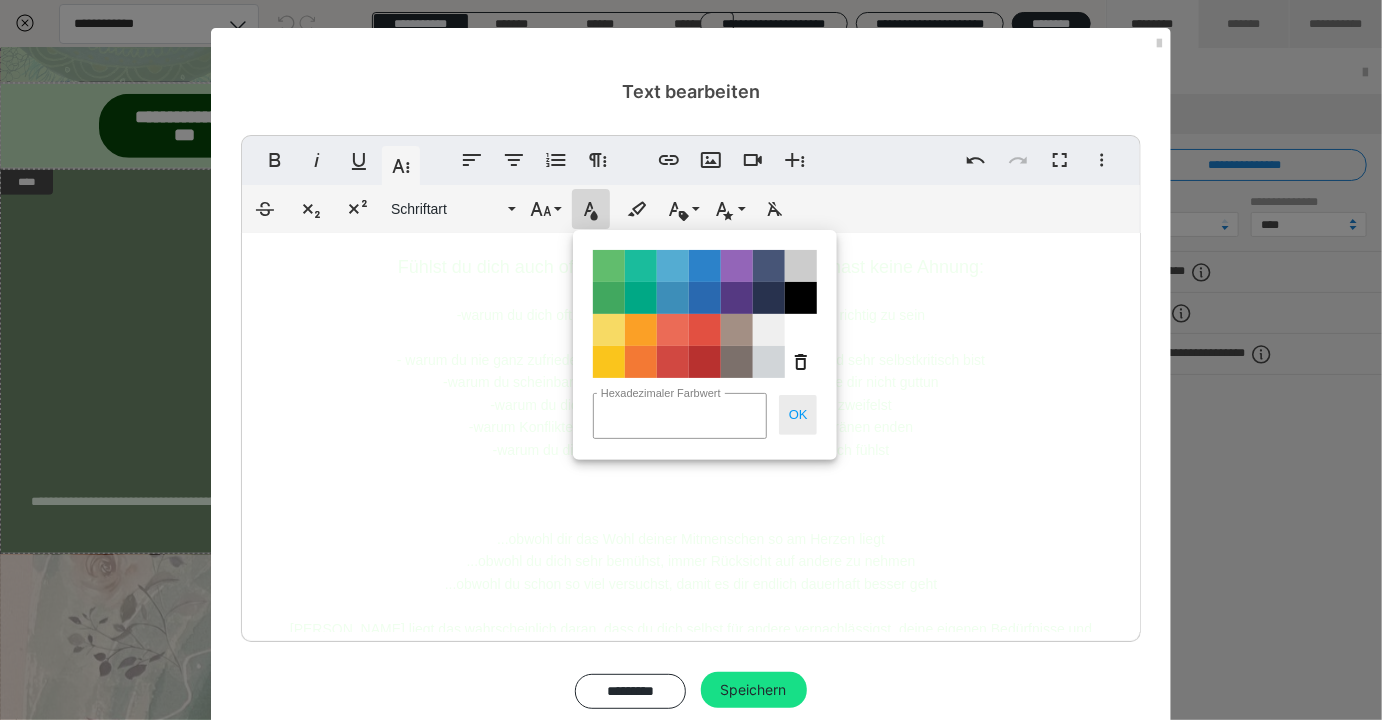 click on "OK" at bounding box center [798, 415] 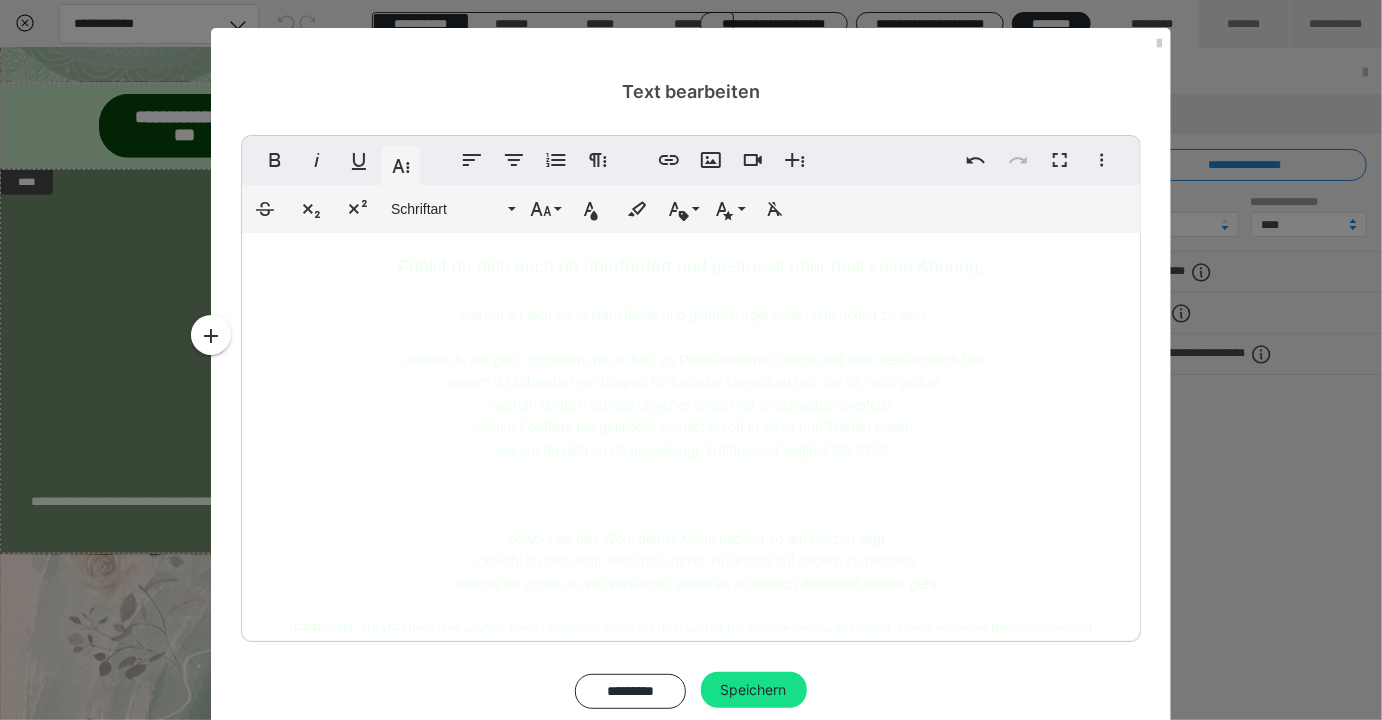 type 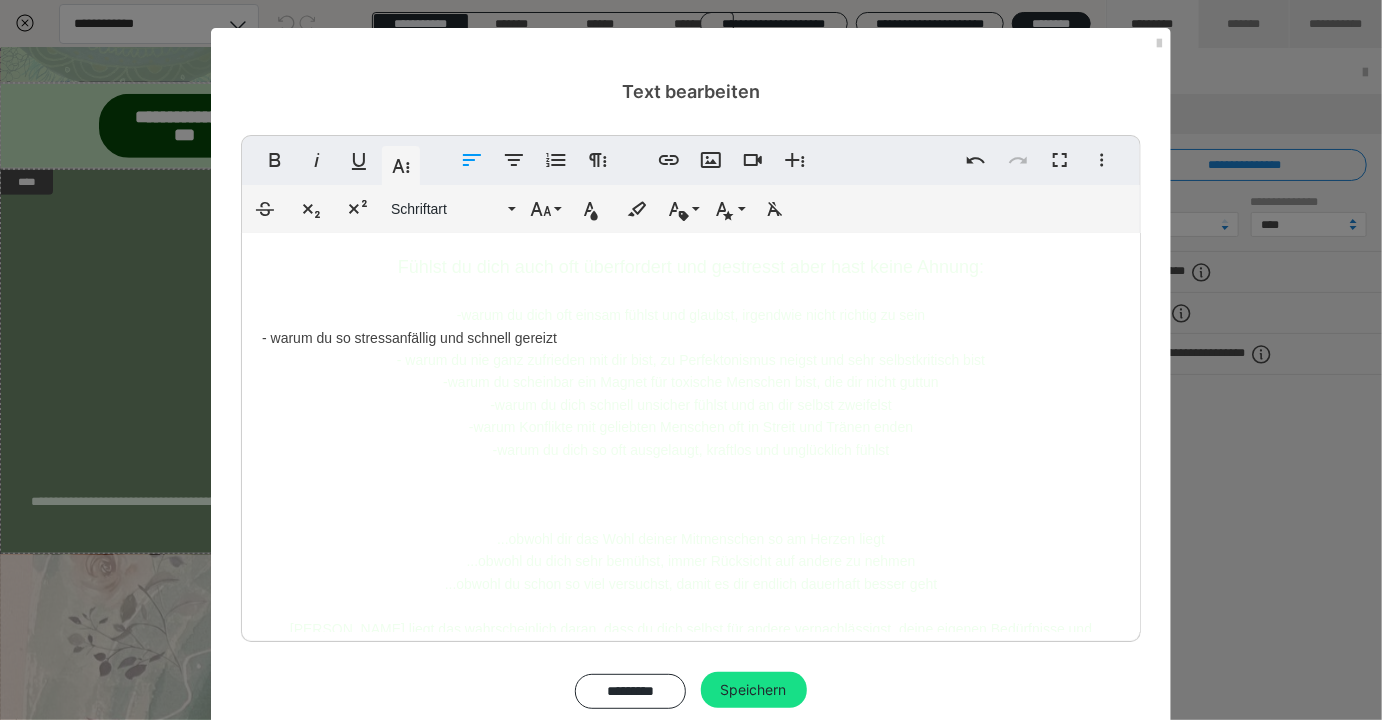 click on "Fühlst du dich auch oft überfordert und gestresst aber hast keine Ahnung: -warum du dich oft einsam fühlst und glaubst, irgendwie nicht richtig zu sein - warum du so stressanfällig und schnell gereizt - warum du nie ganz zufrieden mit dir bist, zu Perfektonismus neigst und sehr selbstkritisch bist -warum du scheinbar ein Magnet für toxische Menschen bist, die dir nicht guttun -warum du dich schnell unsicher fühlst und an dir selbst zweifelst -warum Konflikte mit geliebten Menschen oft in Streit und Tränen enden -warum du dich so oft ausgelaugt, kraftlos und unglücklich fühlst ...obwohl dir das Wohl deiner Mitmenschen so am Herzen liegt ...obwohl du dich sehr bemühst, immer Rücksicht auf andere zu nehmen ...obwohl du schon so viel versuchst, damit es dir endlich dauerhaft besser geht" at bounding box center (691, 457) 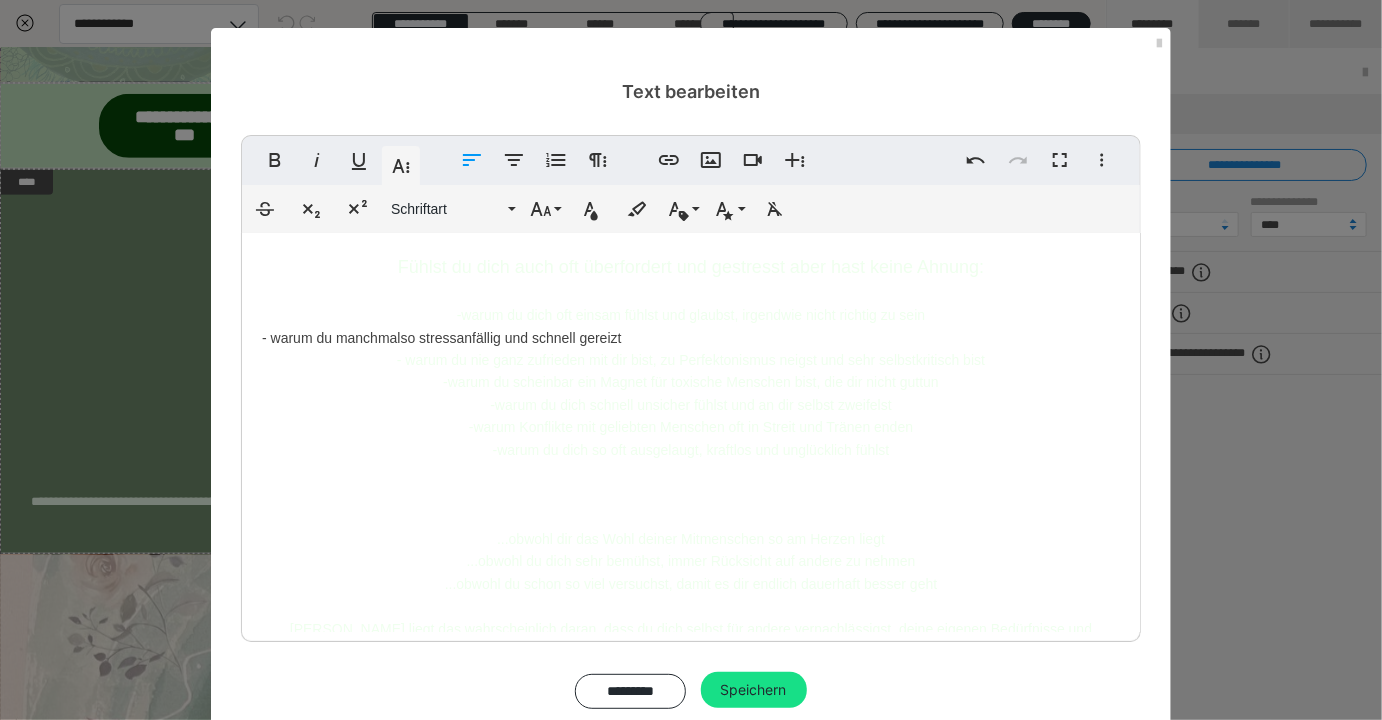 click on "Fühlst du dich auch oft überfordert und gestresst aber hast keine Ahnung: -warum du dich oft einsam fühlst und glaubst, irgendwie nicht richtig zu sein - warum du manchmal  so stressanfällig und schnell gereizt - warum du nie ganz zufrieden mit dir bist, zu Perfektonismus neigst und sehr selbstkritisch bist -warum du scheinbar ein Magnet für toxische Menschen bist, die dir nicht guttun -warum du dich schnell unsicher fühlst und an dir selbst zweifelst -warum Konflikte mit geliebten Menschen oft in Streit und Tränen enden -warum du dich so oft ausgelaugt, kraftlos und unglücklich fühlst ...obwohl dir das Wohl deiner Mitmenschen so am Herzen liegt ...obwohl du dich sehr bemühst, immer Rücksicht auf andere zu nehmen ...obwohl du schon so viel versuchst, damit es dir endlich dauerhaft besser geht" at bounding box center (691, 457) 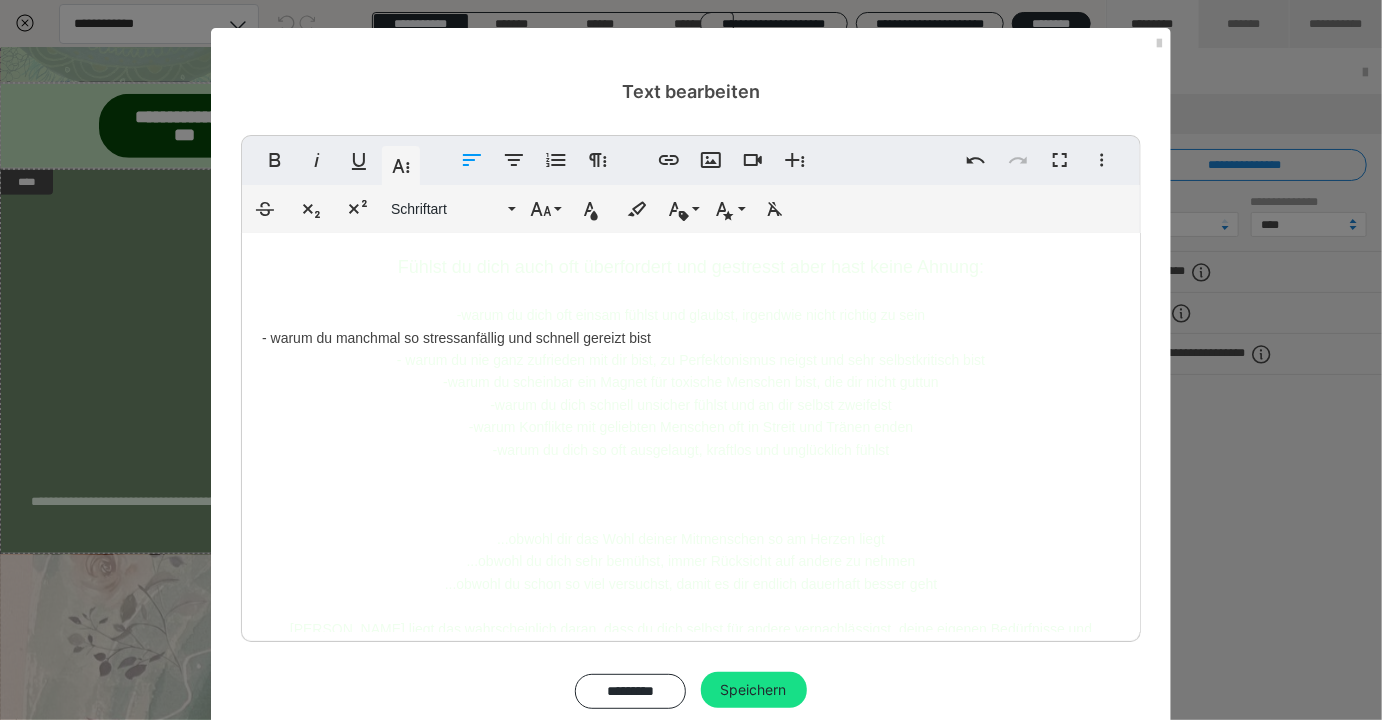 click on "Fühlst du dich auch oft überfordert und gestresst aber hast keine Ahnung: -warum du dich oft einsam fühlst und glaubst, irgendwie nicht richtig zu sein - warum du manchmal so stressanfällig und schnell gereizt bist - warum du nie ganz zufrieden mit dir bist, zu Perfektonismus neigst und sehr selbstkritisch bist -warum du scheinbar ein Magnet für toxische Menschen bist, die dir nicht guttun -warum du dich schnell unsicher fühlst und an dir selbst zweifelst -warum Konflikte mit geliebten Menschen oft in Streit und Tränen enden -warum du dich so oft ausgelaugt, kraftlos und unglücklich fühlst ...obwohl dir das Wohl deiner Mitmenschen so am Herzen liegt ...obwohl du dich sehr bemühst, immer Rücksicht auf andere zu nehmen ...obwohl du schon so viel versuchst, damit es dir endlich dauerhaft besser geht" at bounding box center [691, 457] 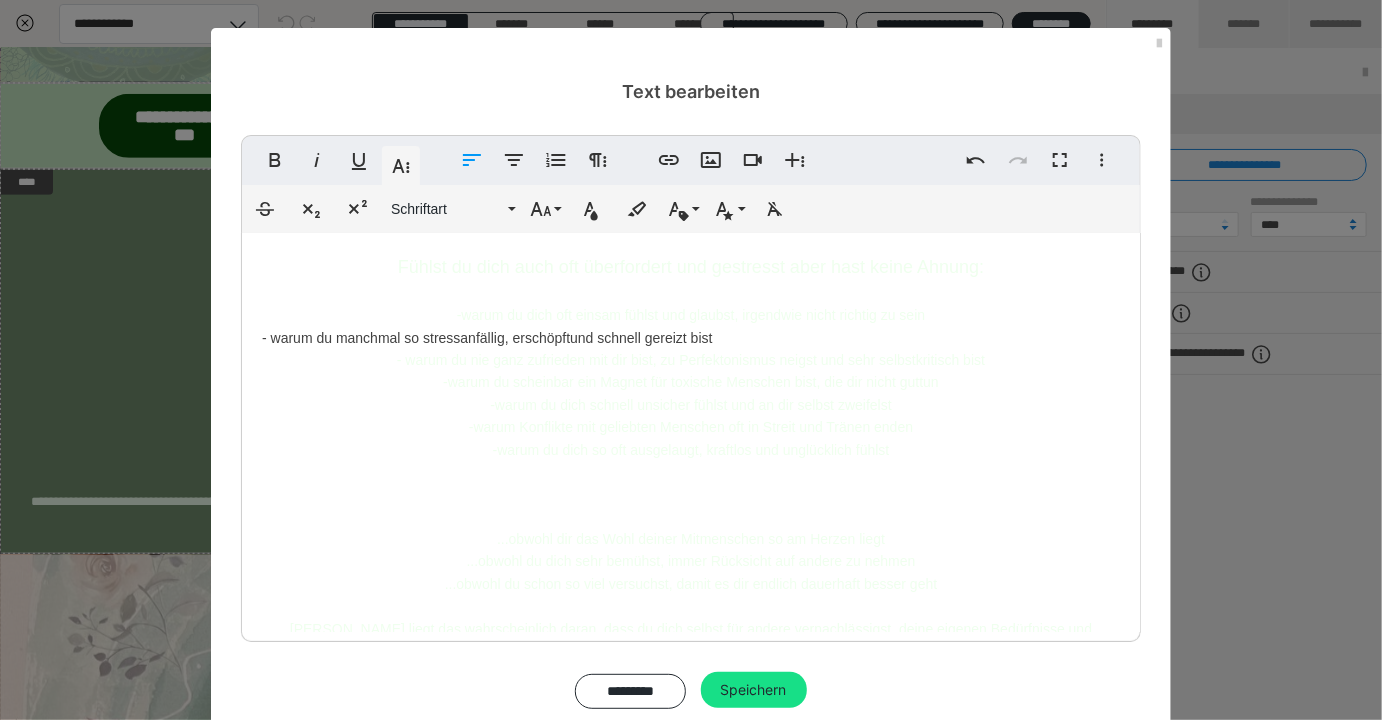 drag, startPoint x: 732, startPoint y: 336, endPoint x: 270, endPoint y: 311, distance: 462.6759 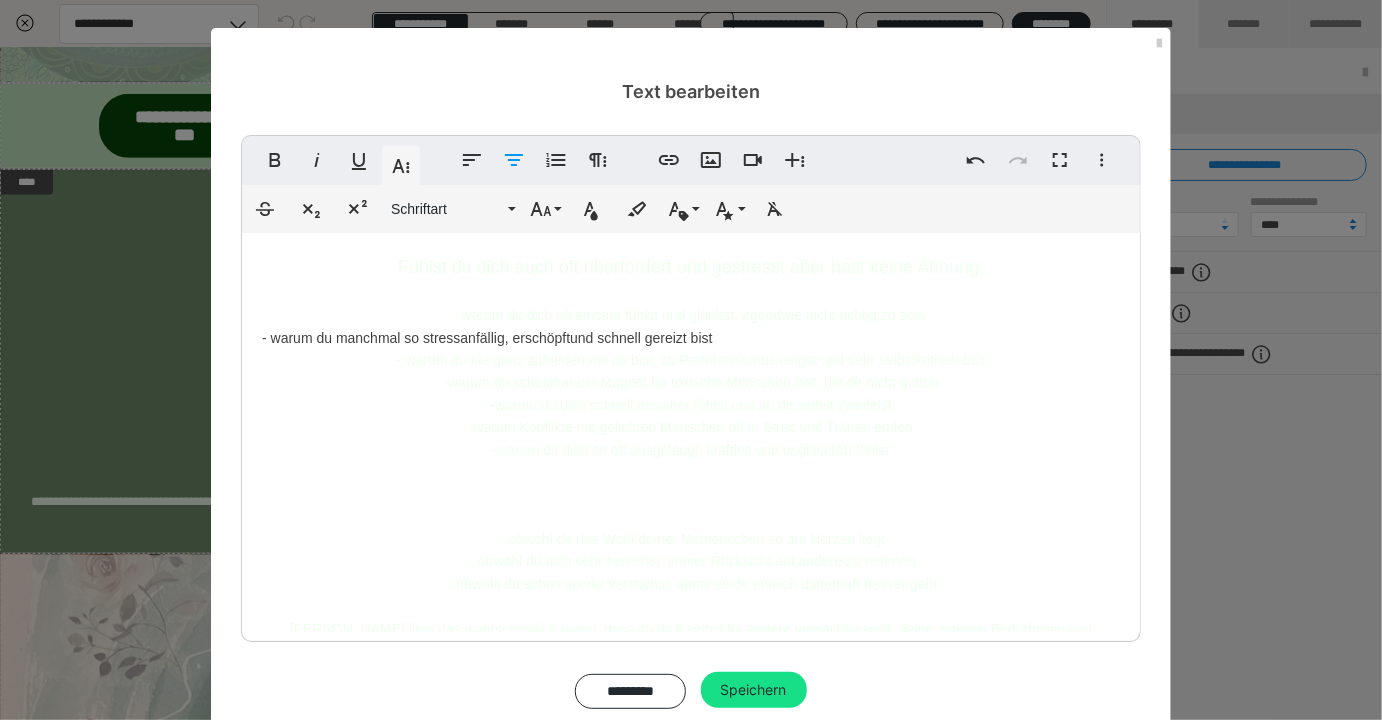 click on "- warum du nie ganz zufrieden mit dir bist, zu Perfektonismus neigst und sehr selbstkritisch bist" at bounding box center [691, 360] 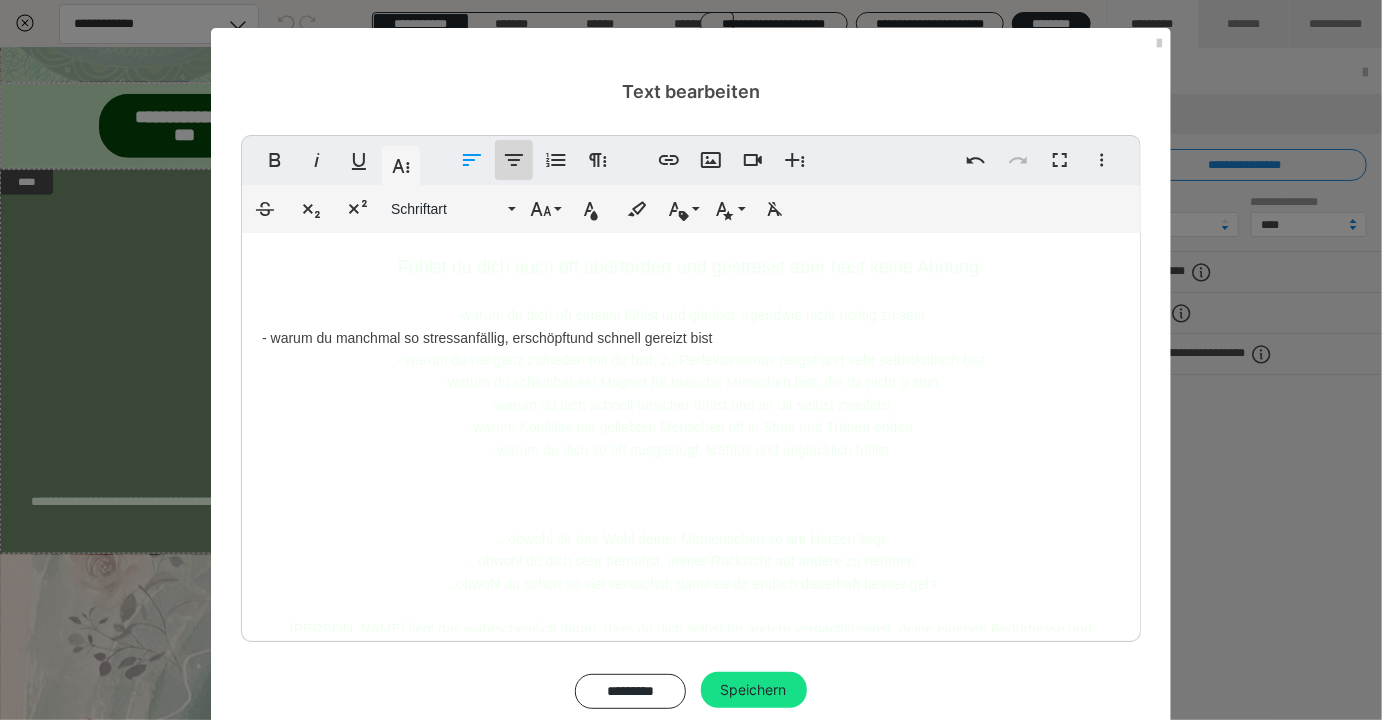 click 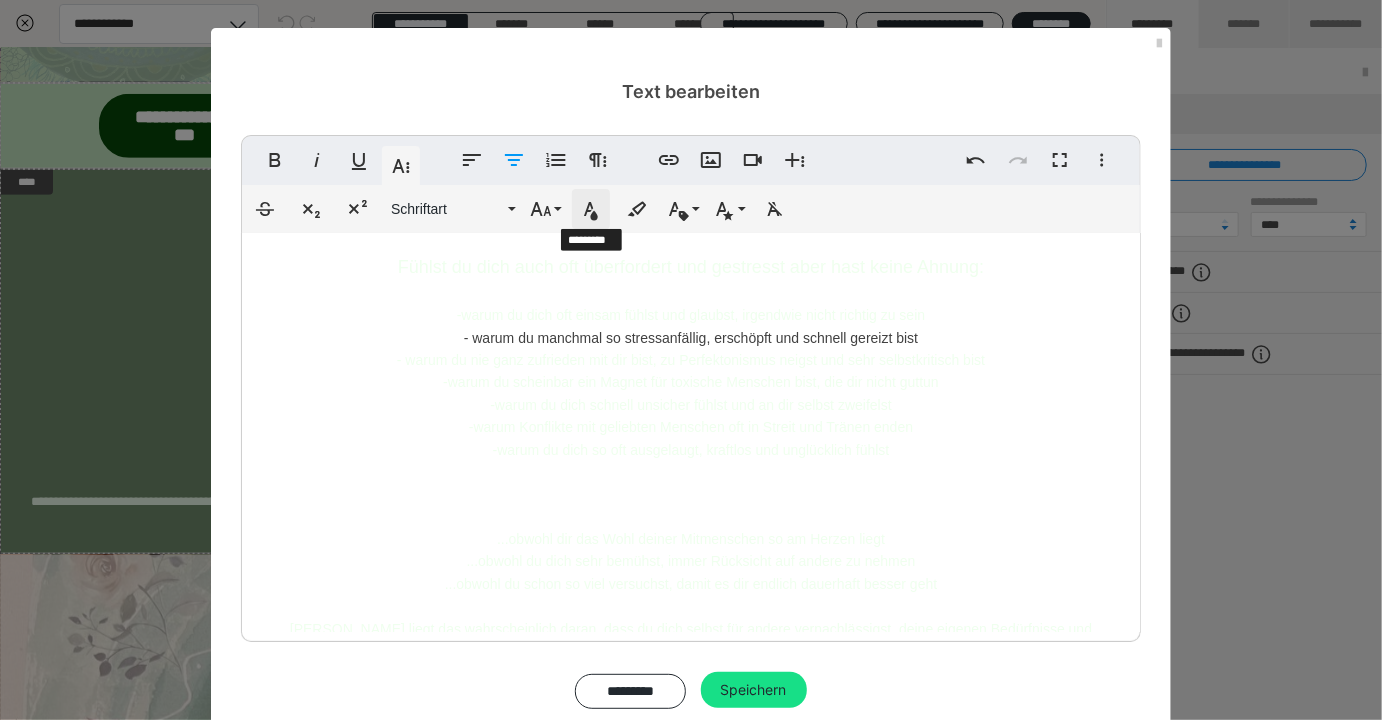 click 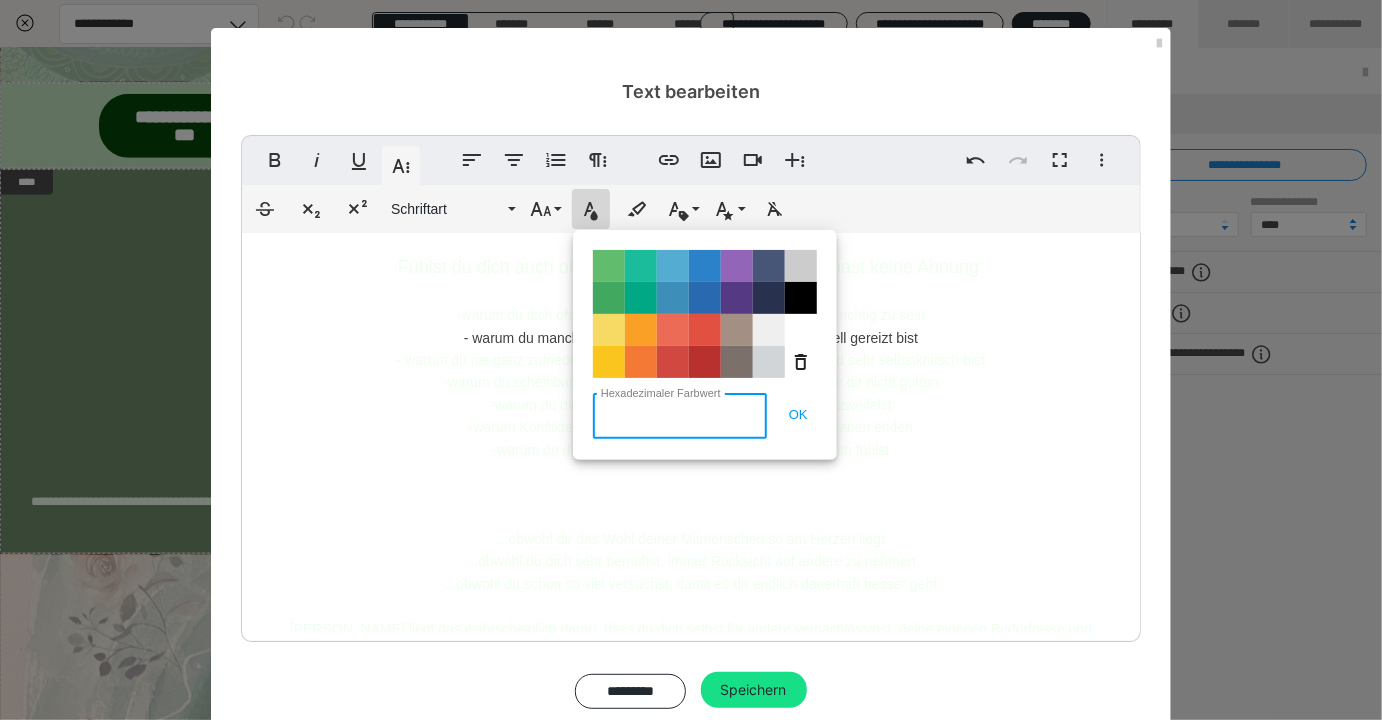 paste on "#efffee" 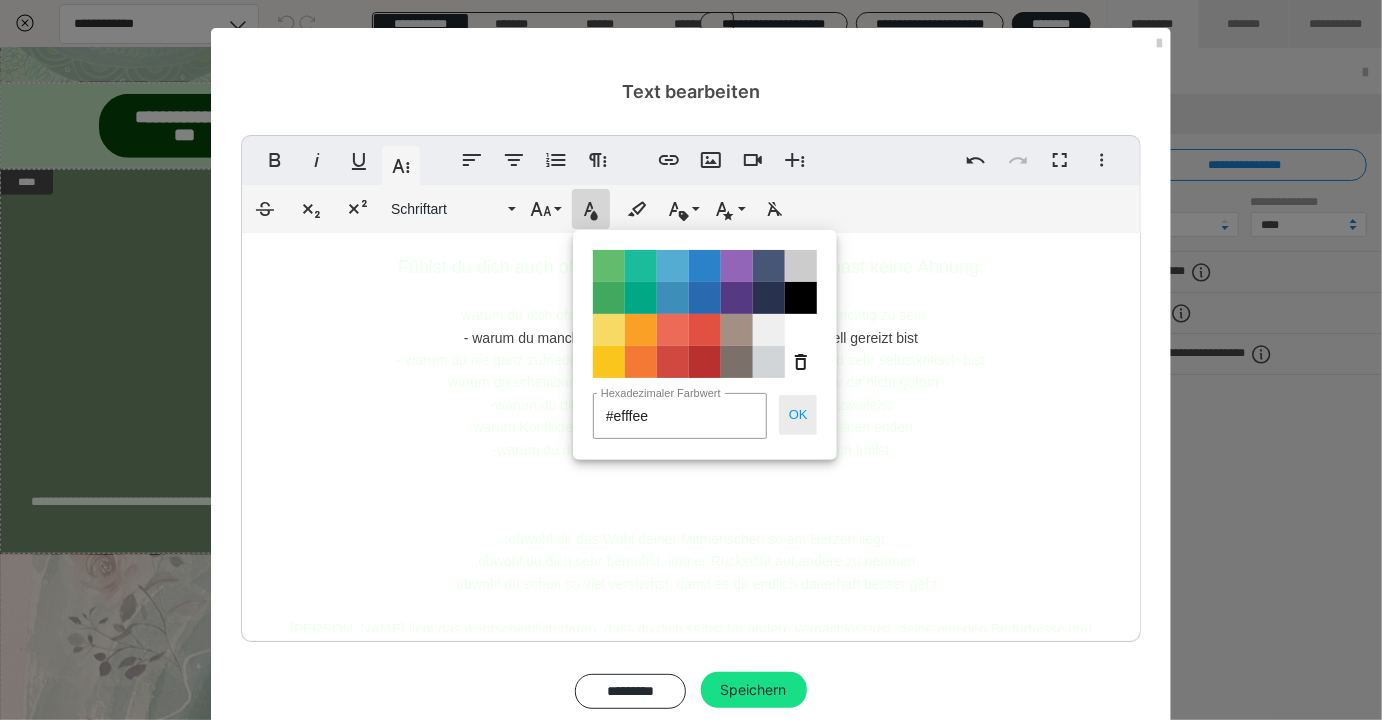 click on "OK" at bounding box center [798, 415] 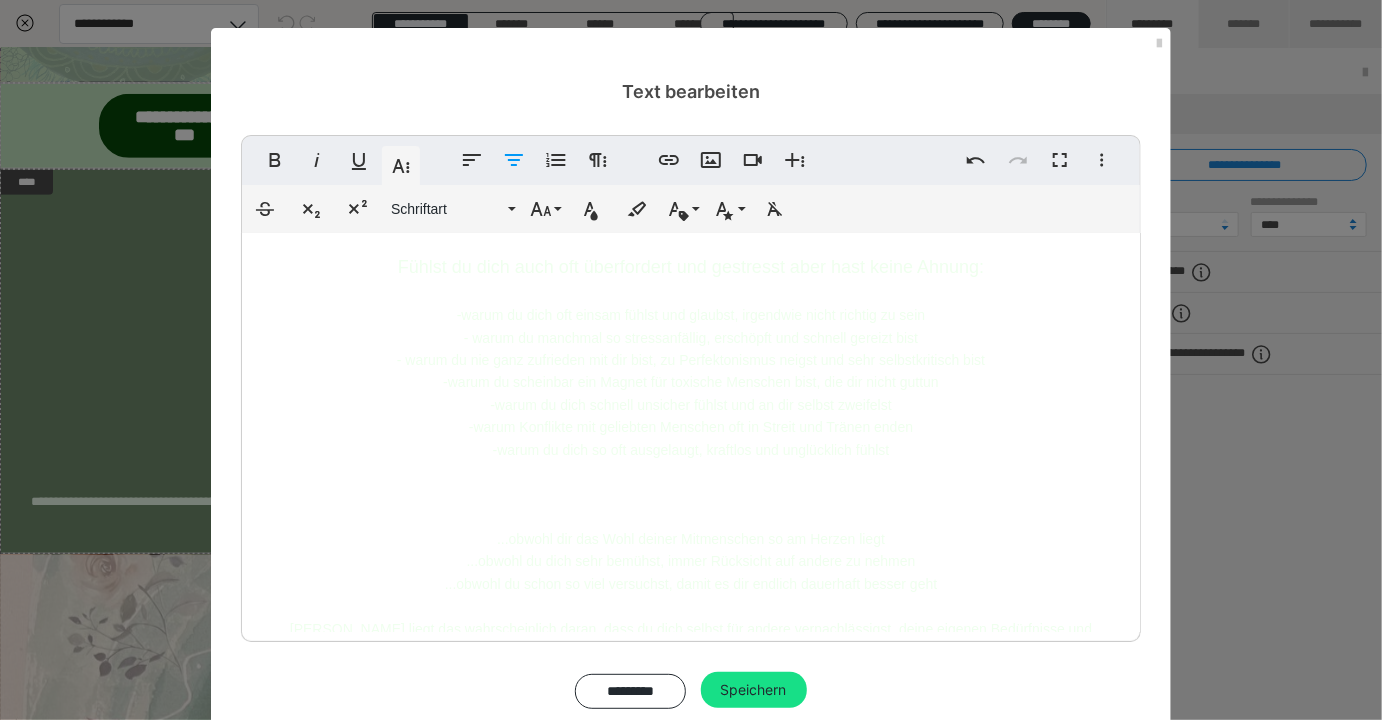 click on "Fühlst du dich auch oft überfordert und gestresst aber hast keine Ahnung: -warum du dich oft einsam fühlst und glaubst, irgendwie nicht richtig zu sein - warum du manchmal so stressanfällig, erschöpft und schnell gereizt bist - warum du nie ganz zufrieden mit dir bist, zu Perfektonismus neigst und sehr selbstkritisch bist -warum du scheinbar ein Magnet für toxische Menschen bist, die dir nicht guttun -warum du dich schnell unsicher fühlst und an dir selbst zweifelst -warum Konflikte mit geliebten Menschen oft in Streit und Tränen enden -warum du dich so oft ausgelaugt, kraftlos und unglücklich fühlst ...obwohl dir das Wohl deiner Mitmenschen so am Herzen liegt ...obwohl du dich sehr bemühst, immer Rücksicht auf andere zu nehmen ...obwohl du schon so viel versuchst, damit es dir endlich dauerhaft besser geht" at bounding box center [691, 457] 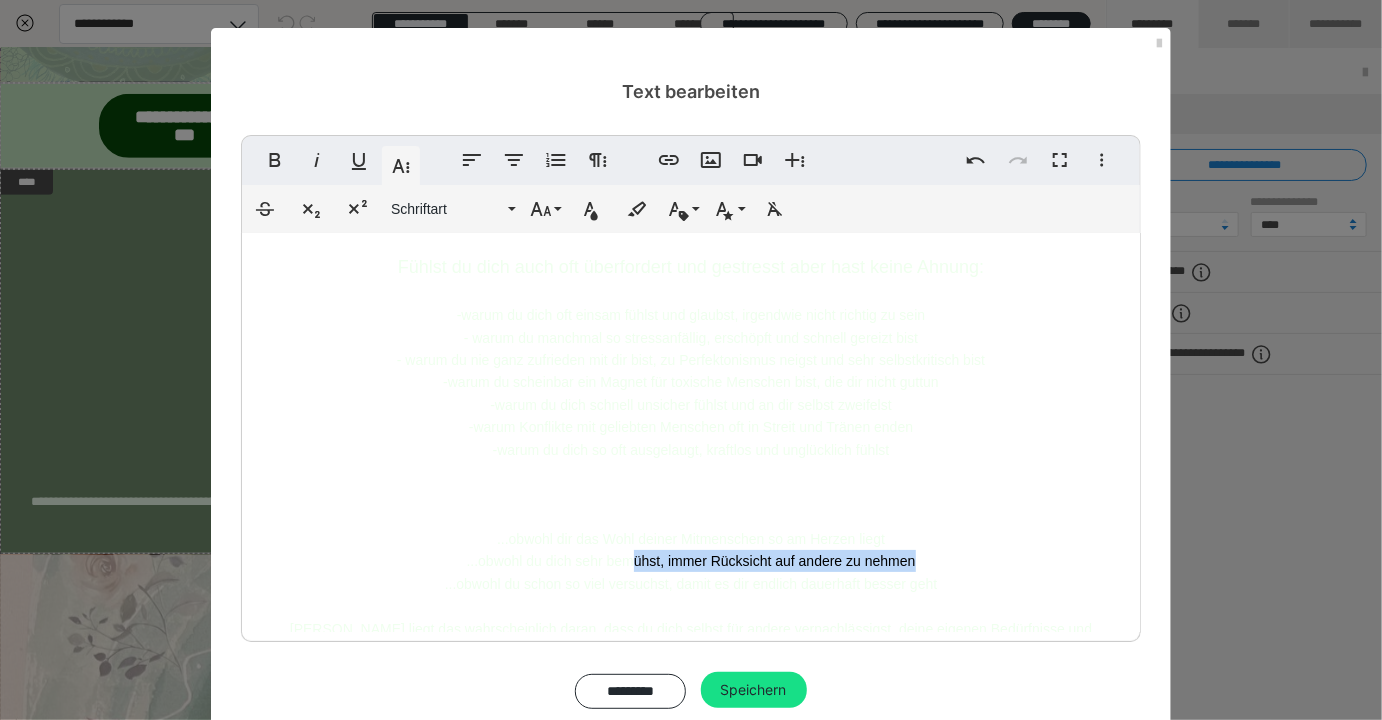 drag, startPoint x: 890, startPoint y: 562, endPoint x: 635, endPoint y: 562, distance: 255 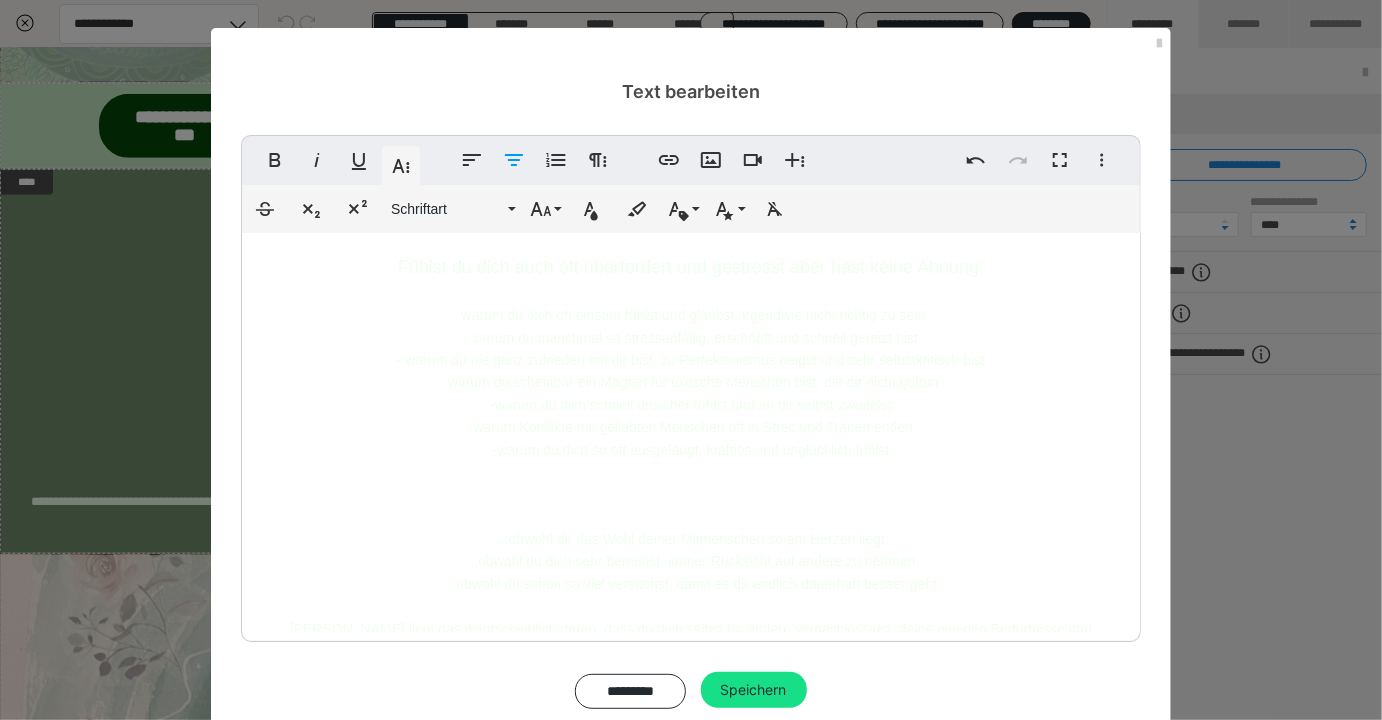 click on "Fühlst du dich auch oft überfordert und gestresst aber hast keine Ahnung: -warum du dich oft einsam fühlst und glaubst, irgendwie nicht richtig zu sein - warum du manchmal so stressanfällig, erschöpft und schnell gereizt bist - warum du nie ganz zufrieden mit dir bist, zu Perfektonismus neigst und sehr selbstkritisch bist -warum du scheinbar ein Magnet für toxische Menschen bist, die dir nicht guttun -warum du dich schnell unsicher fühlst und an dir selbst zweifelst -warum Konflikte mit geliebten Menschen oft in Streit und Tränen enden -warum du dich so oft ausgelaugt, kraftlos und unglücklich fühlst ...obwohl dir das Wohl deiner Mitmenschen so am Herzen liegt ...obwohl du dich sehr bemühst, immer Rücksicht auf andere zu nehmen ...obwohl du schon so viel versuchst, damit es dir endlich dauerhaft besser geht" at bounding box center (691, 457) 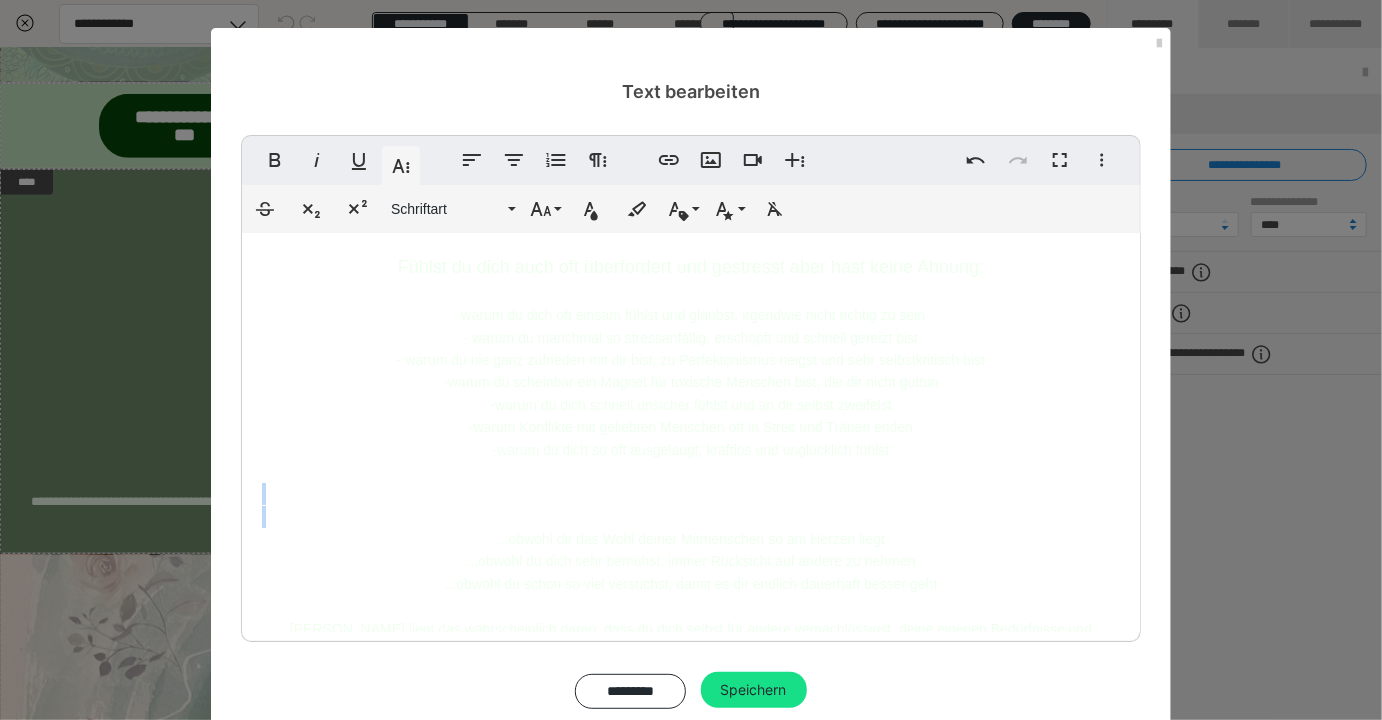 drag, startPoint x: 489, startPoint y: 538, endPoint x: 943, endPoint y: 528, distance: 454.1101 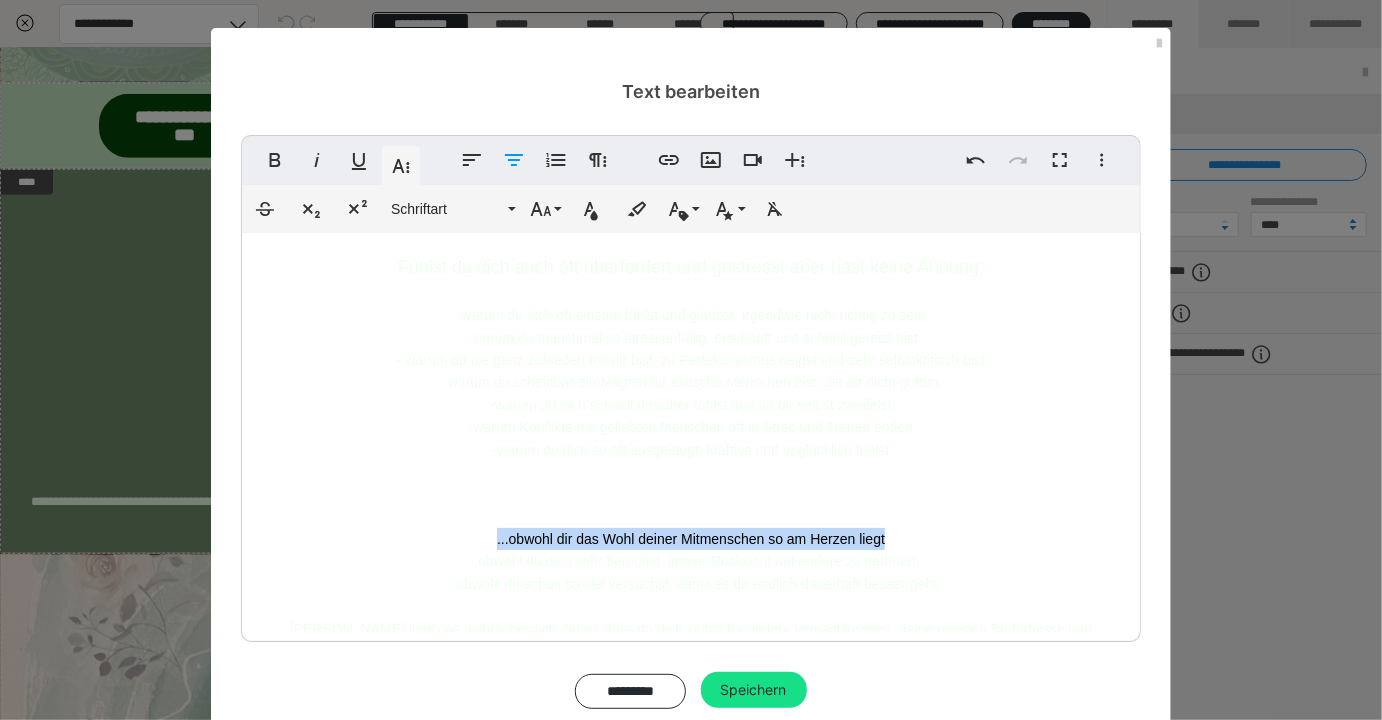 drag, startPoint x: 902, startPoint y: 540, endPoint x: 490, endPoint y: 528, distance: 412.1747 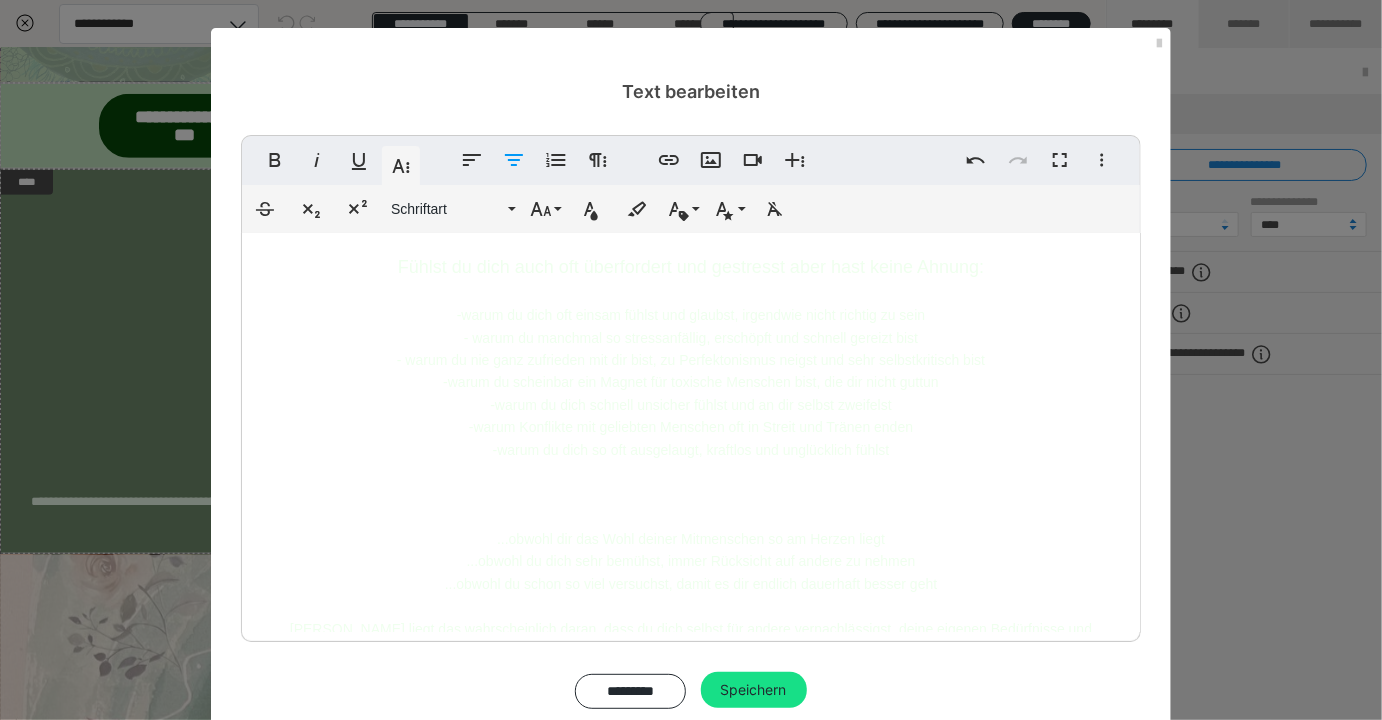 click on "...obwohl dir das Wohl deiner Mitmenschen so am Herzen liegt" at bounding box center [691, 539] 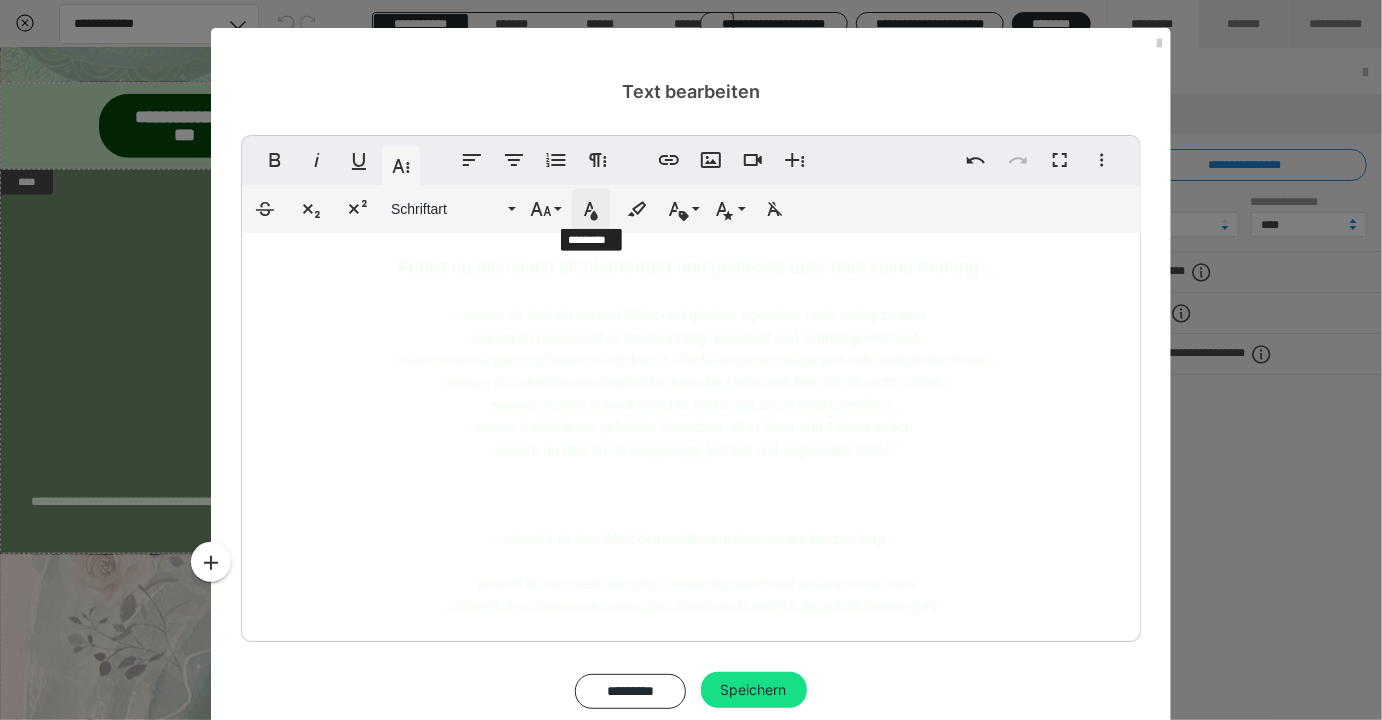 click 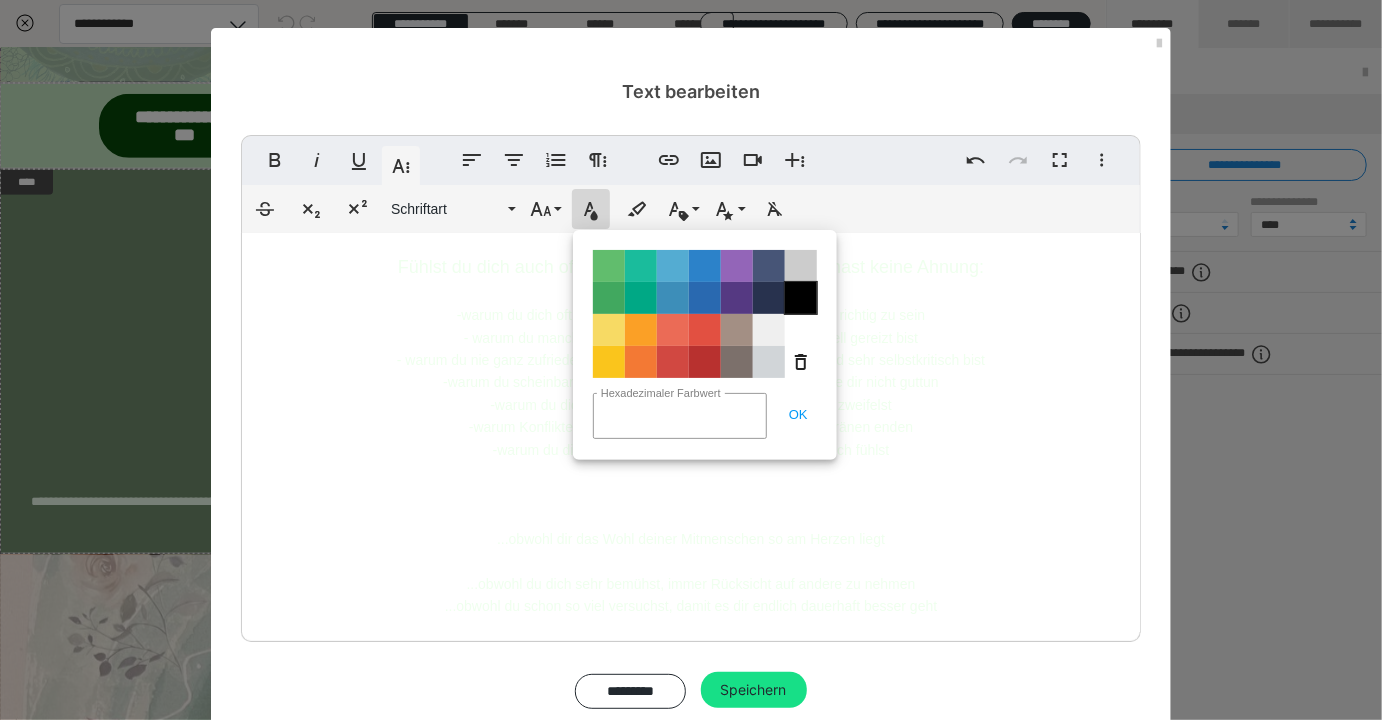 click on "Color#000000" at bounding box center [801, 298] 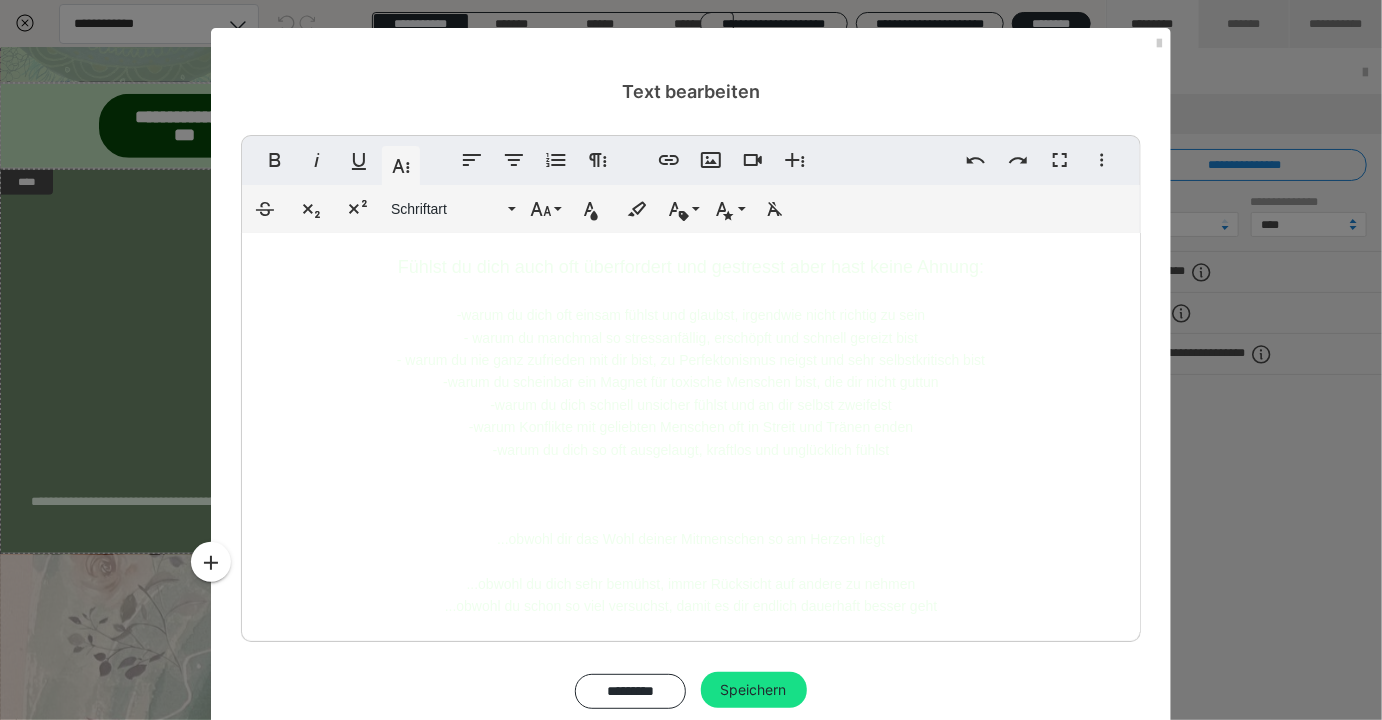 click on "Fühlst du dich auch oft überfordert und gestresst aber hast keine Ahnung: -warum du dich oft einsam fühlst und glaubst, irgendwie nicht richtig zu sein - warum du manchmal so stressanfällig, erschöpft und schnell gereizt bist - warum du nie ganz zufrieden mit dir bist, zu Perfektonismus neigst und sehr selbstkritisch bist -warum du scheinbar ein Magnet für toxische Menschen bist, die dir nicht guttun -warum du dich schnell unsicher fühlst und an dir selbst zweifelst -warum Konflikte mit geliebten Menschen oft in Streit und Tränen enden -warum du dich so oft ausgelaugt, kraftlos und unglücklich fühlst ...obwohl dir das Wohl deiner Mitmenschen so am Herzen liegt ​ ...obwohl du dich sehr bemühst, immer Rücksicht auf andere zu nehmen ...obwohl du schon so viel versuchst, damit es dir endlich dauerhaft besser geht" at bounding box center (691, 469) 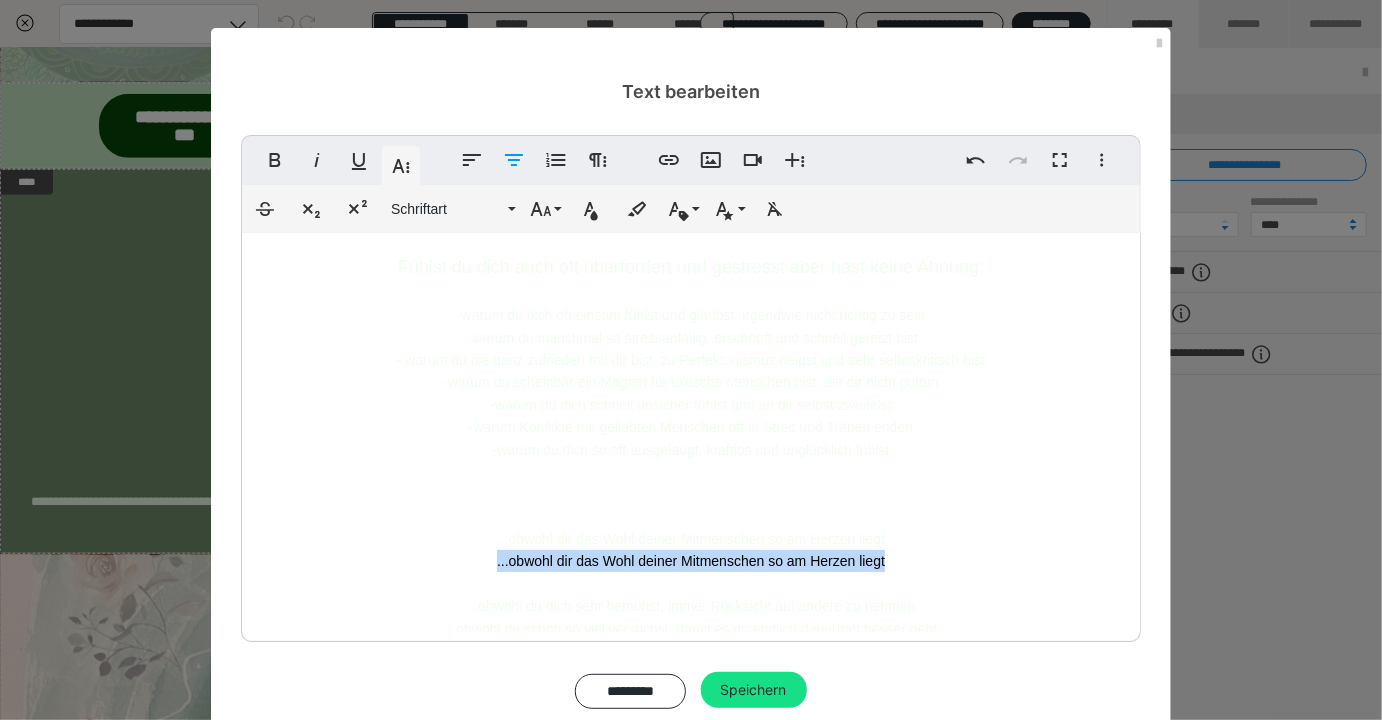 drag, startPoint x: 897, startPoint y: 561, endPoint x: 431, endPoint y: 556, distance: 466.02682 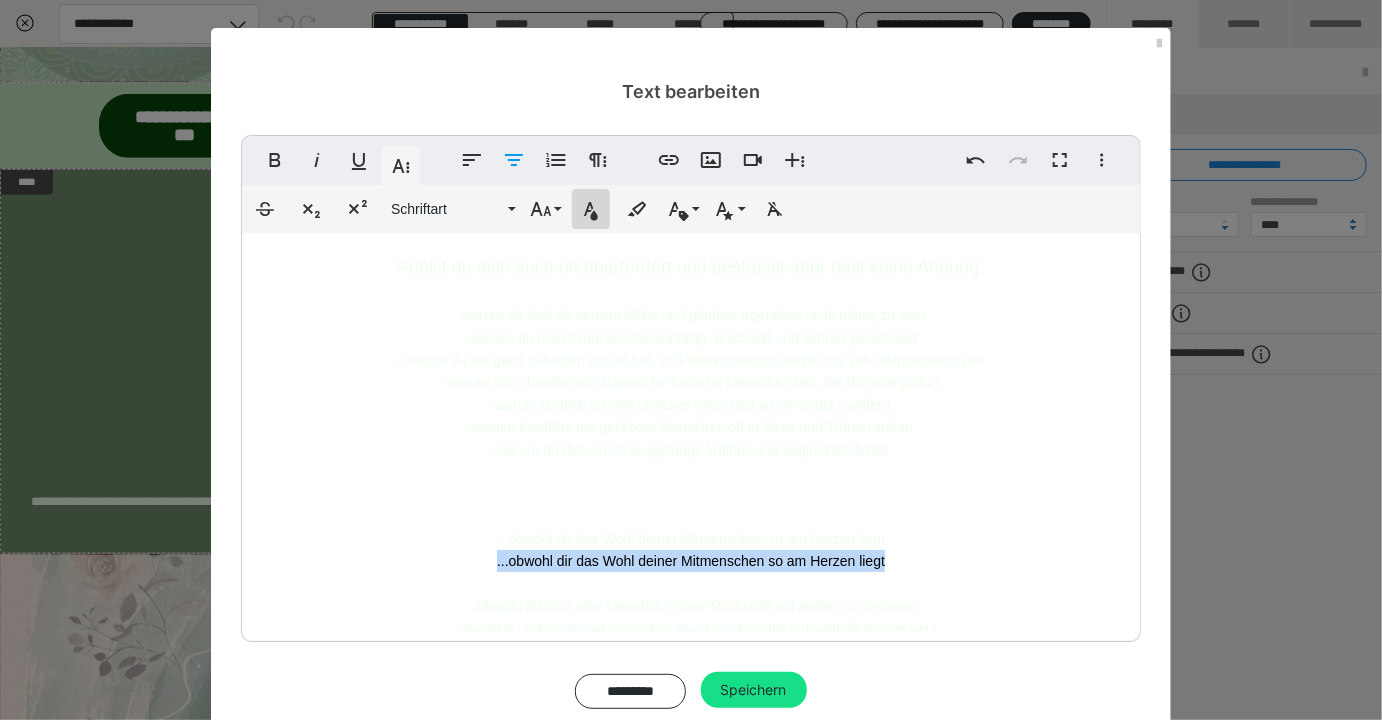 click 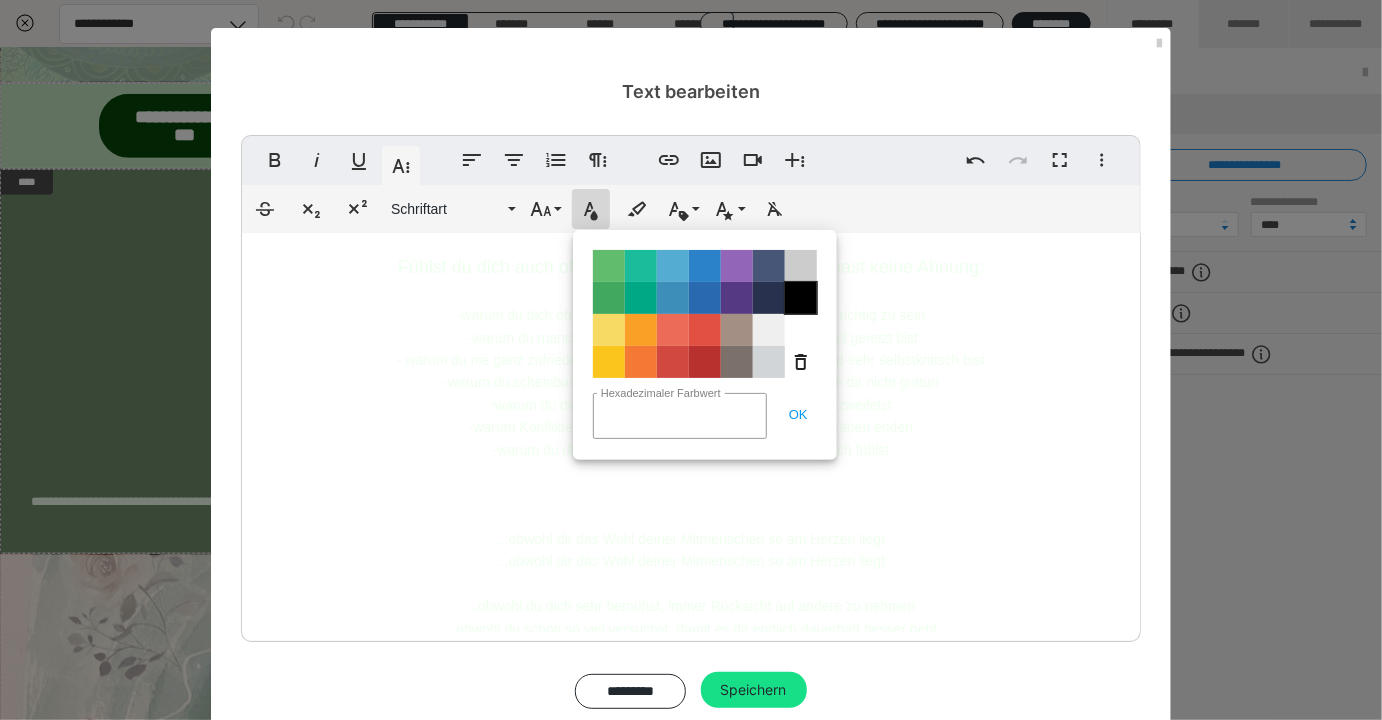 click on "Color#000000" at bounding box center (801, 298) 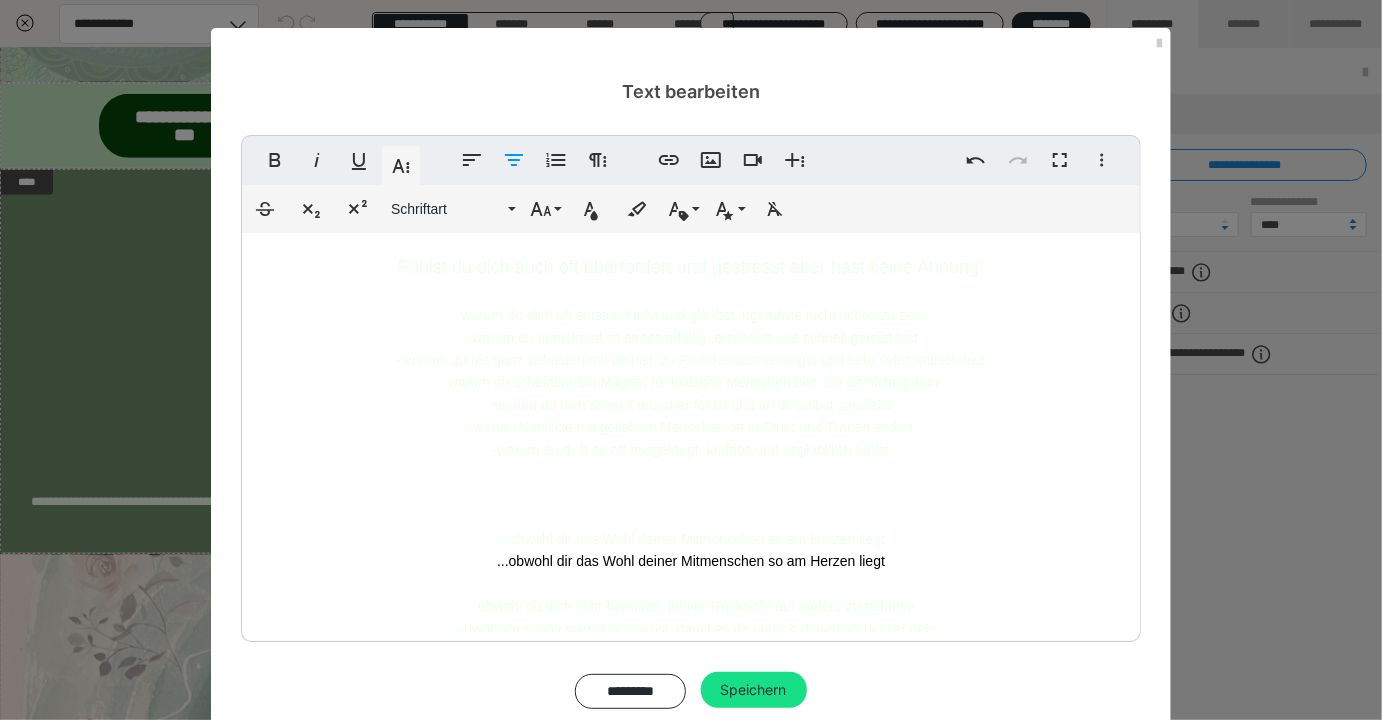click on "Fühlst du dich auch oft überfordert und gestresst aber hast keine Ahnung: -warum du dich oft einsam fühlst und glaubst, irgendwie nicht richtig zu sein - warum du manchmal so stressanfällig, erschöpft und schnell gereizt bist - warum du nie ganz zufrieden mit dir bist, zu Perfektonismus neigst und sehr selbstkritisch bist -warum du scheinbar ein Magnet für toxische Menschen bist, die dir nicht guttun -warum du dich schnell unsicher fühlst und an dir selbst zweifelst -warum Konflikte mit geliebten Menschen oft in Streit und Tränen enden -warum du dich so oft ausgelaugt, kraftlos und unglücklich fühlst ...obwohl dir das Wohl deiner Mitmenschen so am Herzen liegt ...obwohl dir das Wohl deiner Mitmenschen so am Herzen liegt ​ ...obwohl du dich sehr bemühst, immer Rücksicht auf andere zu nehmen ...obwohl du schon so viel versuchst, damit es dir endlich dauerhaft besser geht" at bounding box center [691, 480] 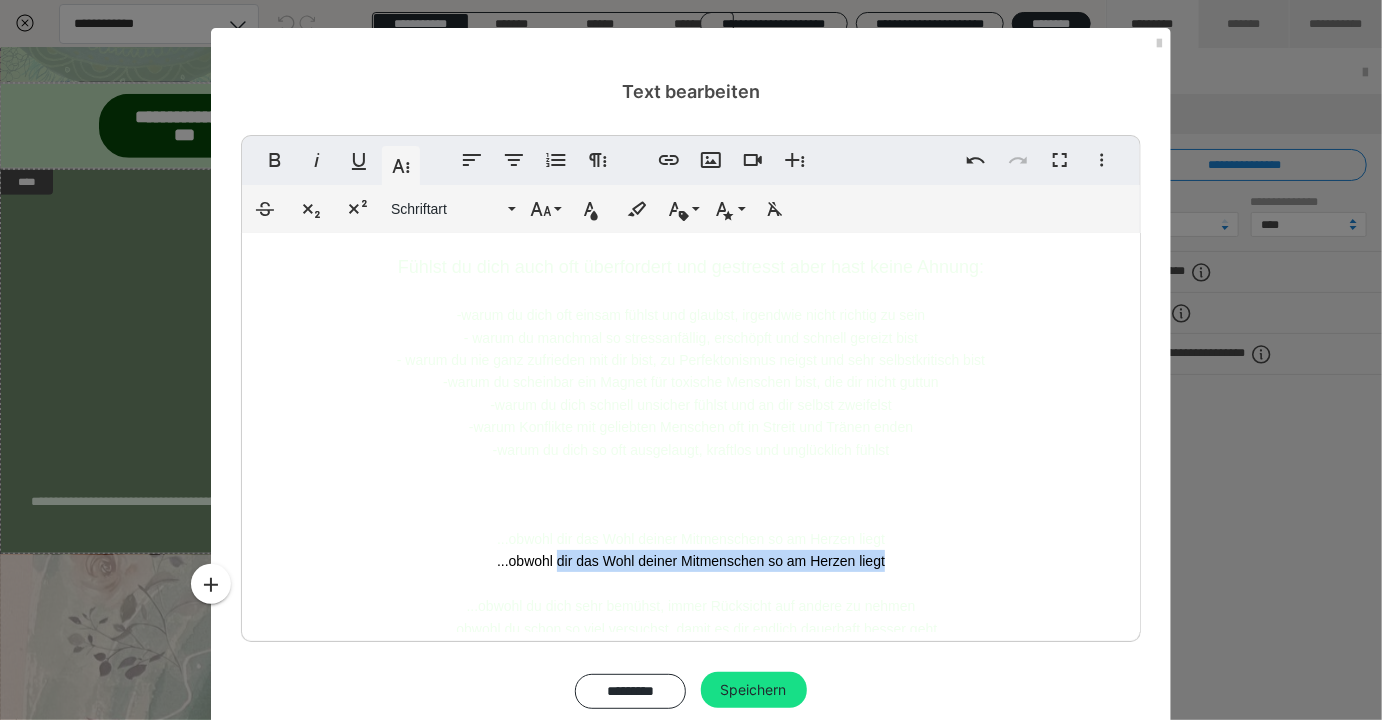 drag, startPoint x: 896, startPoint y: 564, endPoint x: 559, endPoint y: 563, distance: 337.0015 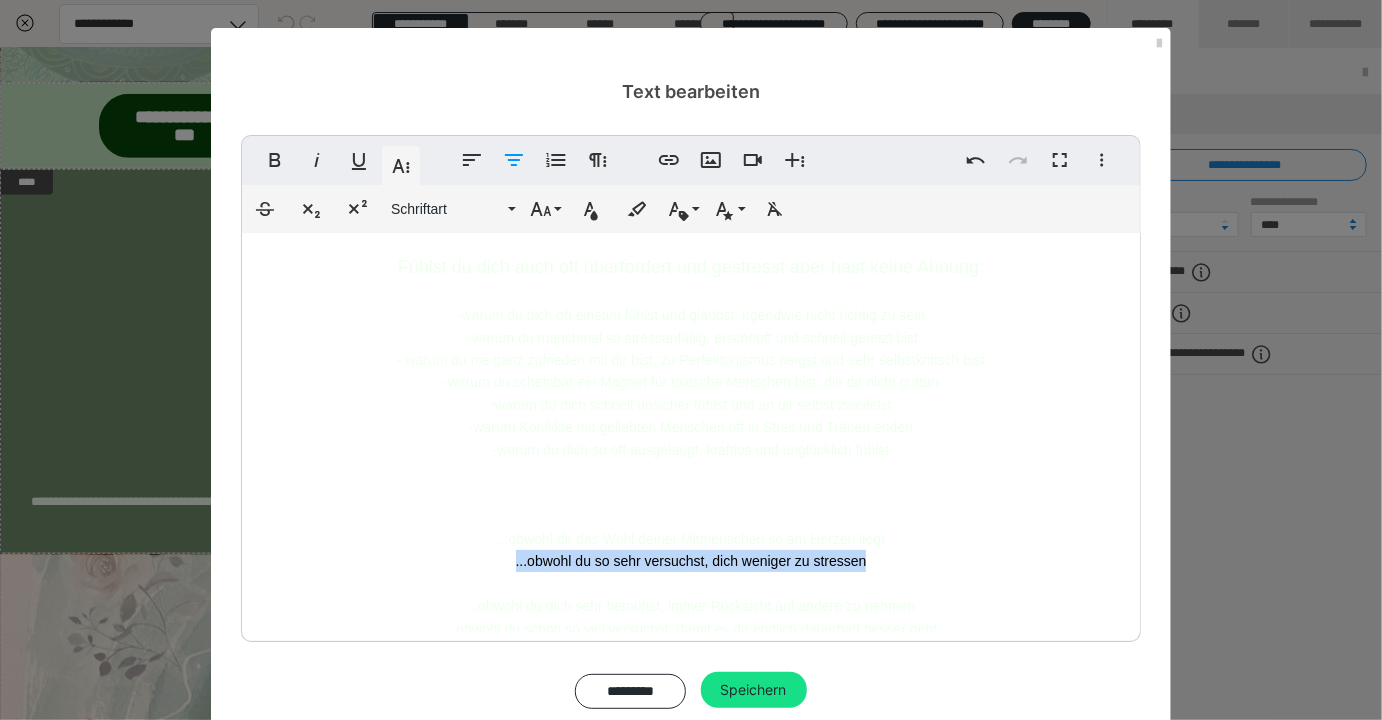 drag, startPoint x: 881, startPoint y: 561, endPoint x: 468, endPoint y: 567, distance: 413.04358 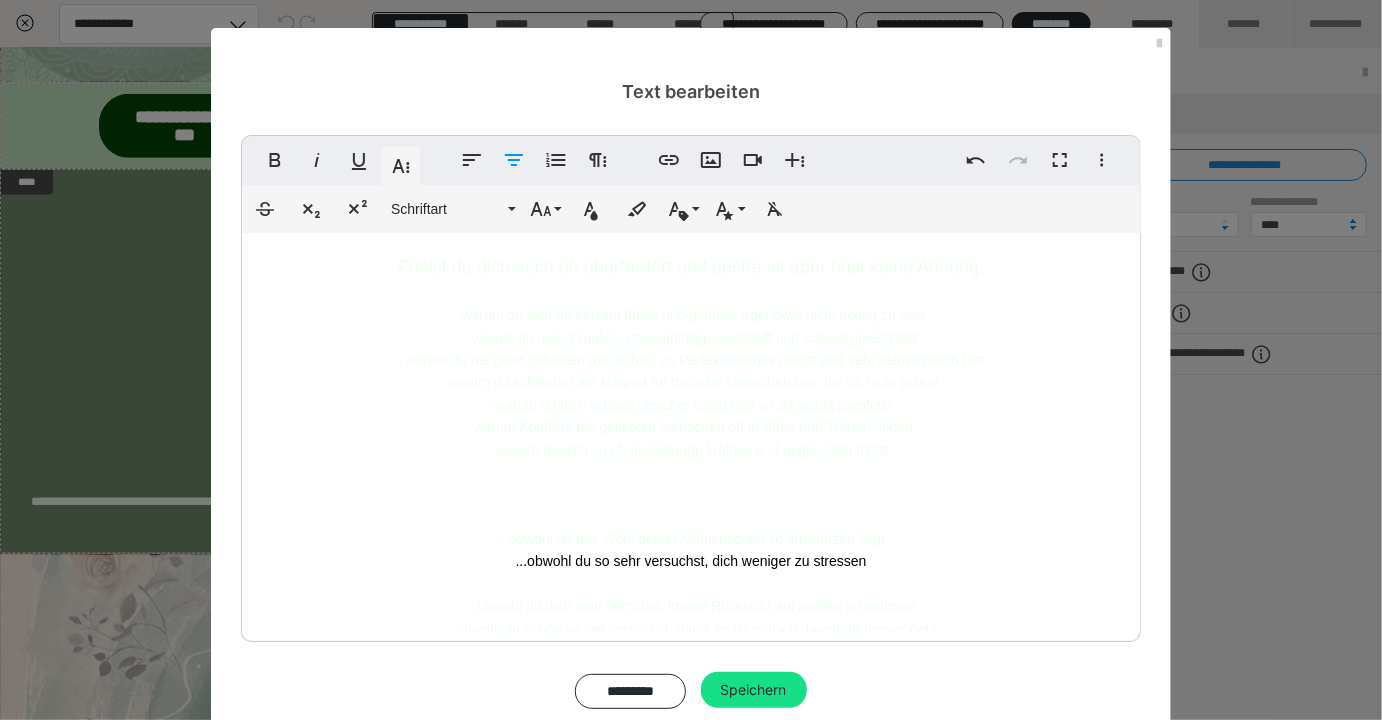 click on "Fühlst du dich auch oft überfordert und gestresst aber hast keine Ahnung: -warum du dich oft einsam fühlst und glaubst, irgendwie nicht richtig zu sein - warum du manchmal so stressanfällig, erschöpft und schnell gereizt bist - warum du nie ganz zufrieden mit dir bist, zu Perfektonismus neigst und sehr selbstkritisch bist -warum du scheinbar ein Magnet für toxische Menschen bist, die dir nicht guttun -warum du dich schnell unsicher fühlst und an dir selbst zweifelst -warum Konflikte mit geliebten Menschen oft in Streit und Tränen enden -warum du dich so oft ausgelaugt, kraftlos und unglücklich fühlst ...obwohl dir das Wohl deiner Mitmenschen so am Herzen liegt ...obwohl du so sehr versuchst, dich weniger zu stressen ​ ...obwohl du dich sehr bemühst, immer Rücksicht auf andere zu nehmen ...obwohl du schon so viel versuchst, damit es dir endlich dauerhaft besser geht" at bounding box center (691, 480) 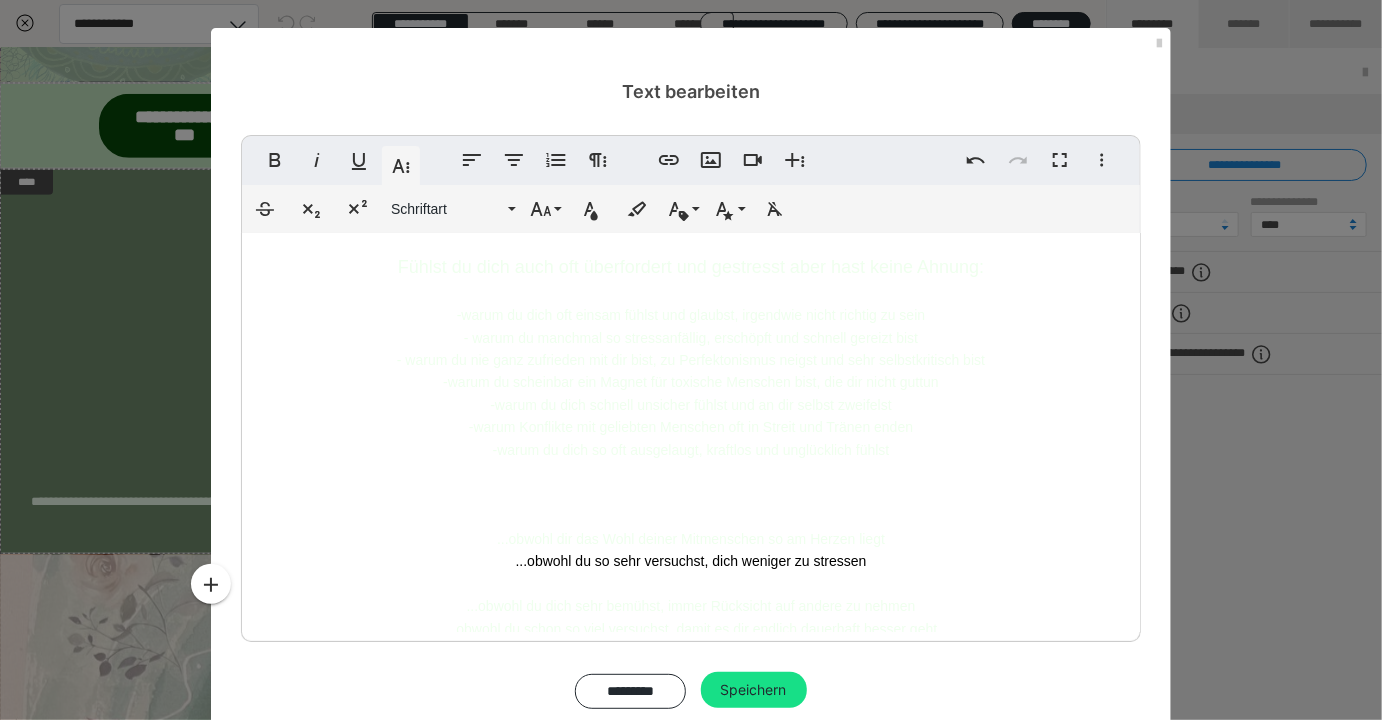 click on "Fühlst du dich auch oft überfordert und gestresst aber hast keine Ahnung: -warum du dich oft einsam fühlst und glaubst, irgendwie nicht richtig zu sein - warum du manchmal so stressanfällig, erschöpft und schnell gereizt bist - warum du nie ganz zufrieden mit dir bist, zu Perfektonismus neigst und sehr selbstkritisch bist -warum du scheinbar ein Magnet für toxische Menschen bist, die dir nicht guttun -warum du dich schnell unsicher fühlst und an dir selbst zweifelst -warum Konflikte mit geliebten Menschen oft in Streit und Tränen enden -warum du dich so oft ausgelaugt, kraftlos und unglücklich fühlst ...obwohl dir das Wohl deiner Mitmenschen so am Herzen liegt ...obwohl du so sehr versuchst, dich weniger zu stressen ​ ...obwohl du dich sehr bemühst, immer Rücksicht auf andere zu nehmen ...obwohl du schon so viel versuchst, damit es dir endlich dauerhaft besser geht" at bounding box center (691, 480) 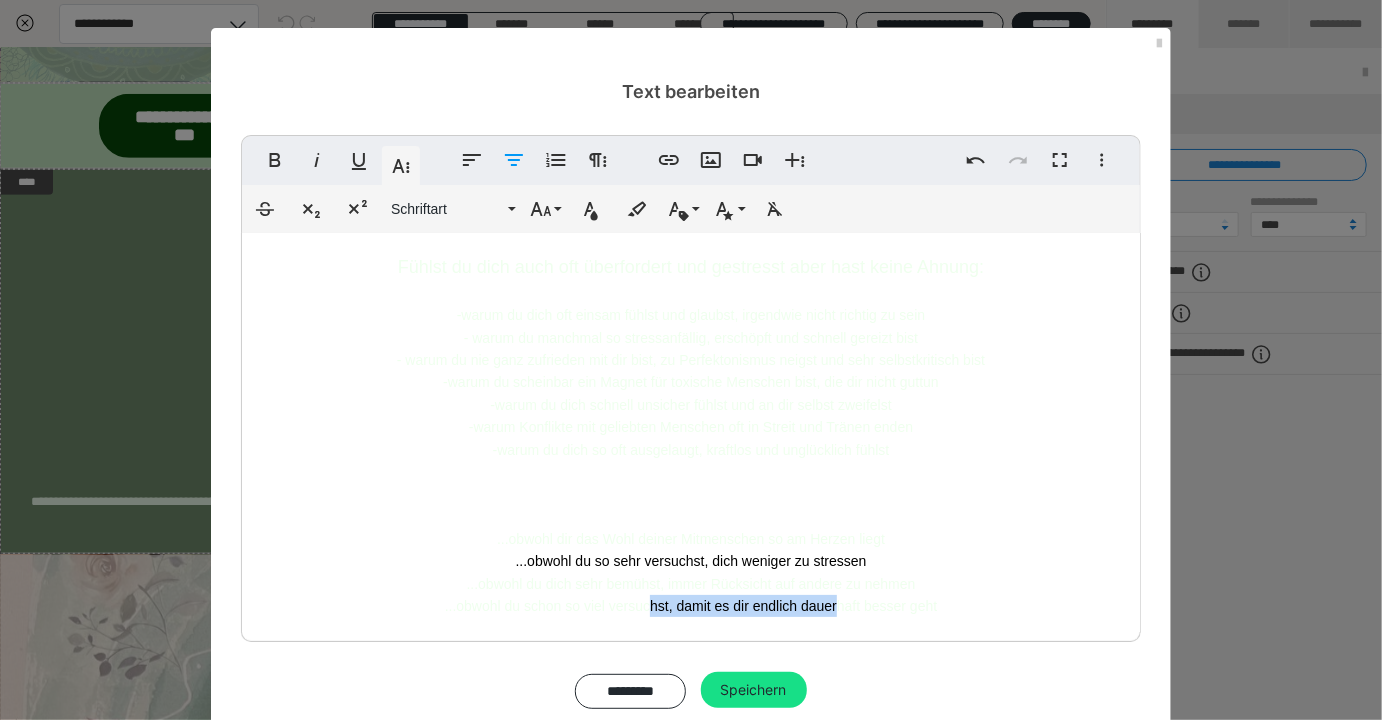 drag, startPoint x: 840, startPoint y: 603, endPoint x: 613, endPoint y: 545, distance: 234.29256 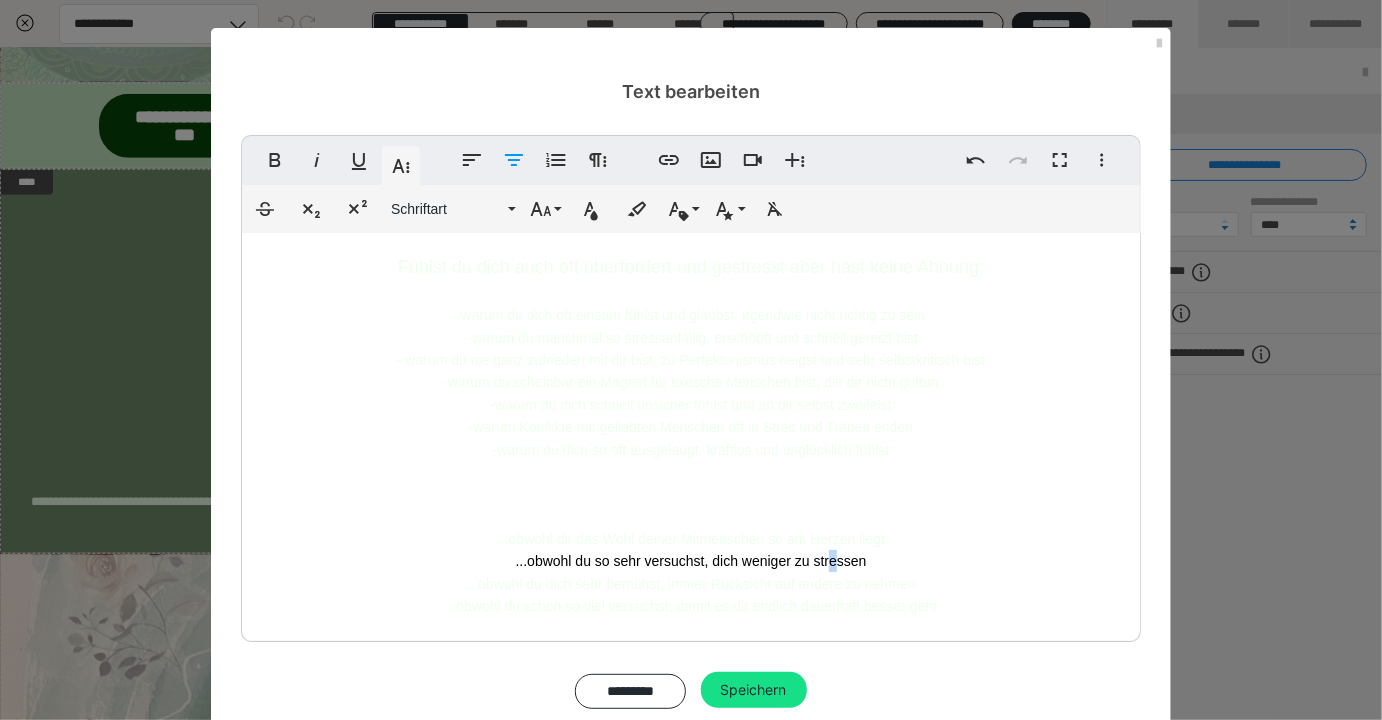 click on "...obwohl du so sehr versuchst, dich weniger zu stressen" at bounding box center (691, 405) 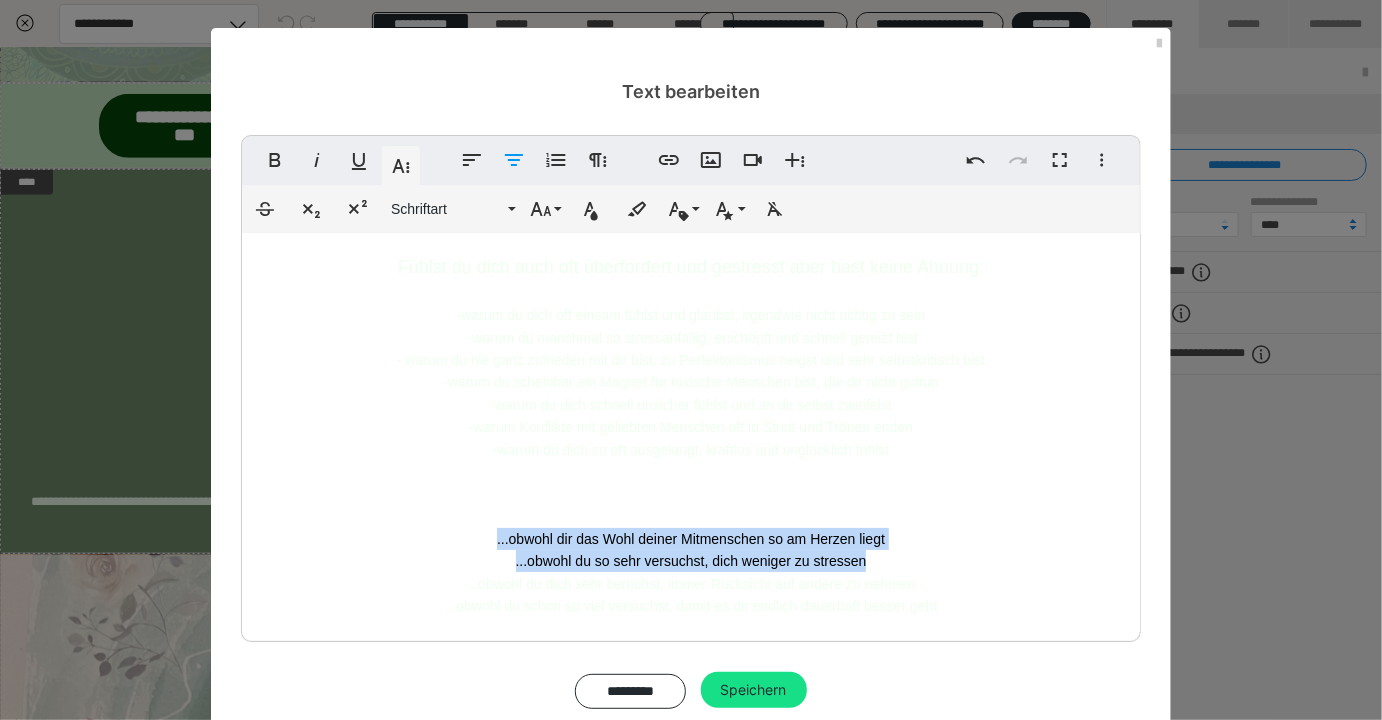 drag, startPoint x: 892, startPoint y: 562, endPoint x: 460, endPoint y: 550, distance: 432.16663 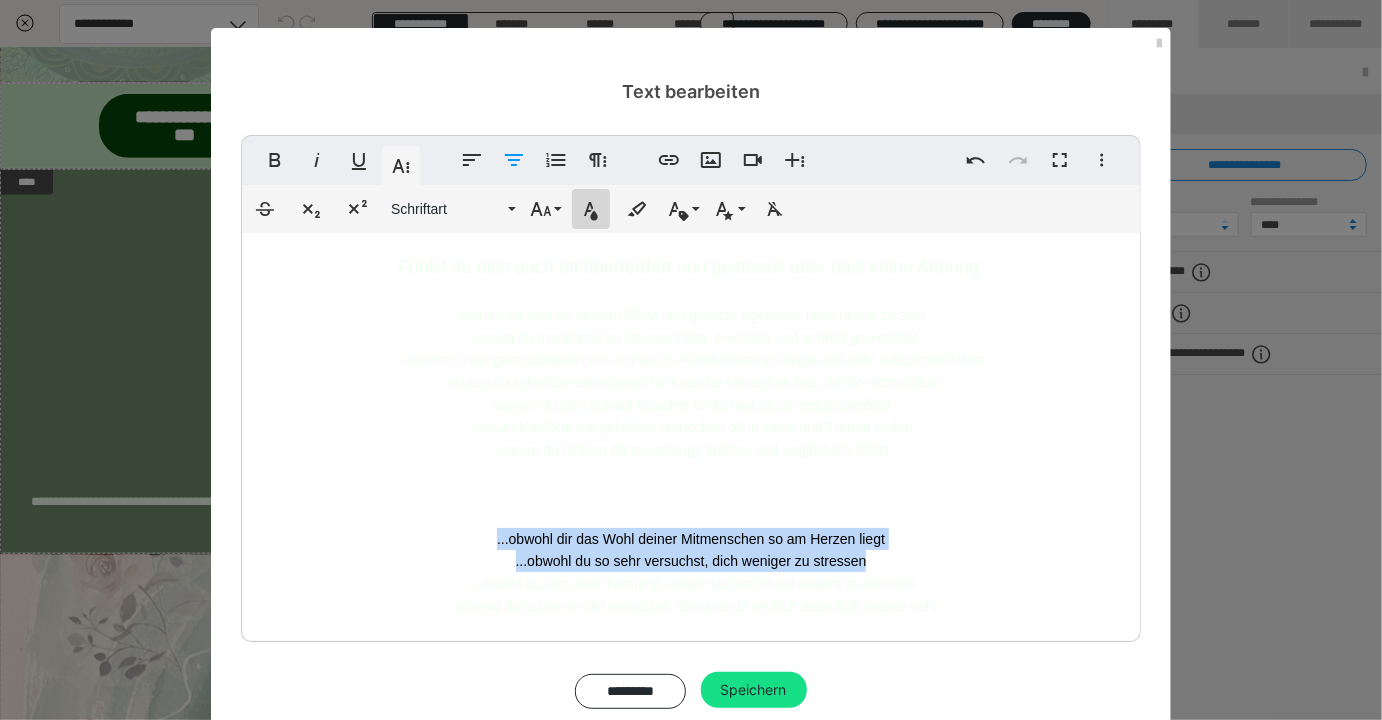 click 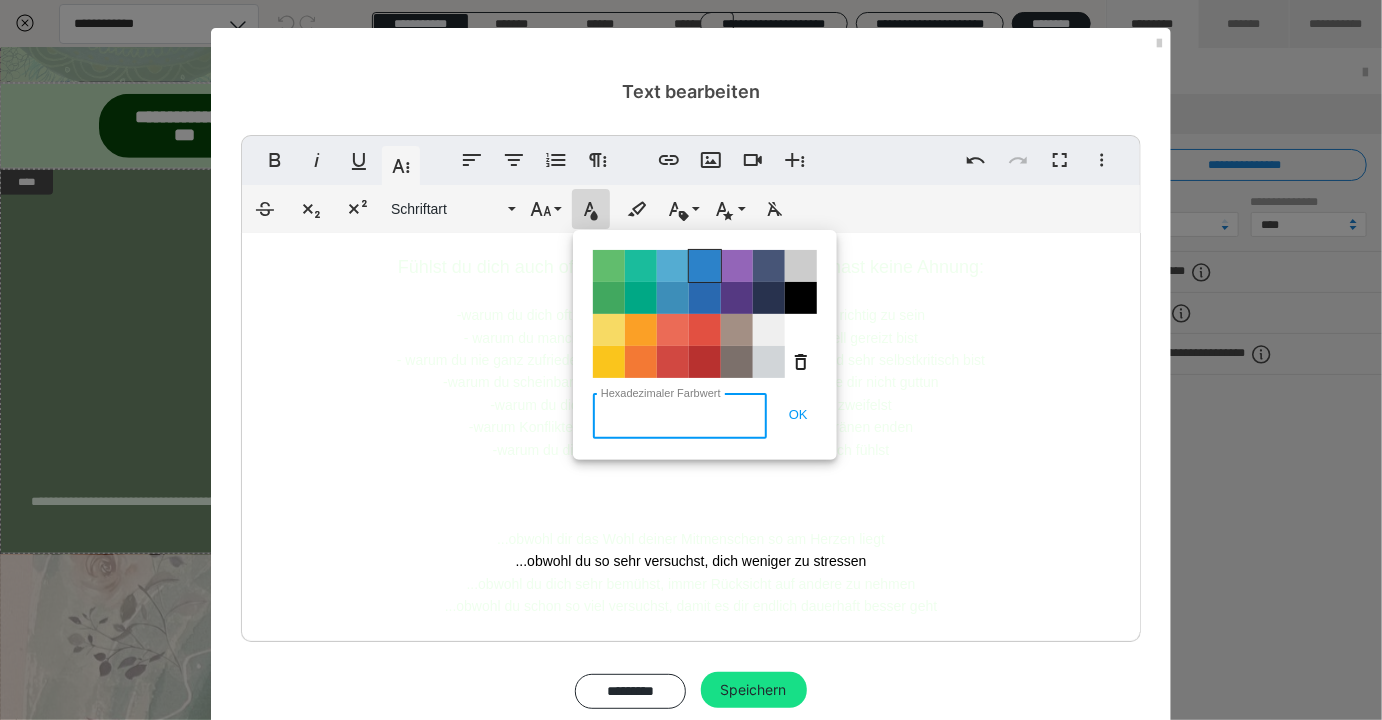 paste on "#efffee" 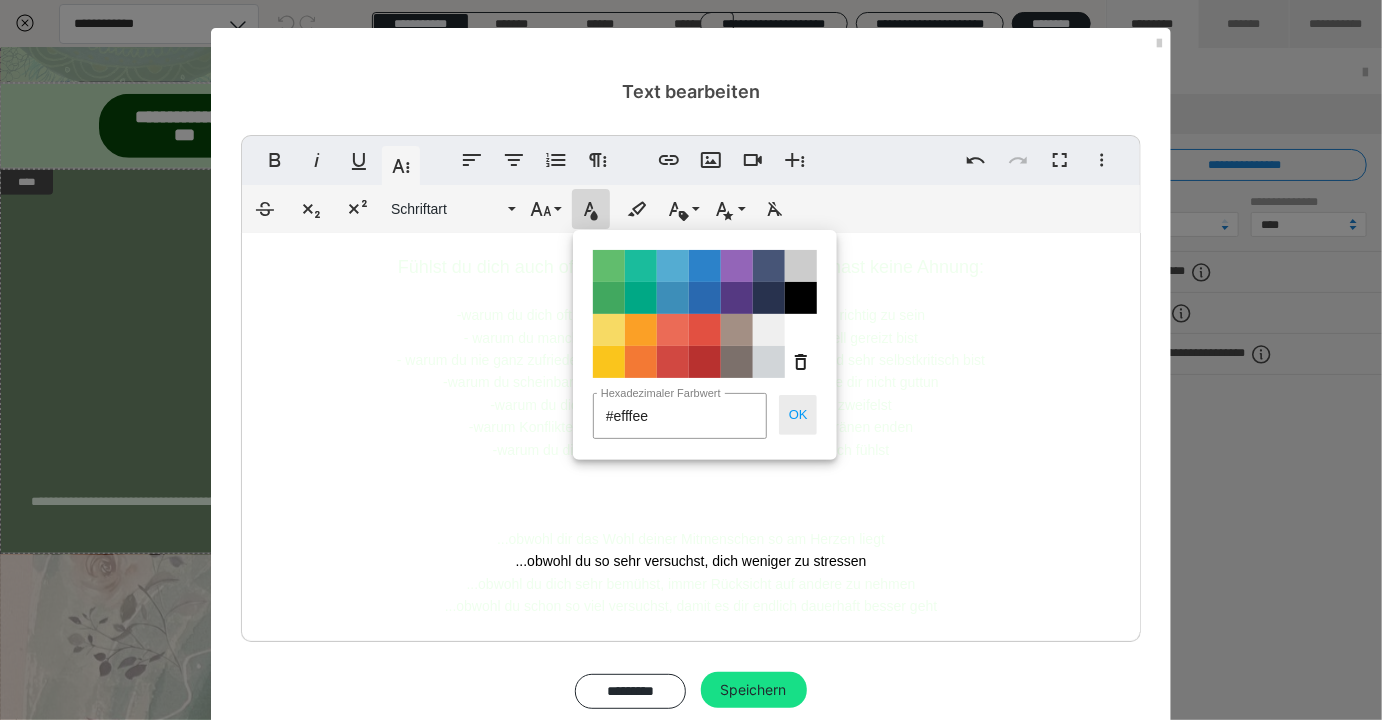 click on "OK" at bounding box center [798, 415] 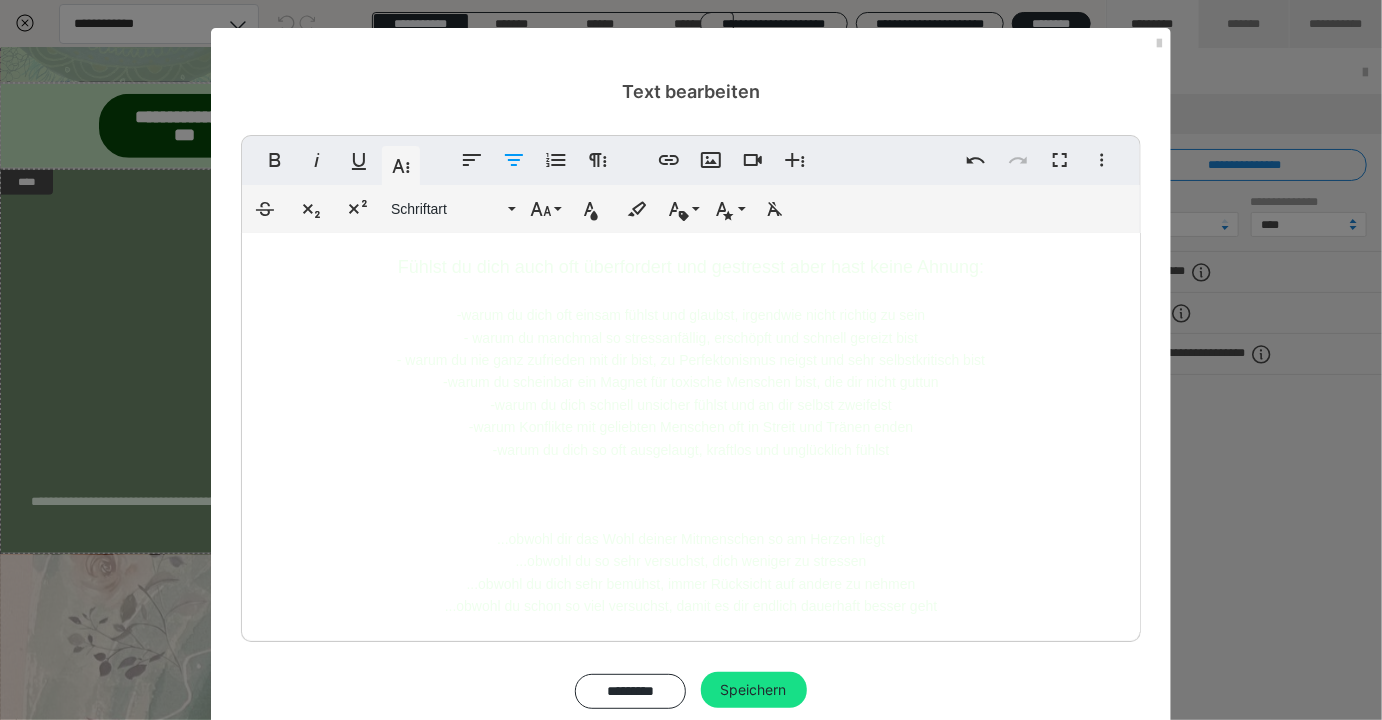 click on "-warum Konflikte mit geliebten Menschen oft in Streit und Tränen enden" at bounding box center (691, 427) 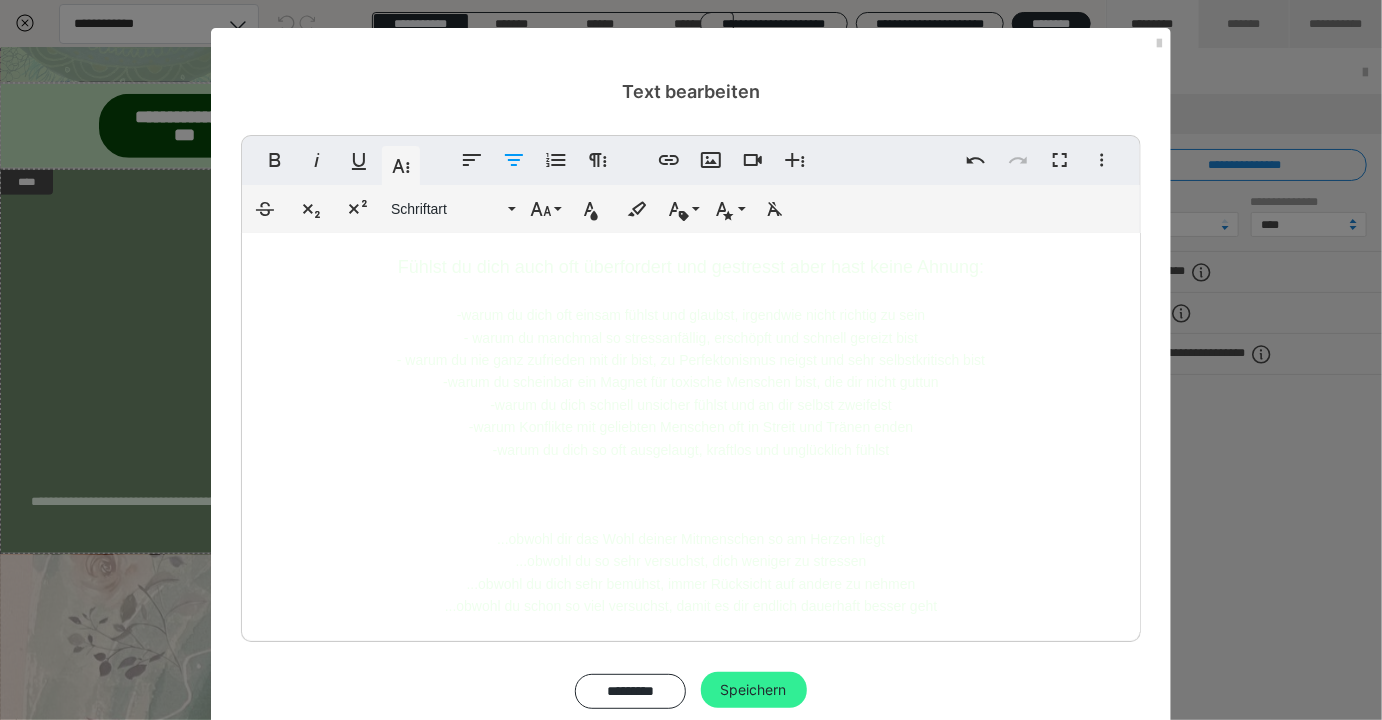click on "Speichern" at bounding box center [754, 690] 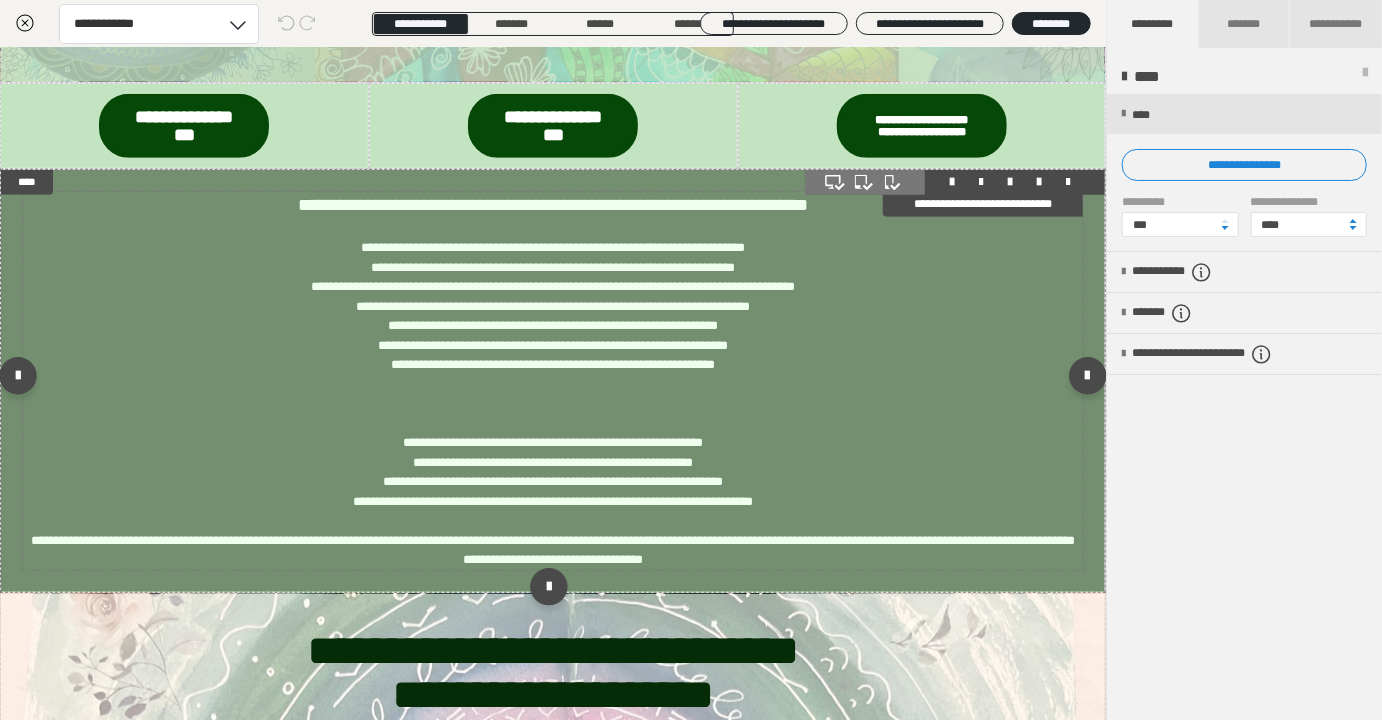 click on "**********" at bounding box center [553, 481] 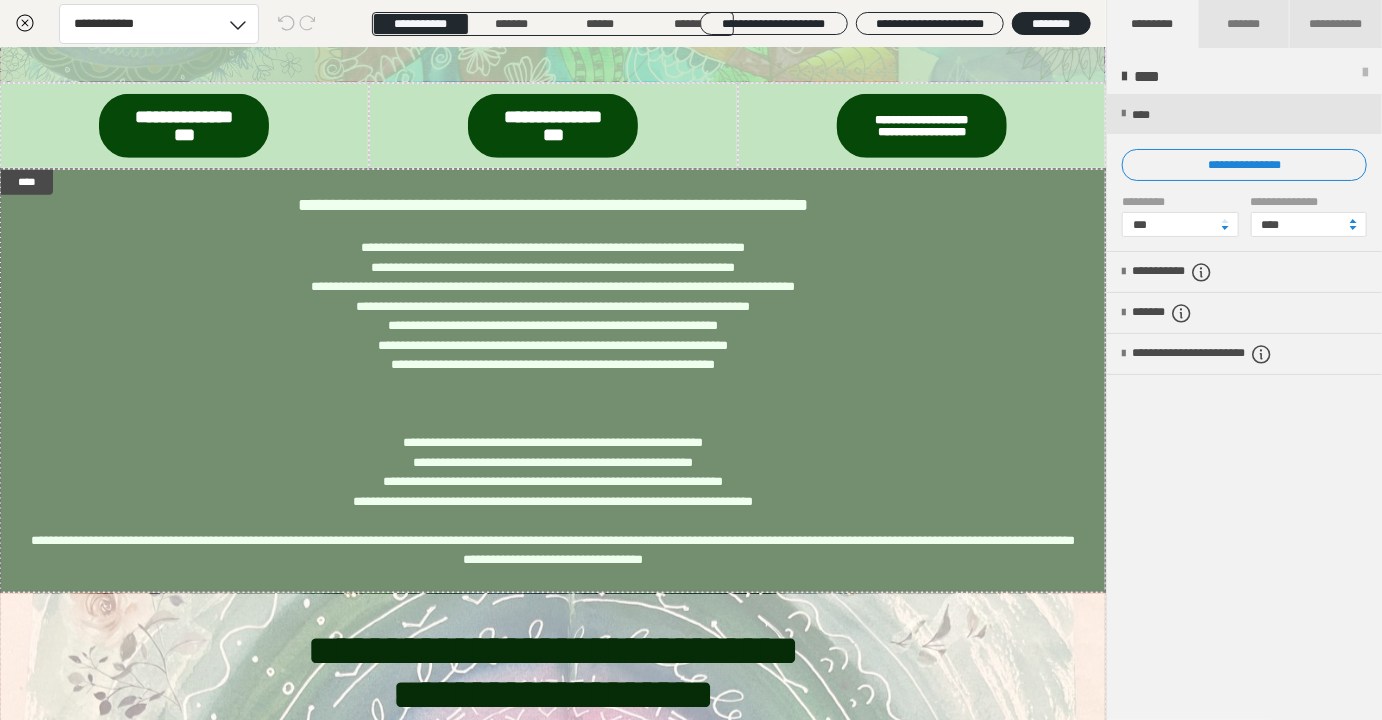 click at bounding box center [1244, 172] 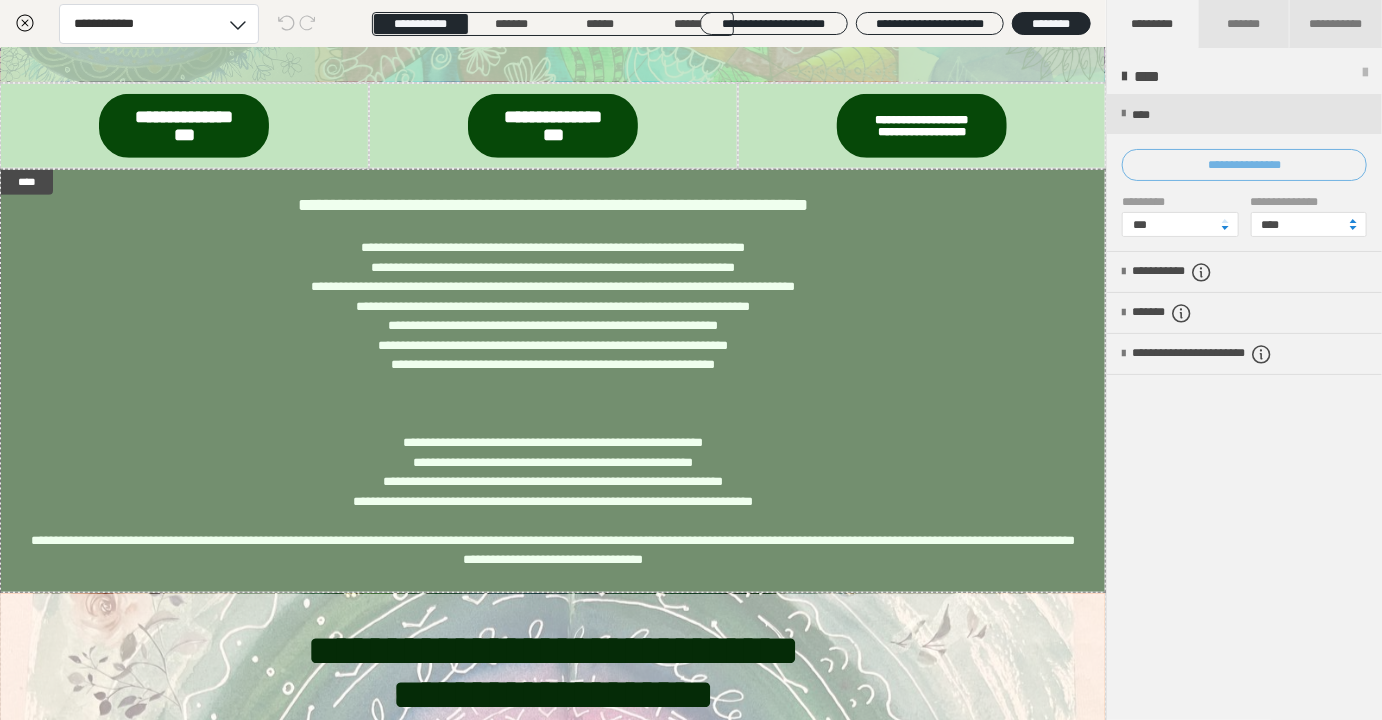 click on "**********" at bounding box center [1244, 165] 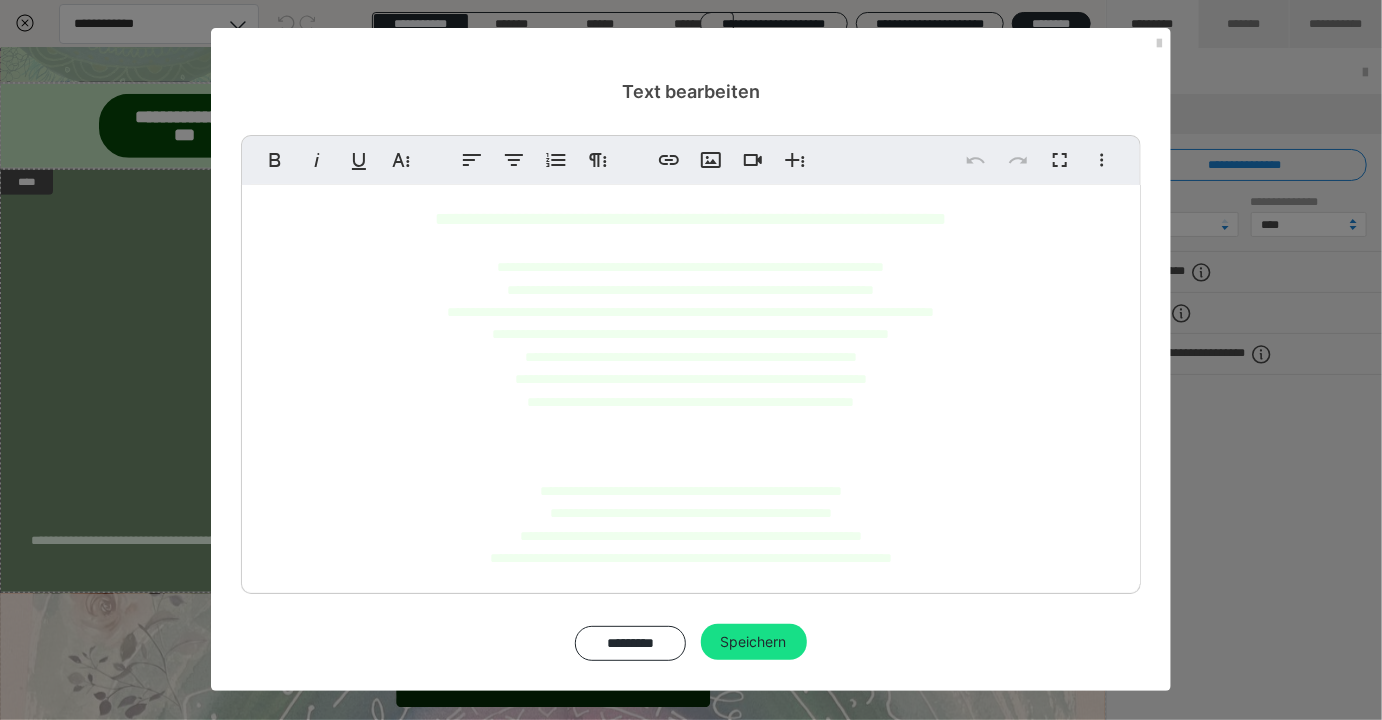 click on "**********" at bounding box center [691, 421] 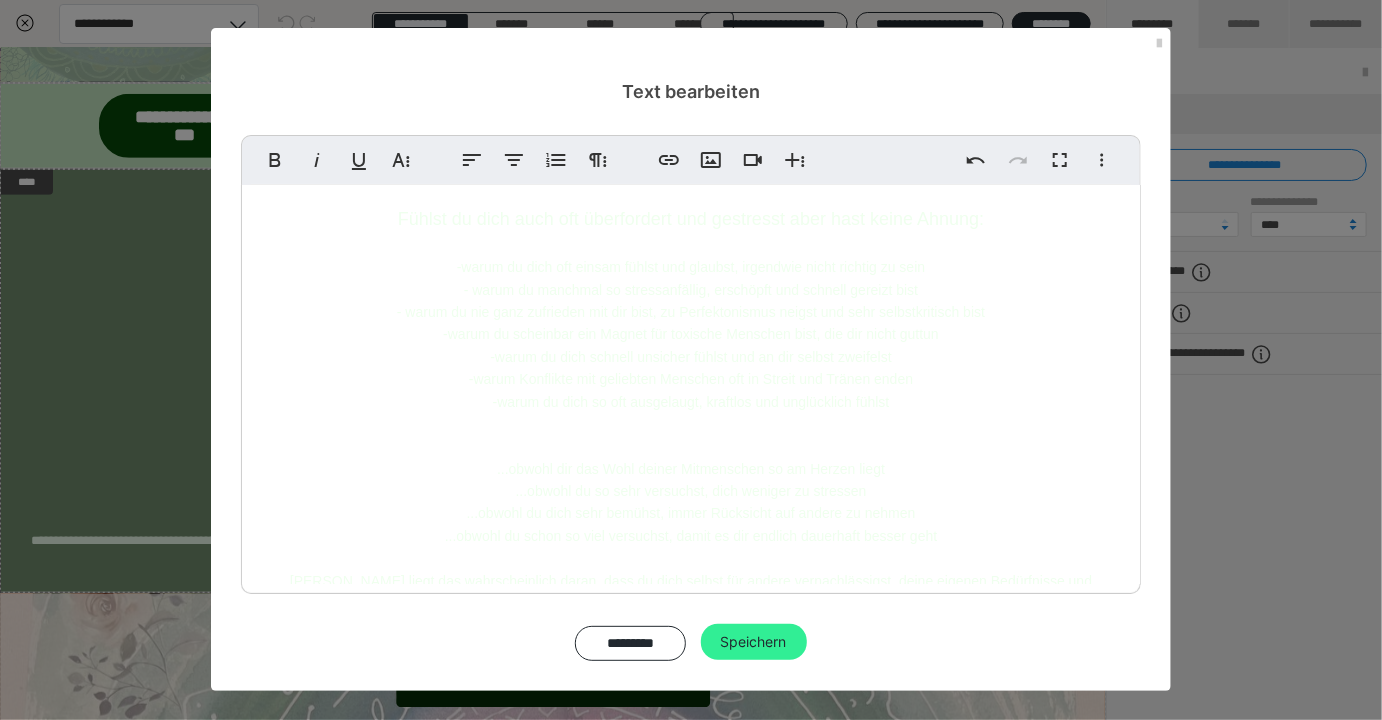 click on "Speichern" at bounding box center [754, 642] 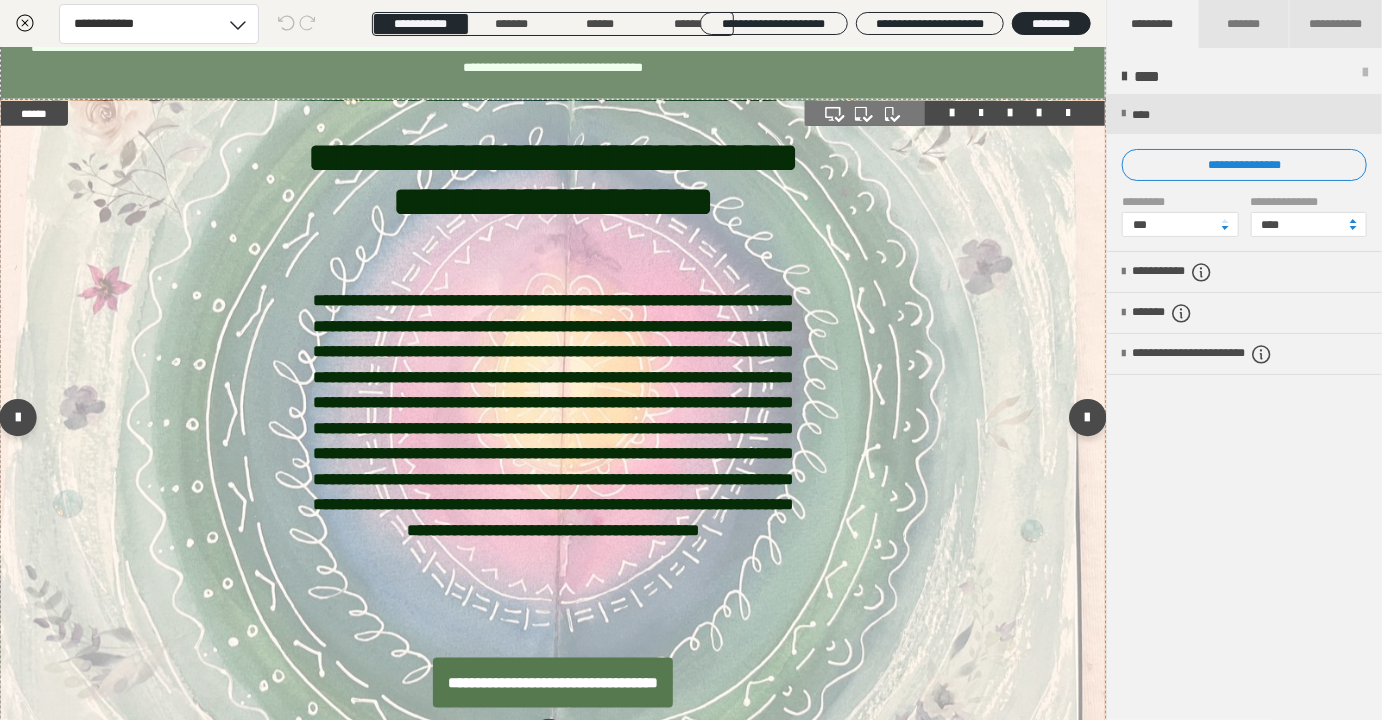 scroll, scrollTop: 1323, scrollLeft: 0, axis: vertical 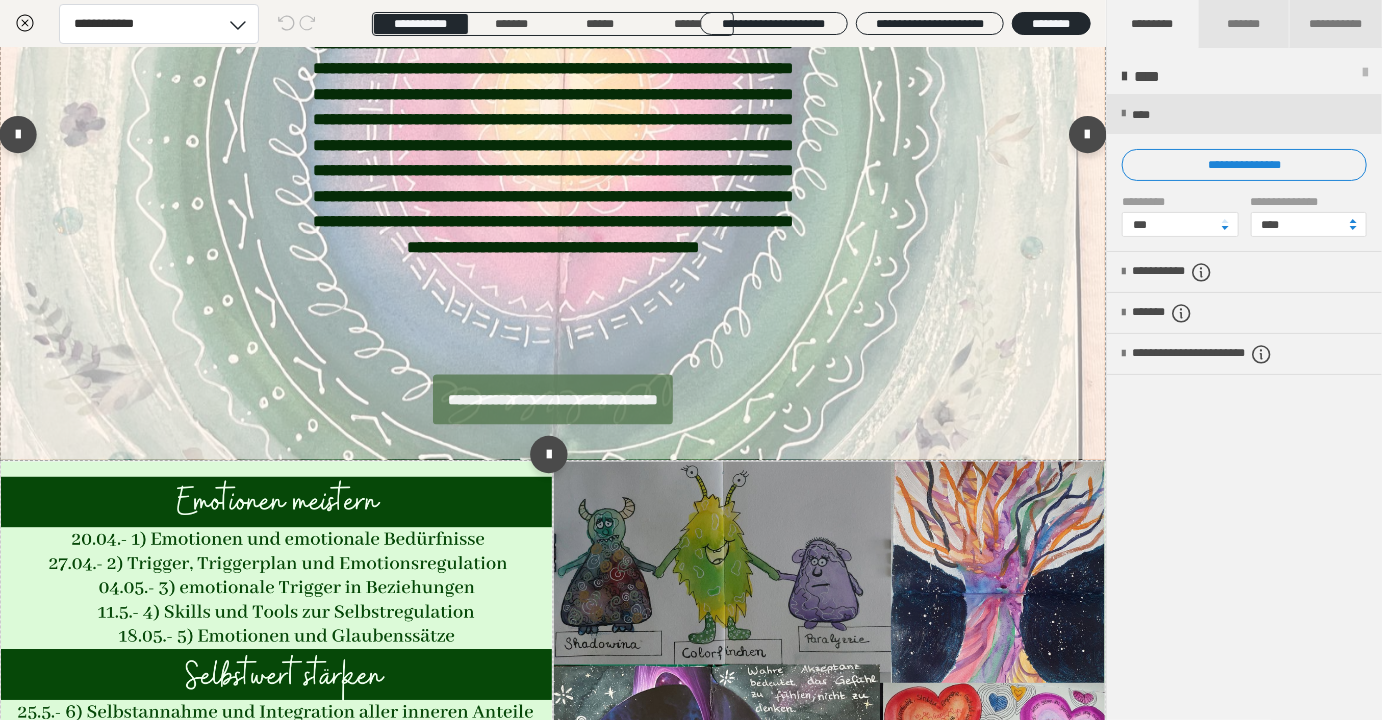 click on "**********" at bounding box center (553, 400) 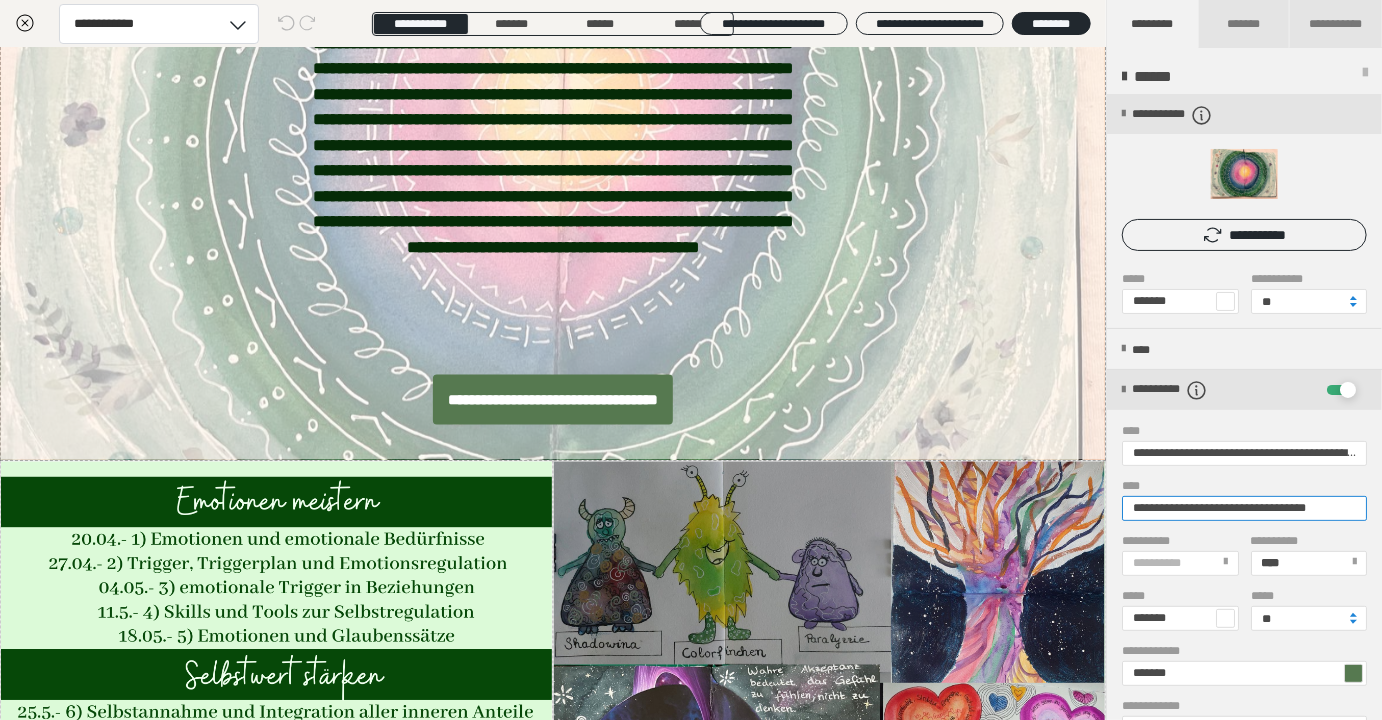 click on "**********" at bounding box center (1244, 508) 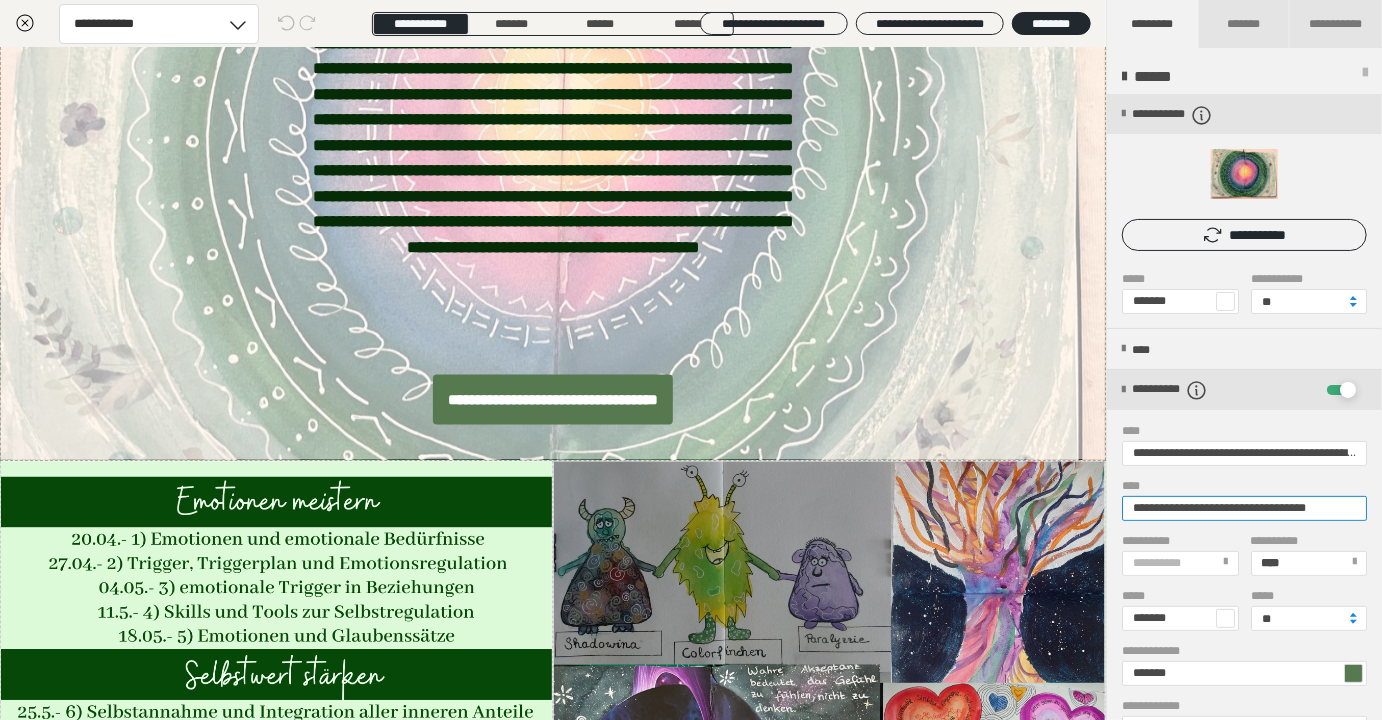 click on "**********" at bounding box center [1244, 508] 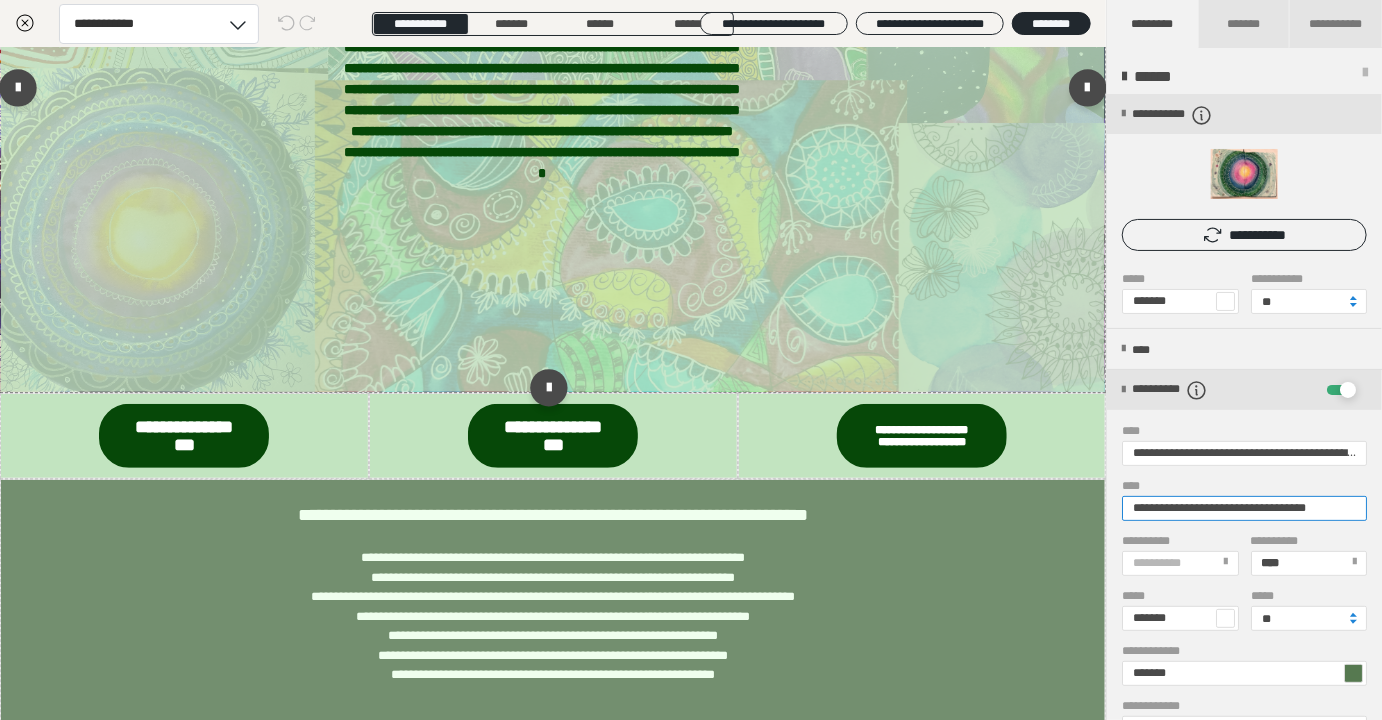 scroll, scrollTop: 189, scrollLeft: 0, axis: vertical 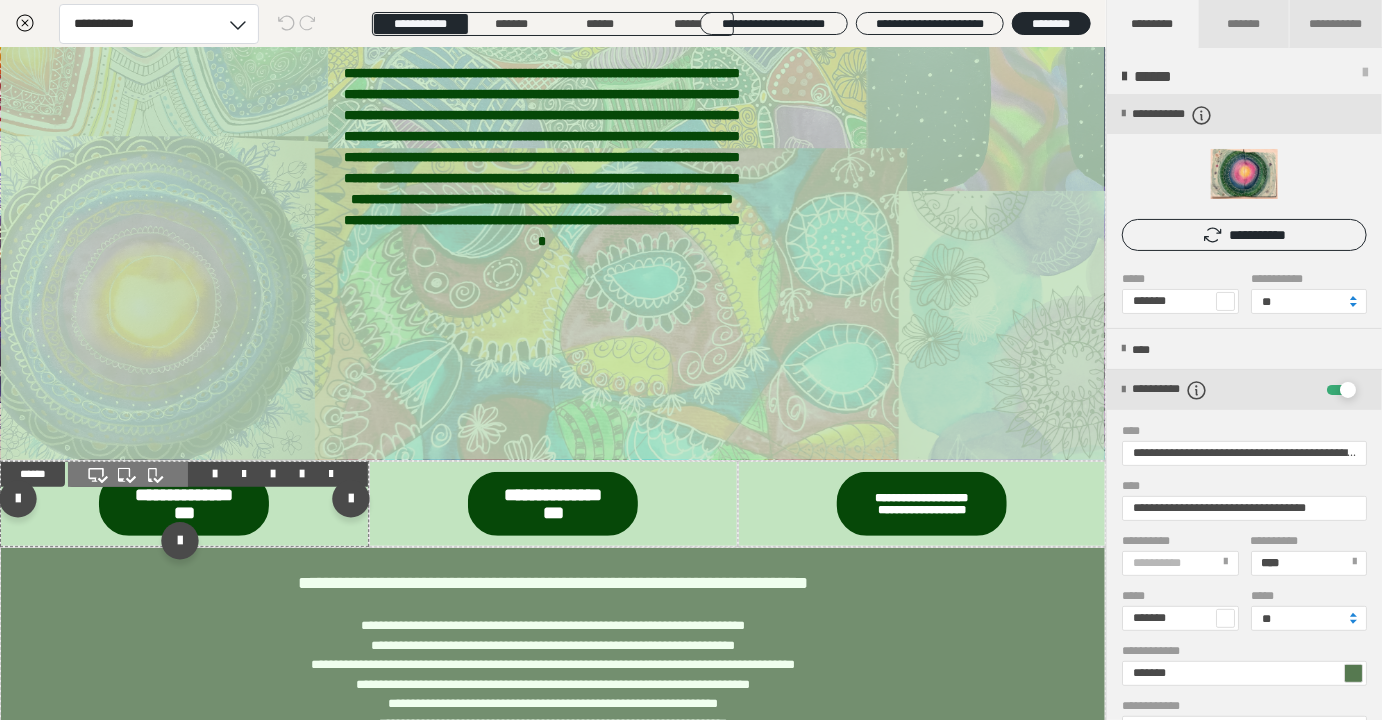 click at bounding box center [184, 504] 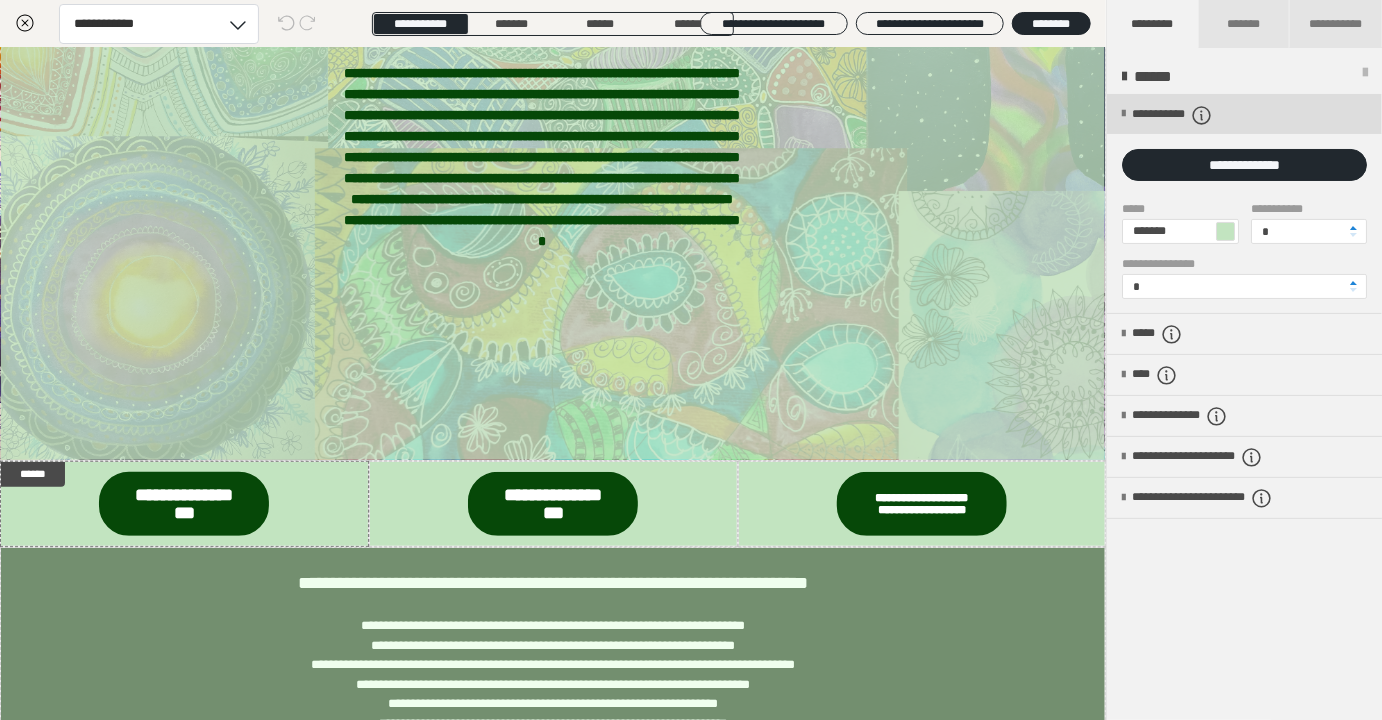 click on "**********" at bounding box center [1244, 114] 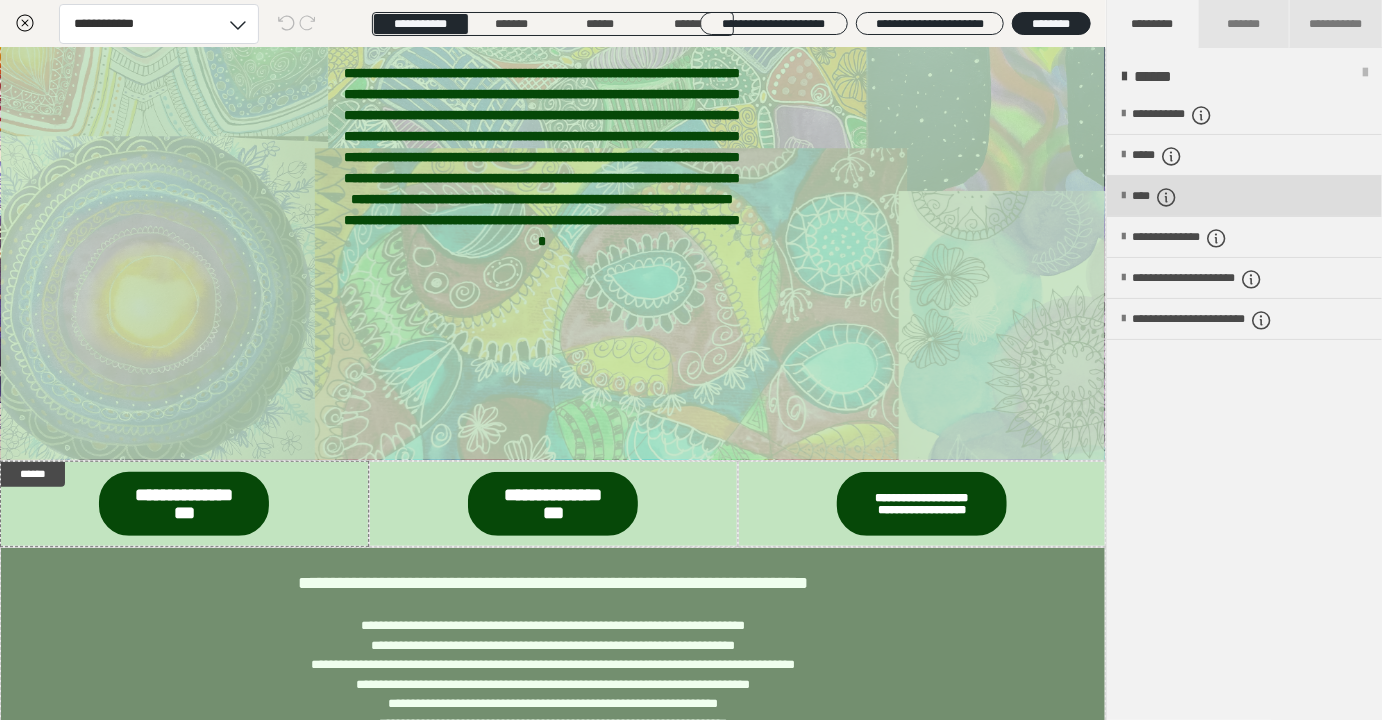 click on "****" at bounding box center [1244, 196] 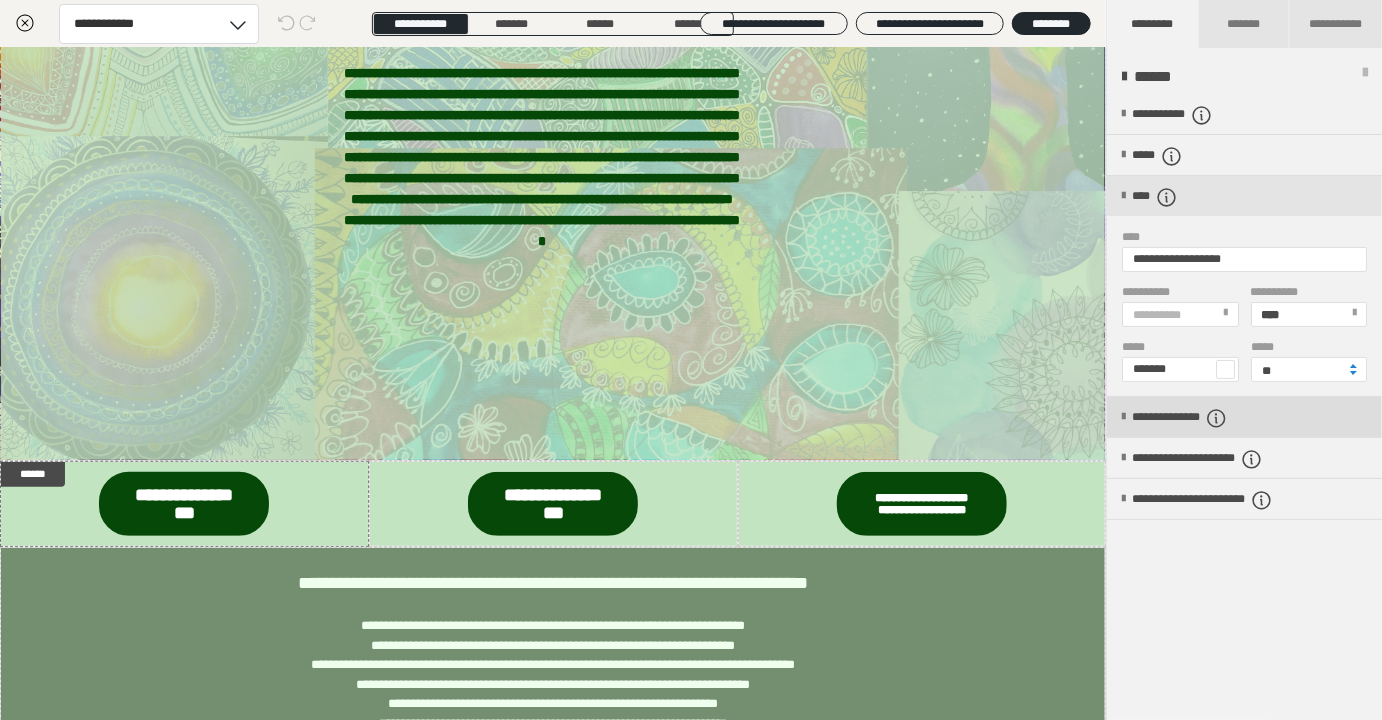 click at bounding box center (1123, 417) 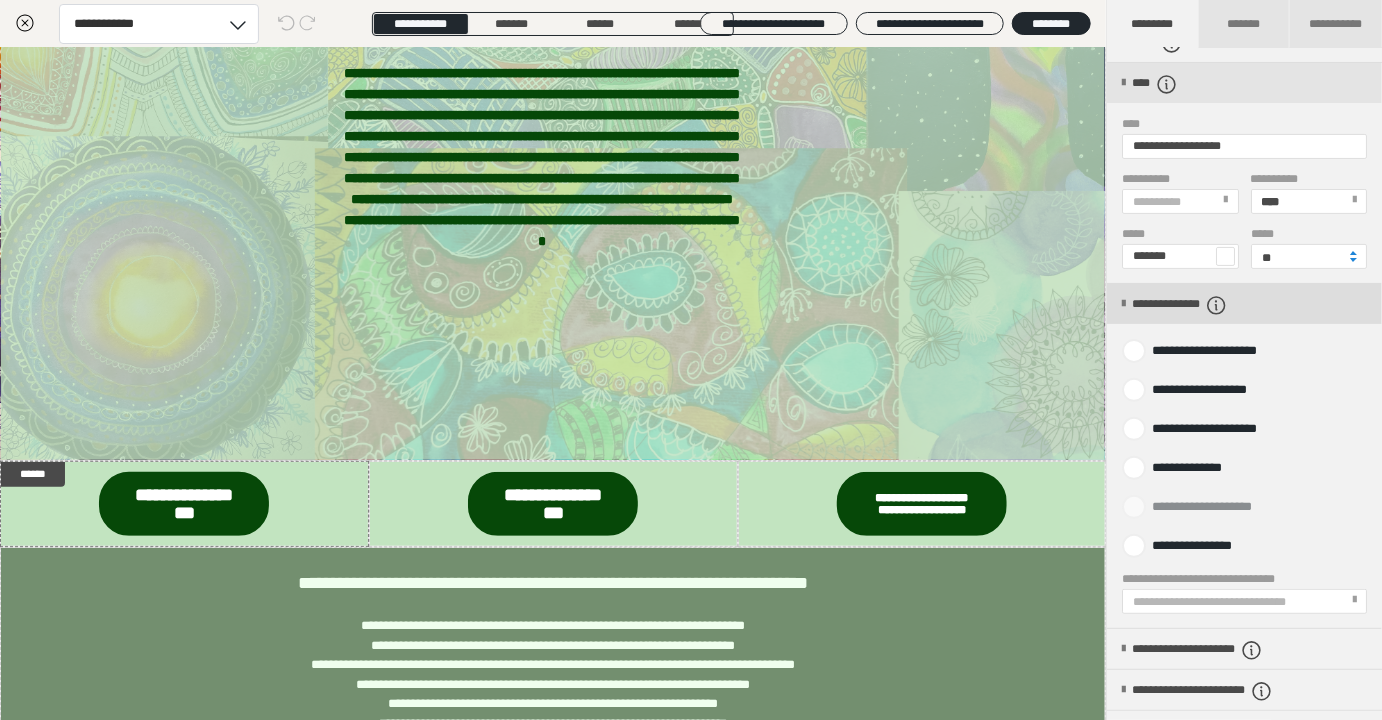 scroll, scrollTop: 189, scrollLeft: 0, axis: vertical 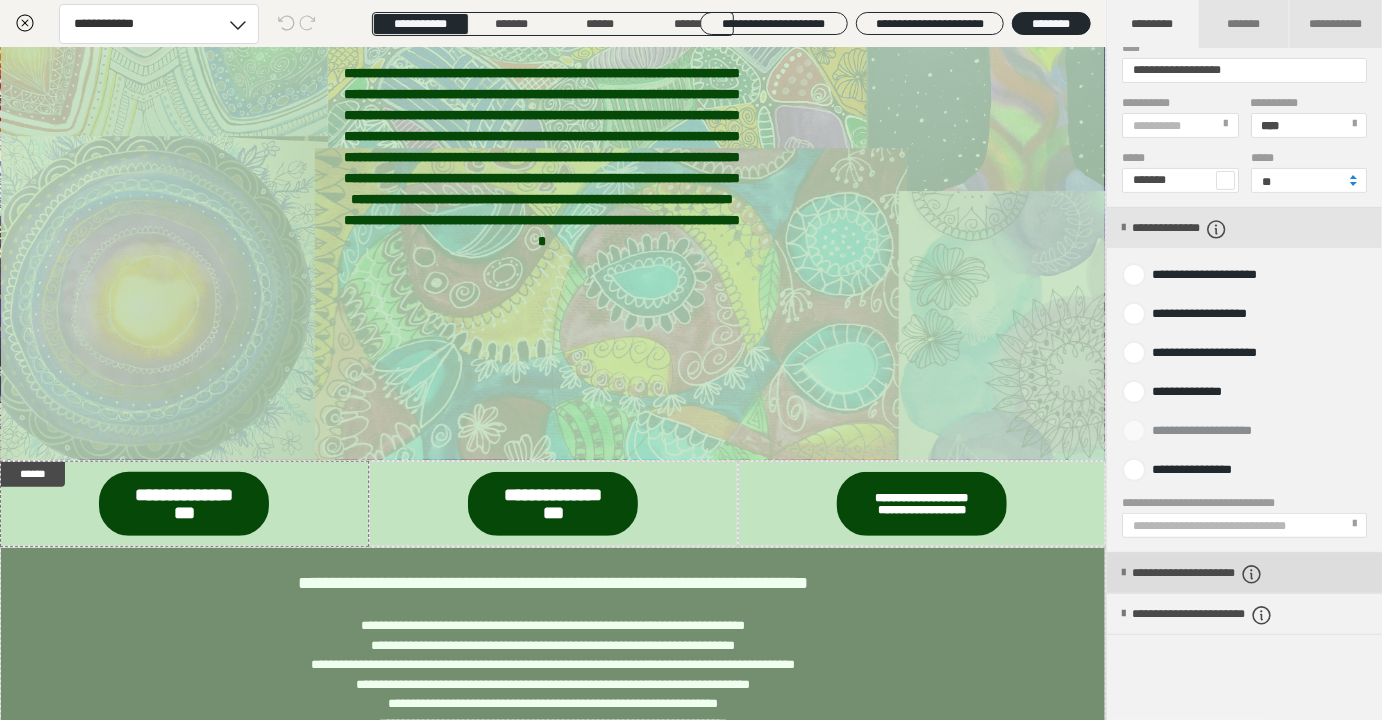 click on "**********" at bounding box center (1244, 573) 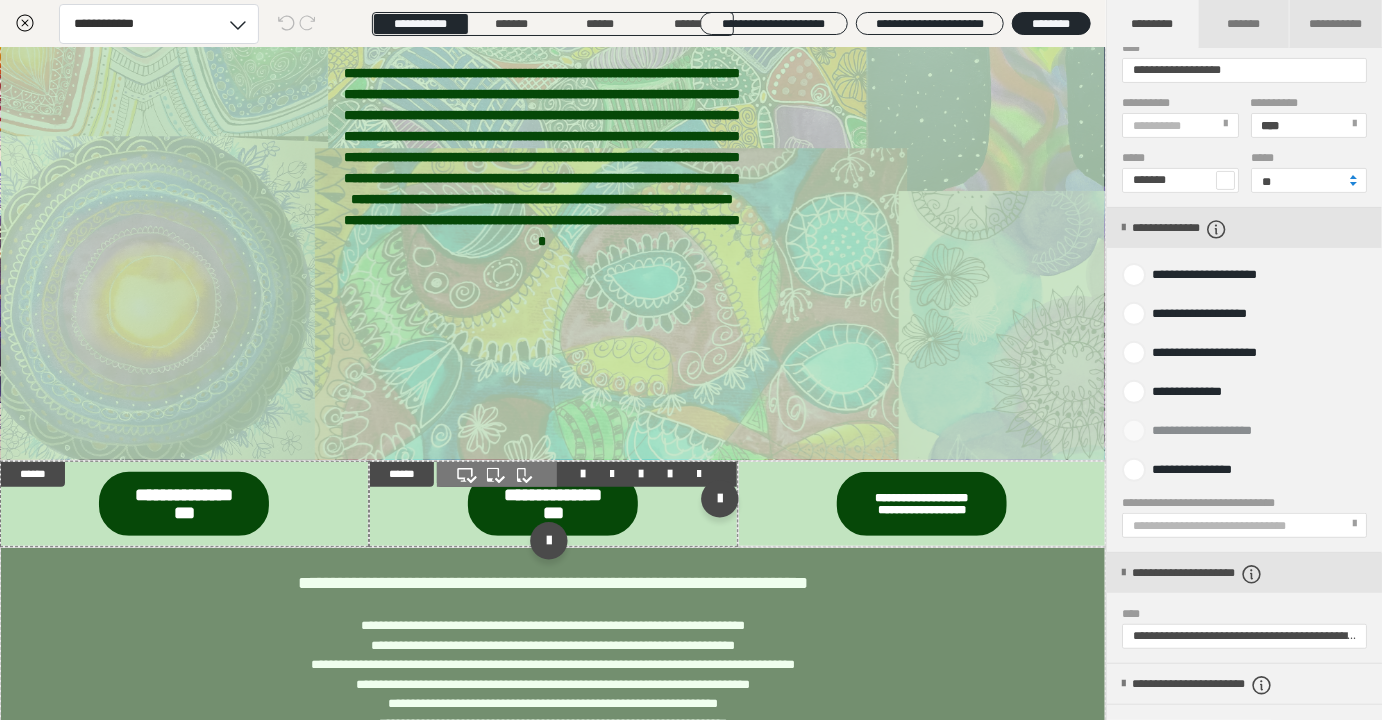 click at bounding box center (553, 504) 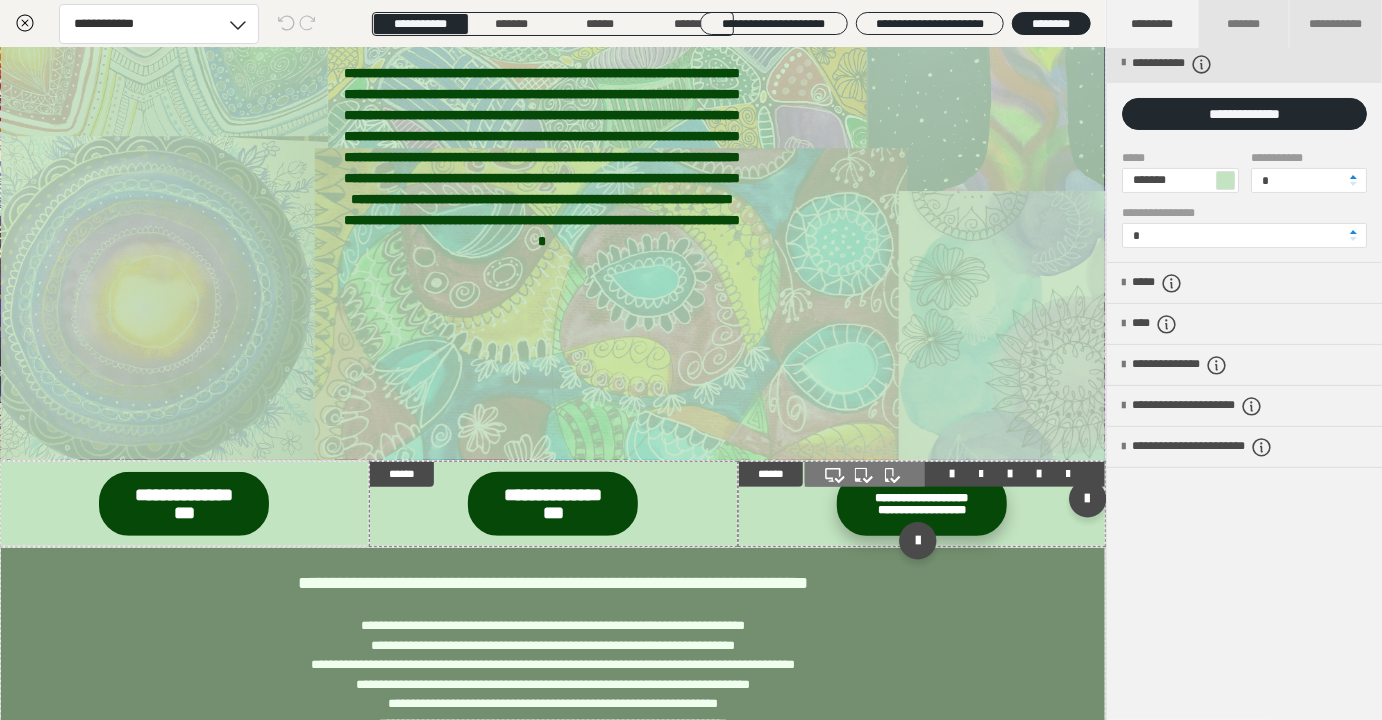 scroll, scrollTop: 0, scrollLeft: 0, axis: both 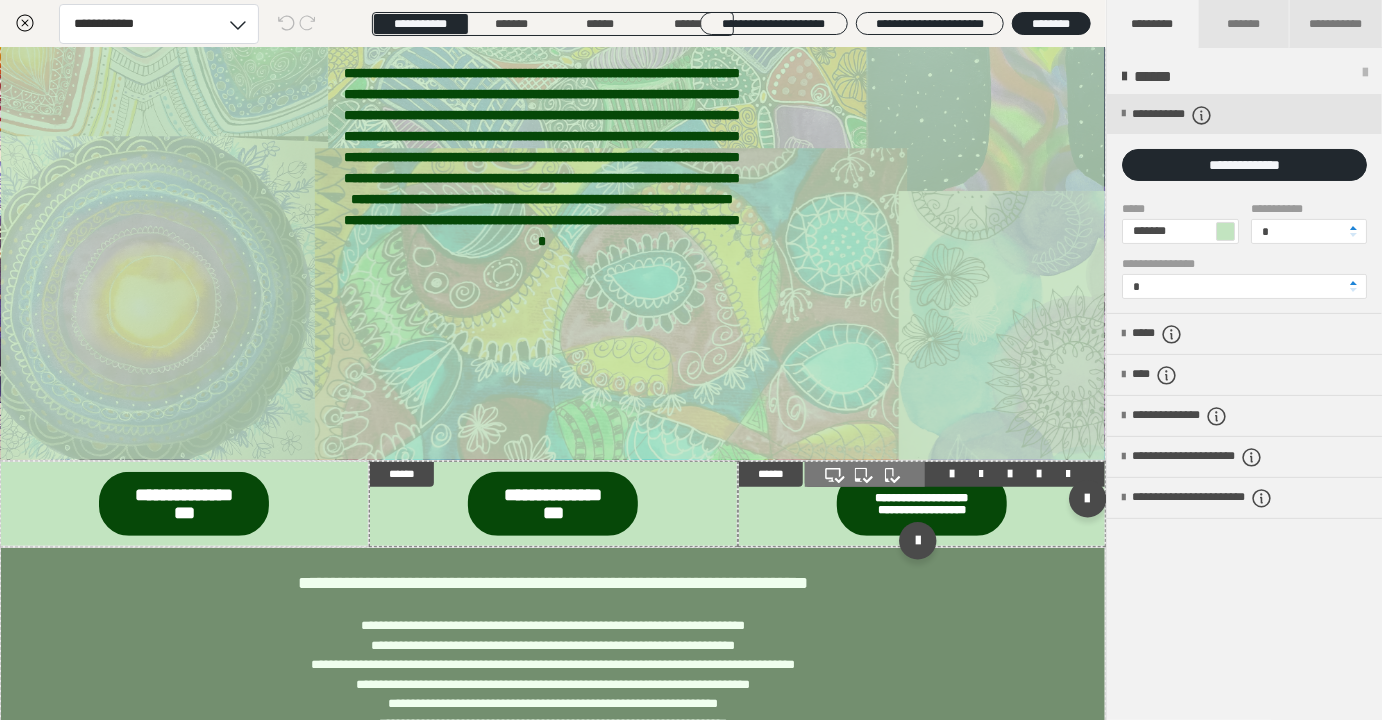click at bounding box center (922, 504) 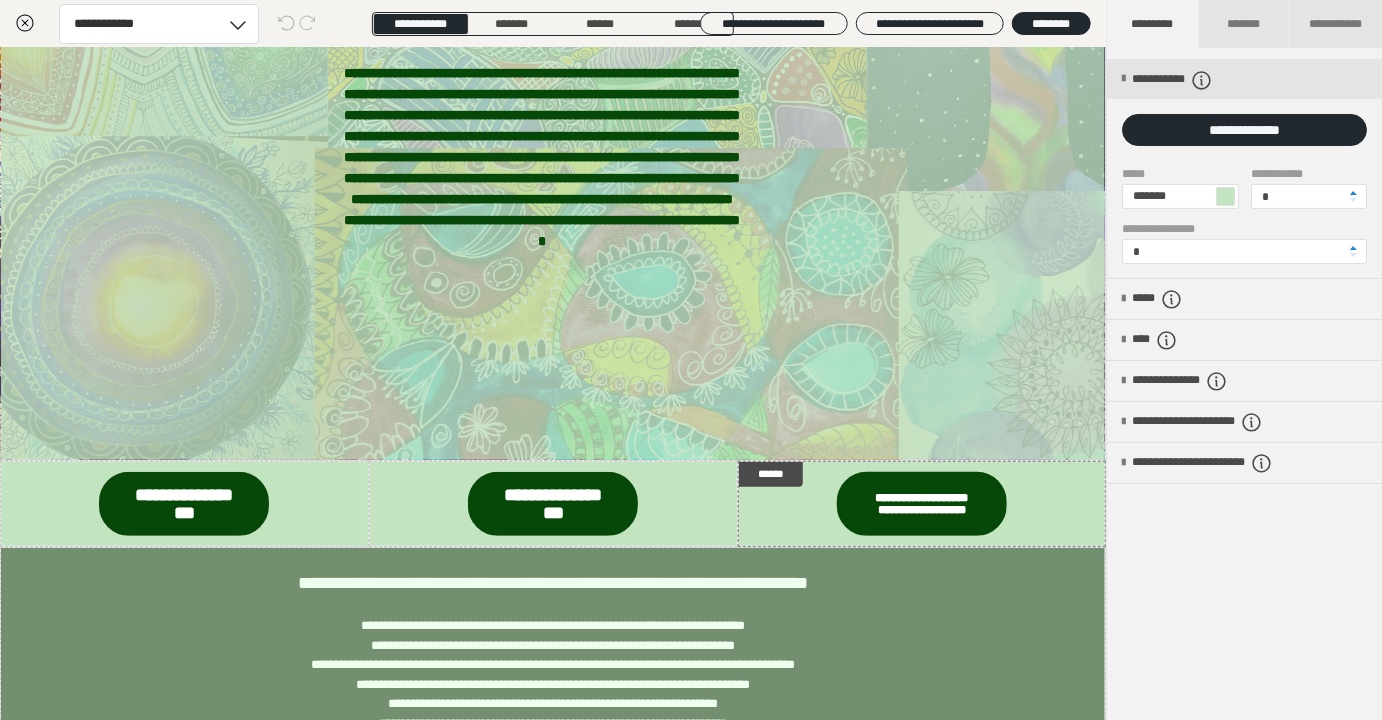 scroll, scrollTop: 50, scrollLeft: 0, axis: vertical 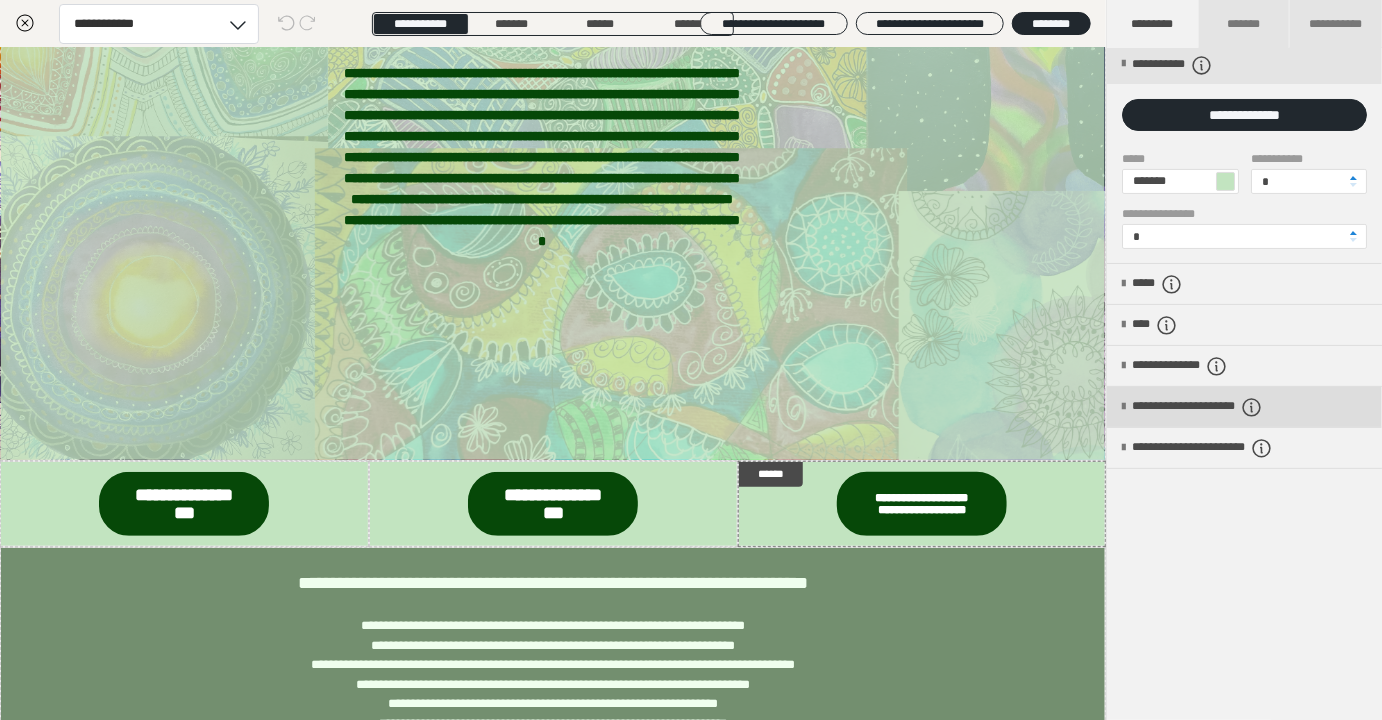 click on "**********" at bounding box center [1228, 407] 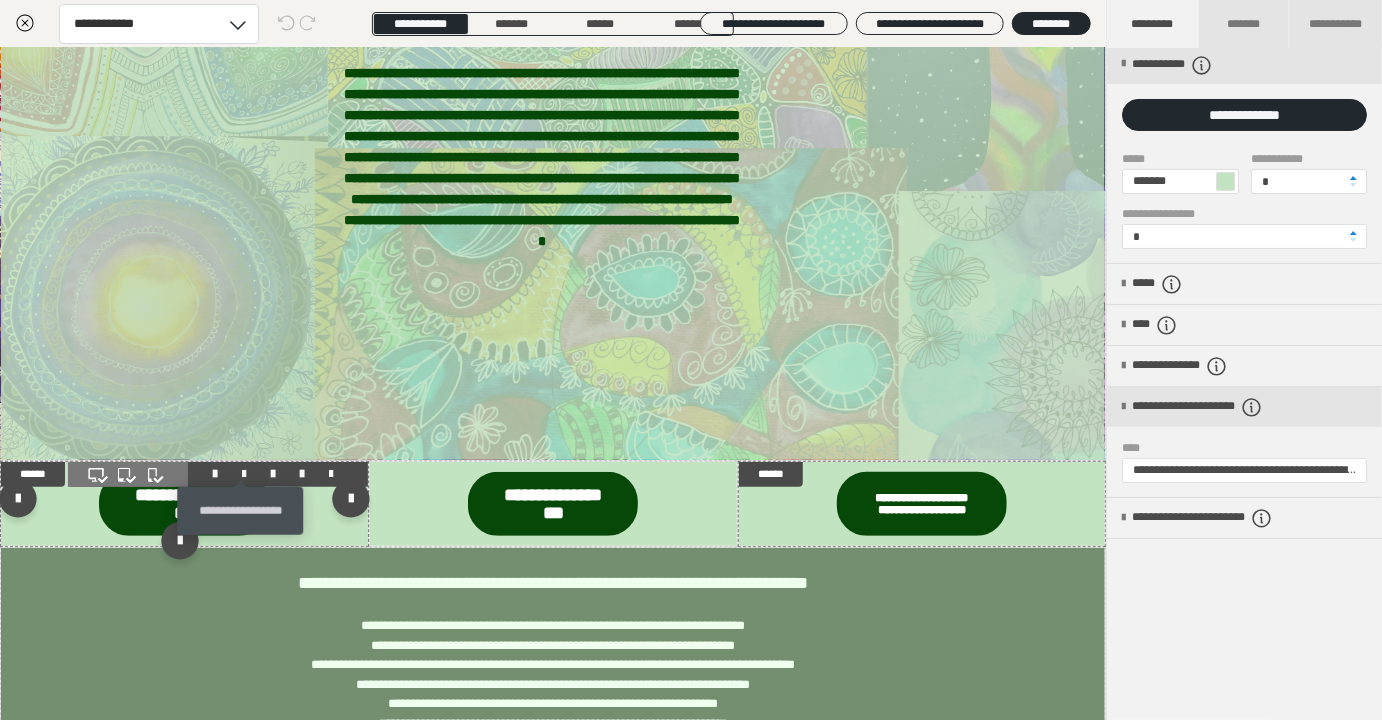 click at bounding box center [244, 474] 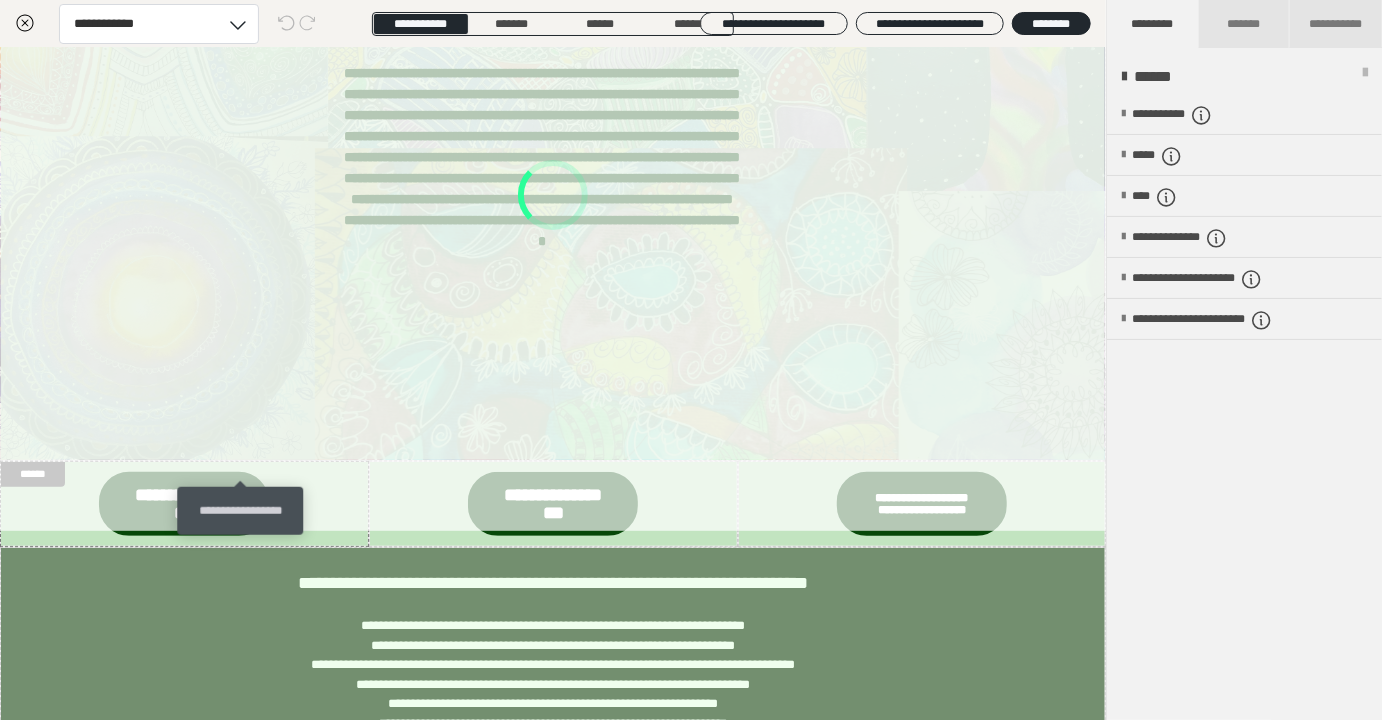 scroll, scrollTop: 0, scrollLeft: 0, axis: both 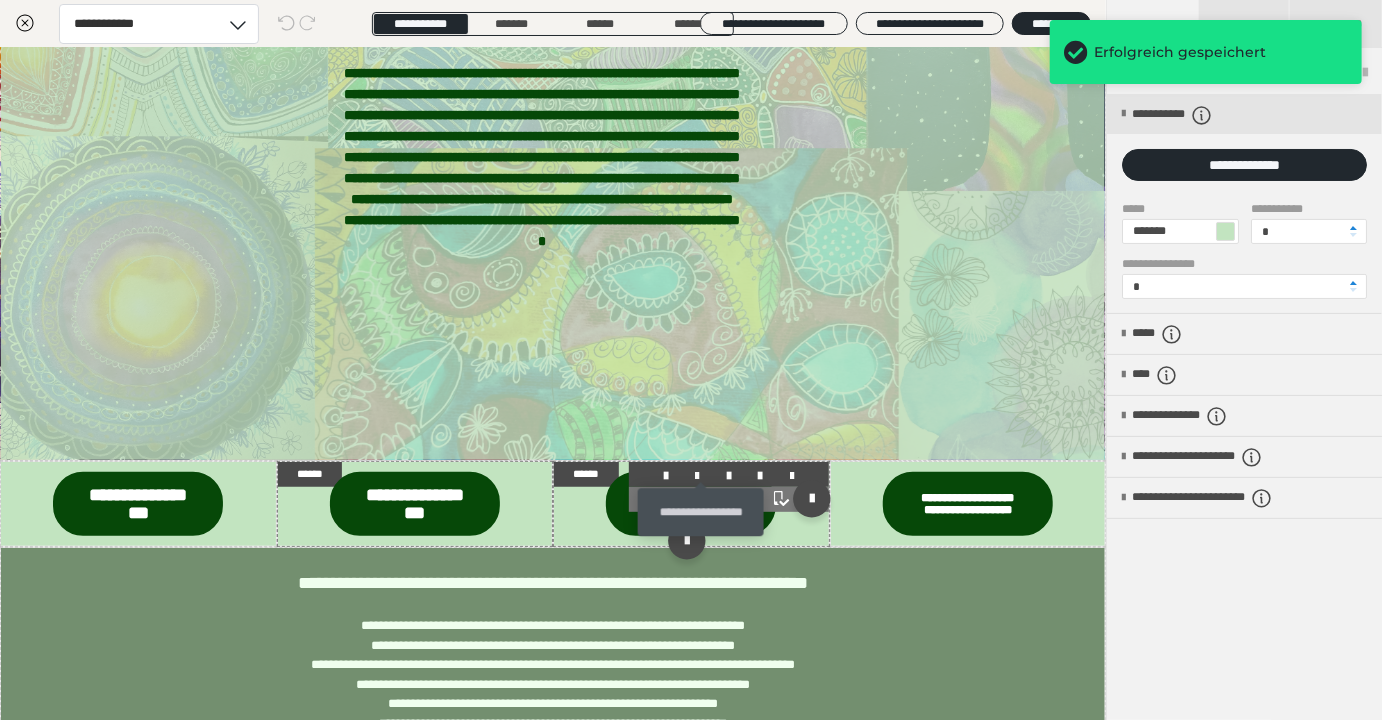 click at bounding box center [697, 476] 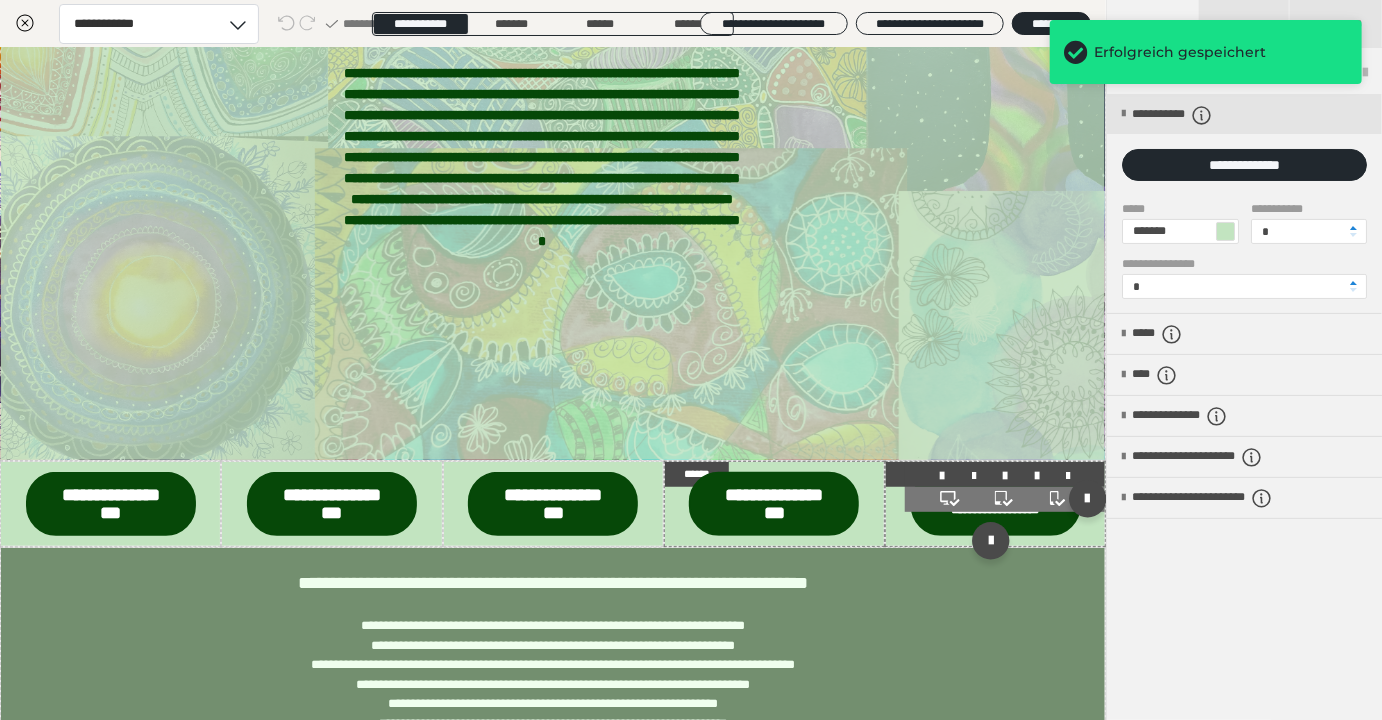 click at bounding box center (995, 504) 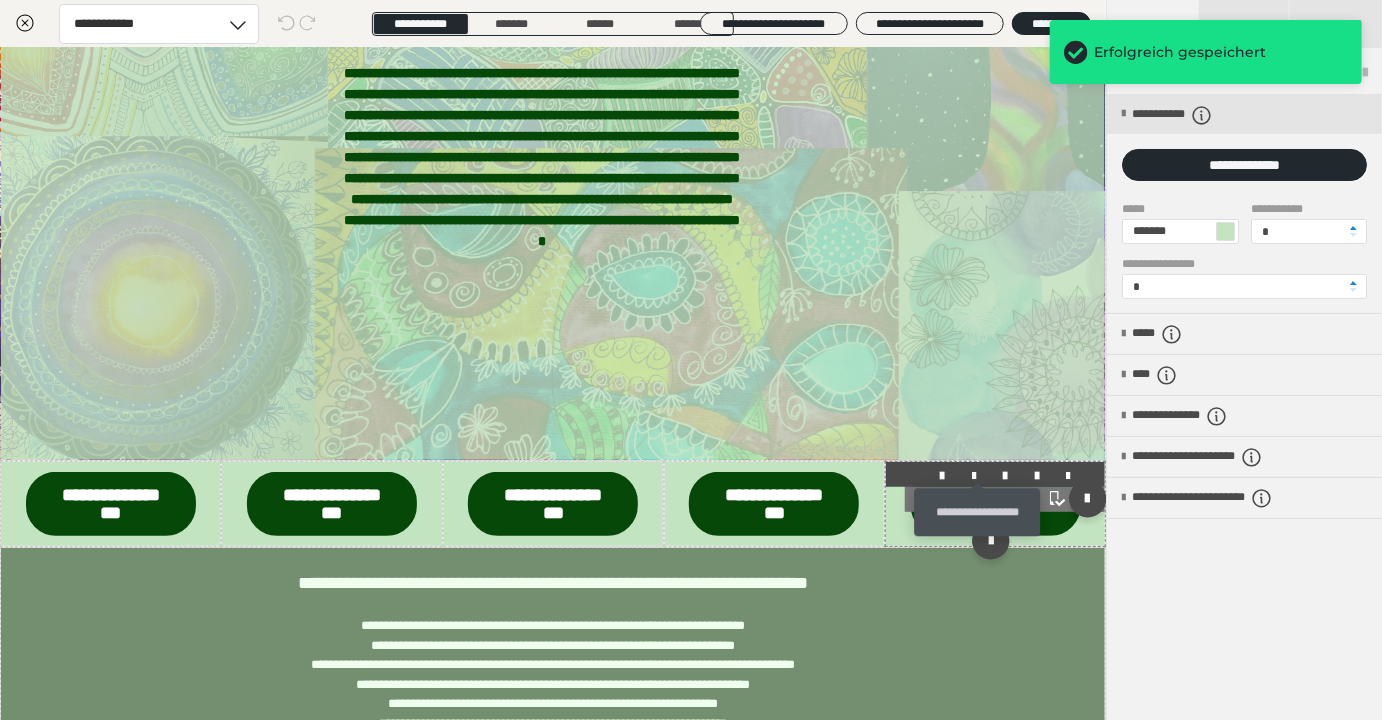 click at bounding box center (974, 476) 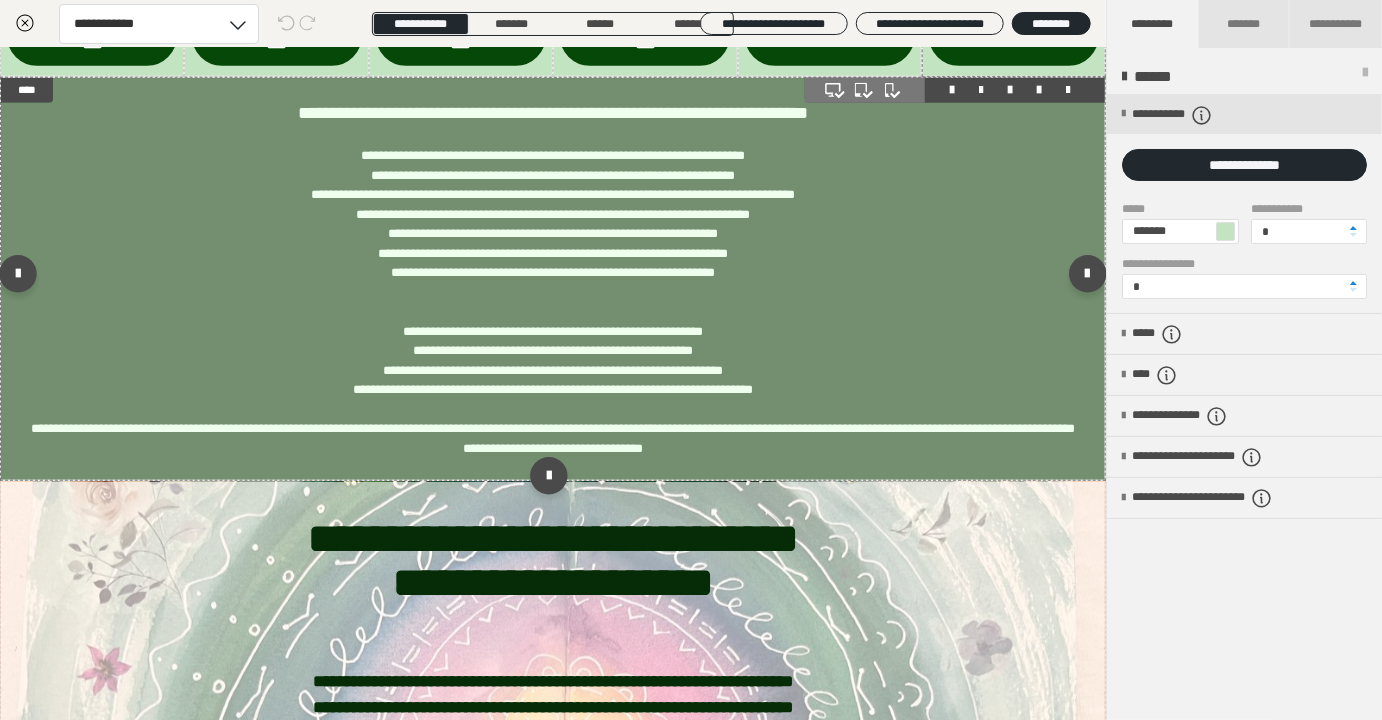 scroll, scrollTop: 626, scrollLeft: 0, axis: vertical 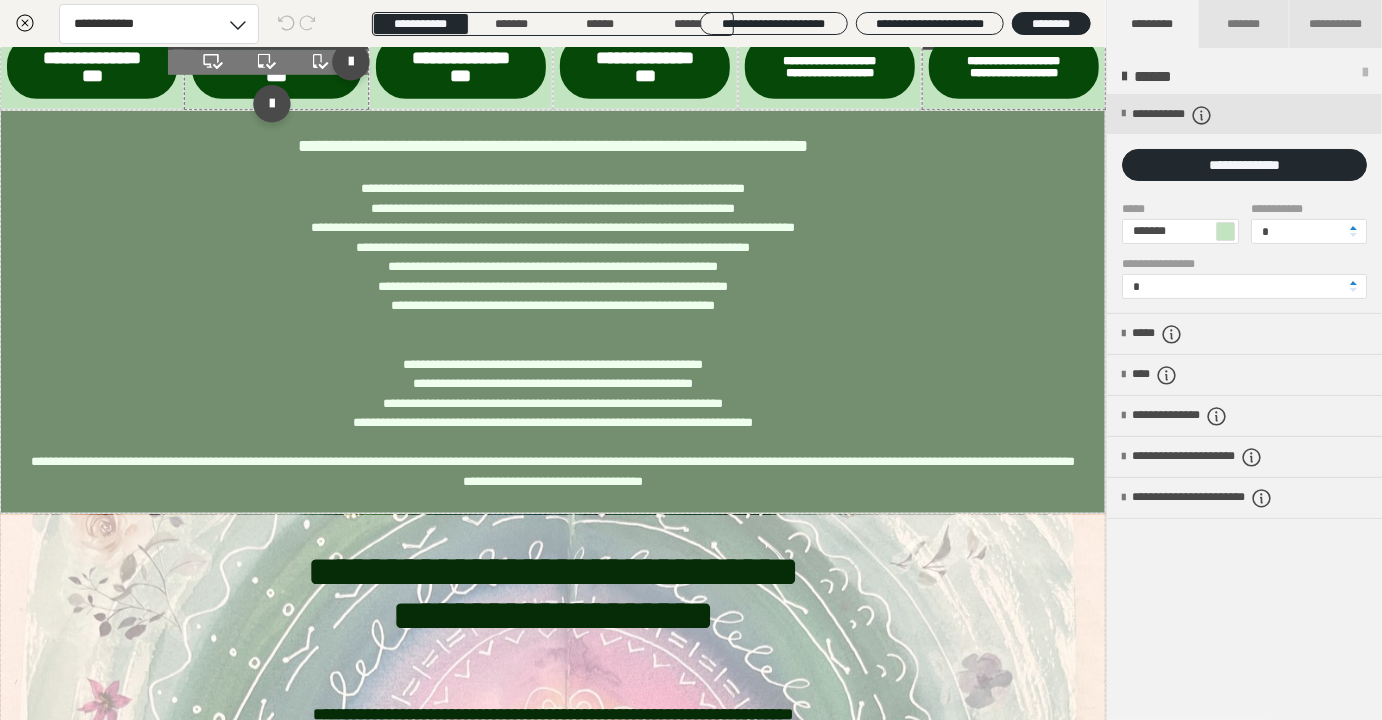 click at bounding box center [276, 67] 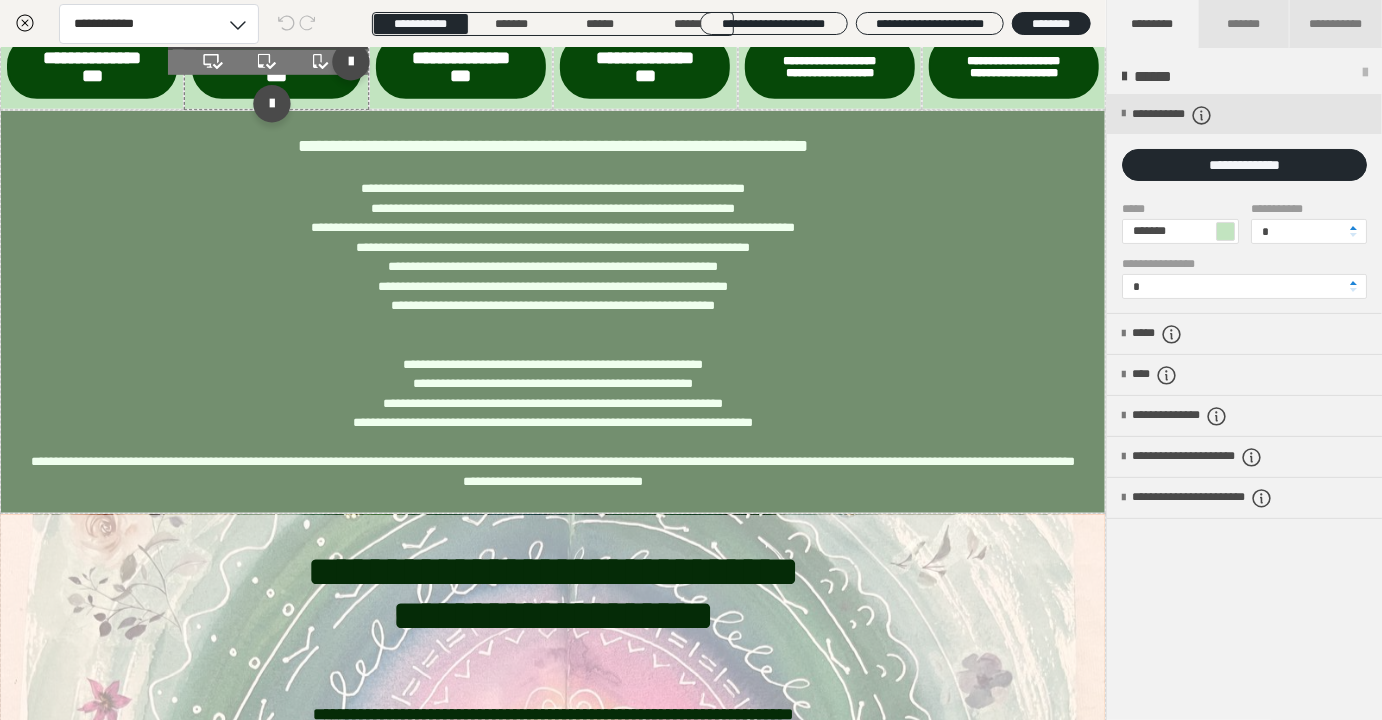 scroll, scrollTop: 531, scrollLeft: 0, axis: vertical 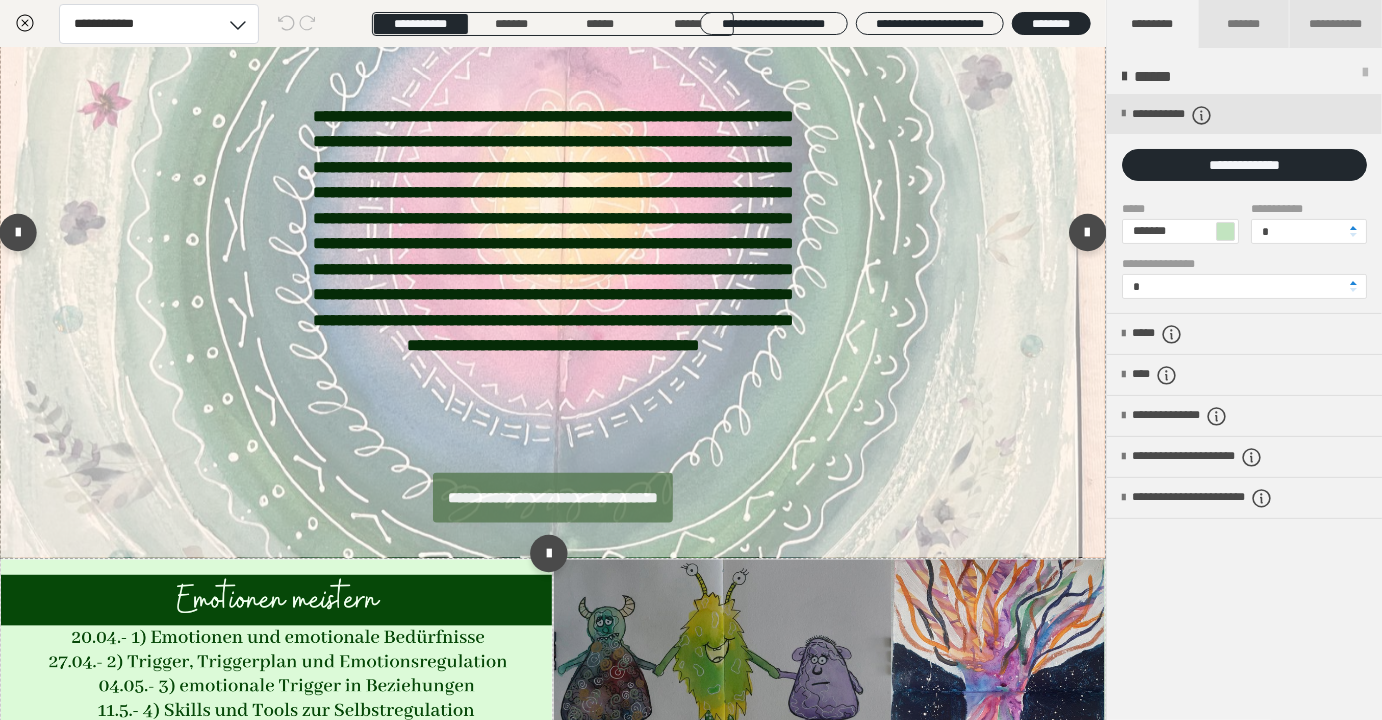 click on "**********" at bounding box center (553, 498) 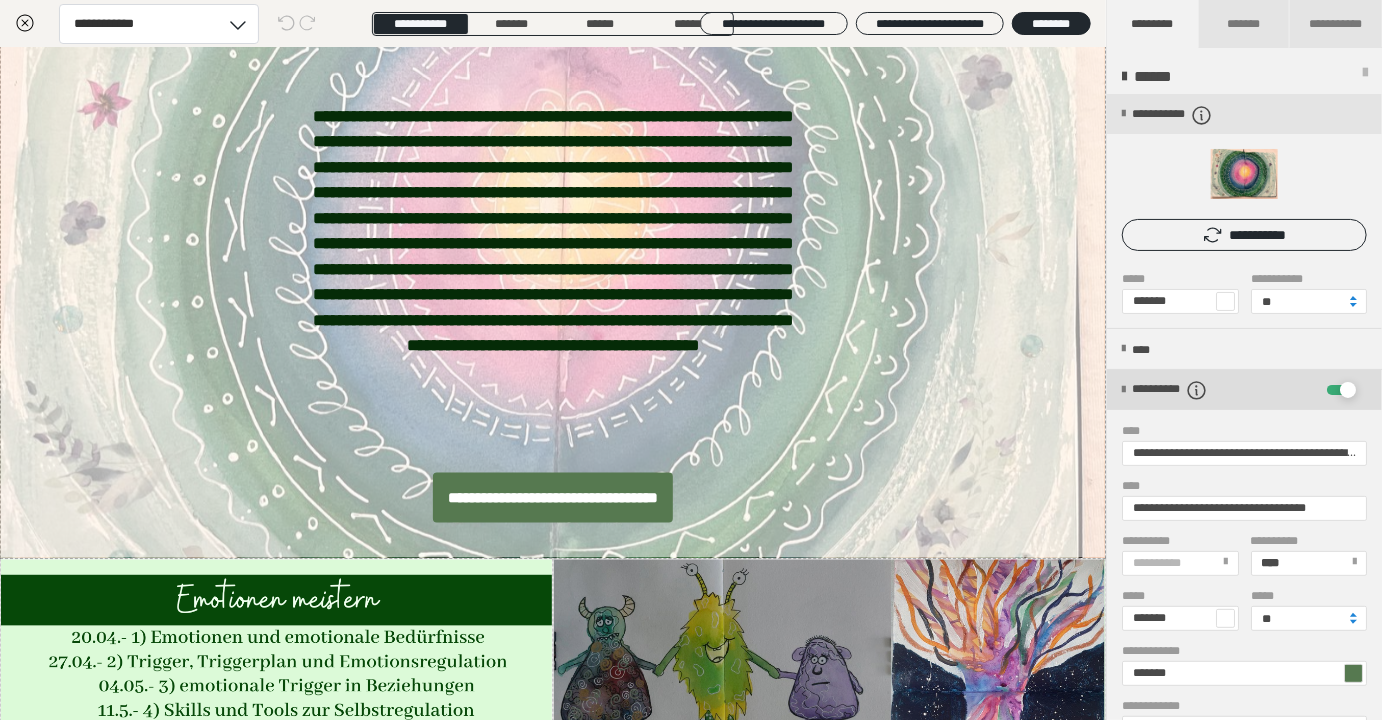 click at bounding box center (1348, 390) 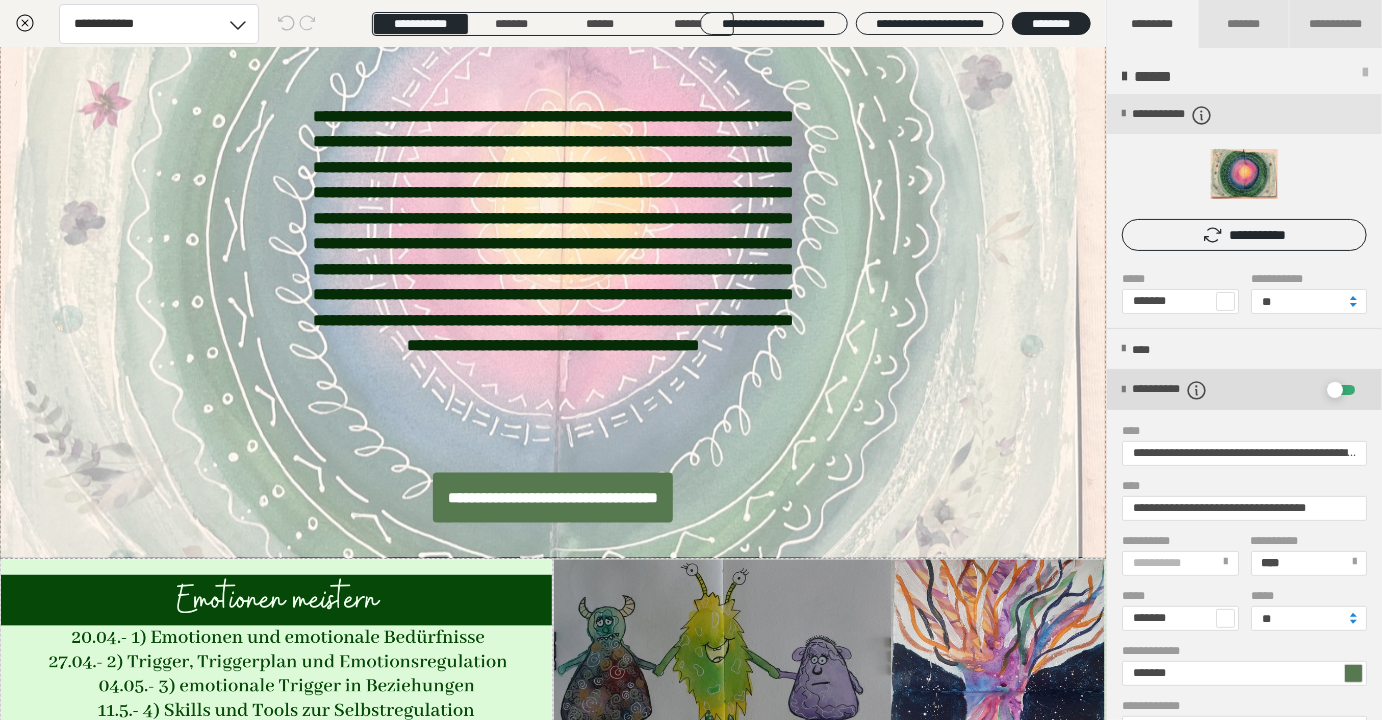 checkbox on "*****" 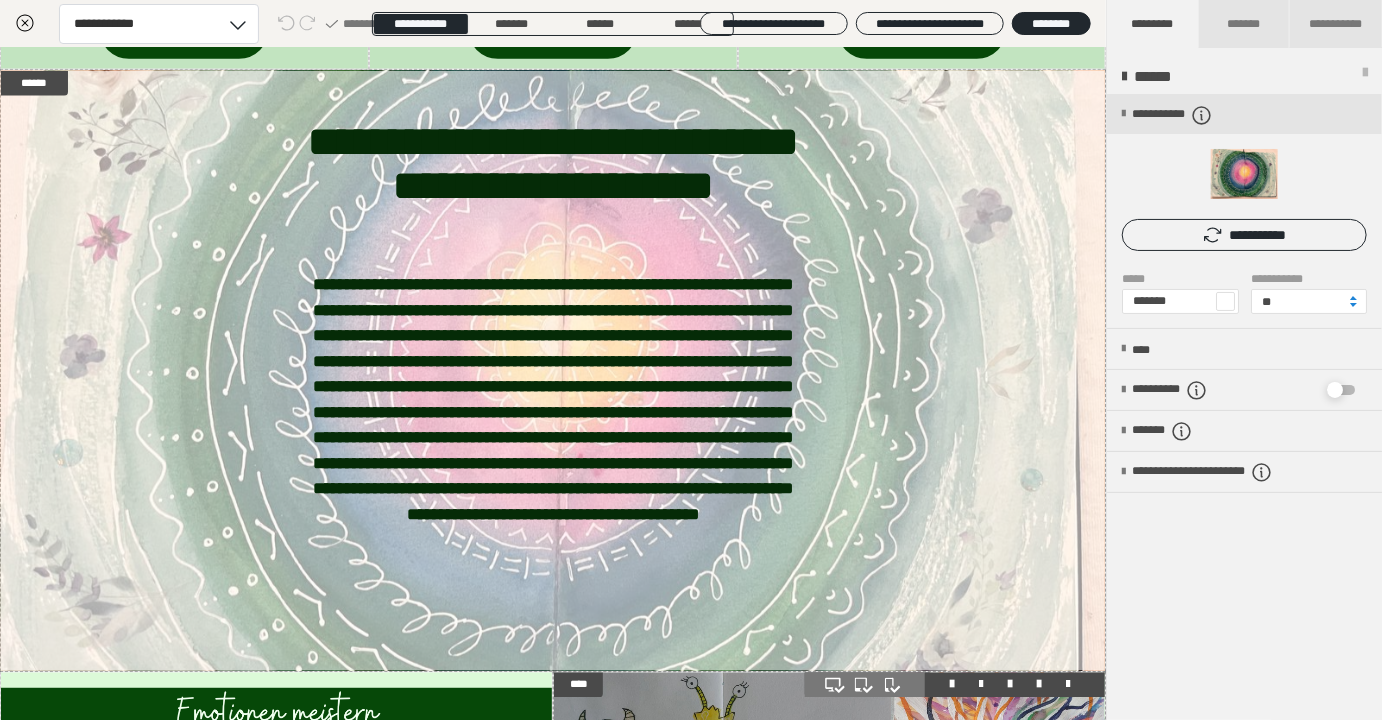 scroll, scrollTop: 1100, scrollLeft: 0, axis: vertical 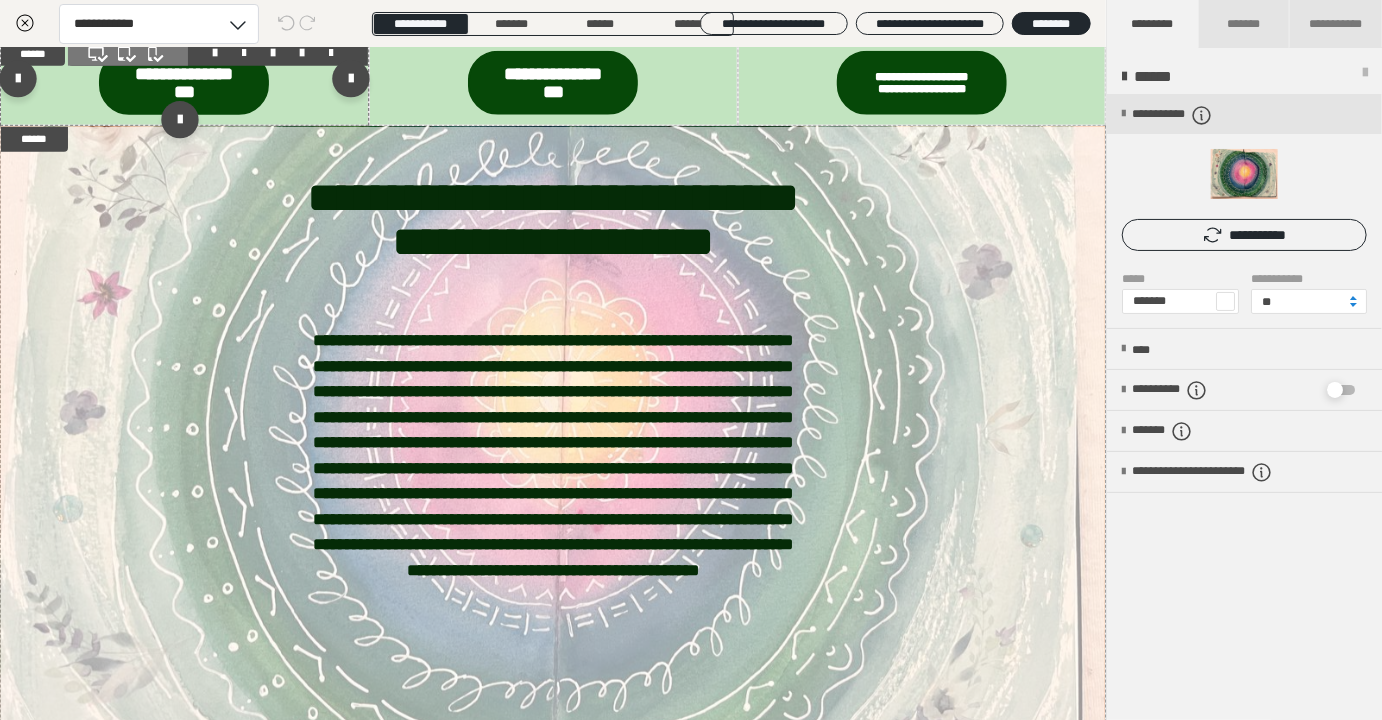 click at bounding box center (184, 83) 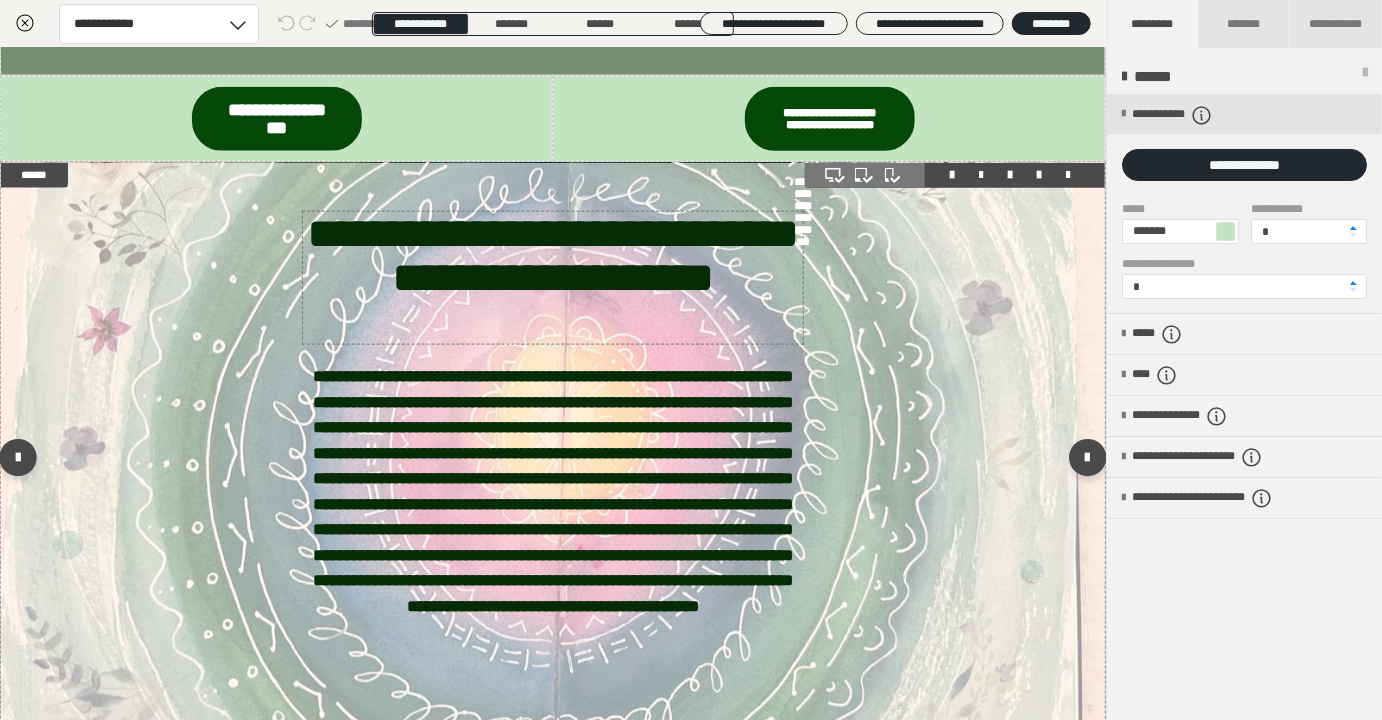 scroll, scrollTop: 810, scrollLeft: 0, axis: vertical 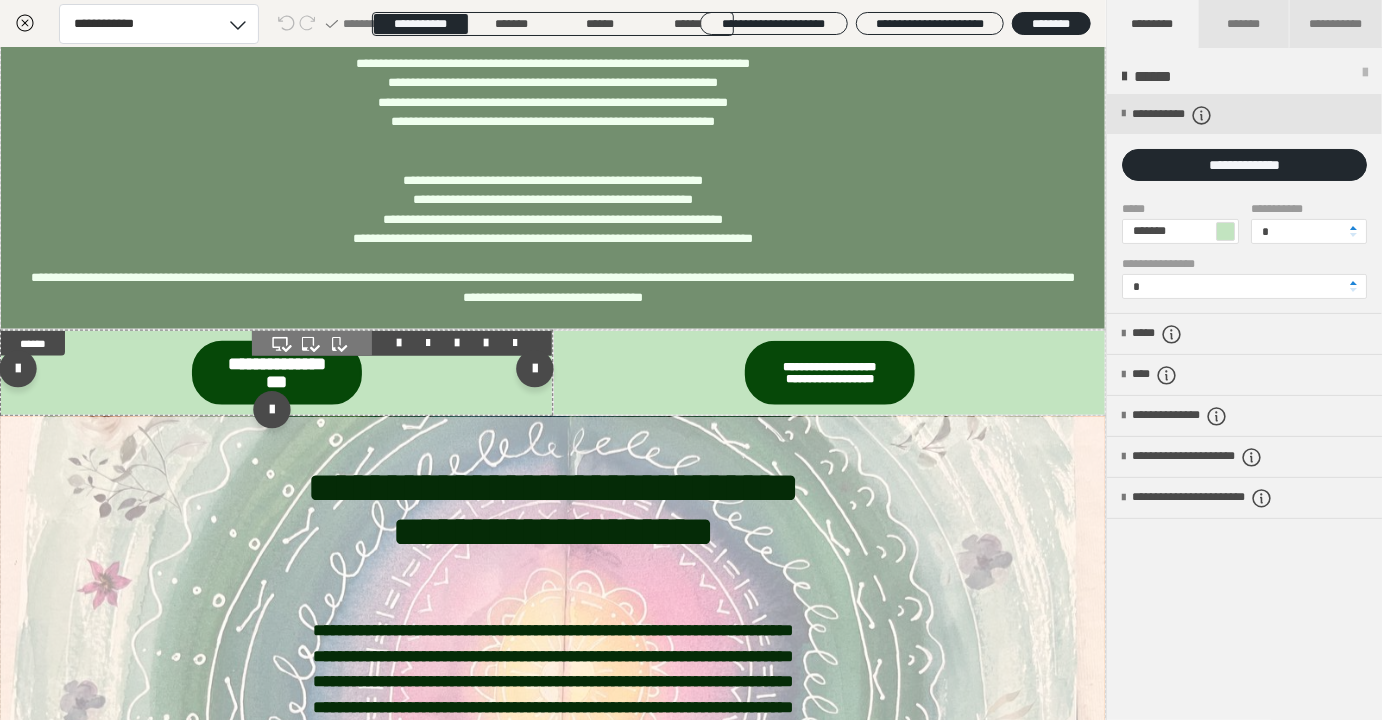 click at bounding box center [276, 373] 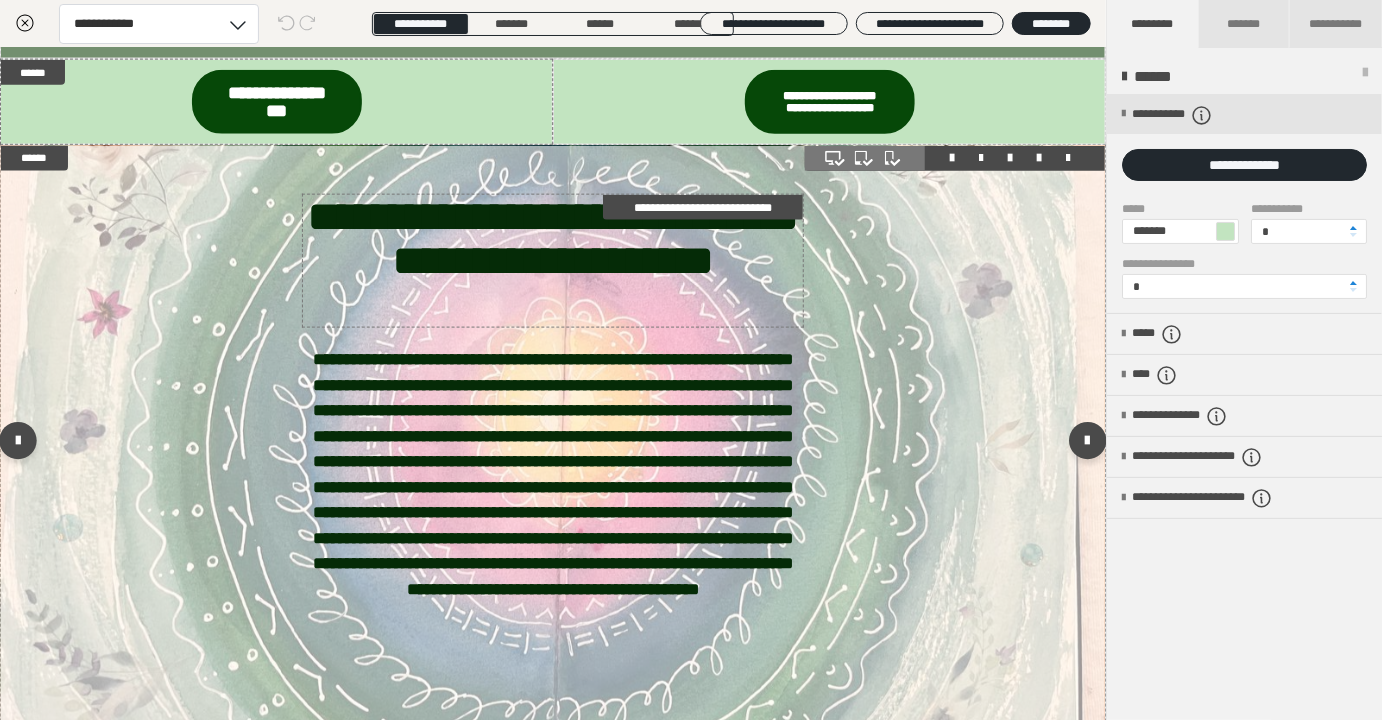 scroll, scrollTop: 1093, scrollLeft: 0, axis: vertical 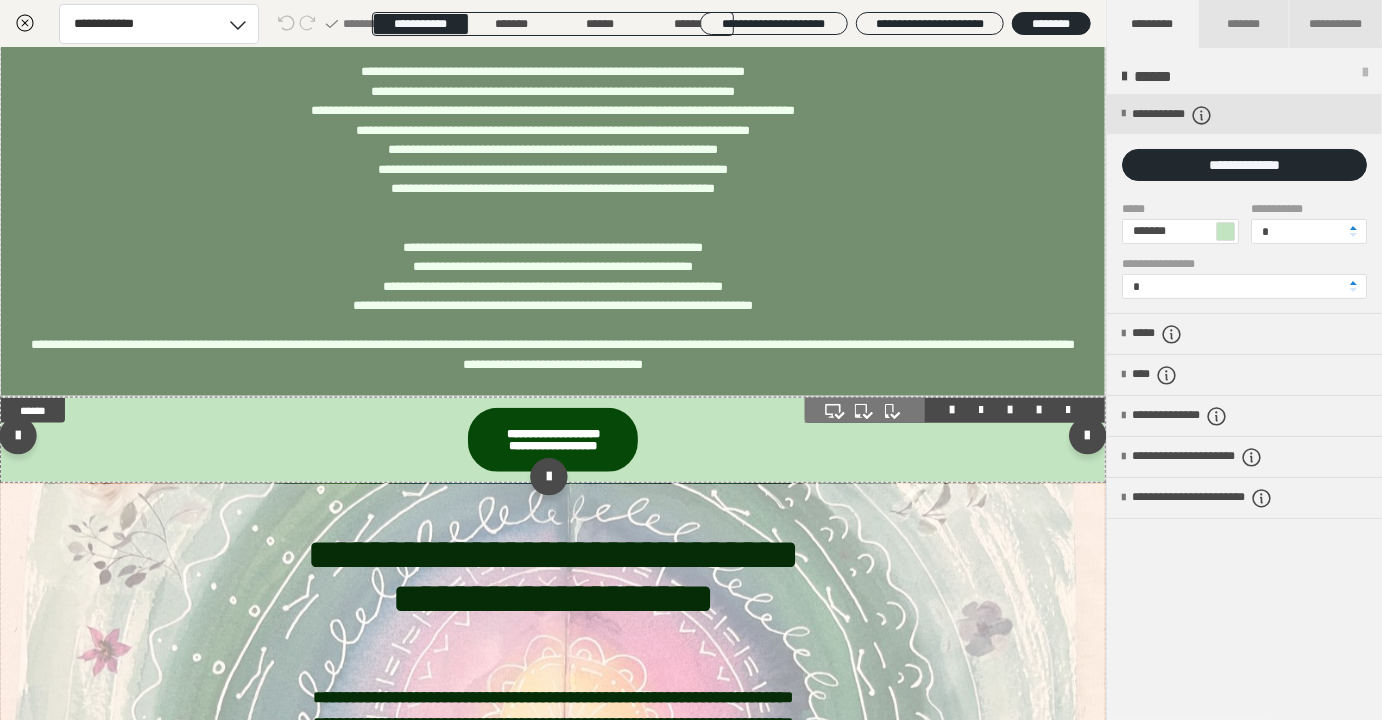 click at bounding box center [553, 440] 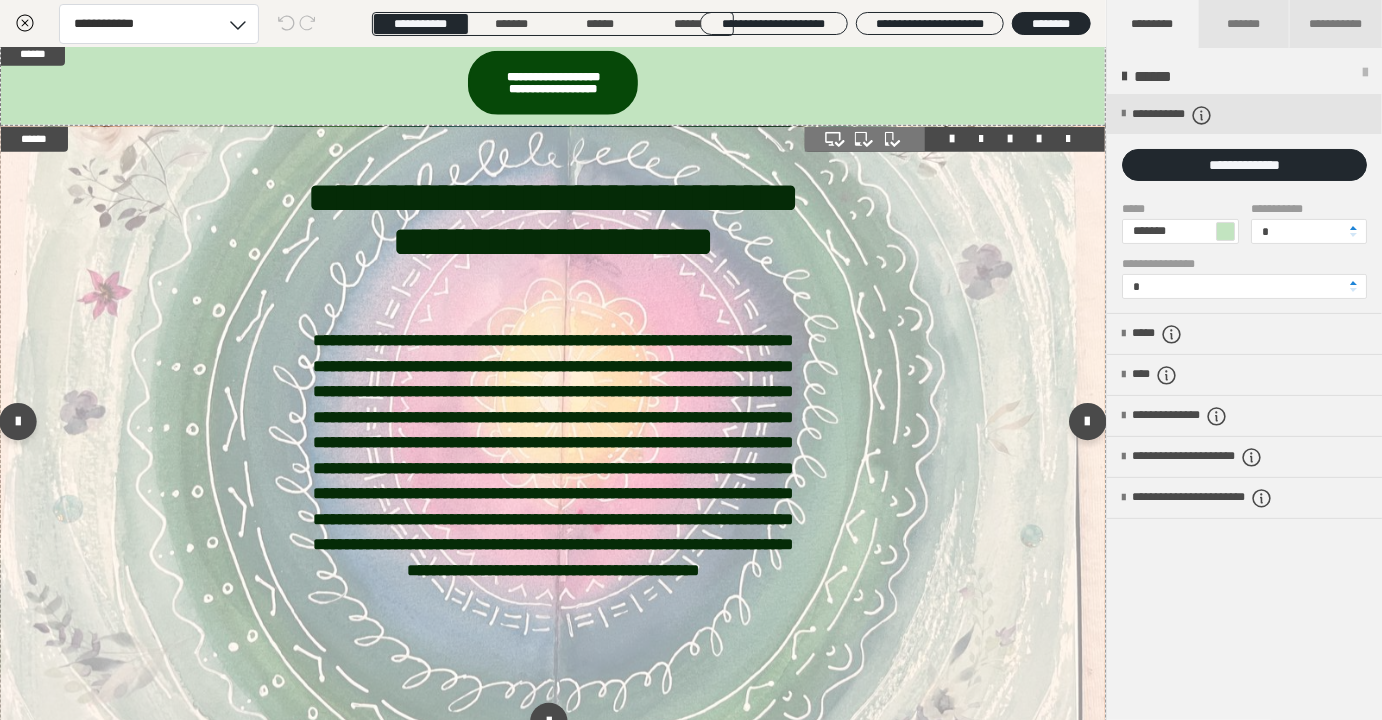 scroll, scrollTop: 1058, scrollLeft: 0, axis: vertical 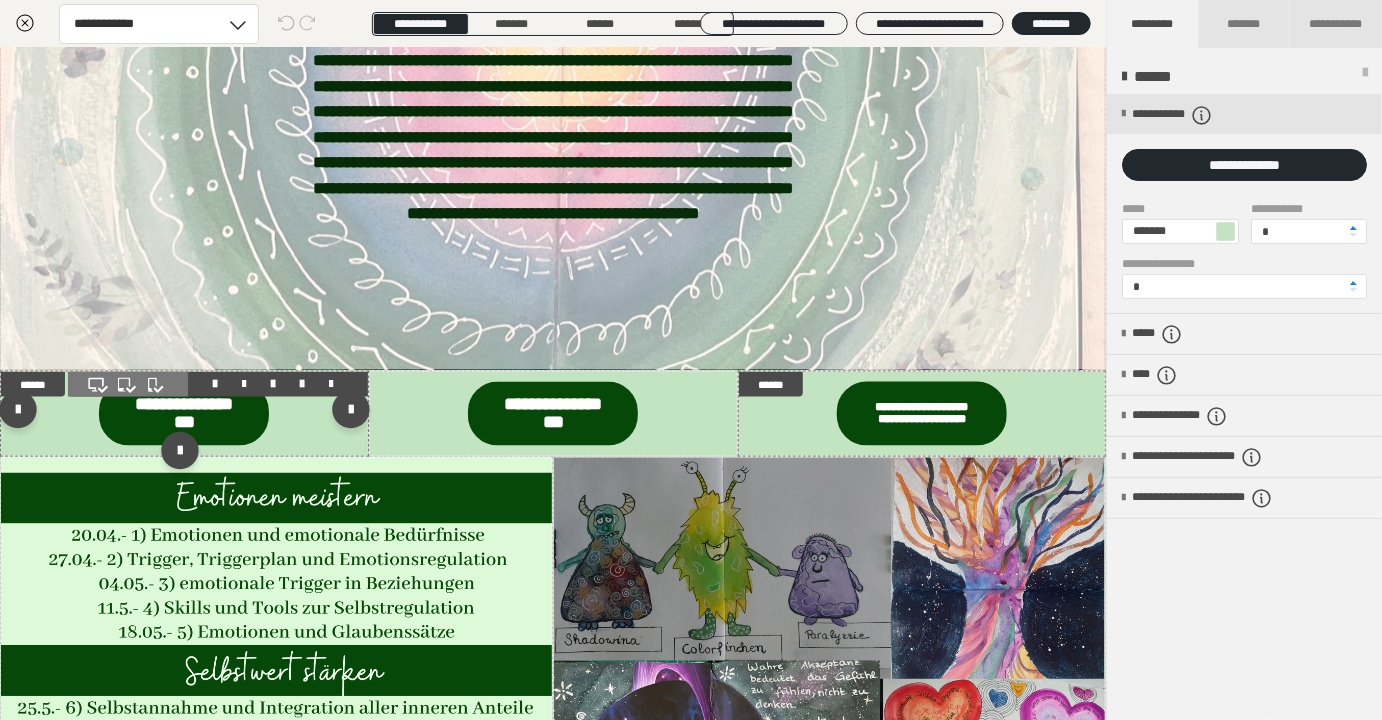 click at bounding box center [184, 414] 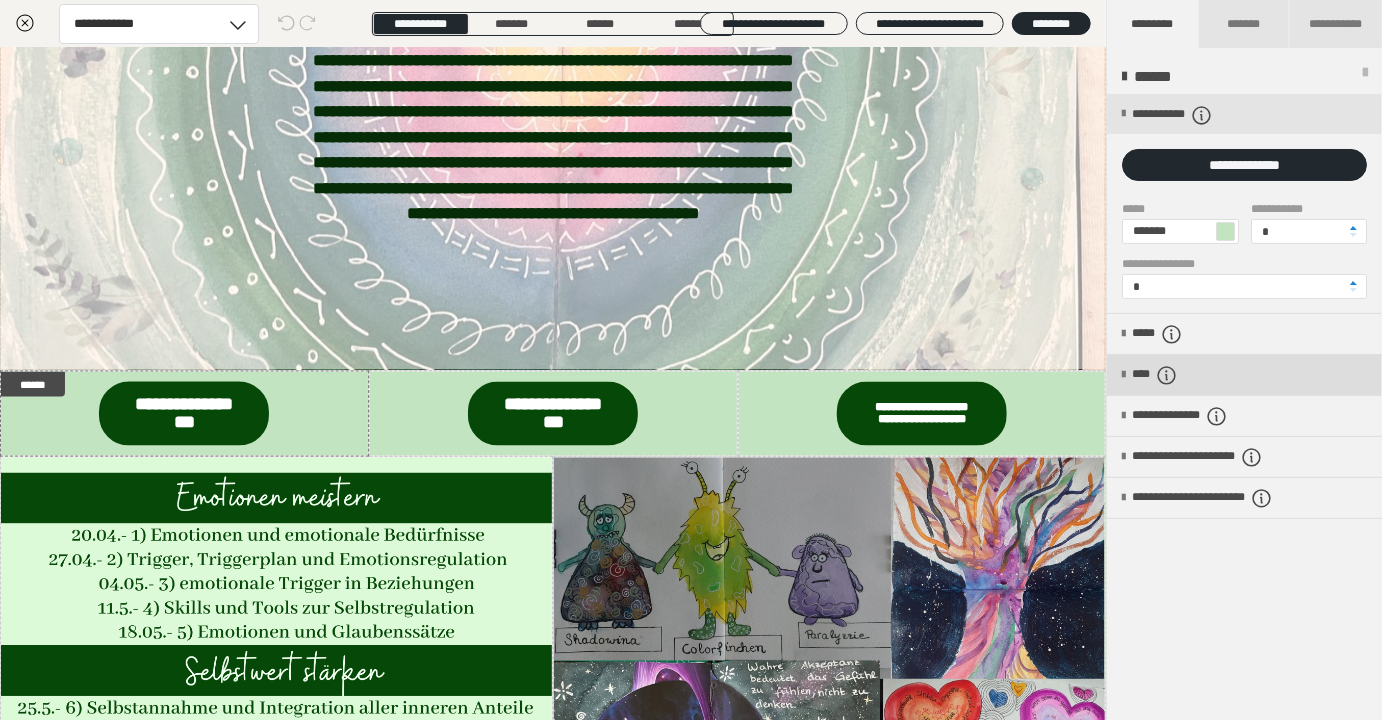 click on "****" at bounding box center (1164, 375) 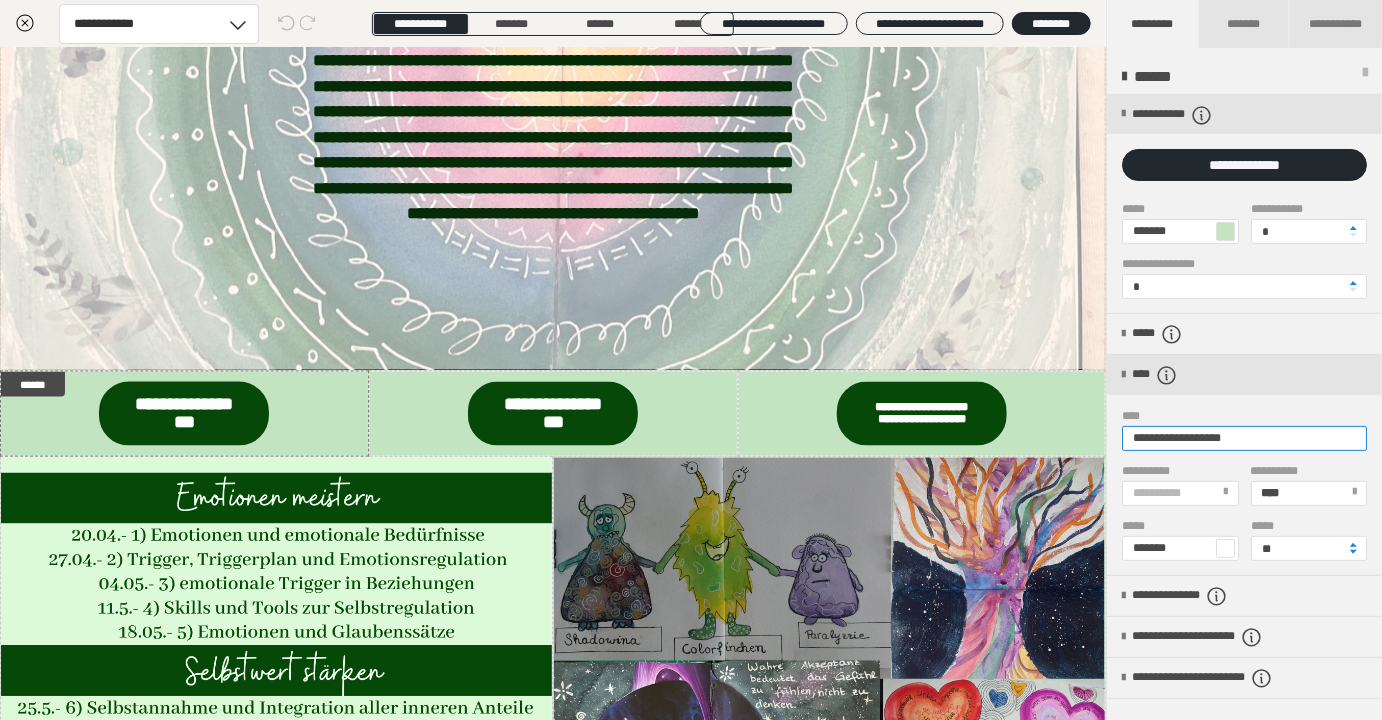 click on "**********" at bounding box center [1244, 438] 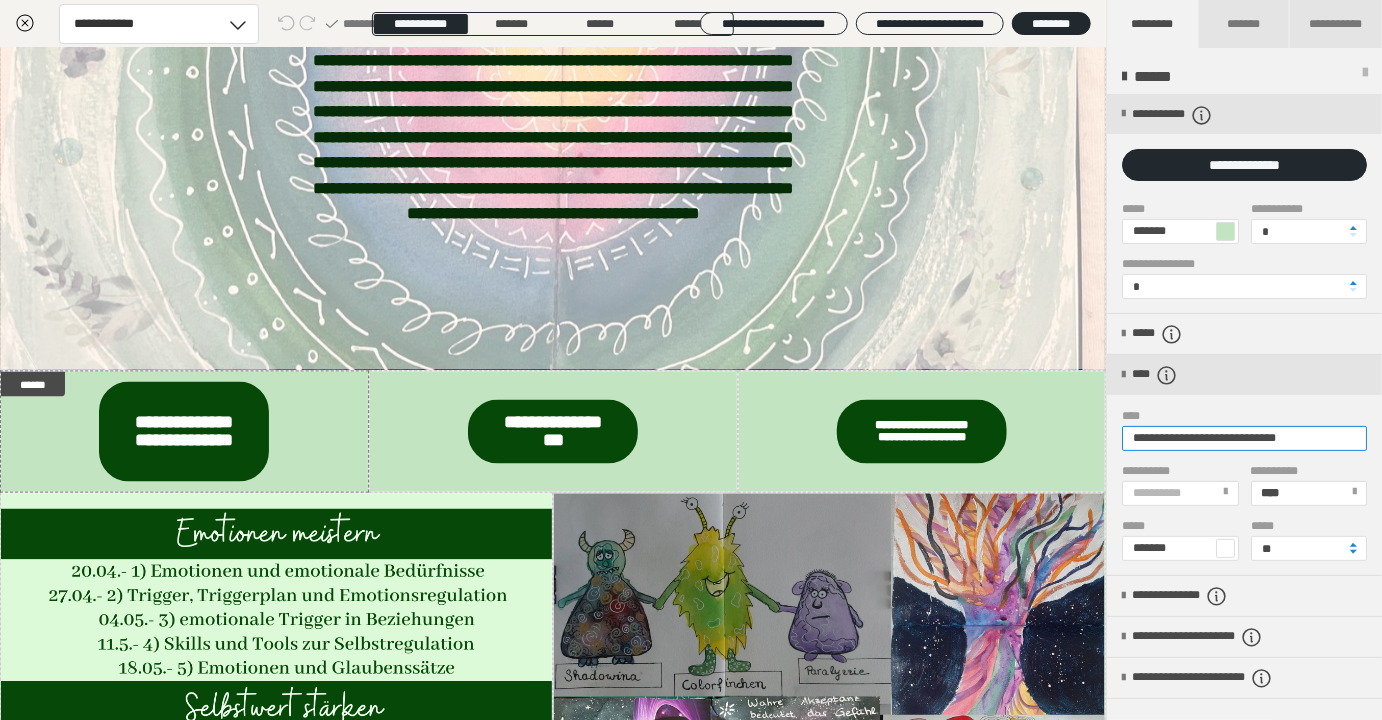 click on "**********" at bounding box center [1244, 438] 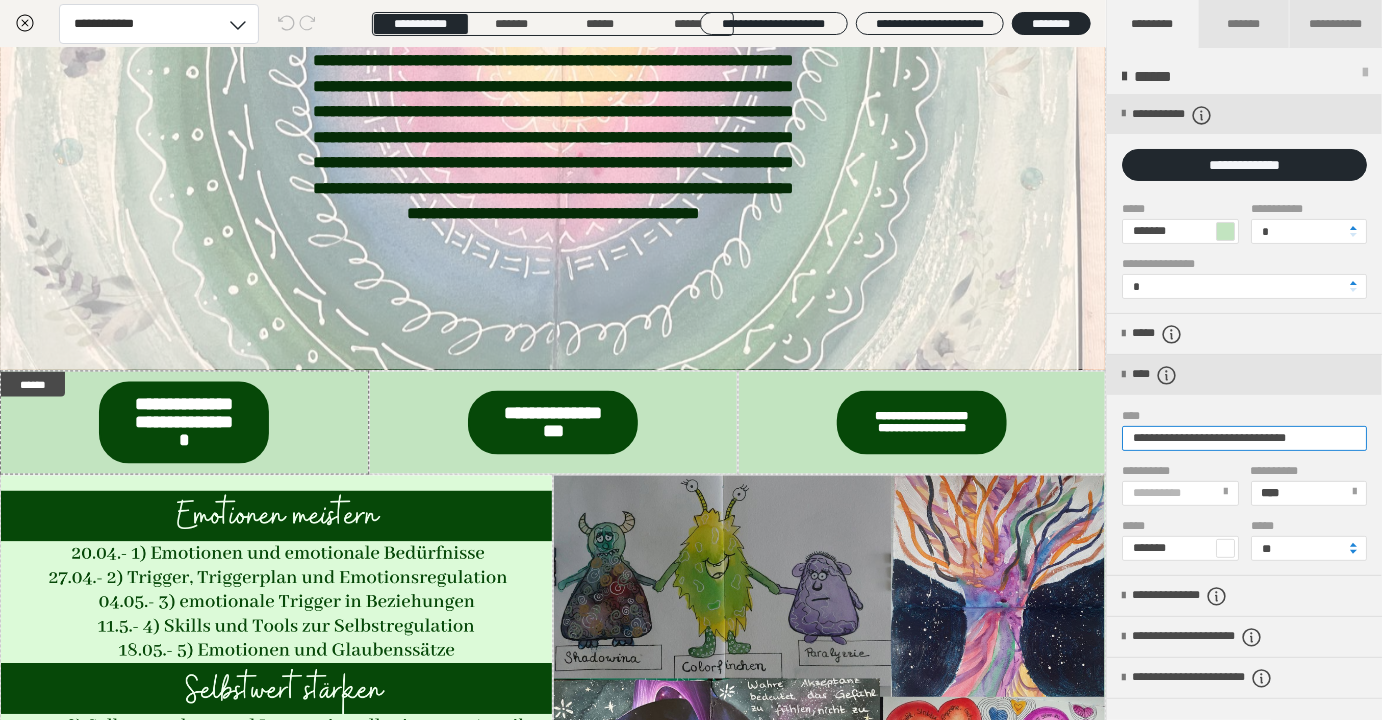 drag, startPoint x: 1191, startPoint y: 437, endPoint x: 1029, endPoint y: 435, distance: 162.01234 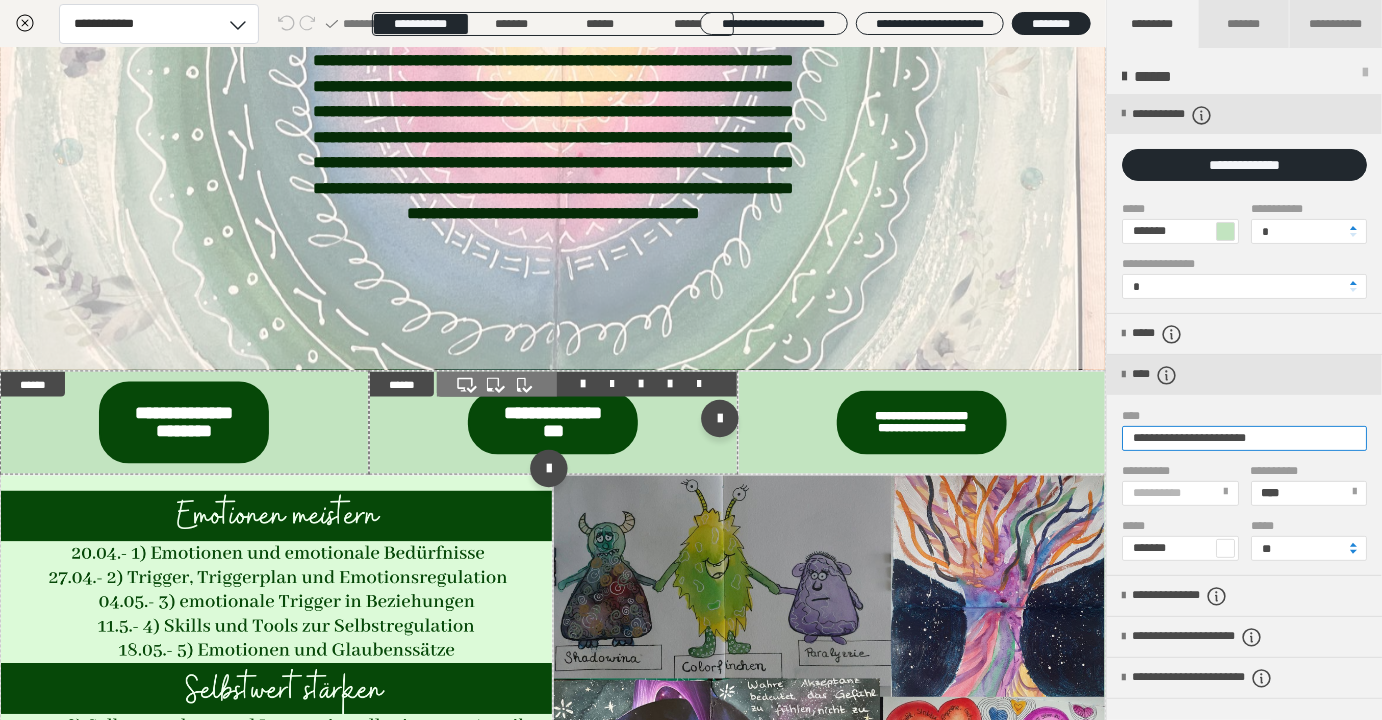 type on "**********" 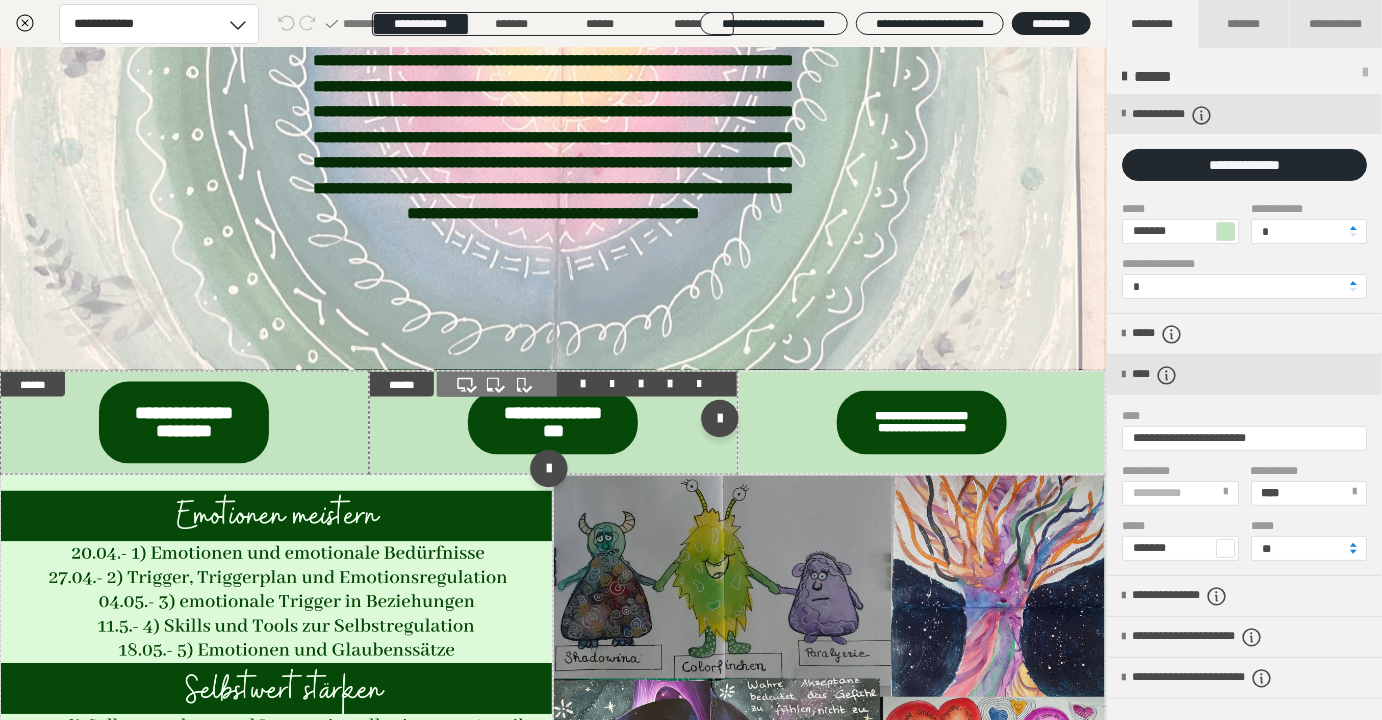 click at bounding box center (553, 423) 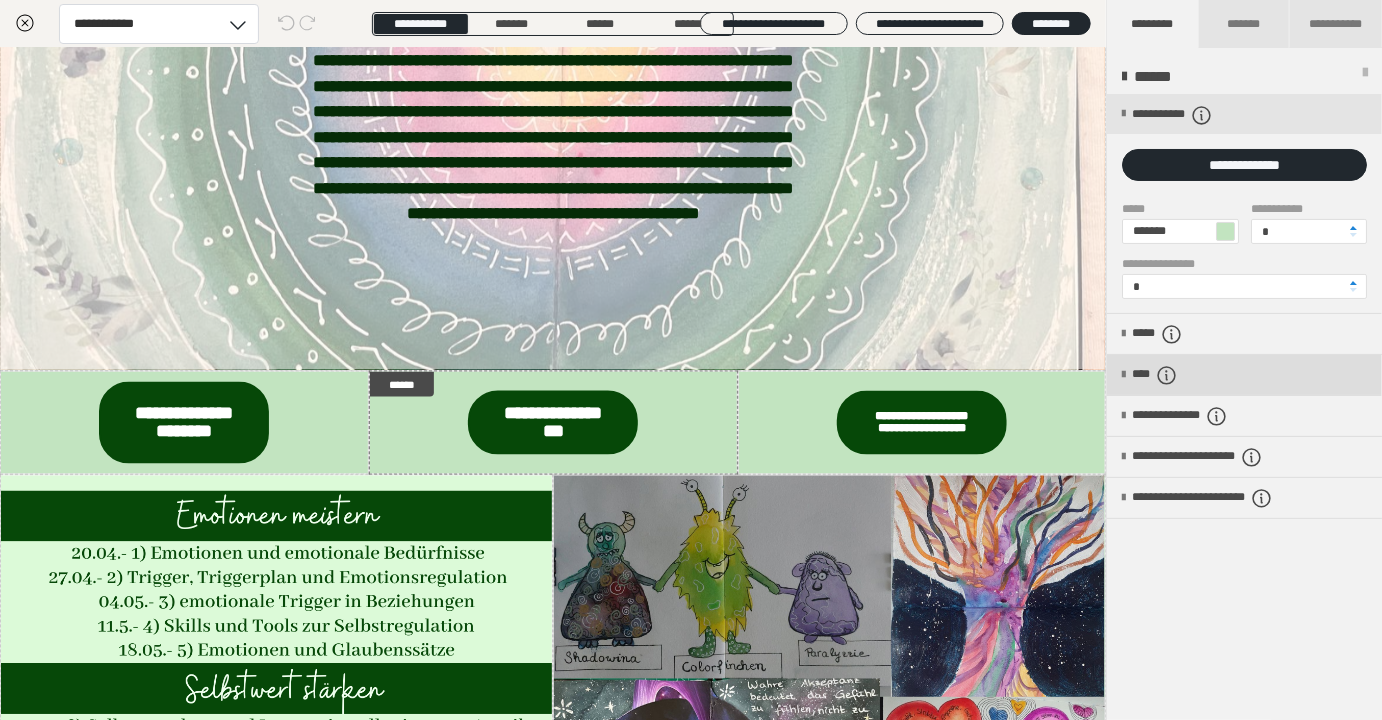 click on "****" at bounding box center [1244, 375] 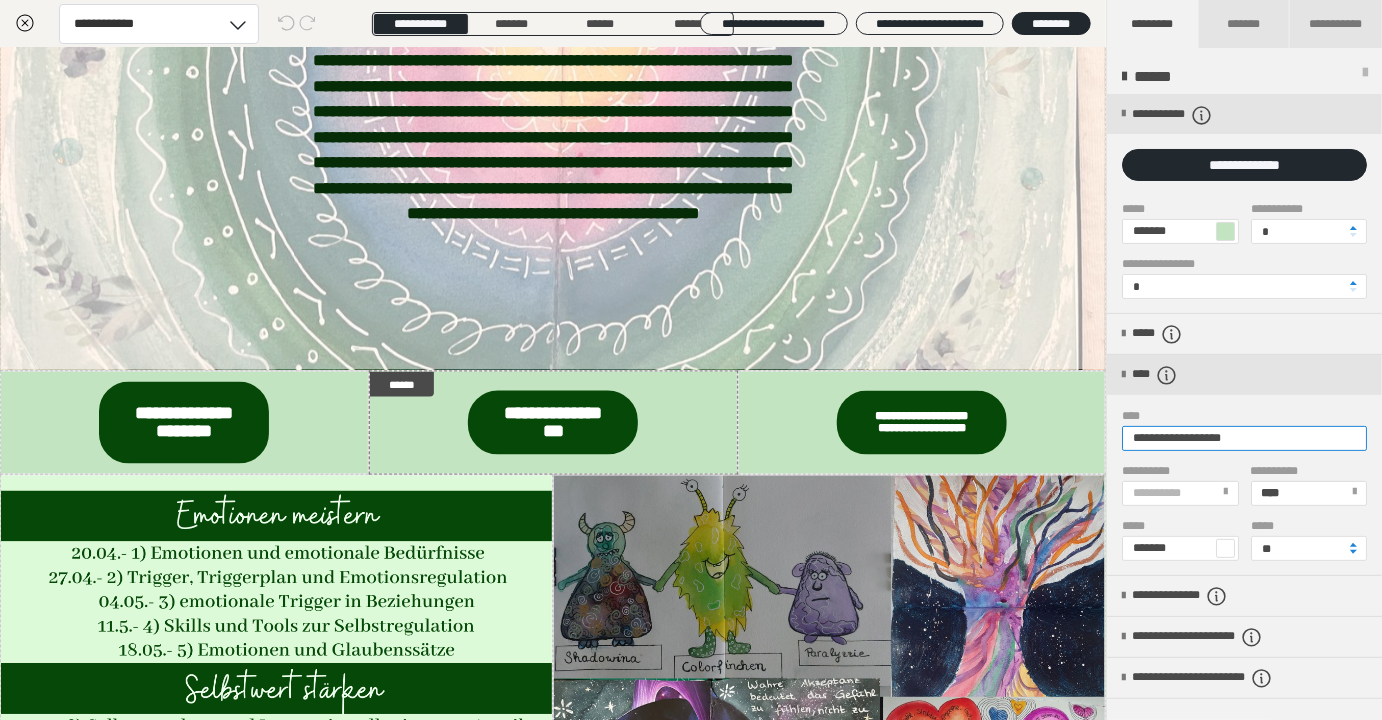 click on "**********" at bounding box center (1244, 438) 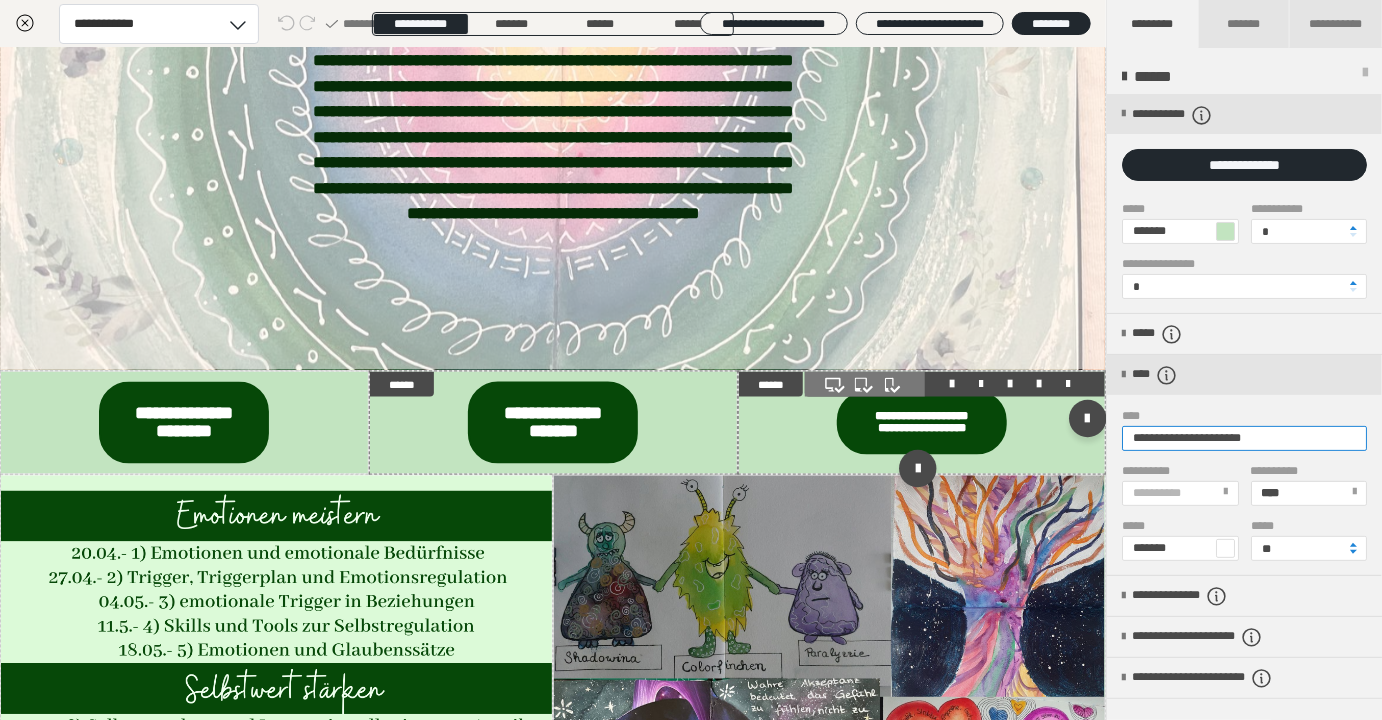type on "**********" 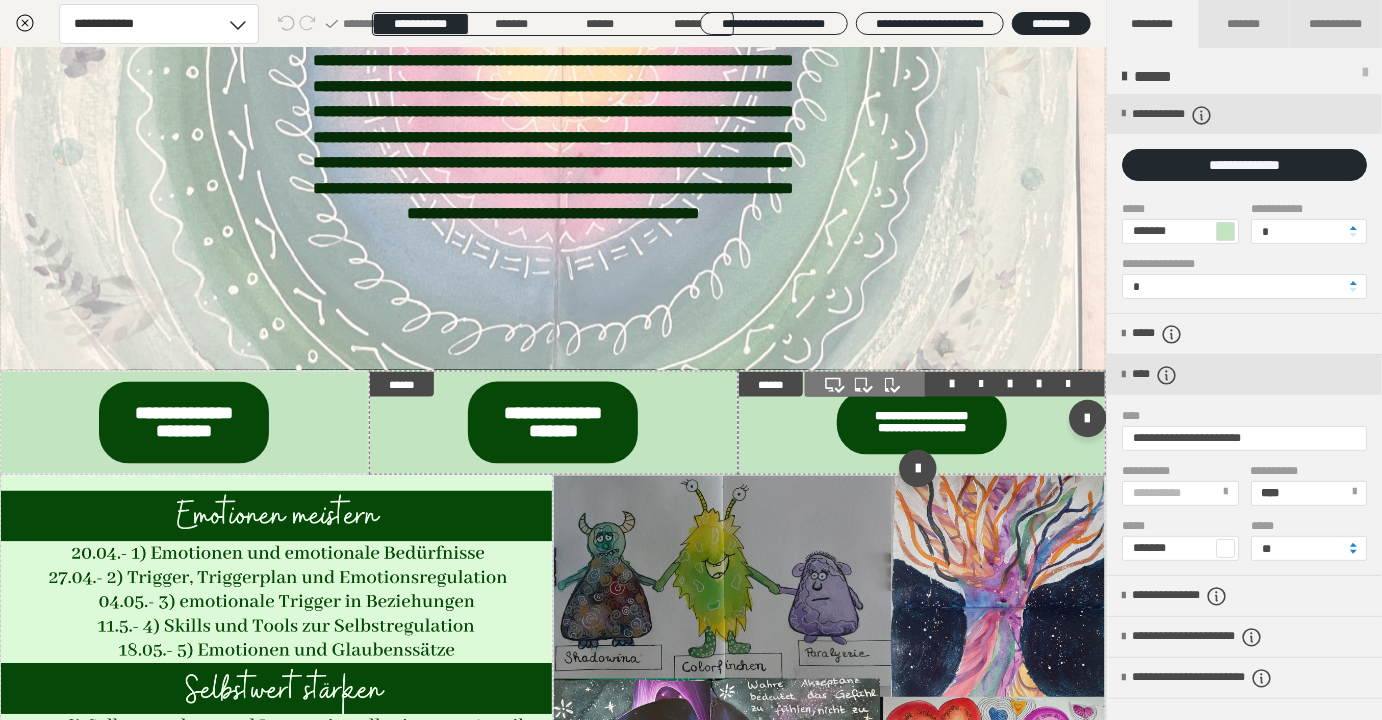 click at bounding box center [922, 423] 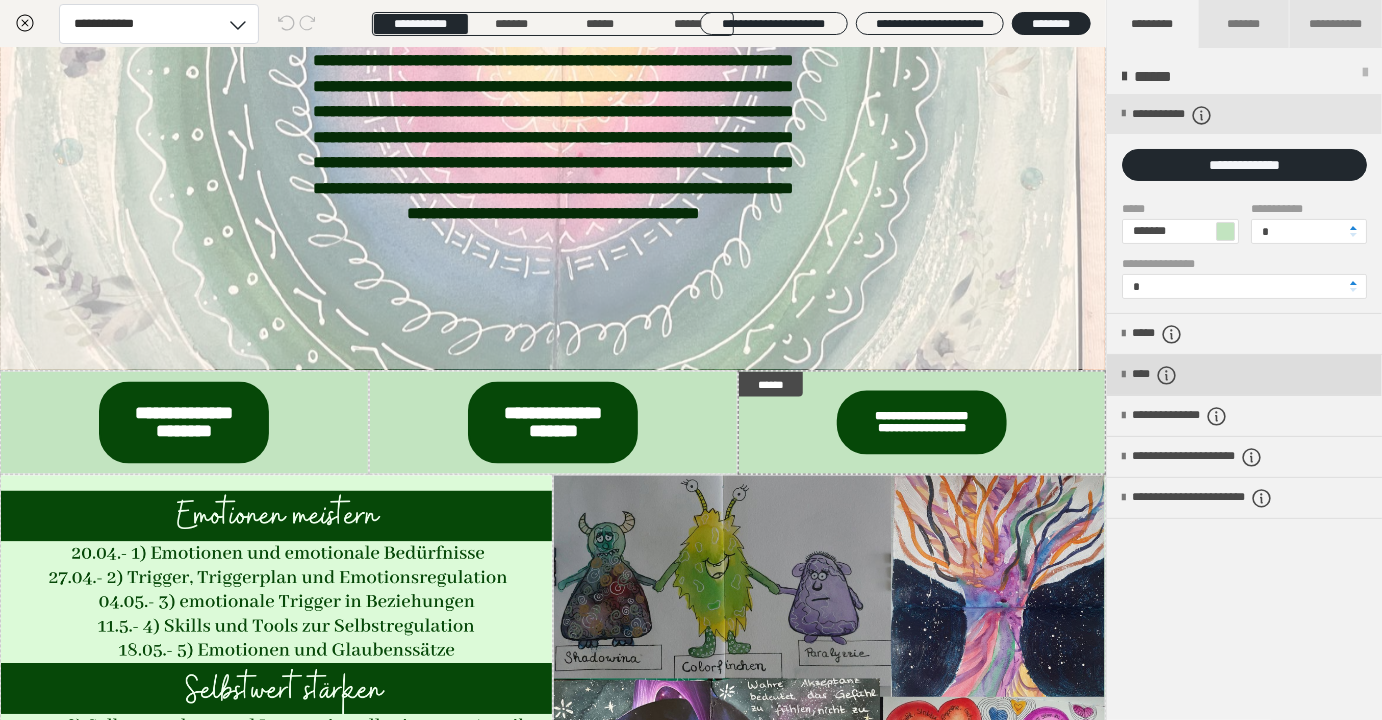 click on "****" at bounding box center (1244, 375) 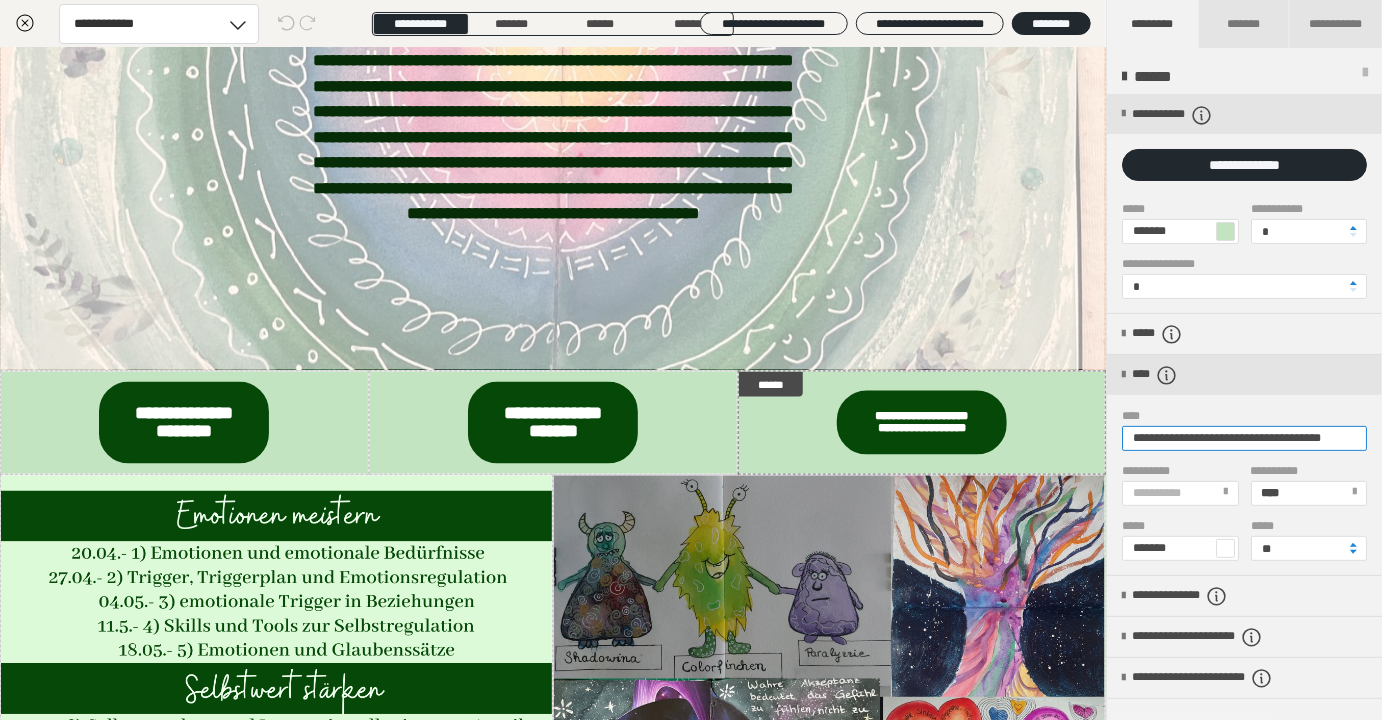 click on "**********" at bounding box center [1244, 438] 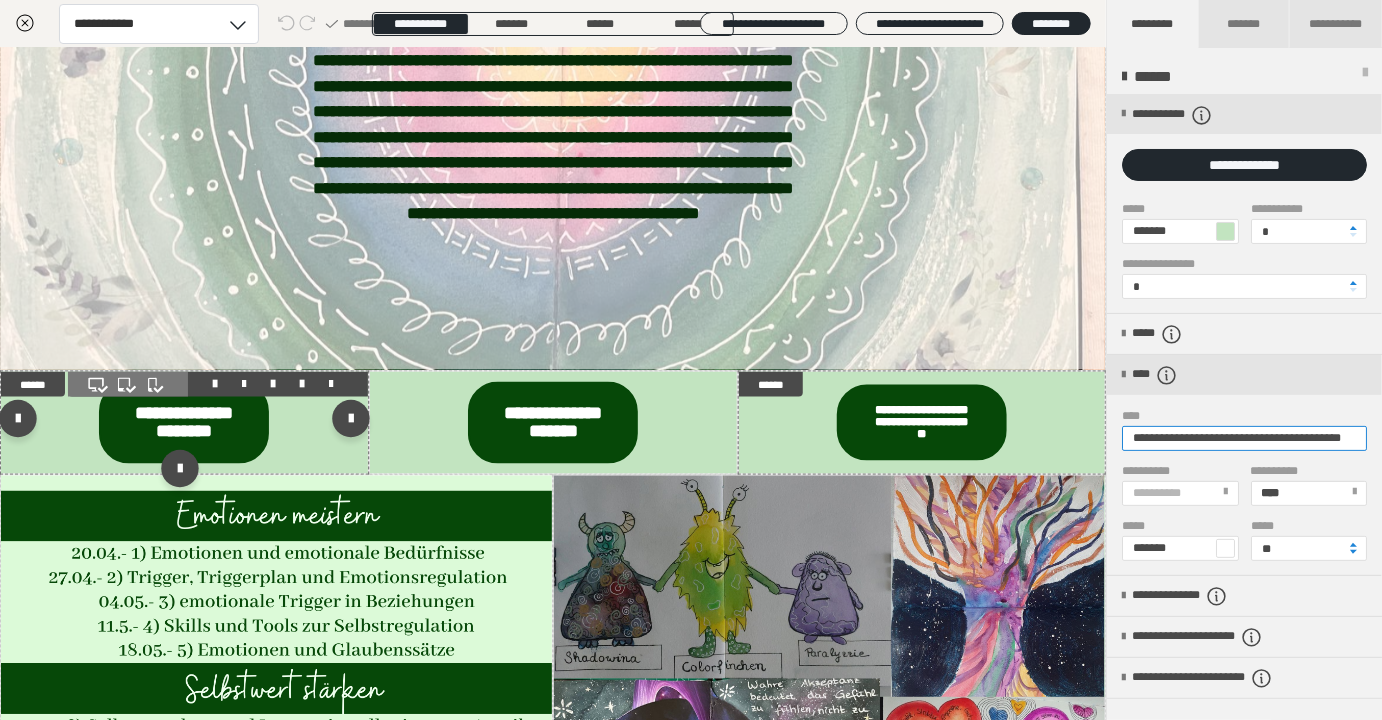 type on "**********" 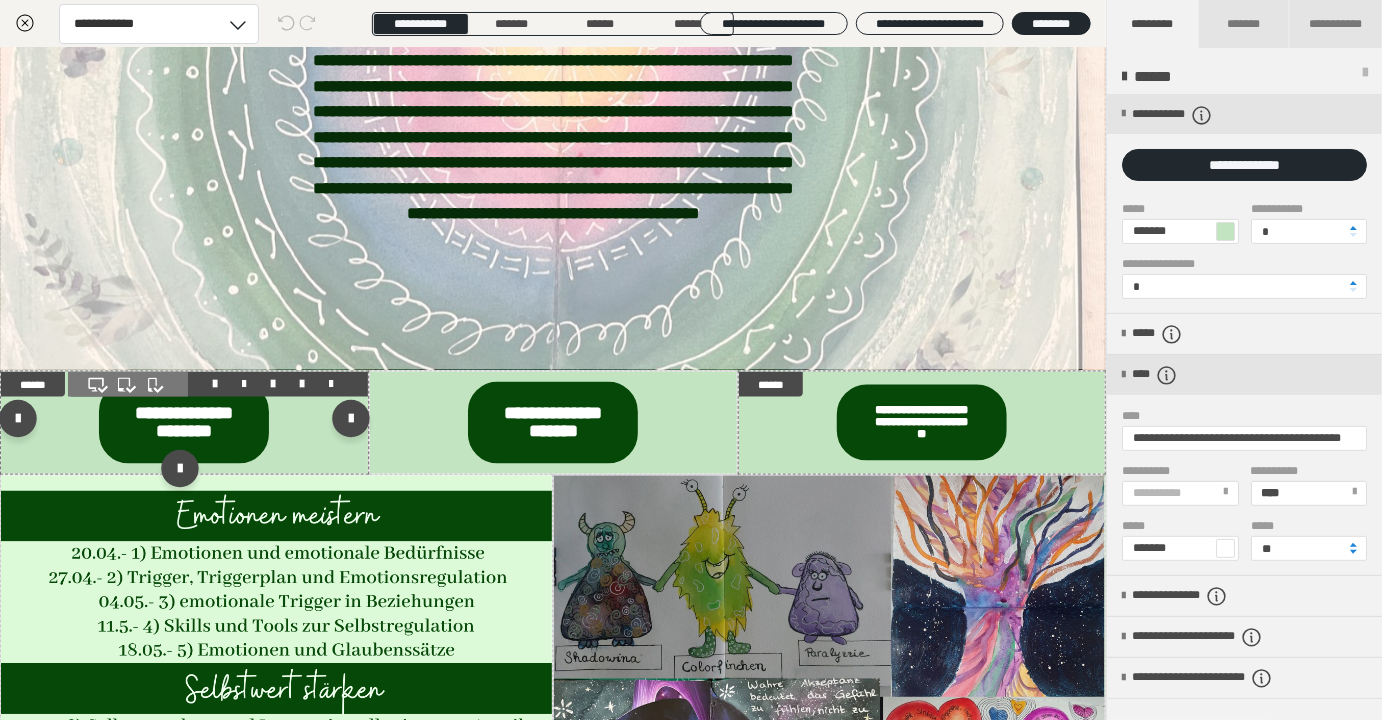 click at bounding box center [184, 423] 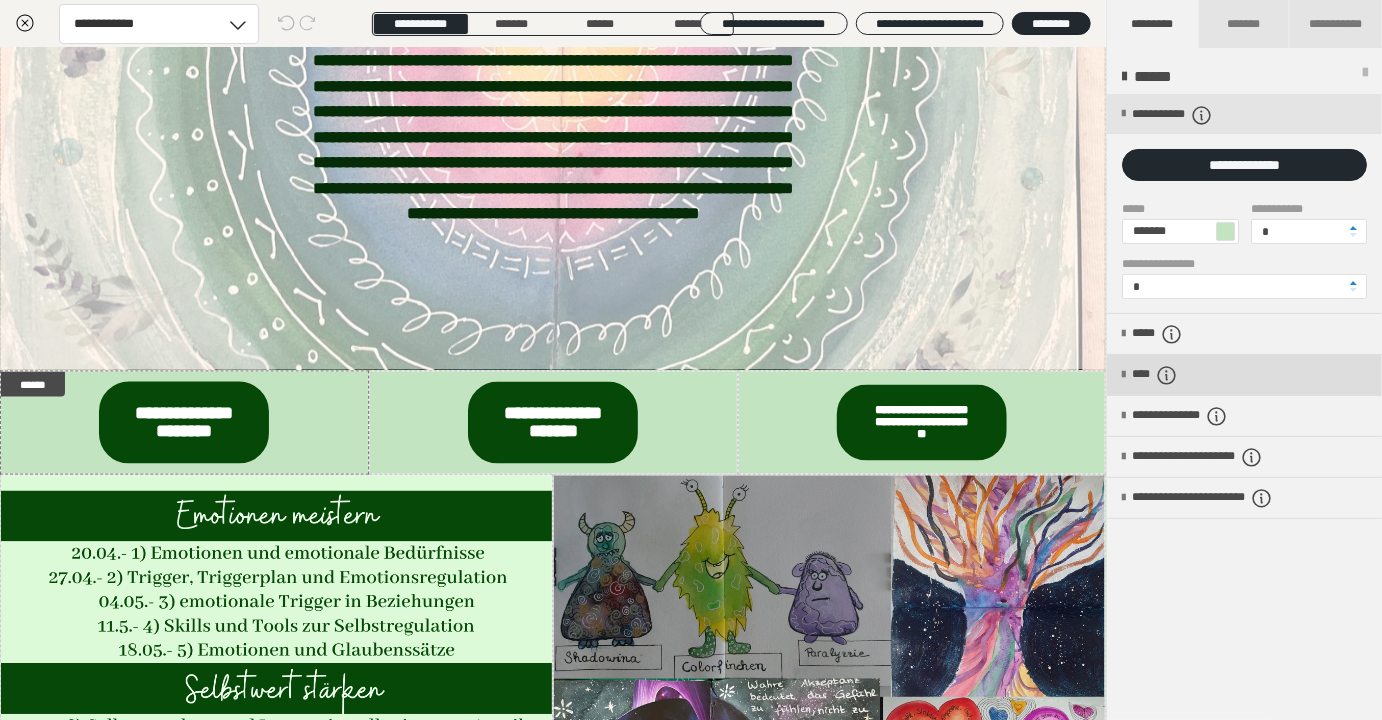 click on "****" at bounding box center (1164, 375) 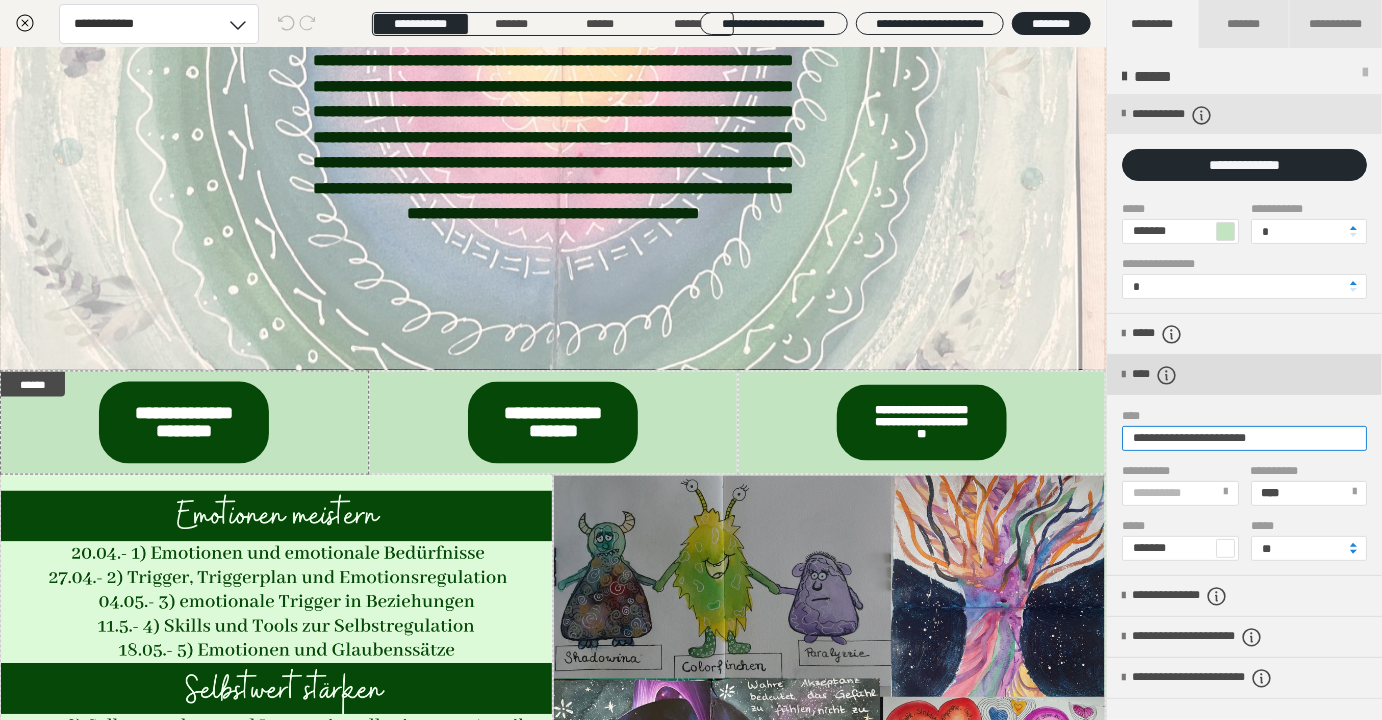 drag, startPoint x: 1145, startPoint y: 438, endPoint x: 1256, endPoint y: 375, distance: 127.632286 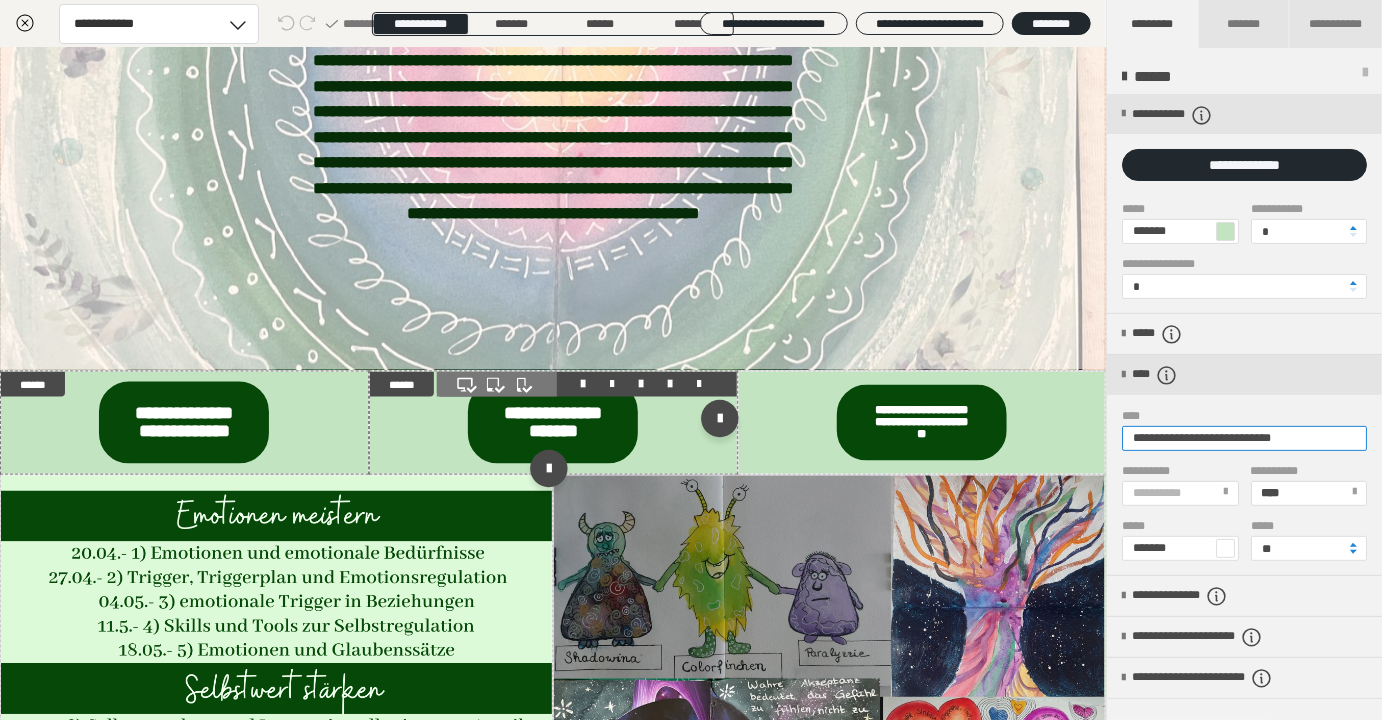 type on "**********" 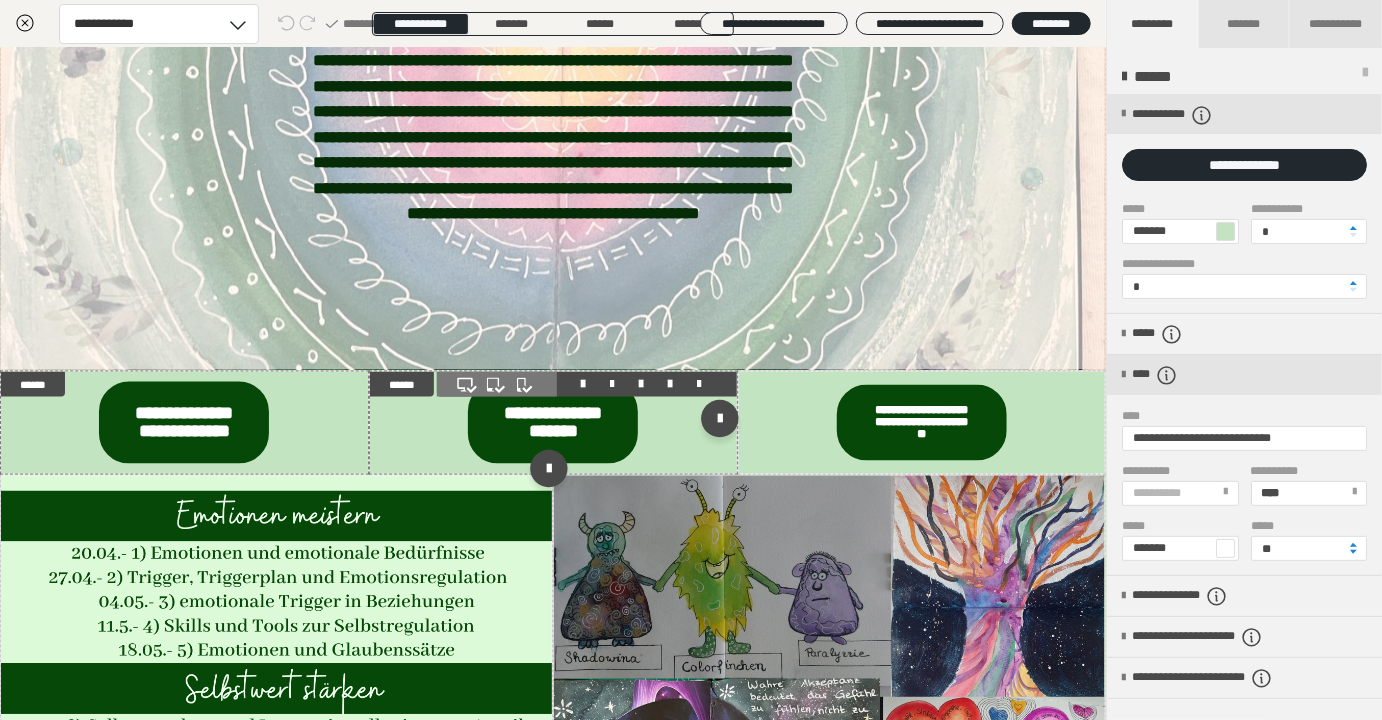 click at bounding box center [553, 423] 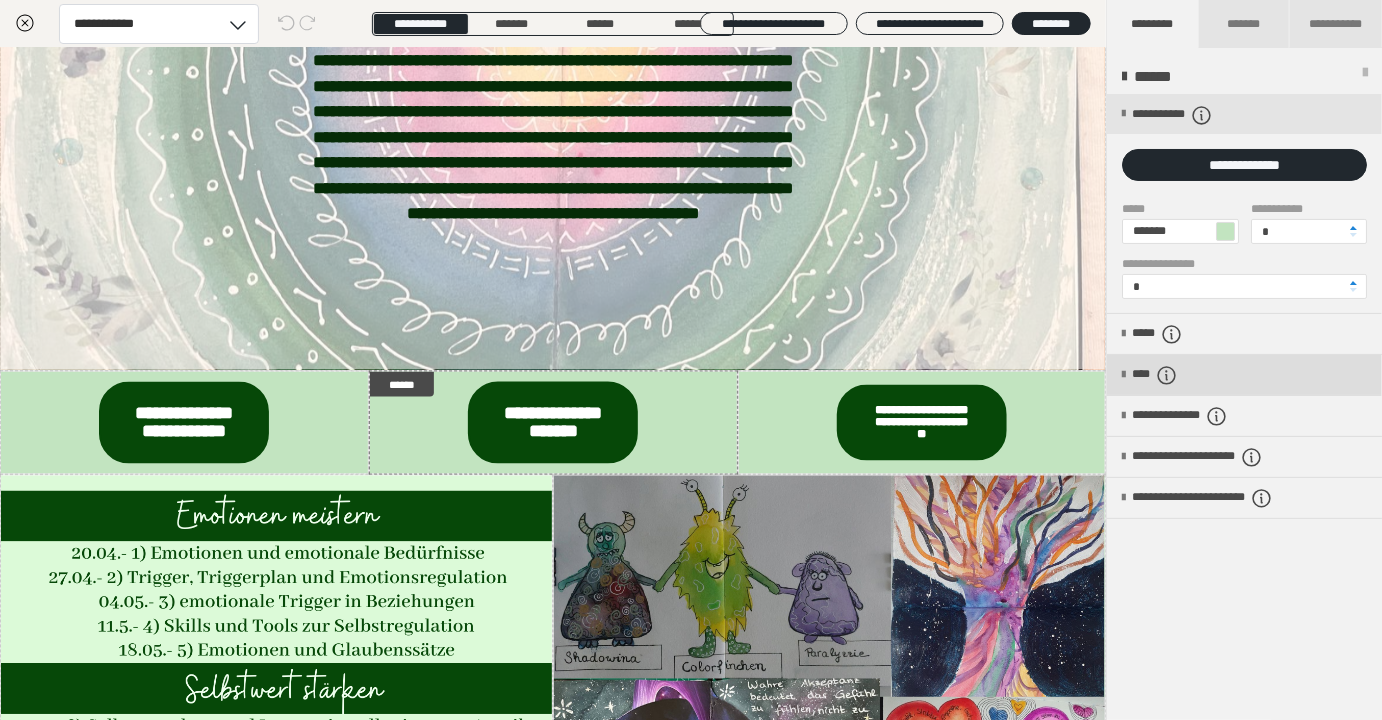 drag, startPoint x: 1127, startPoint y: 372, endPoint x: 1139, endPoint y: 372, distance: 12 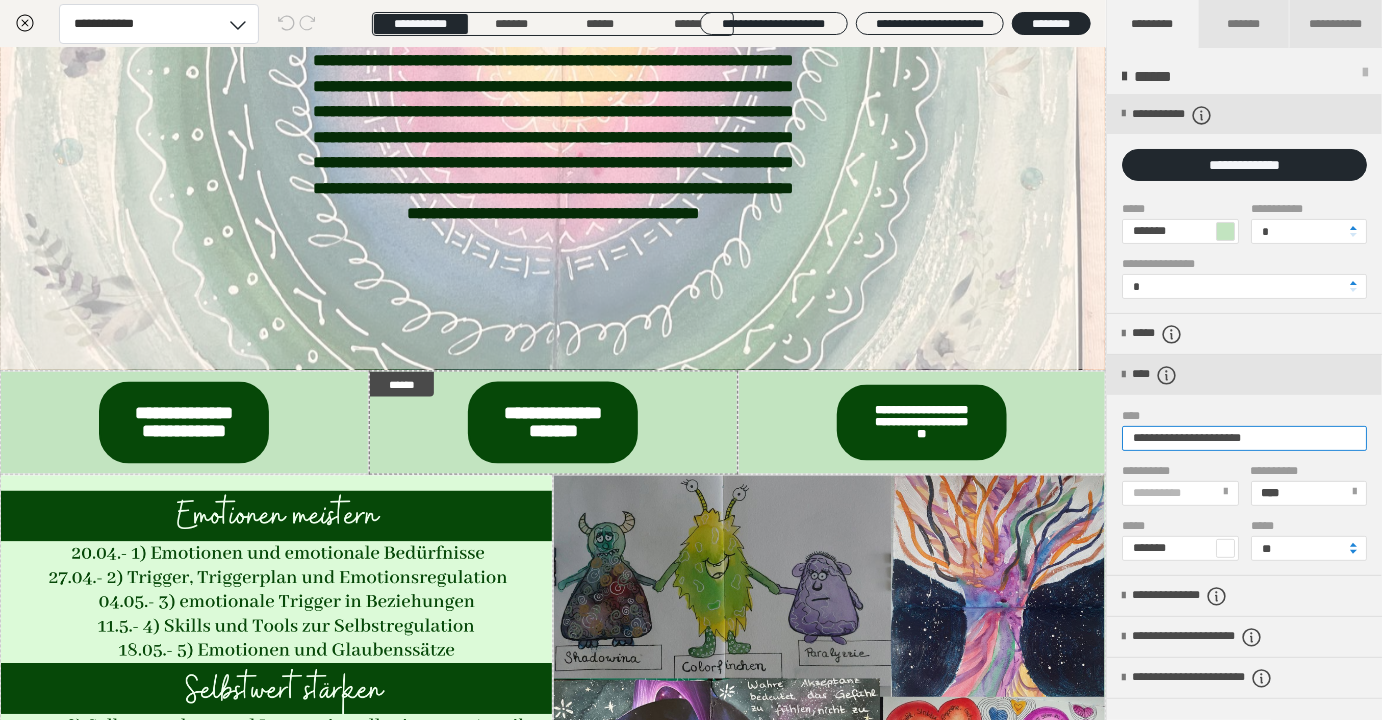 click on "**********" at bounding box center (1244, 438) 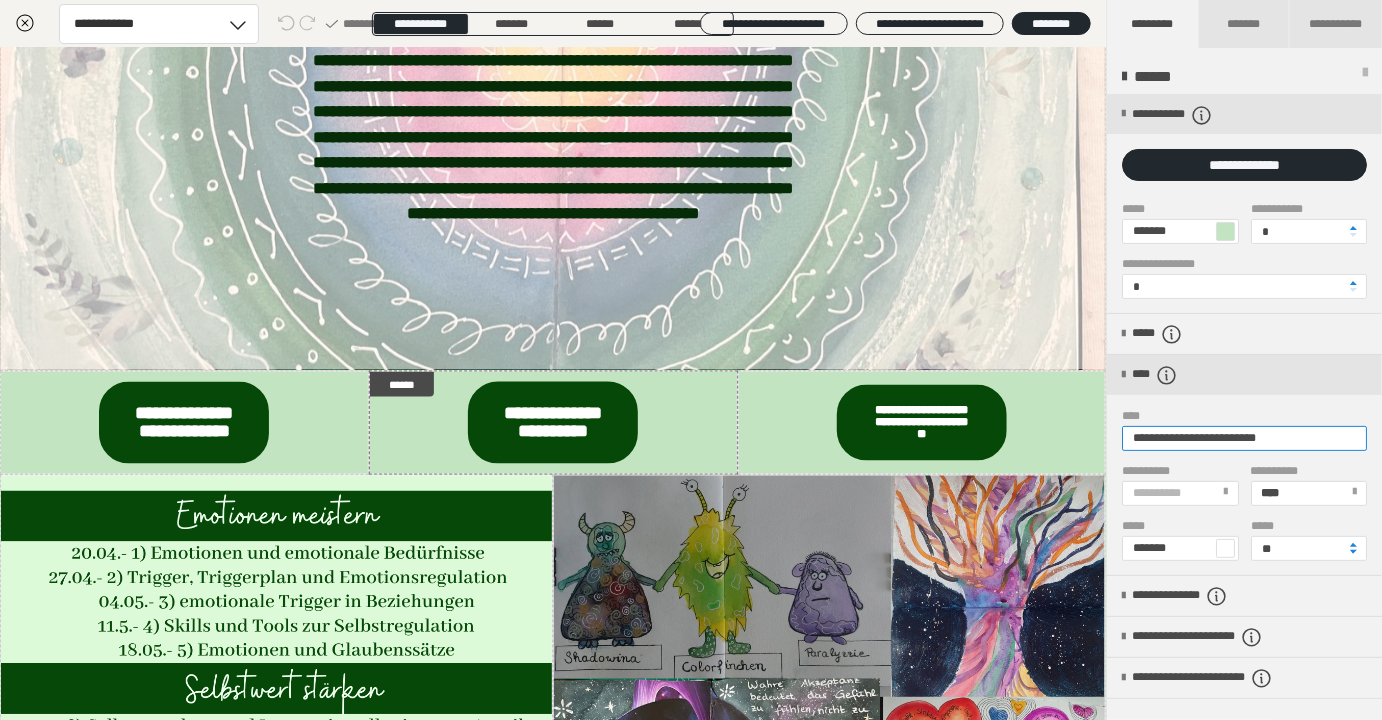 click on "**********" at bounding box center [1244, 438] 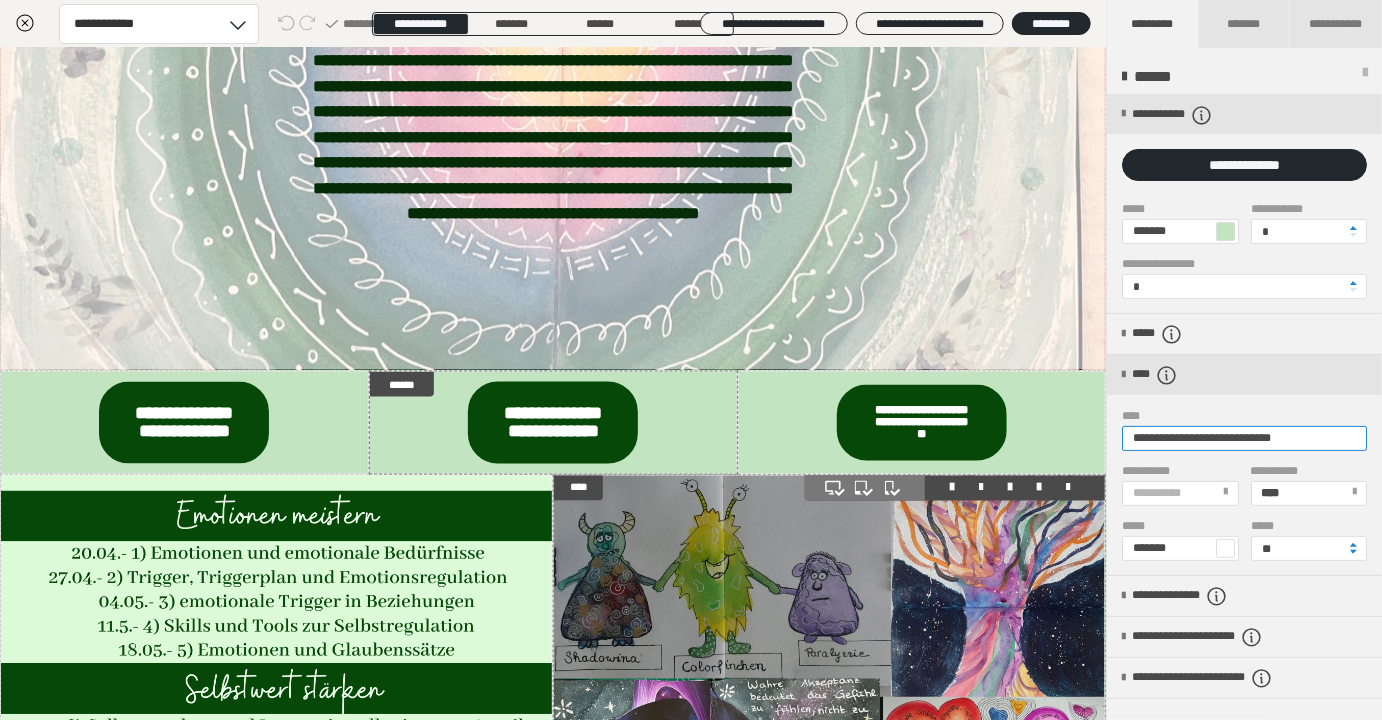 scroll, scrollTop: 1560, scrollLeft: 0, axis: vertical 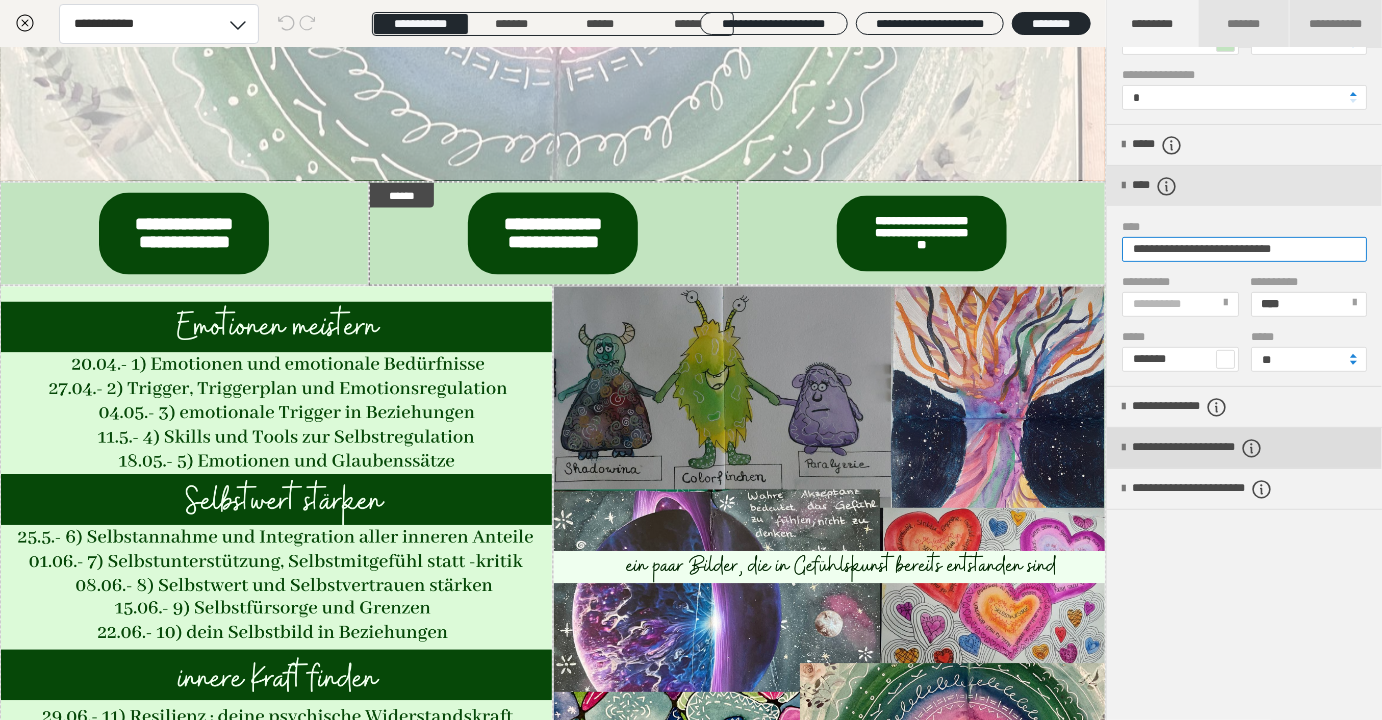 type on "**********" 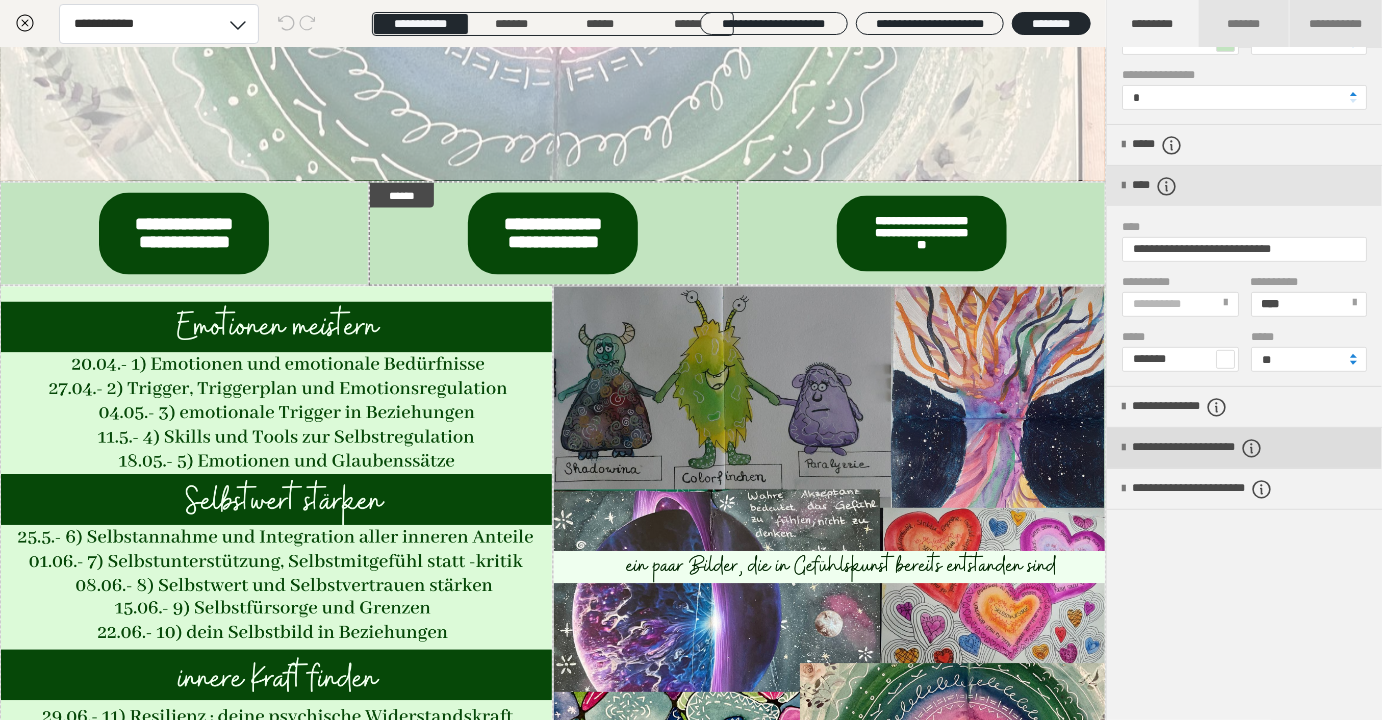 click on "**********" at bounding box center (1228, 448) 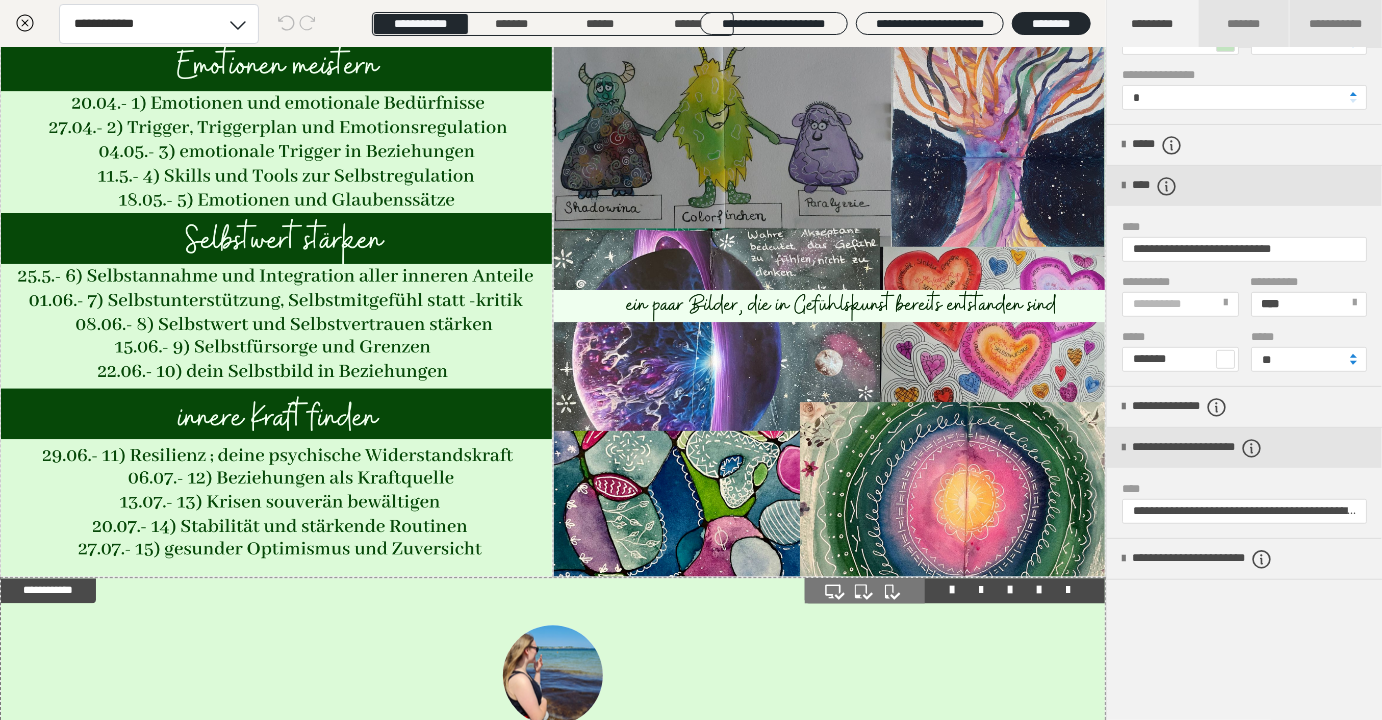 scroll, scrollTop: 1843, scrollLeft: 0, axis: vertical 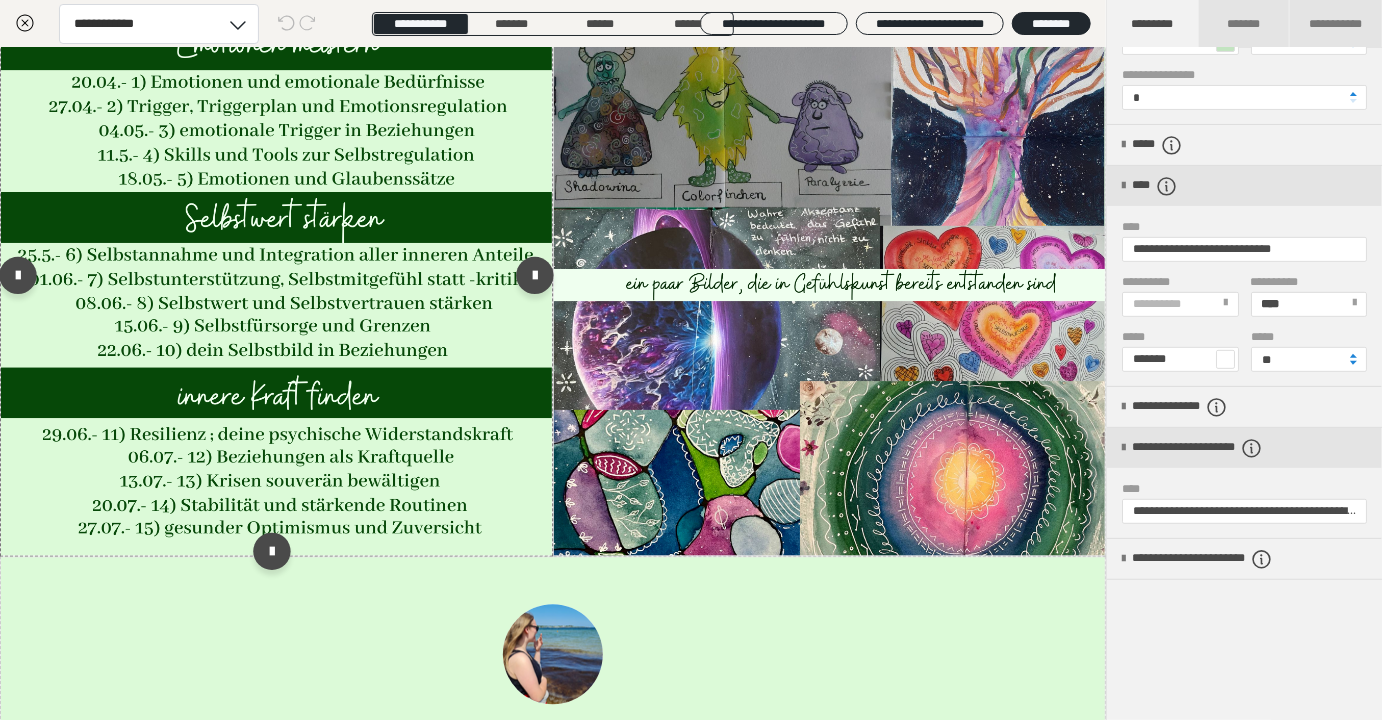 click at bounding box center (276, 279) 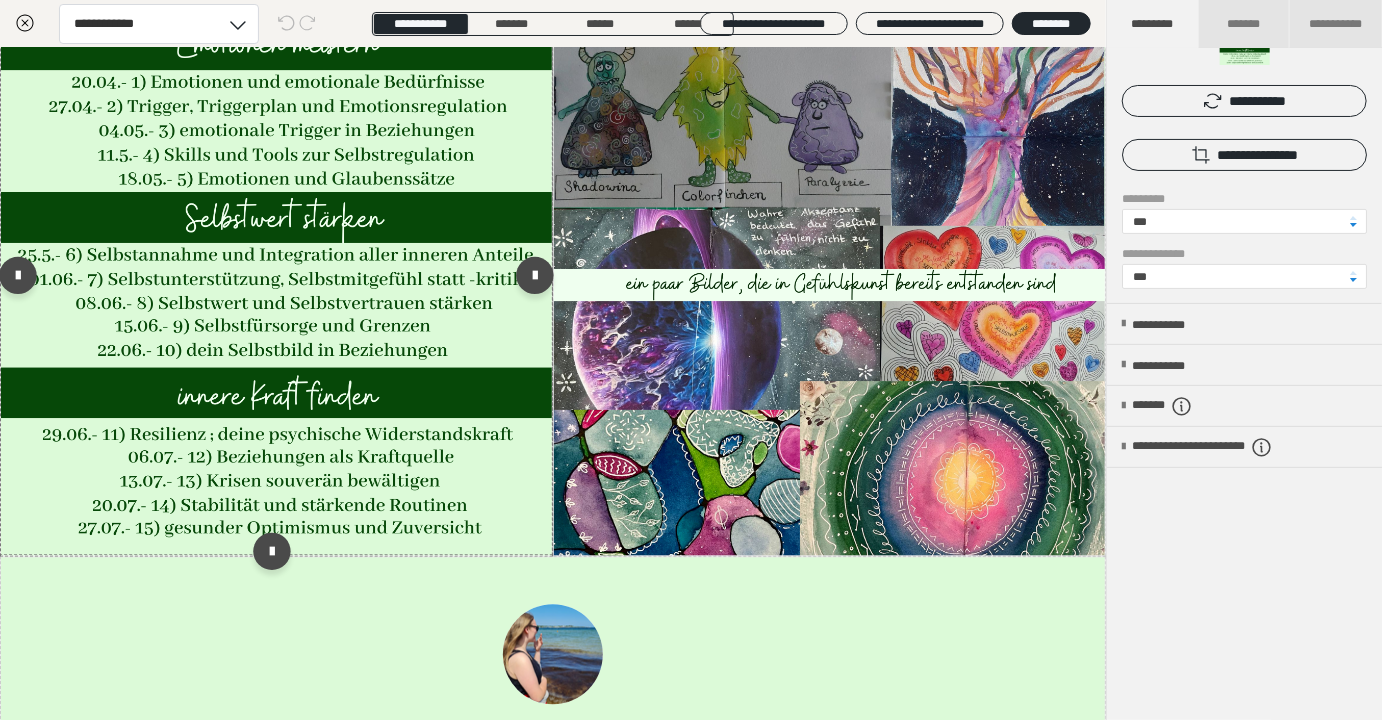scroll, scrollTop: 0, scrollLeft: 0, axis: both 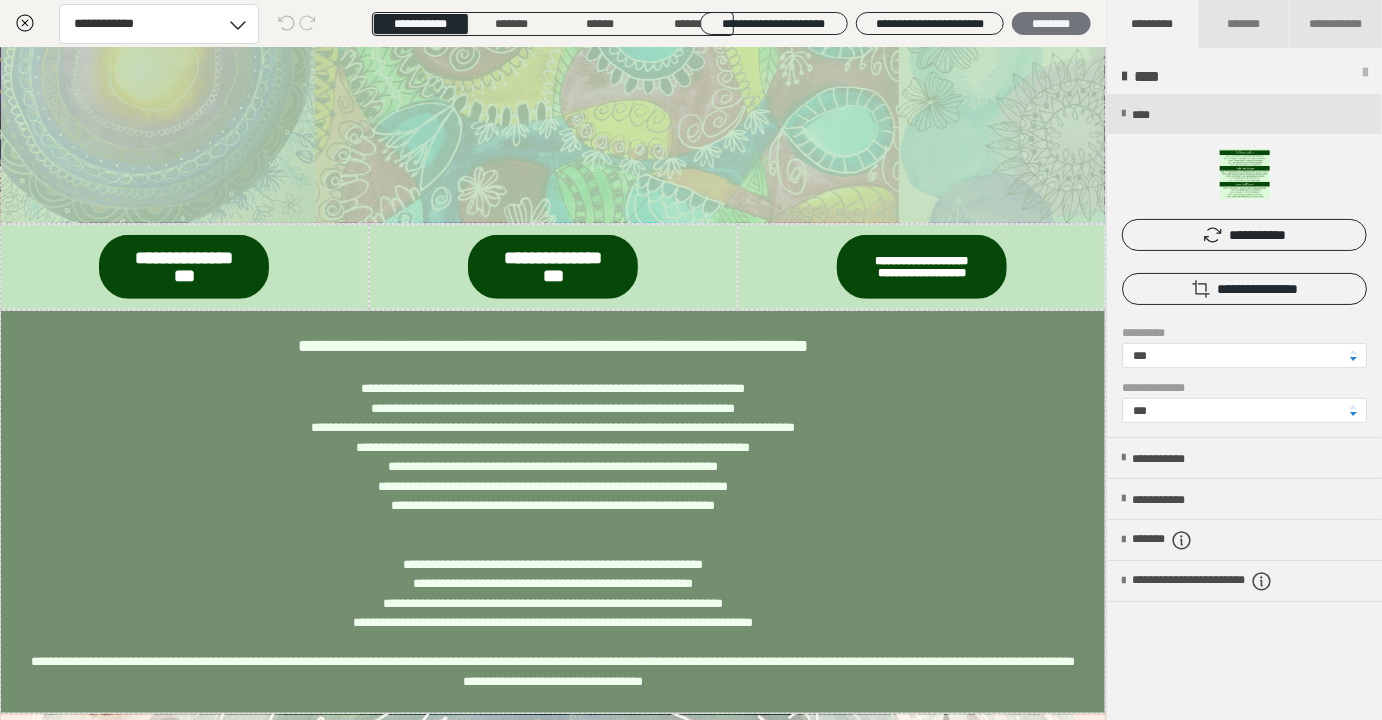 click on "********" at bounding box center [1051, 24] 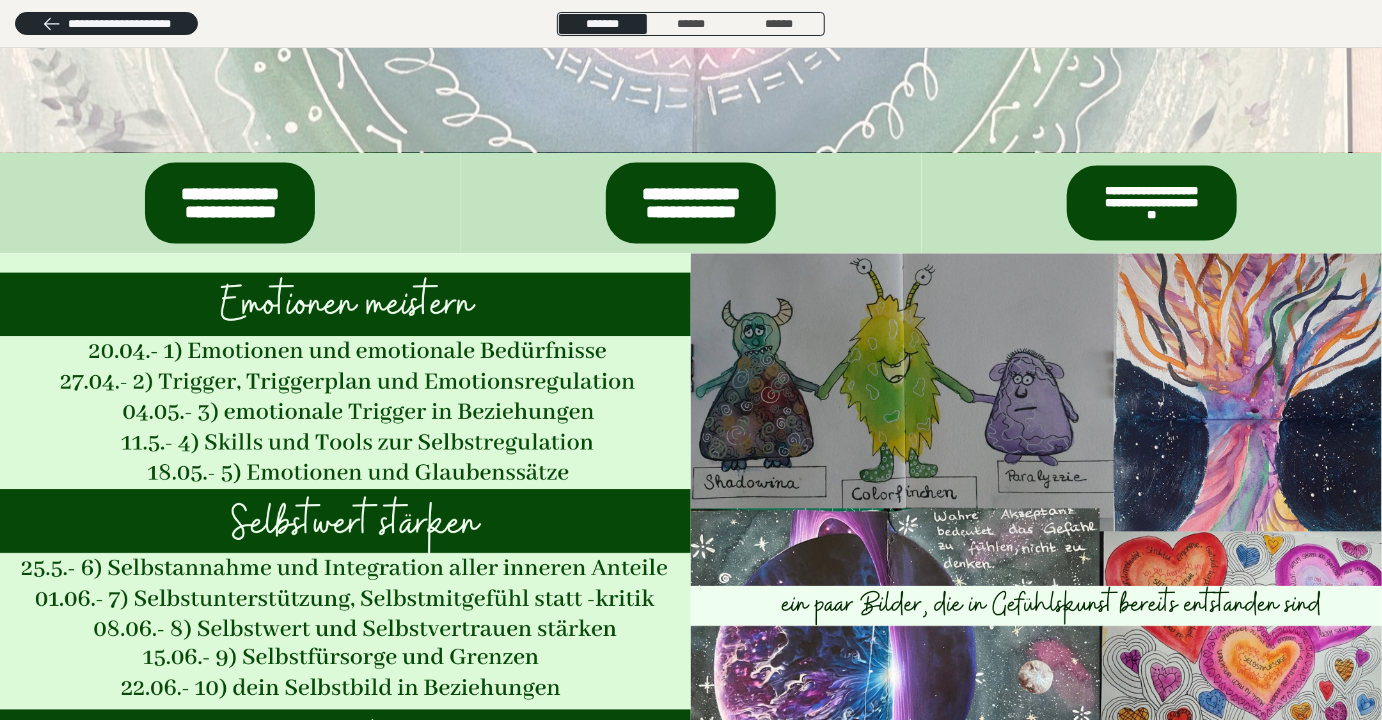 scroll, scrollTop: 1620, scrollLeft: 0, axis: vertical 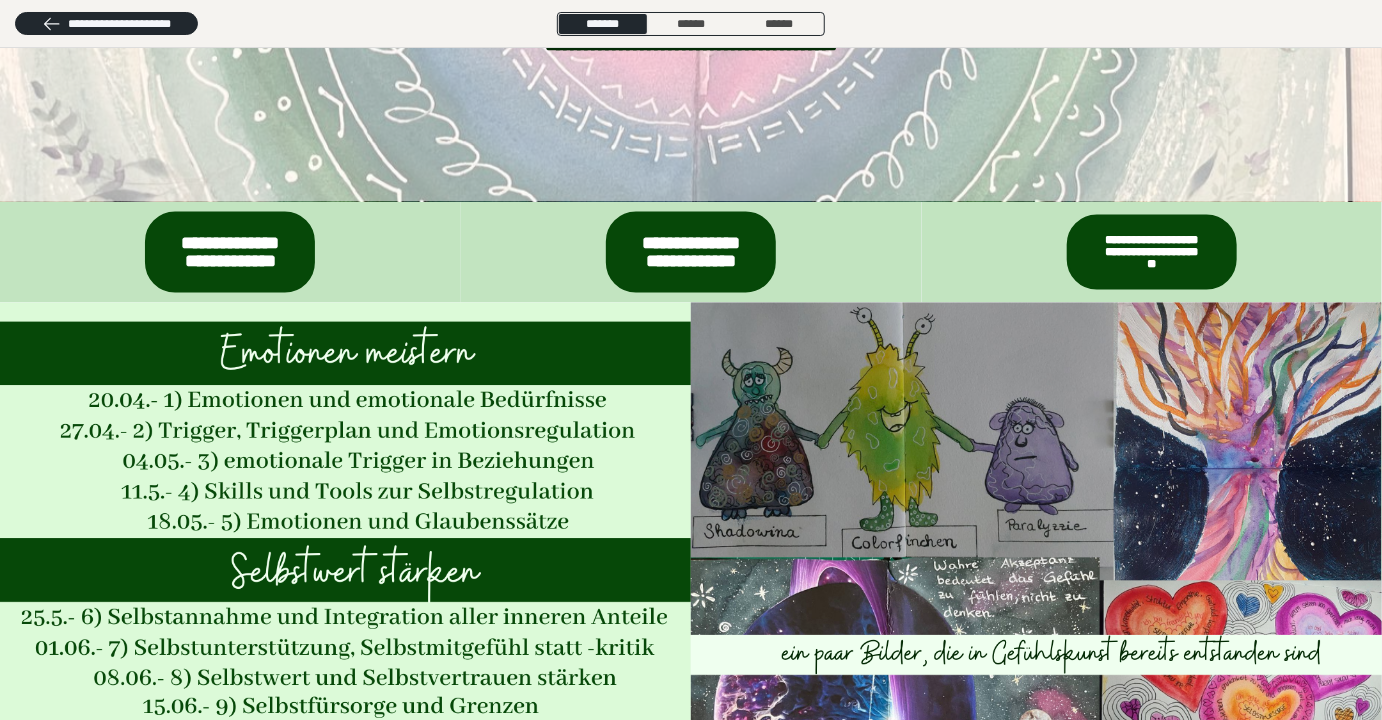 click on "**********" at bounding box center [230, 252] 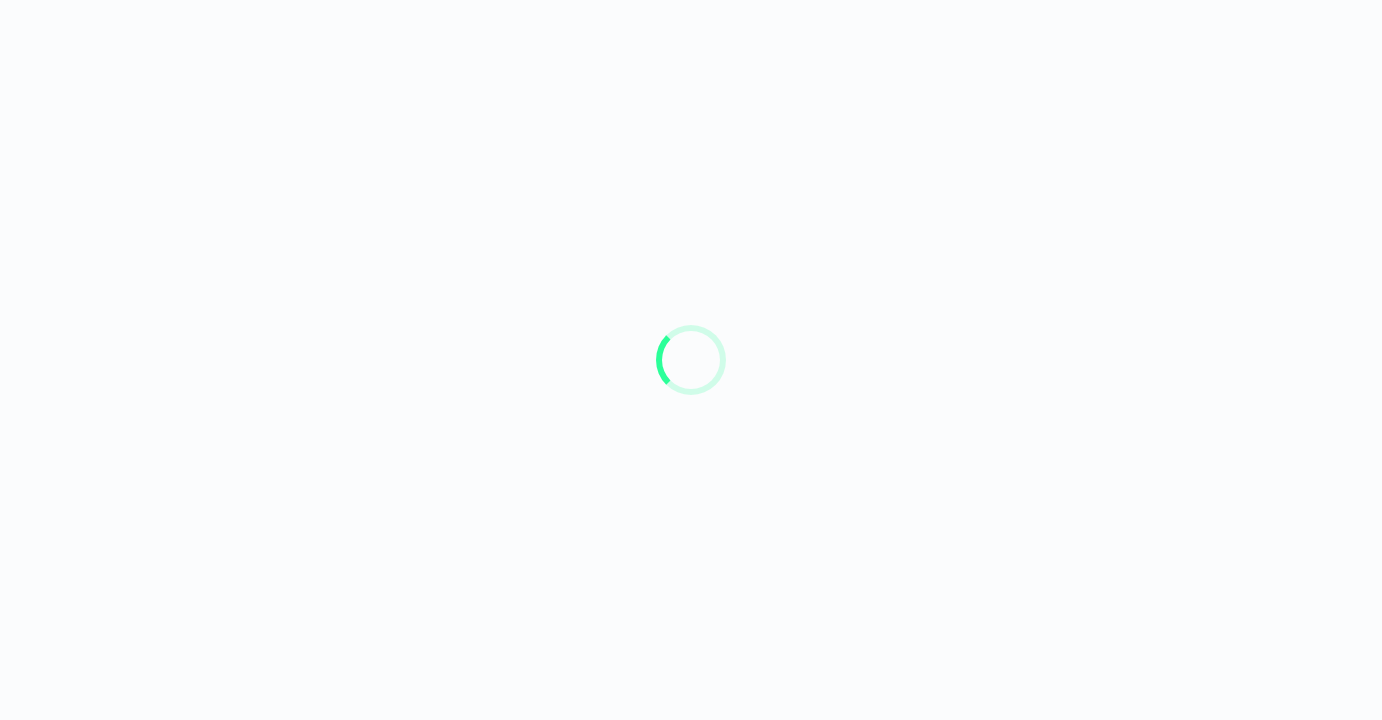 scroll, scrollTop: 0, scrollLeft: 0, axis: both 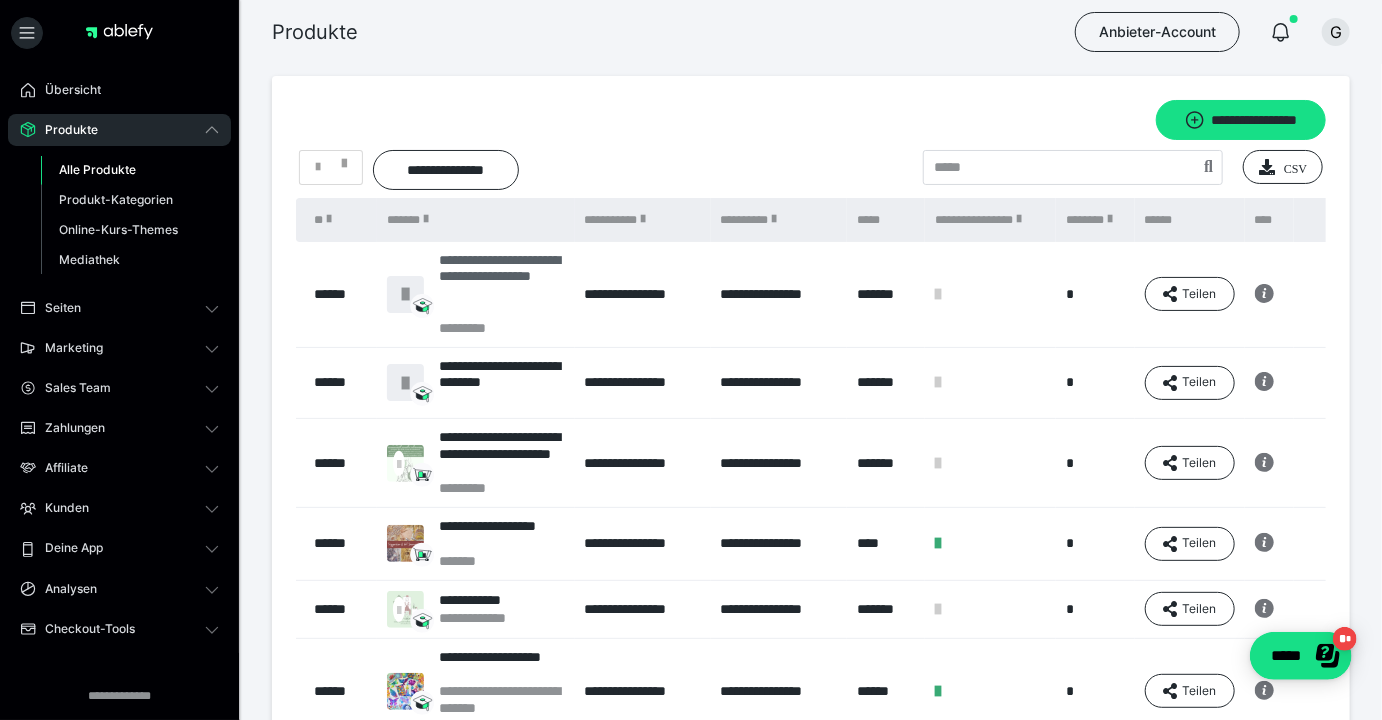 click on "**********" at bounding box center [501, 285] 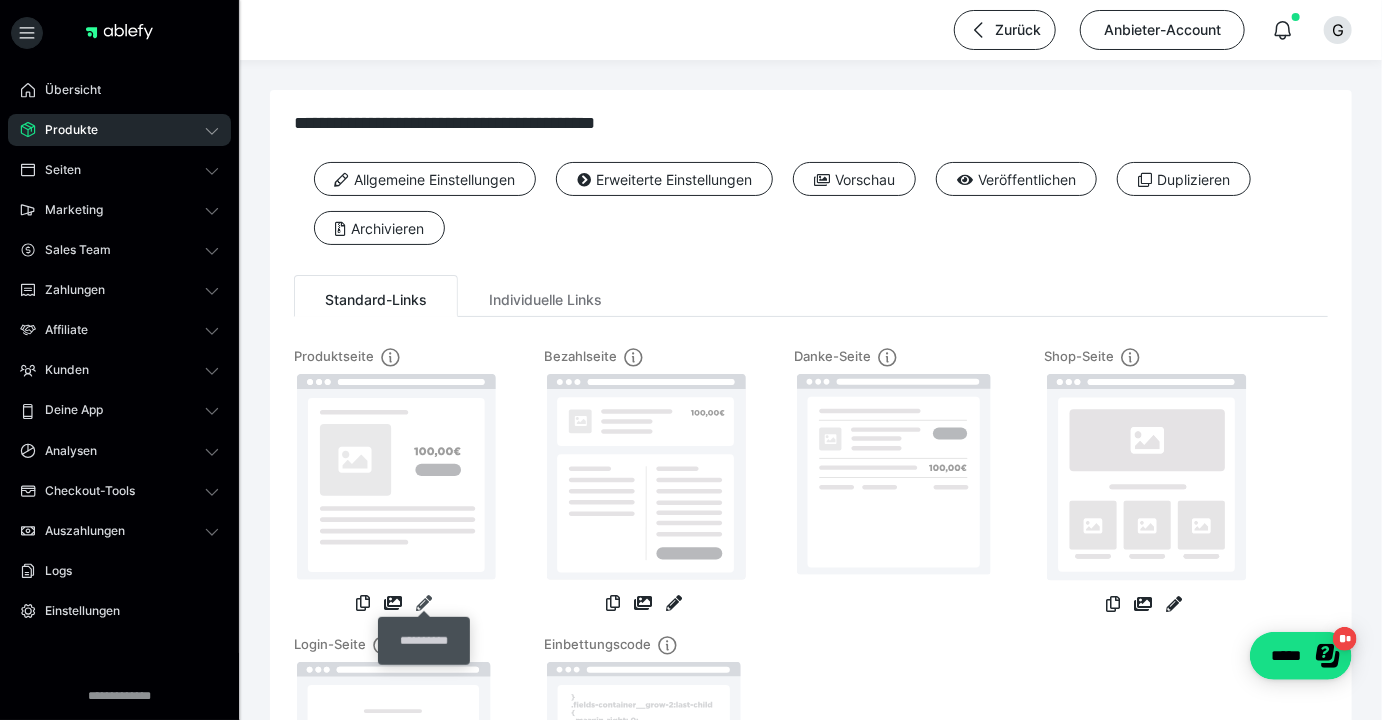 click at bounding box center [424, 603] 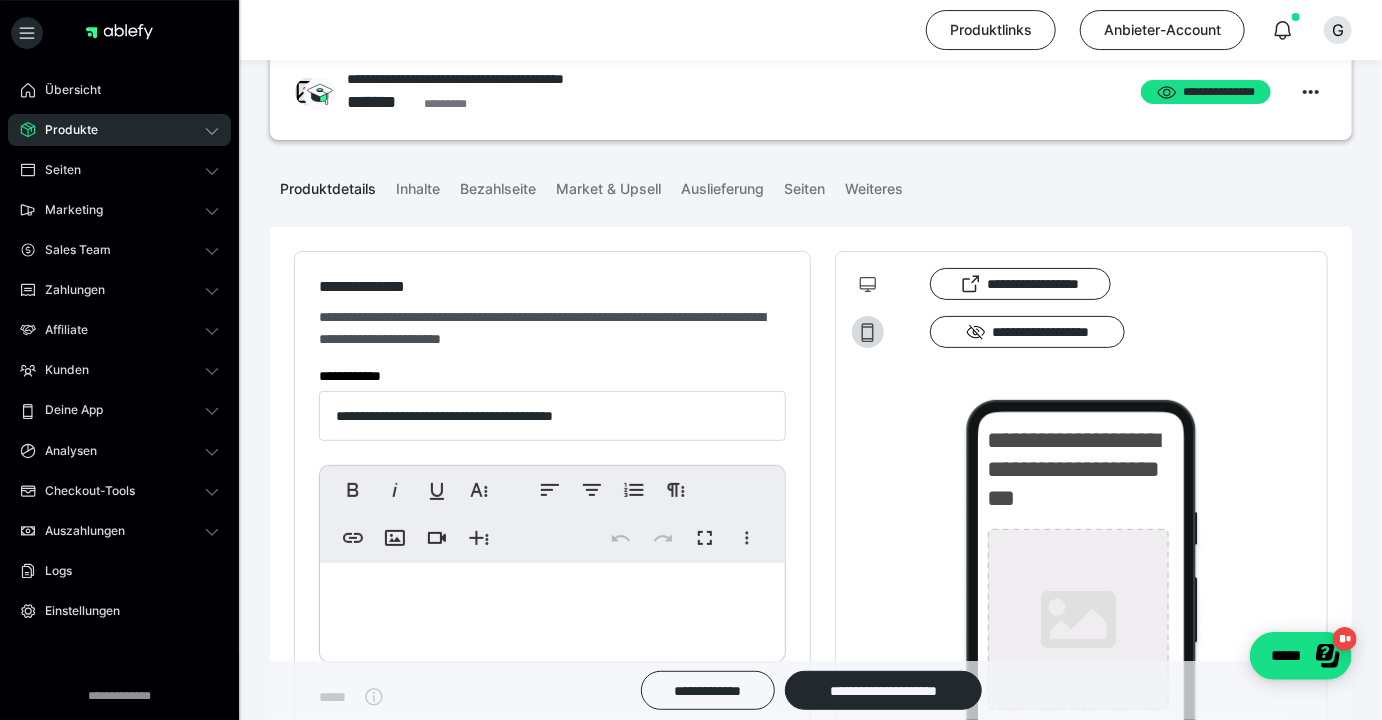 scroll, scrollTop: 108, scrollLeft: 0, axis: vertical 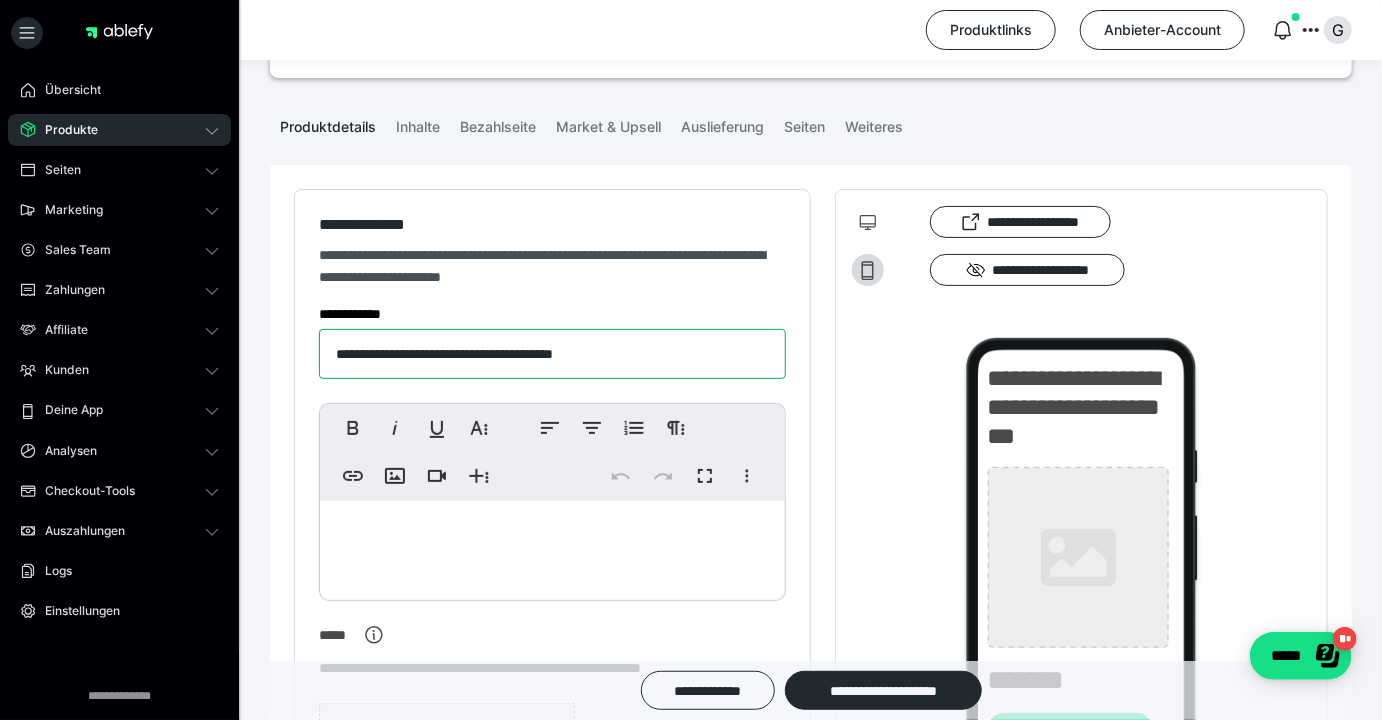 drag, startPoint x: 407, startPoint y: 349, endPoint x: 227, endPoint y: 348, distance: 180.00278 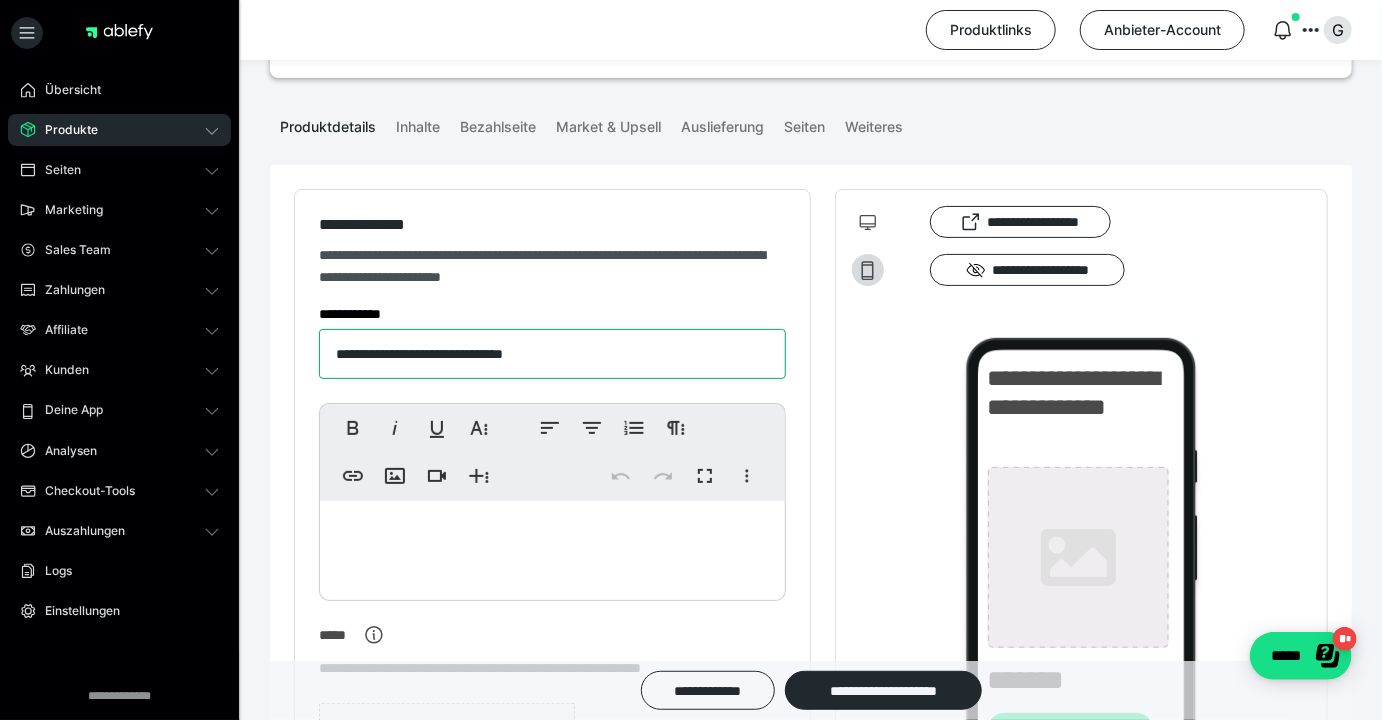 click on "**********" at bounding box center [552, 354] 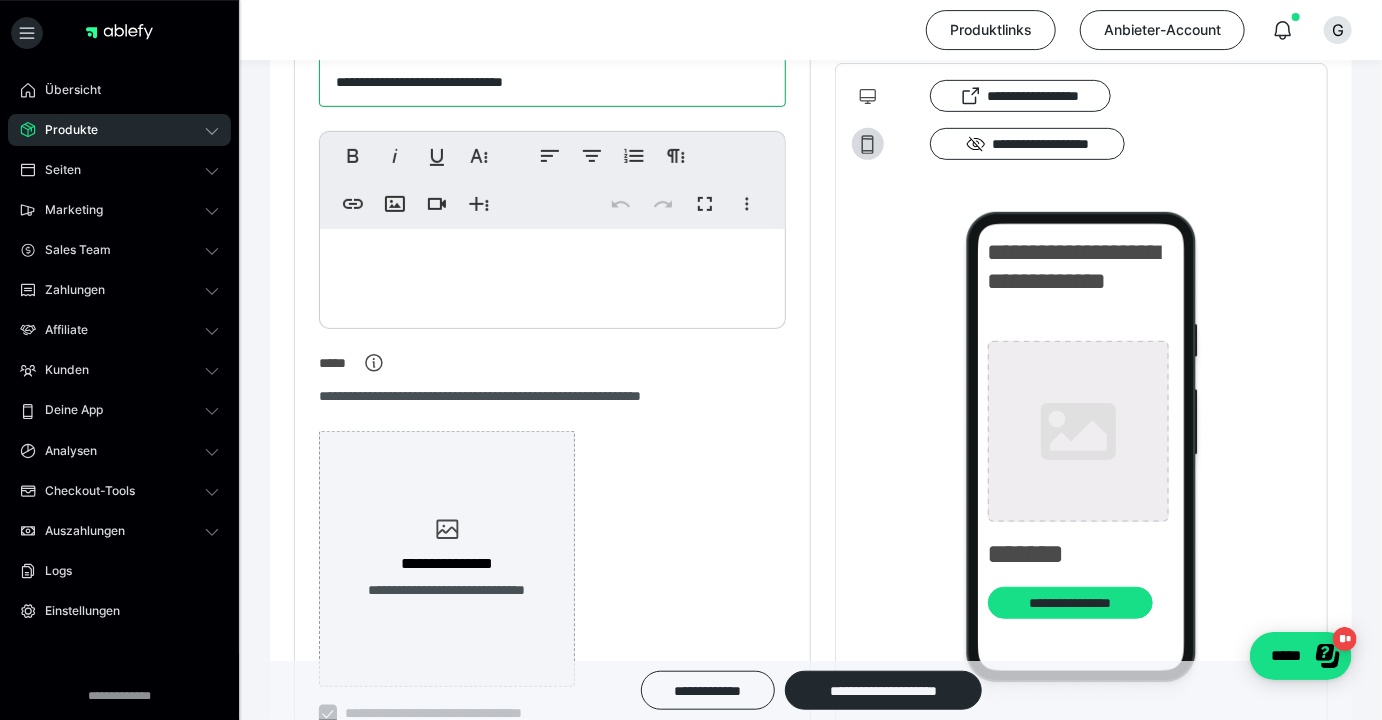 scroll, scrollTop: 324, scrollLeft: 0, axis: vertical 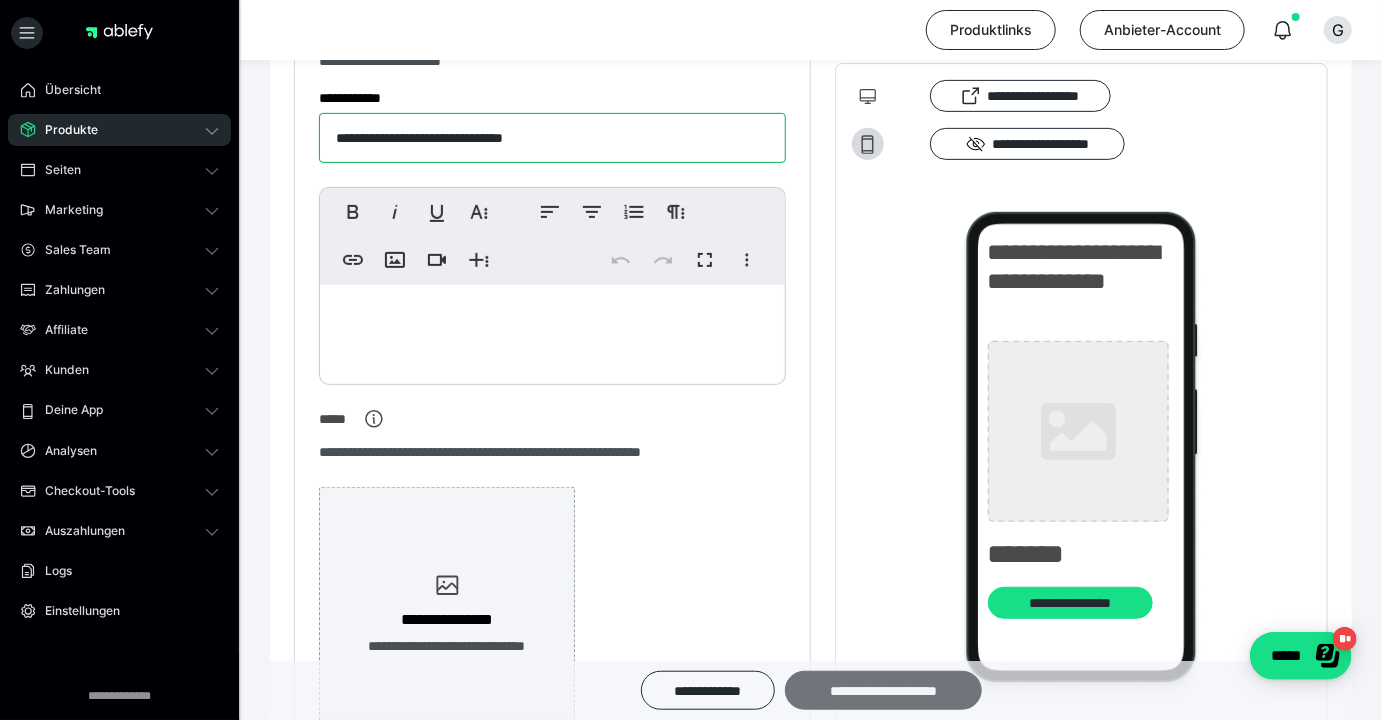 type on "**********" 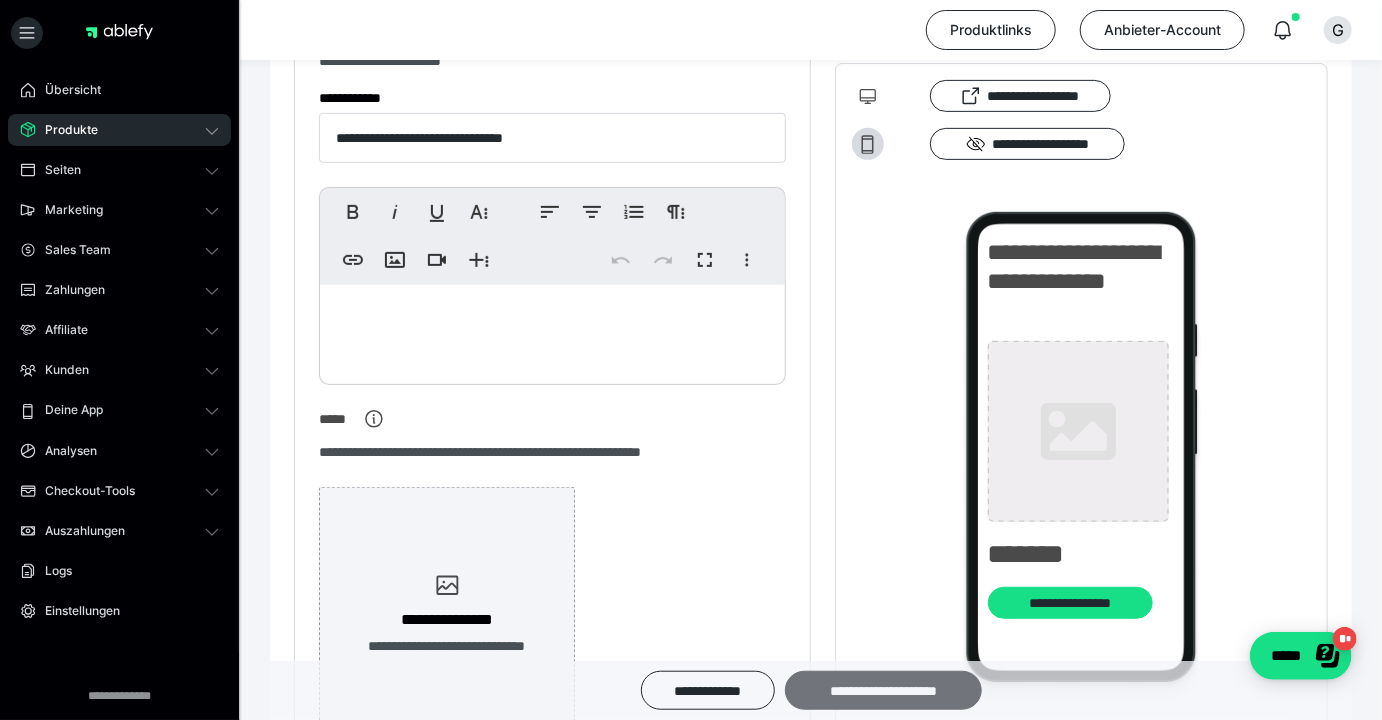 click on "**********" at bounding box center (883, 690) 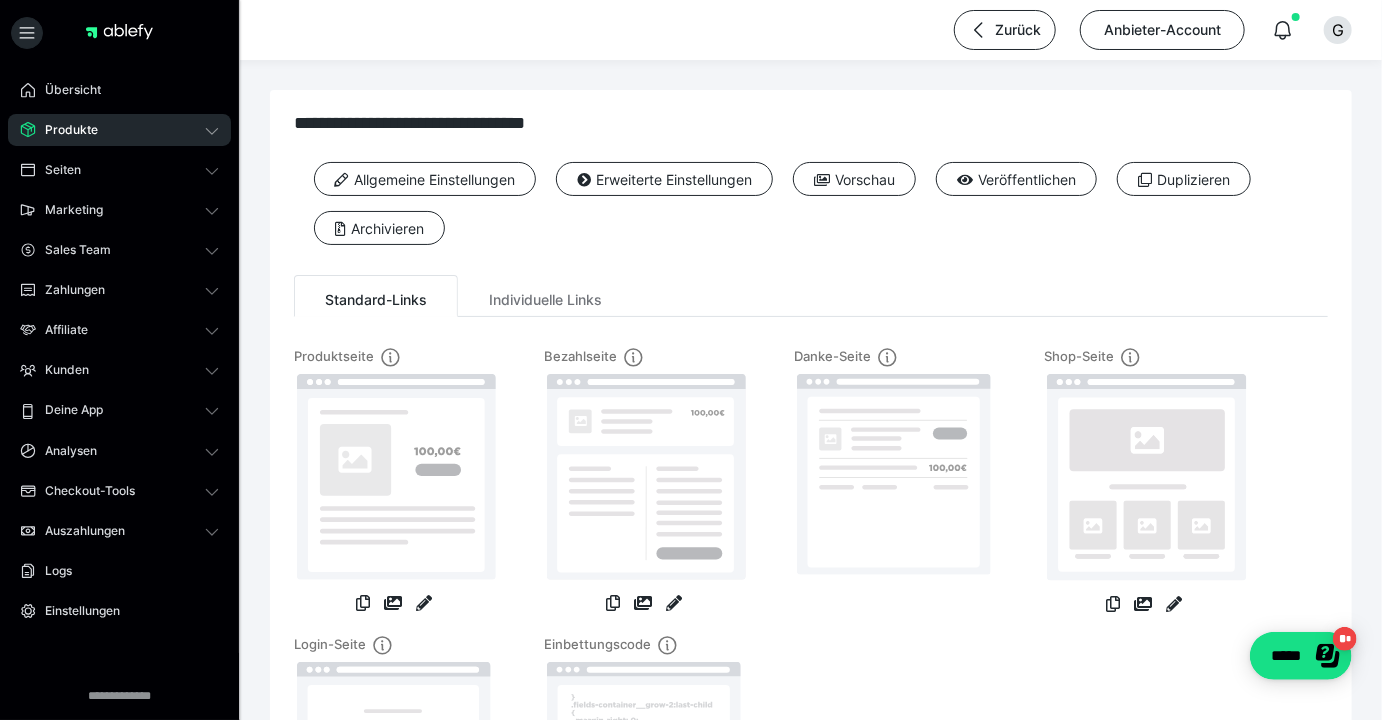 click on "Produkte" at bounding box center [119, 130] 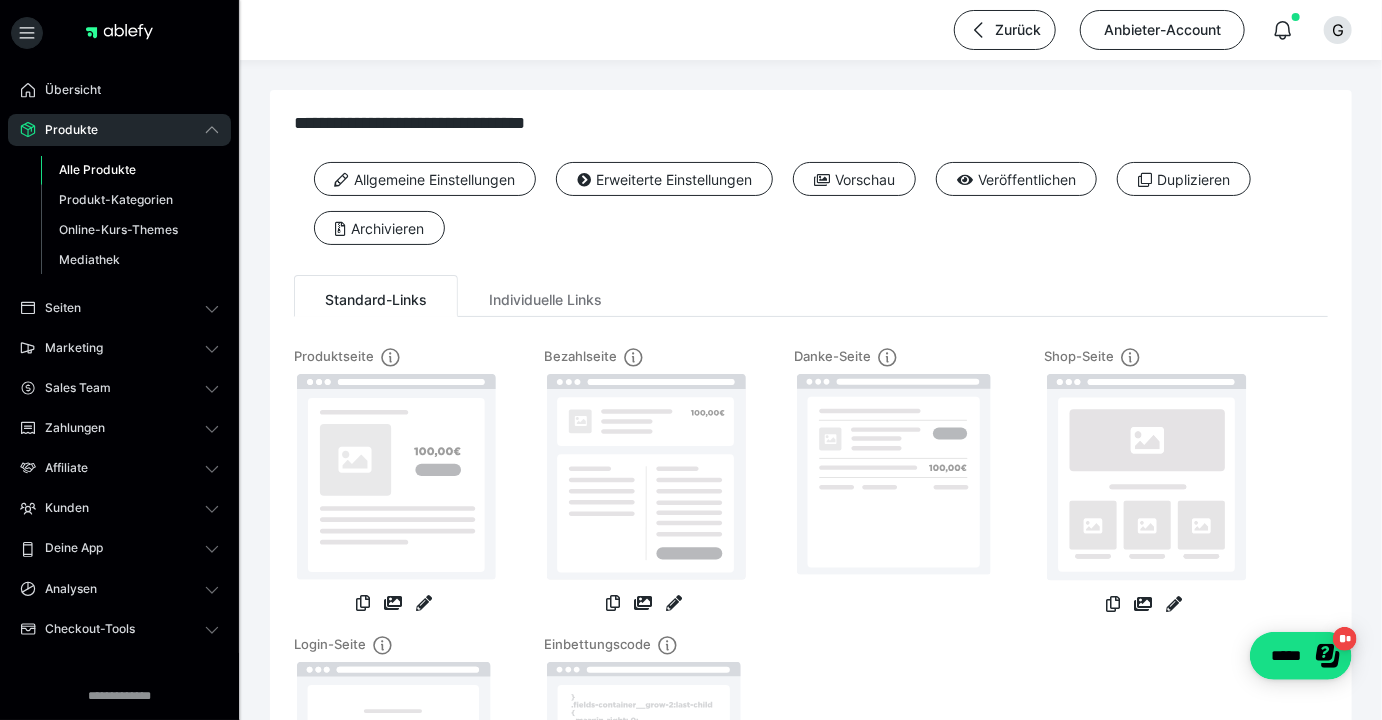 click on "Alle Produkte" at bounding box center (97, 169) 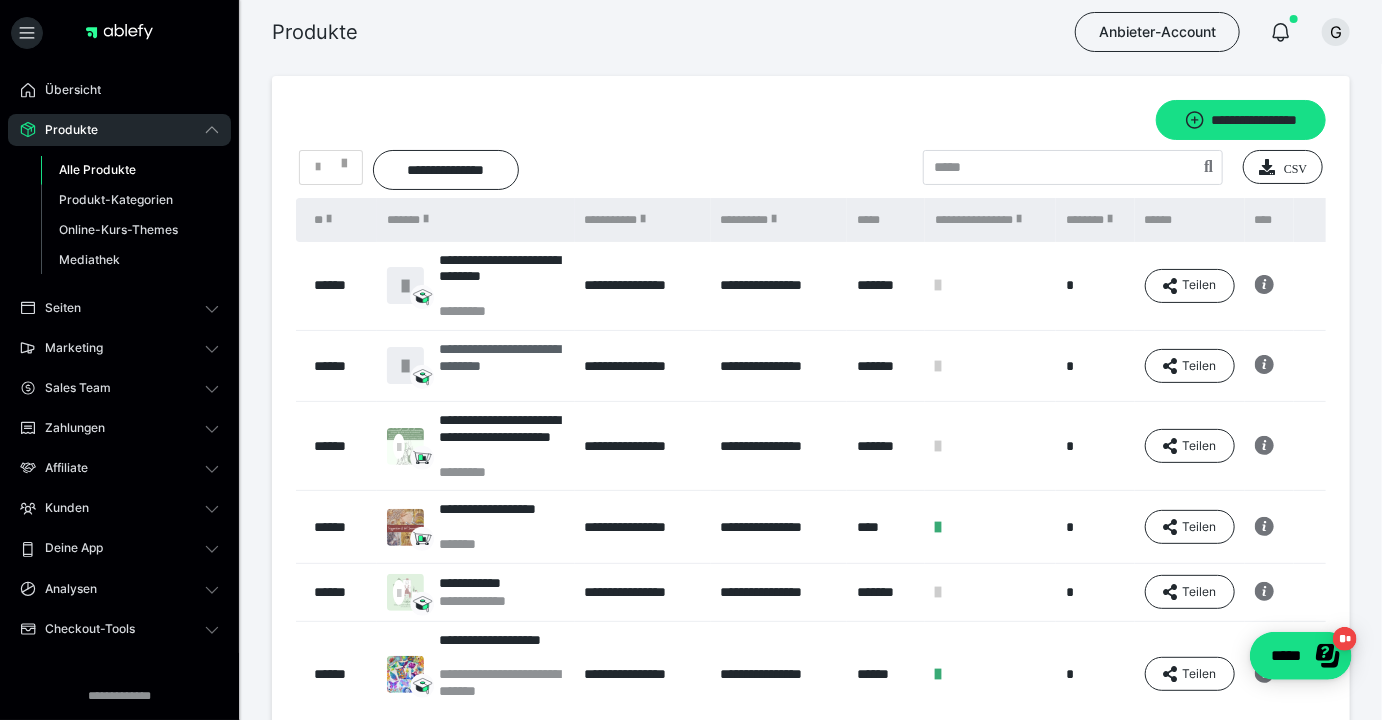click on "**********" at bounding box center [501, 366] 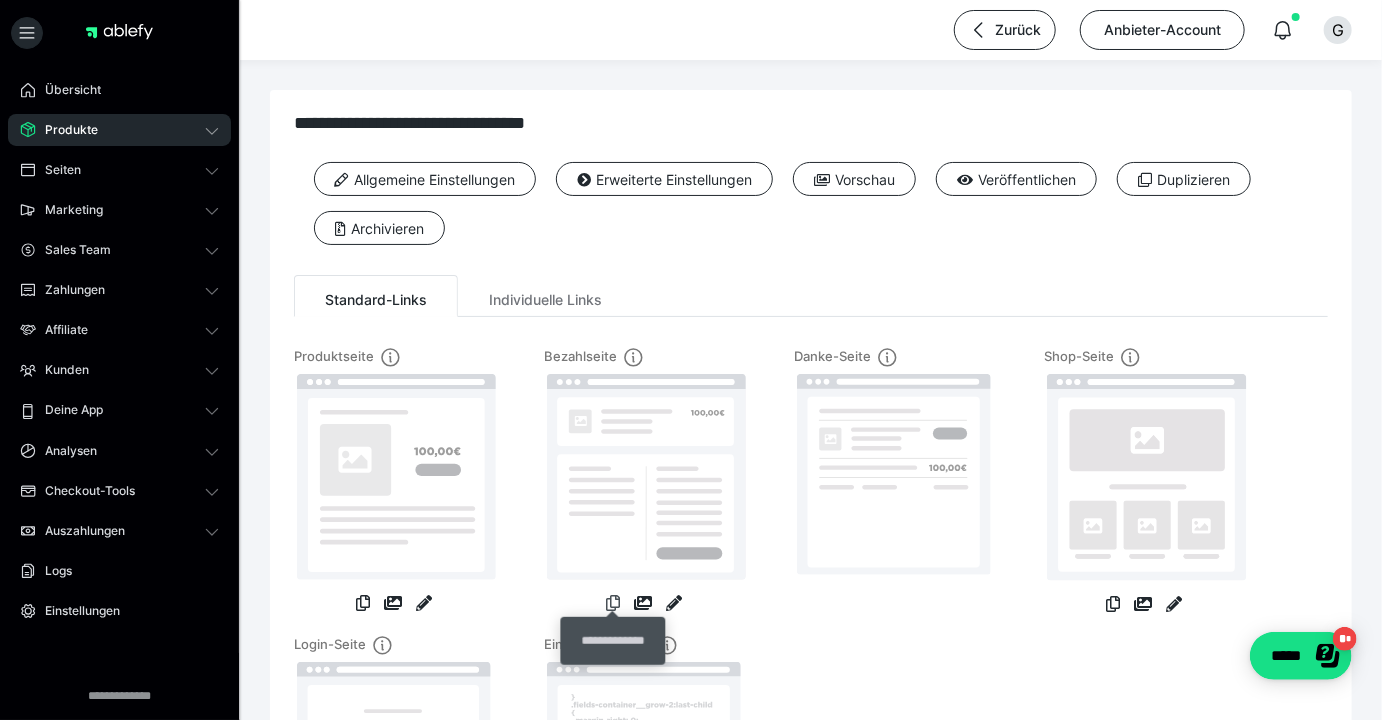 click at bounding box center (613, 603) 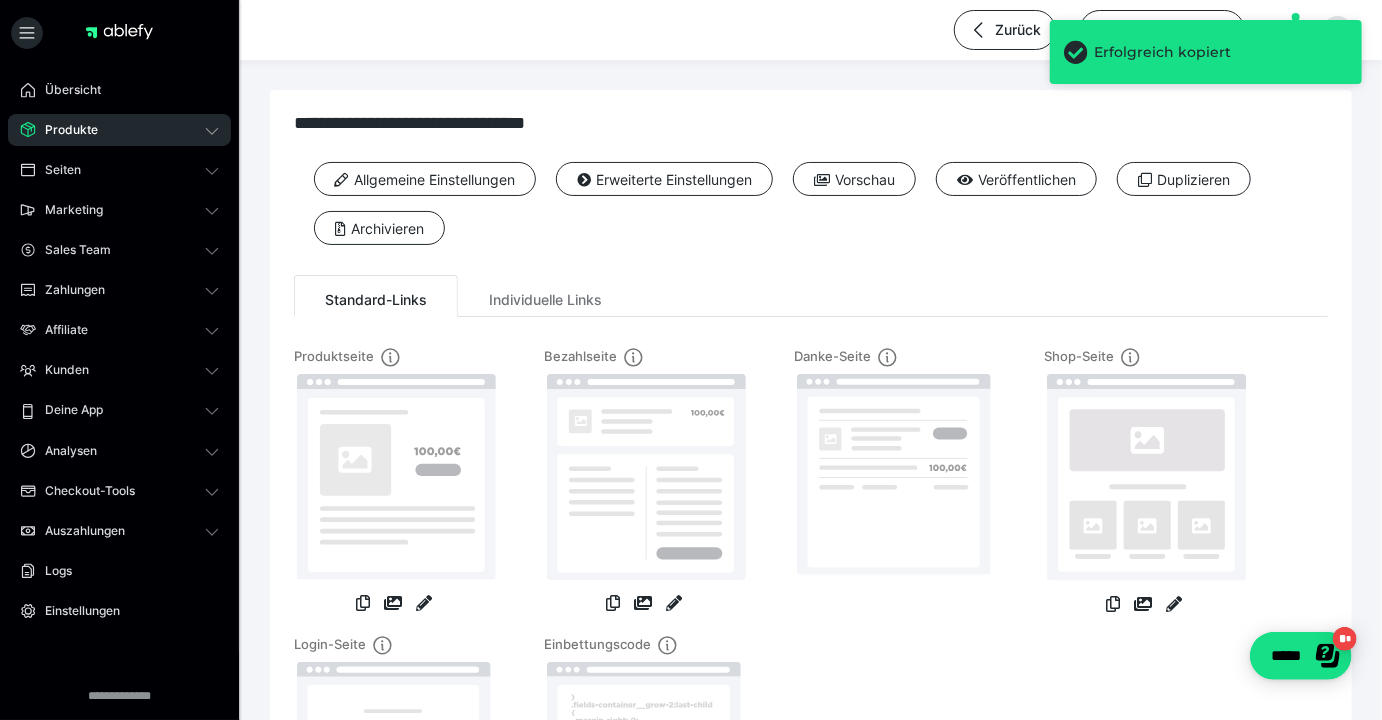 click on "Produkte" at bounding box center [64, 130] 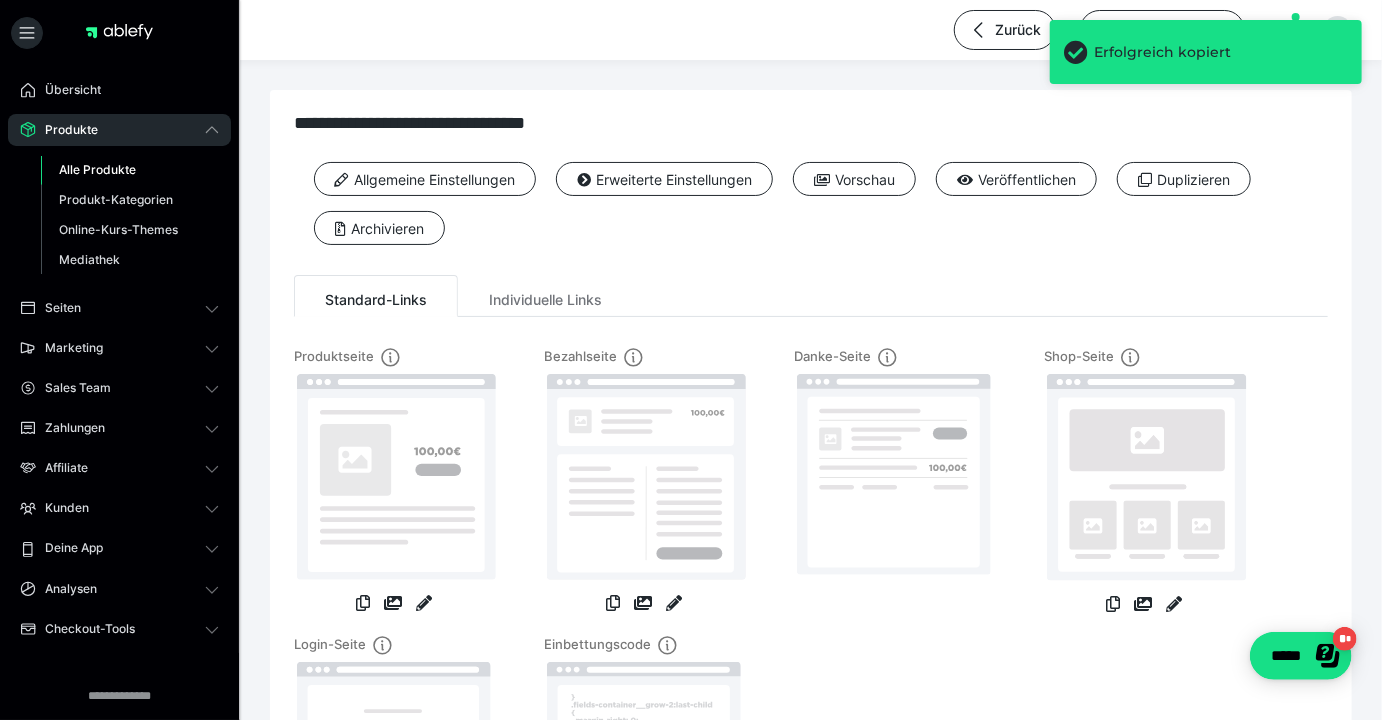 click on "Alle Produkte" at bounding box center (97, 169) 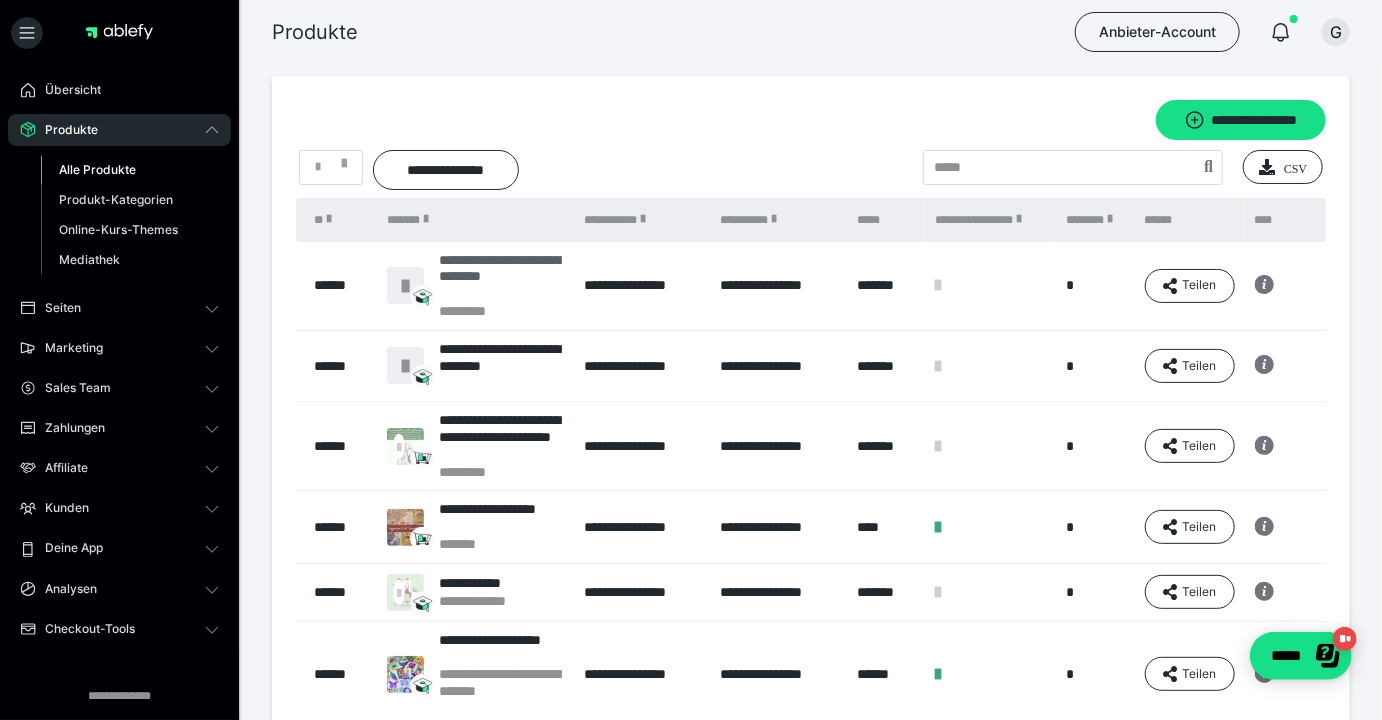 click on "**********" at bounding box center [501, 277] 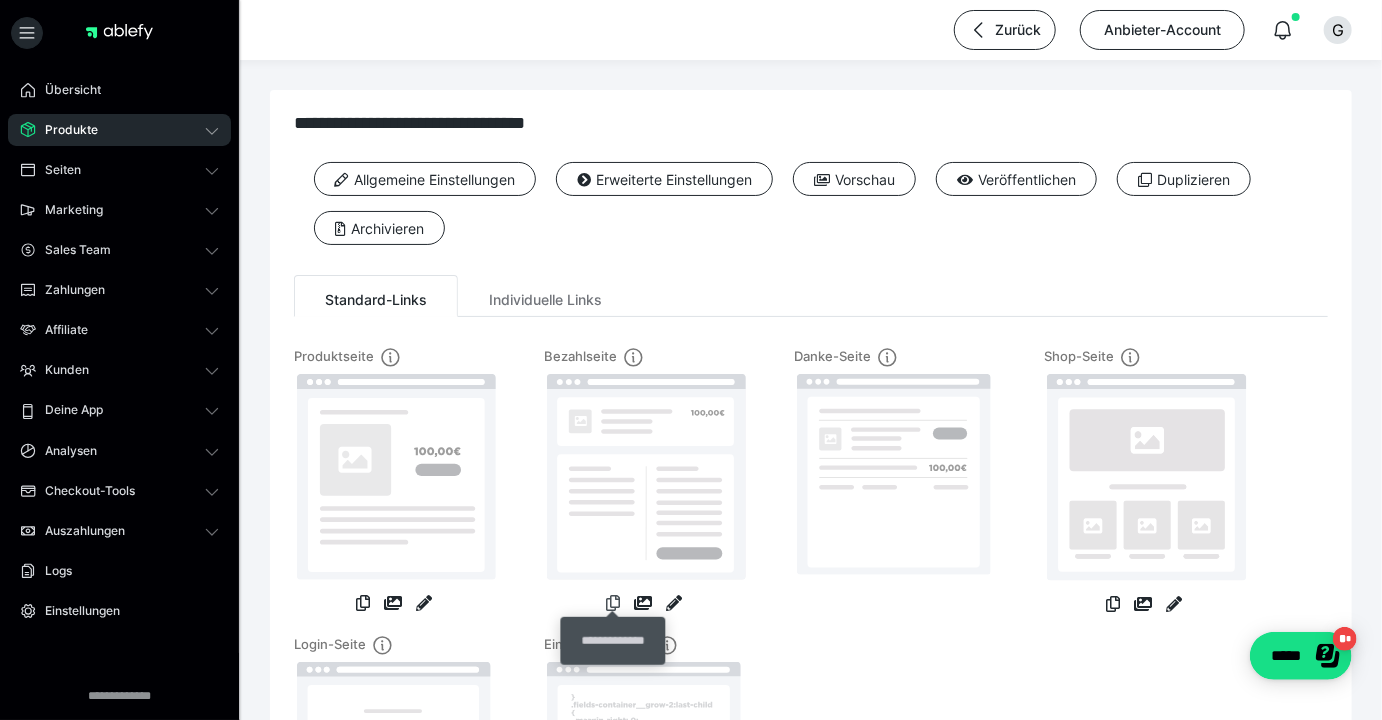 click at bounding box center (613, 603) 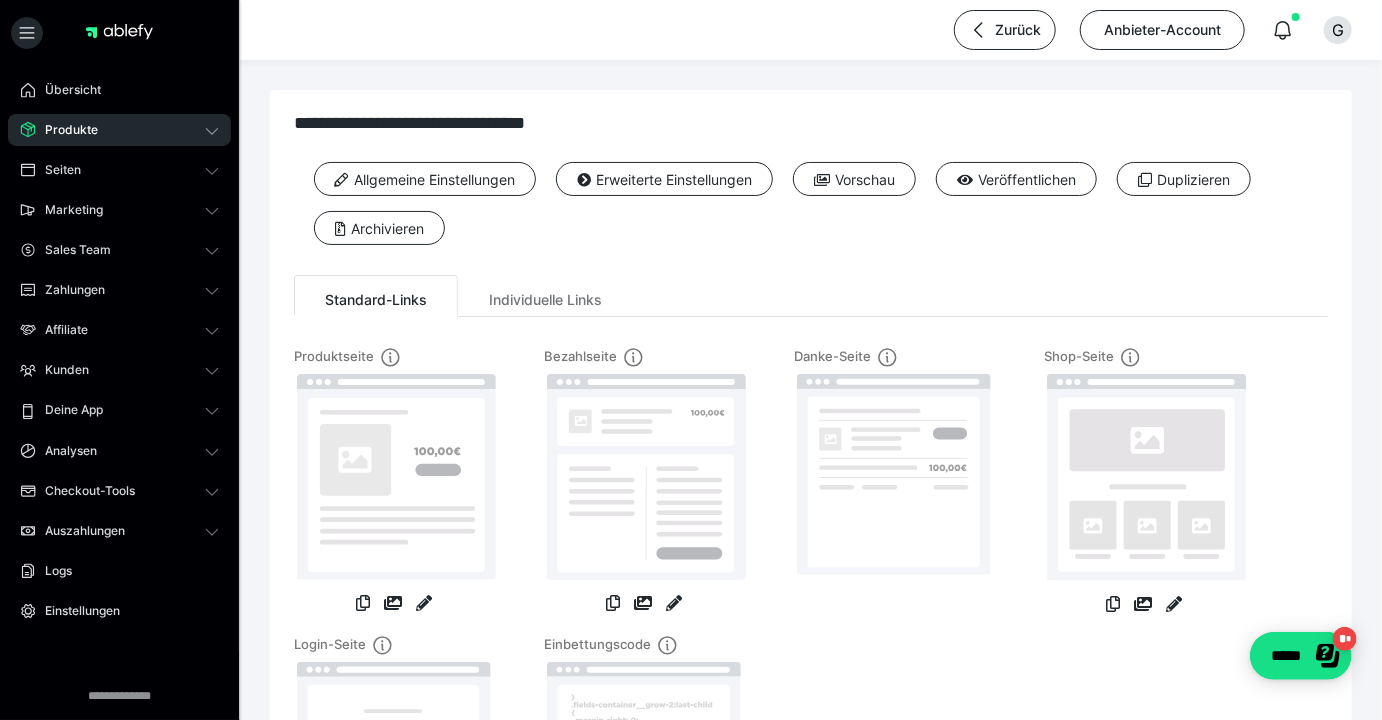 click on "Produkte" at bounding box center (119, 130) 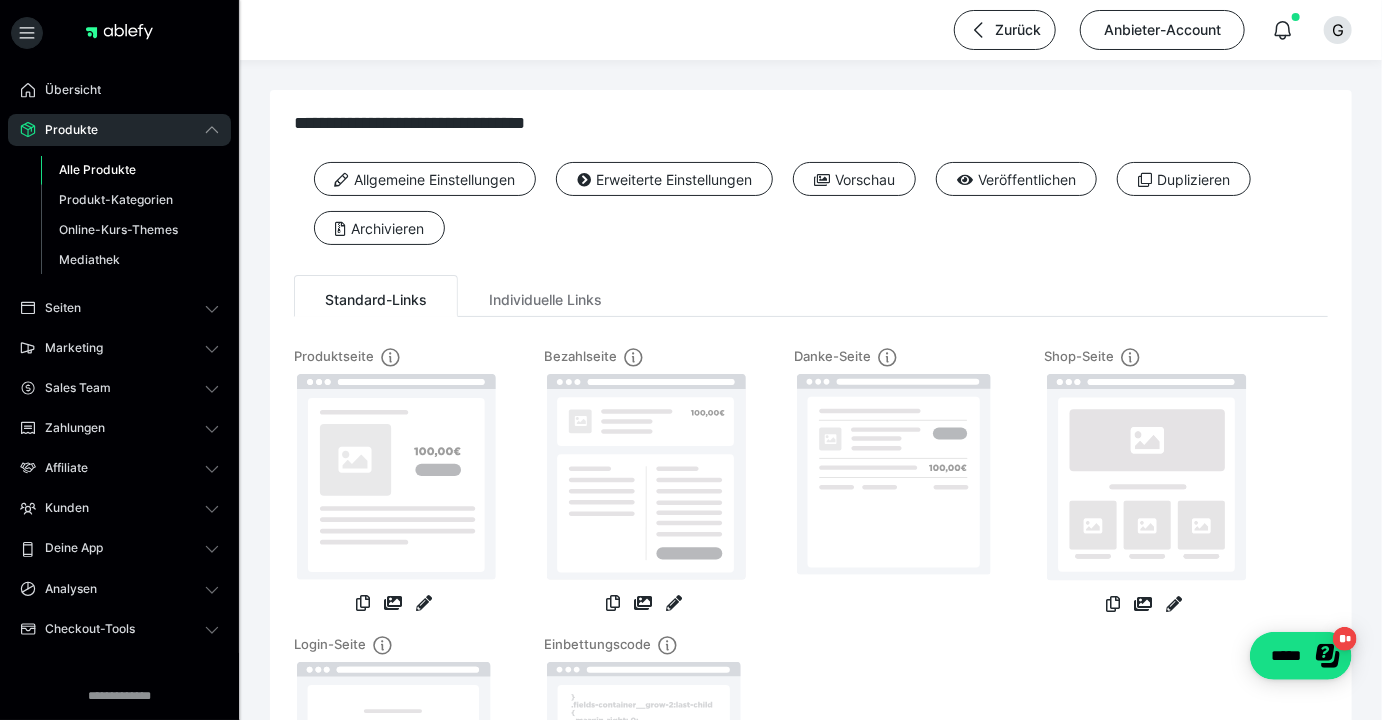 click on "Alle Produkte" at bounding box center [97, 169] 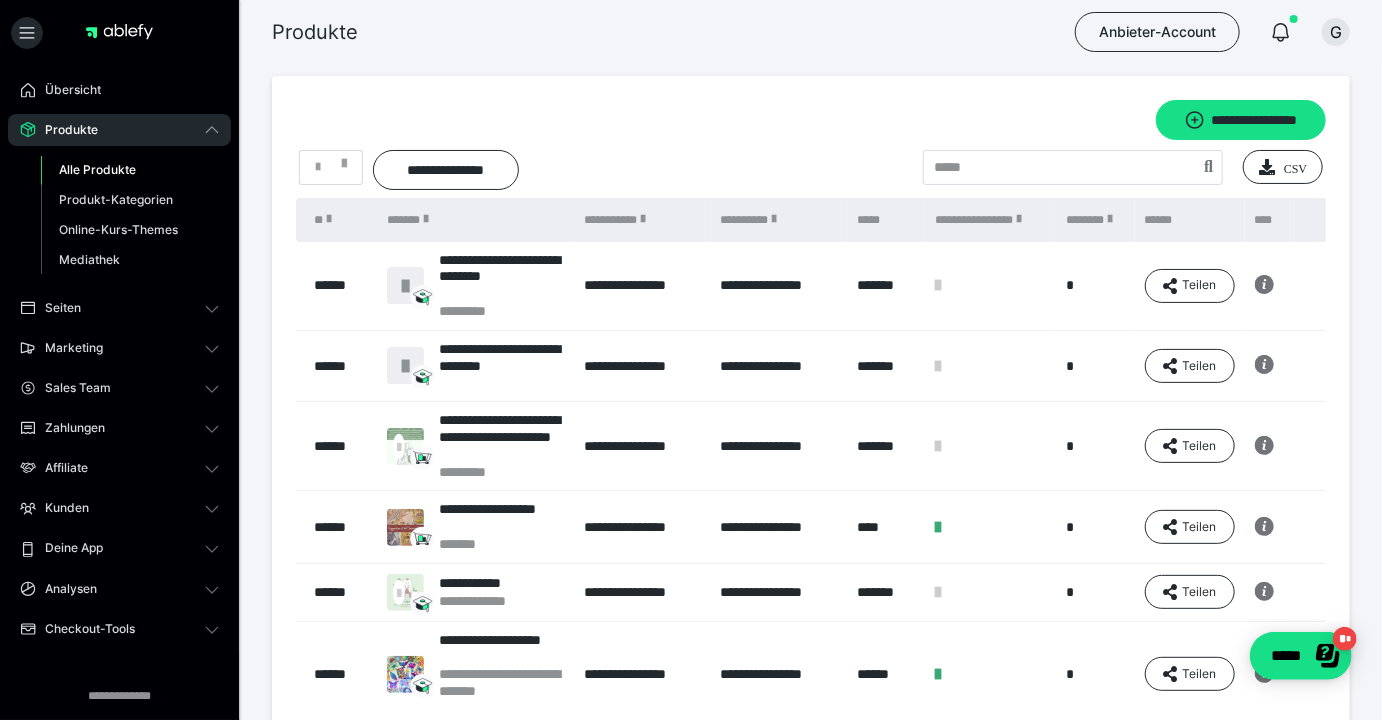click at bounding box center [1330, 286] 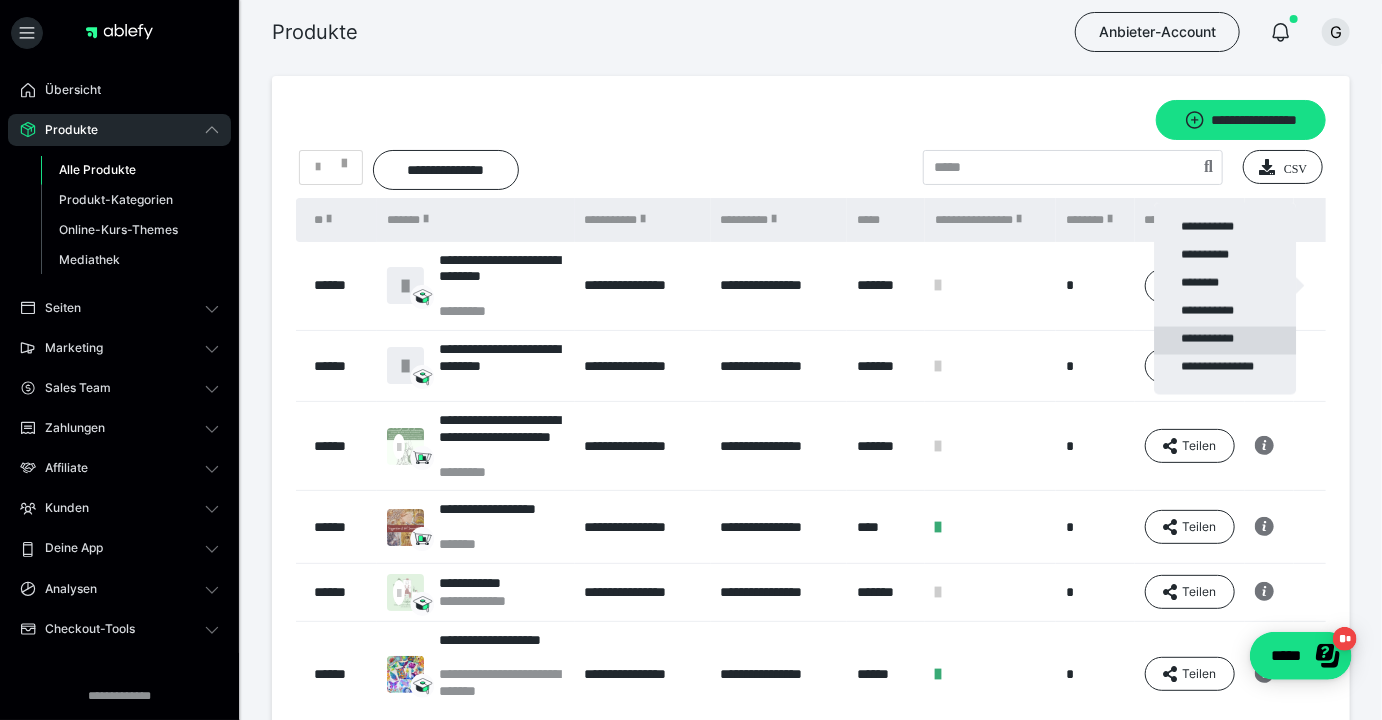 click on "**********" at bounding box center [1225, 341] 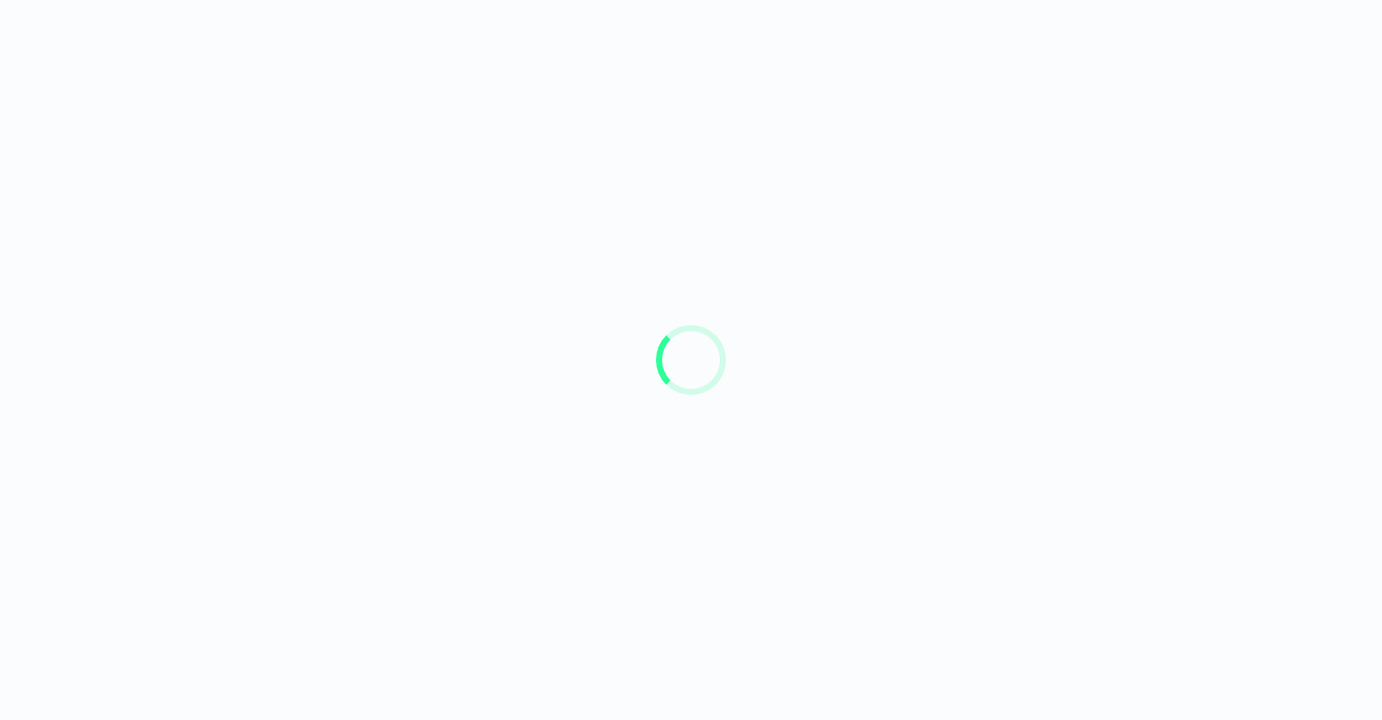 scroll, scrollTop: 0, scrollLeft: 0, axis: both 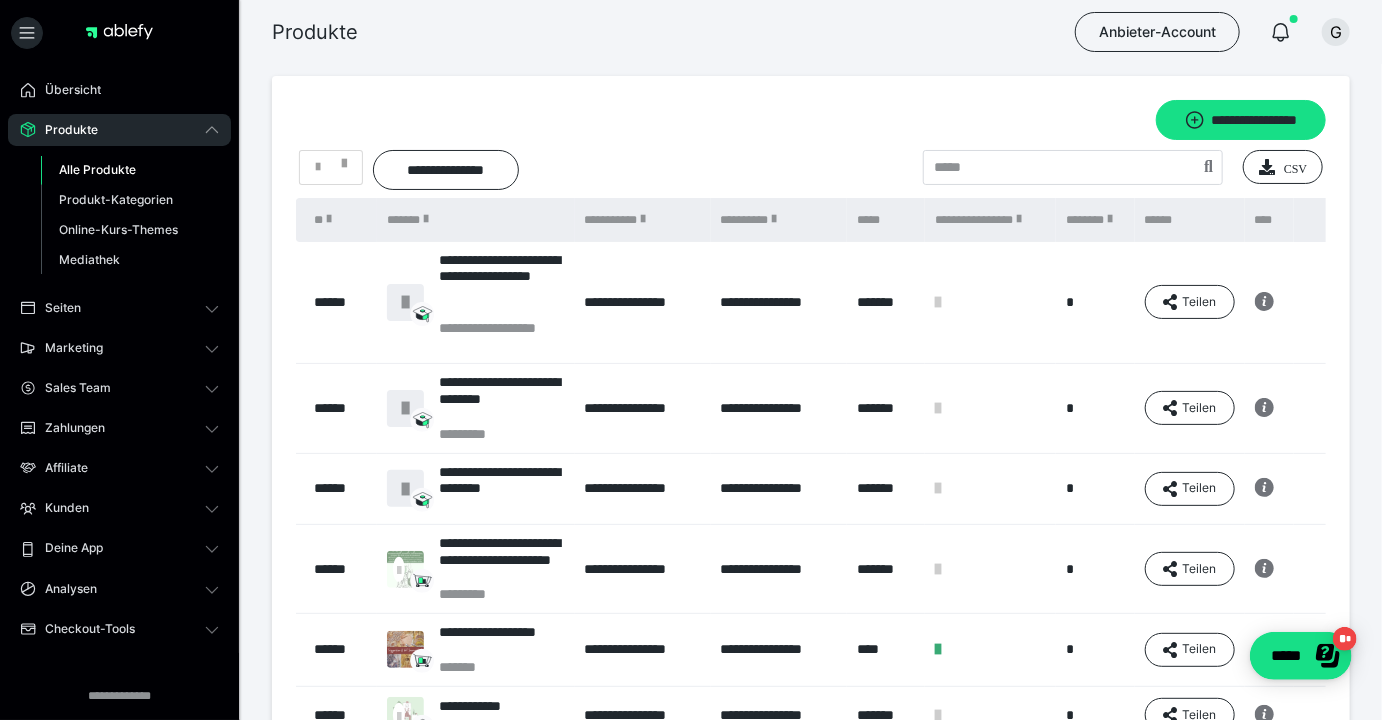 click at bounding box center [1330, 302] 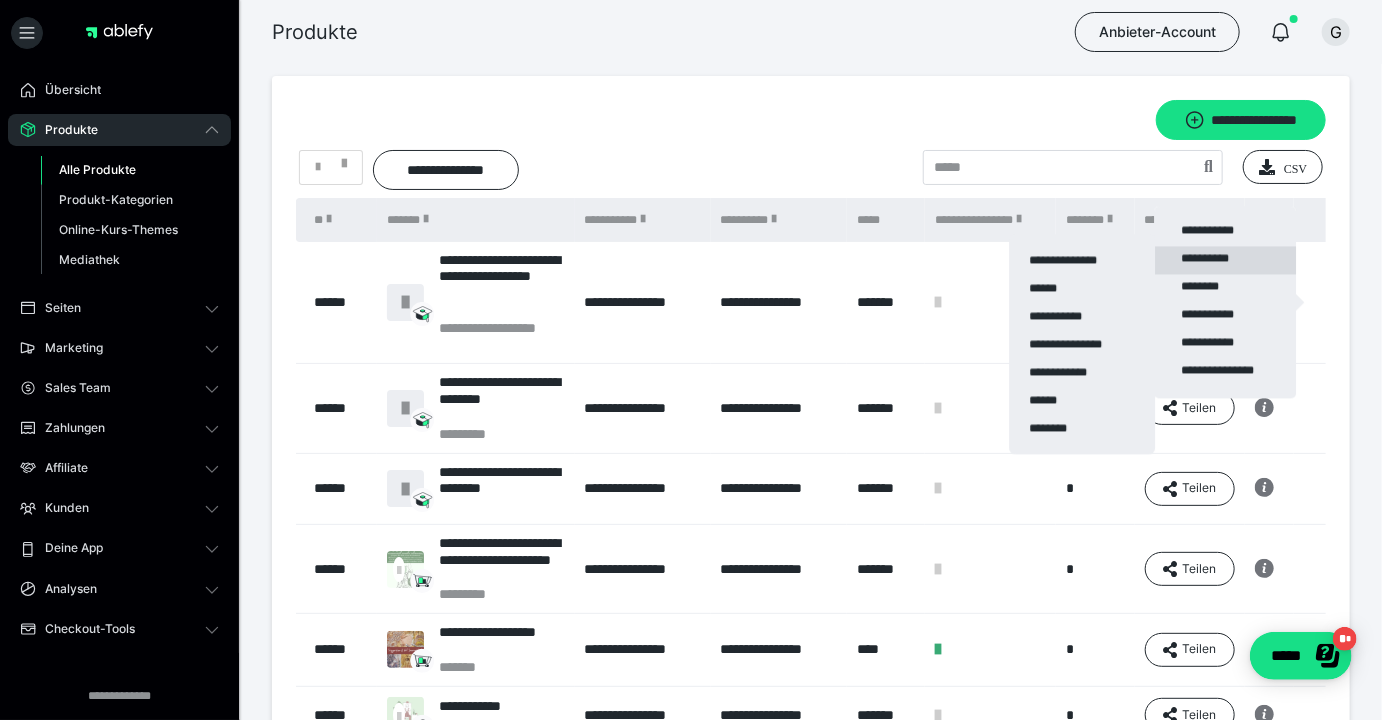 click on "**********" at bounding box center (1225, 261) 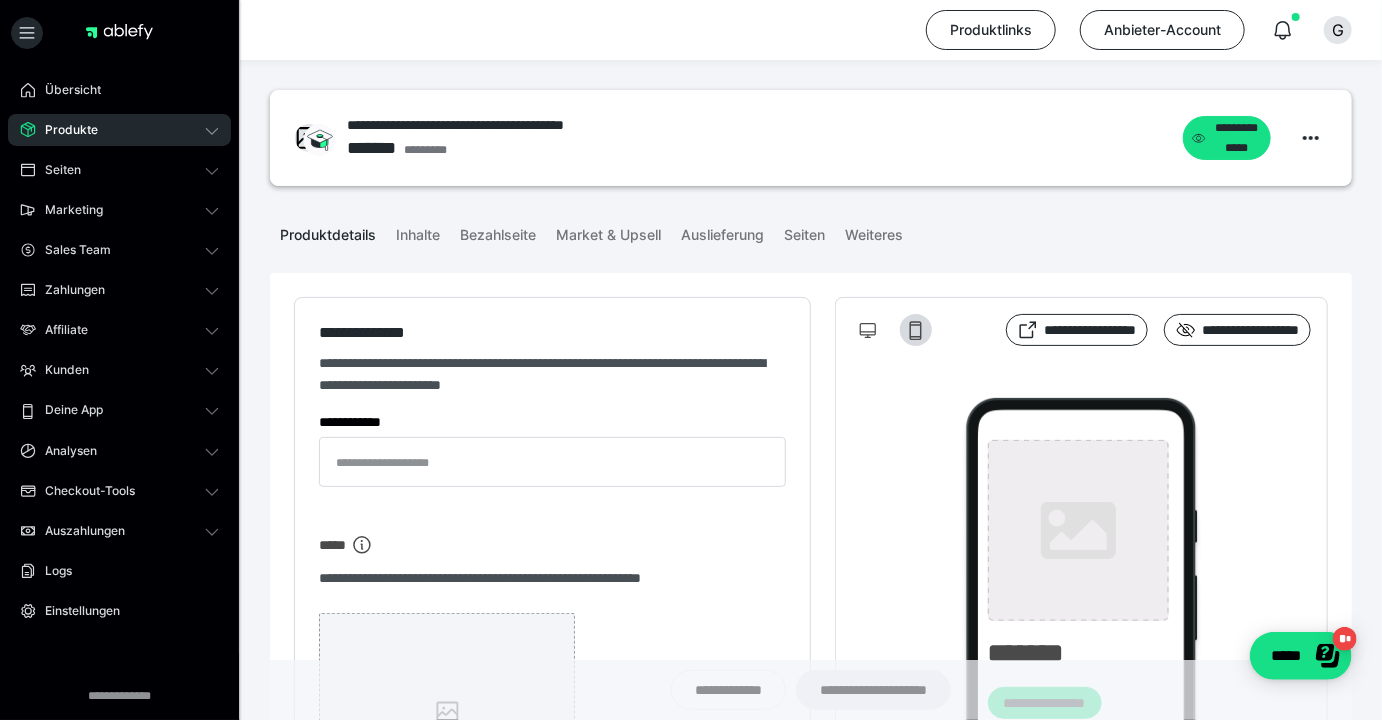 type on "**********" 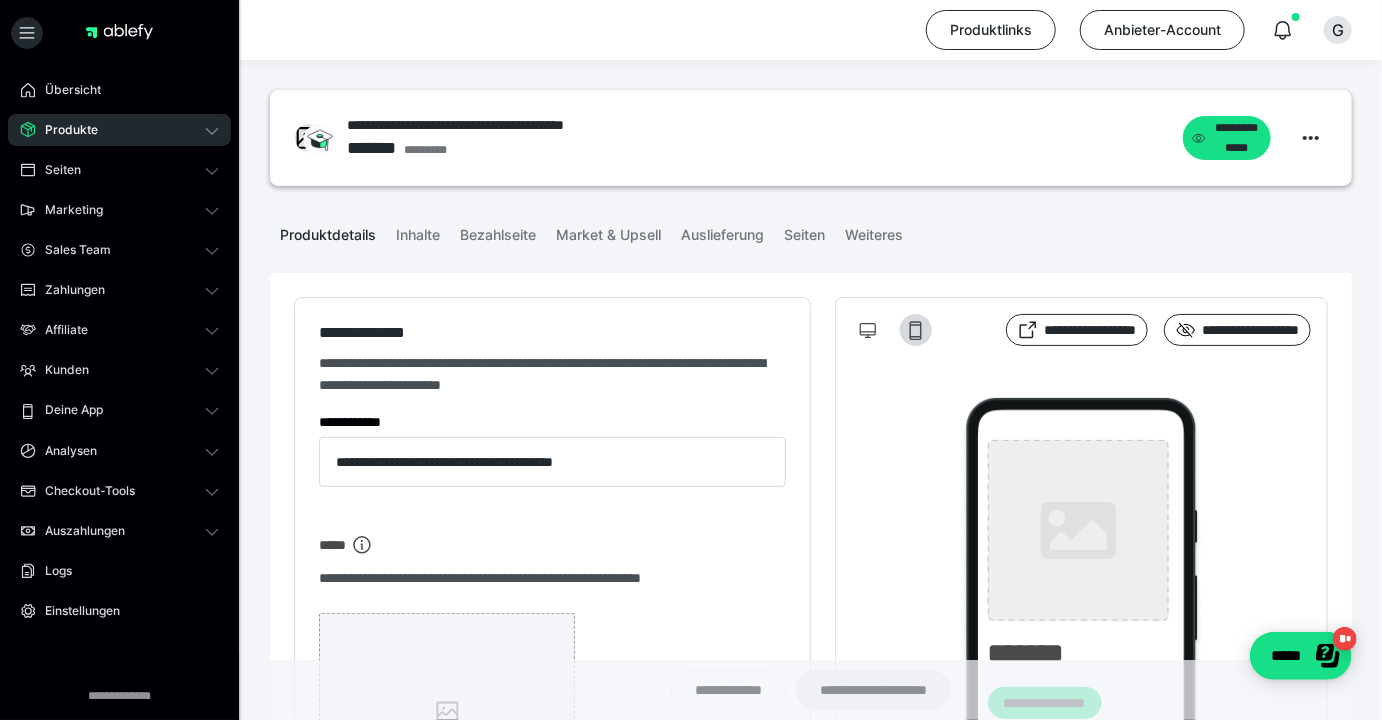 type on "**********" 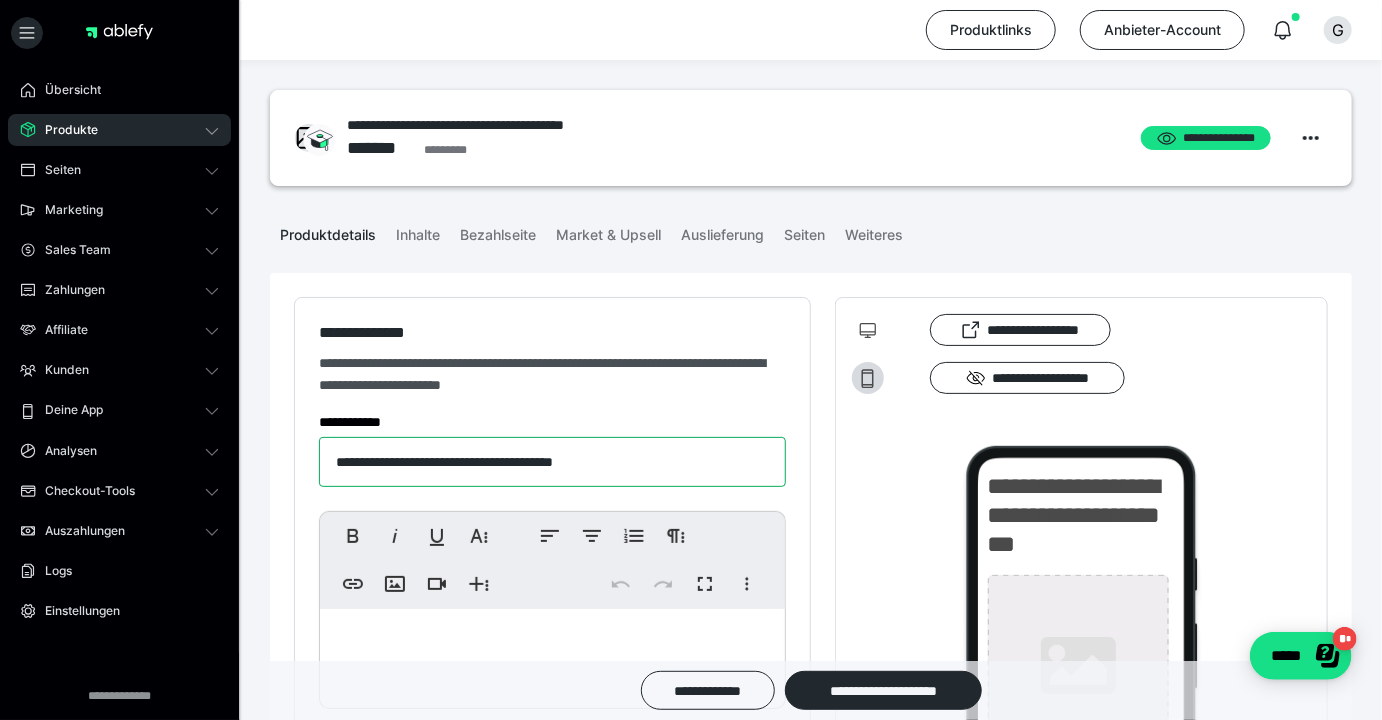 drag, startPoint x: 647, startPoint y: 465, endPoint x: 30, endPoint y: 449, distance: 617.2074 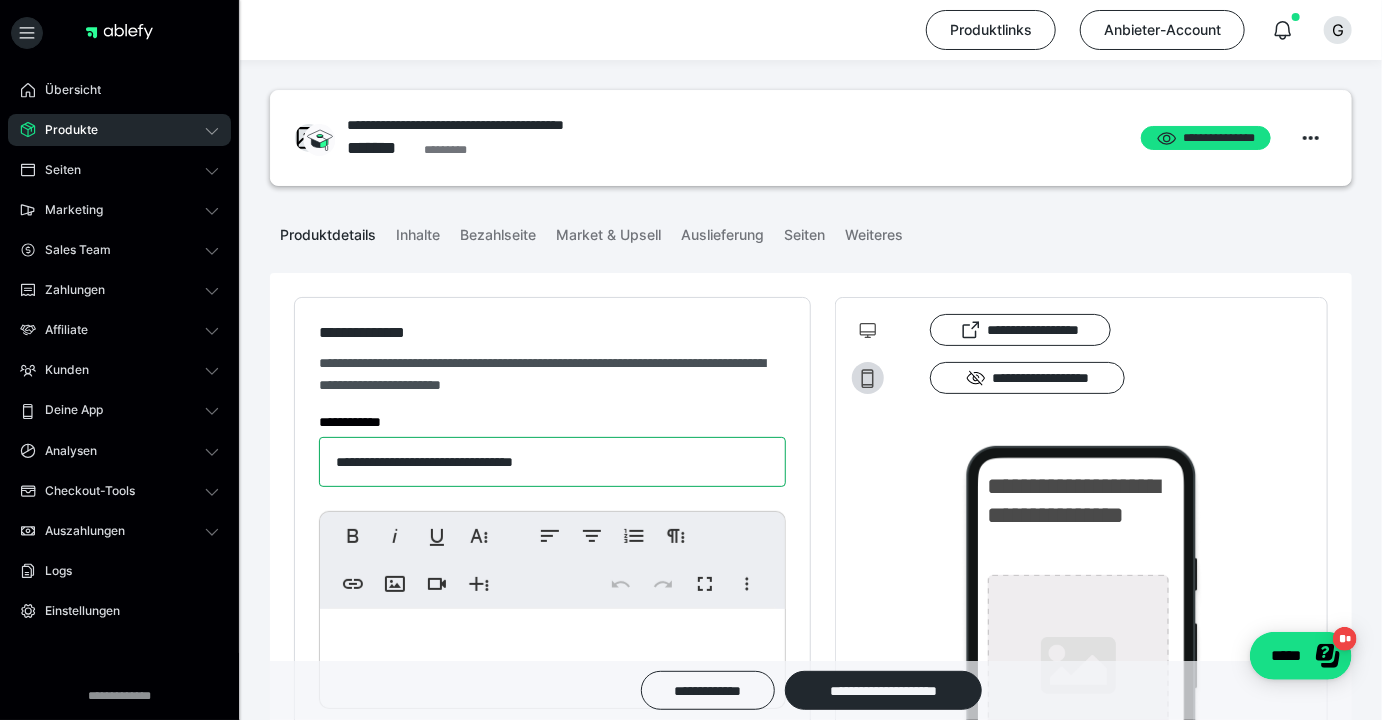 click on "**********" at bounding box center [552, 462] 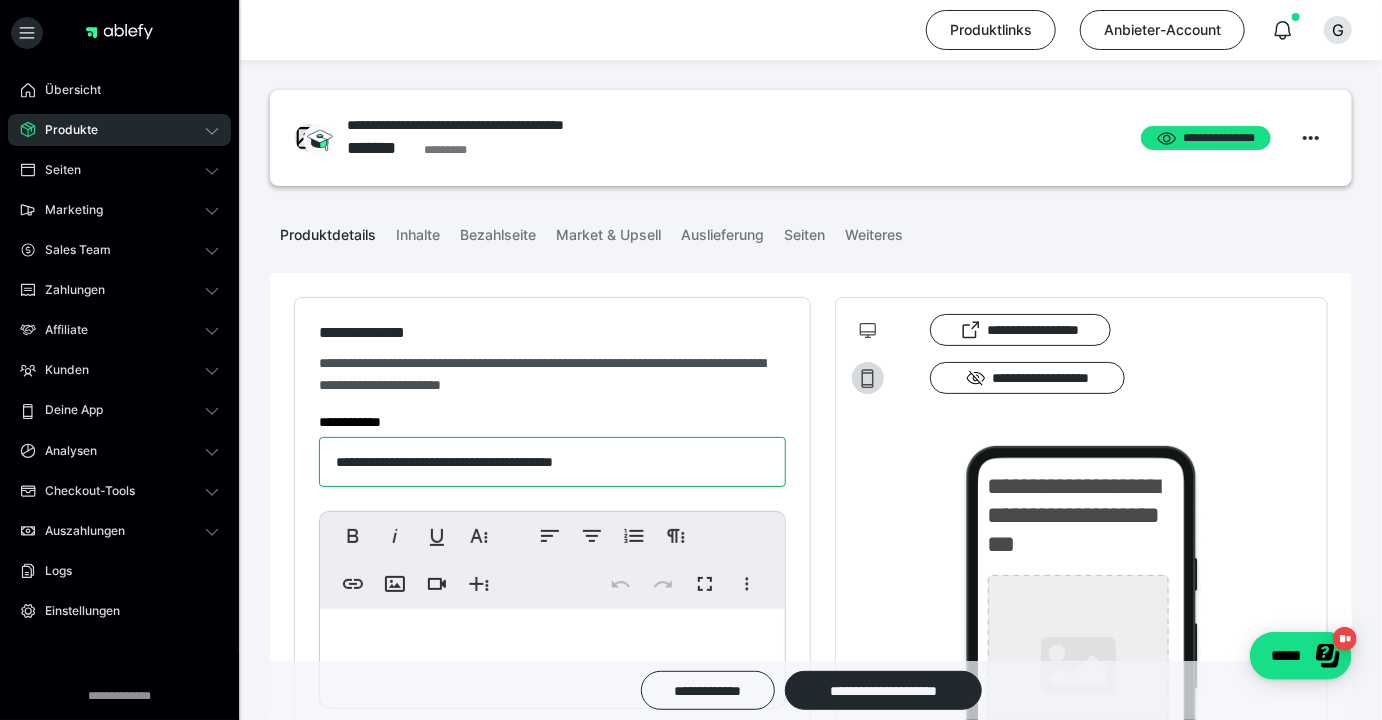 click on "**********" at bounding box center [552, 462] 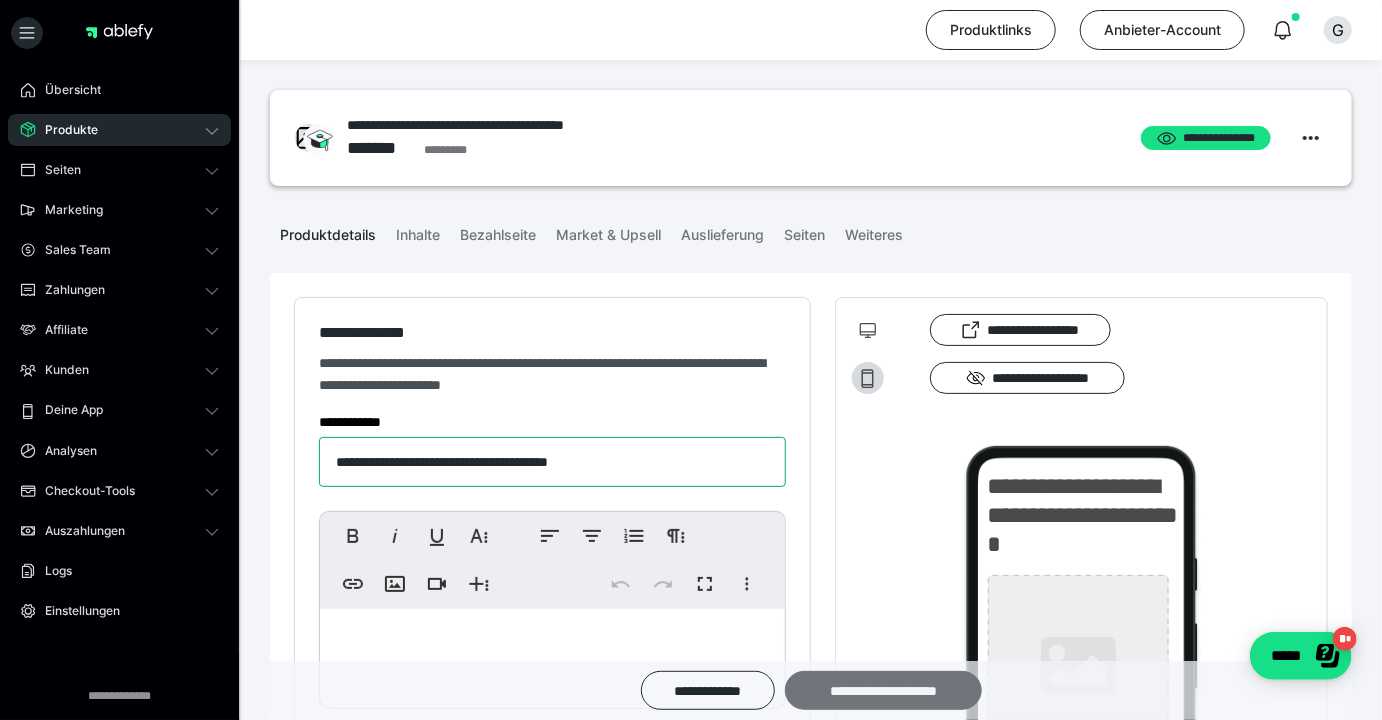 type on "**********" 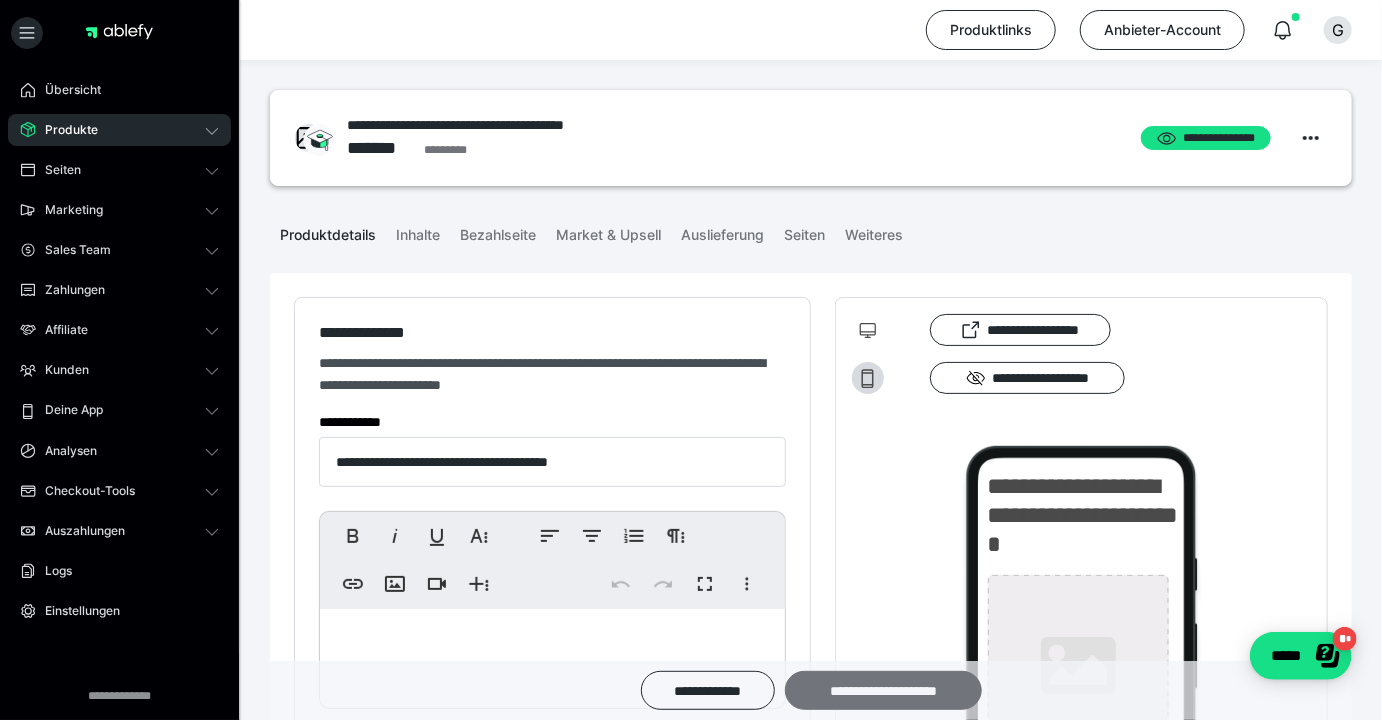 click on "**********" at bounding box center (883, 690) 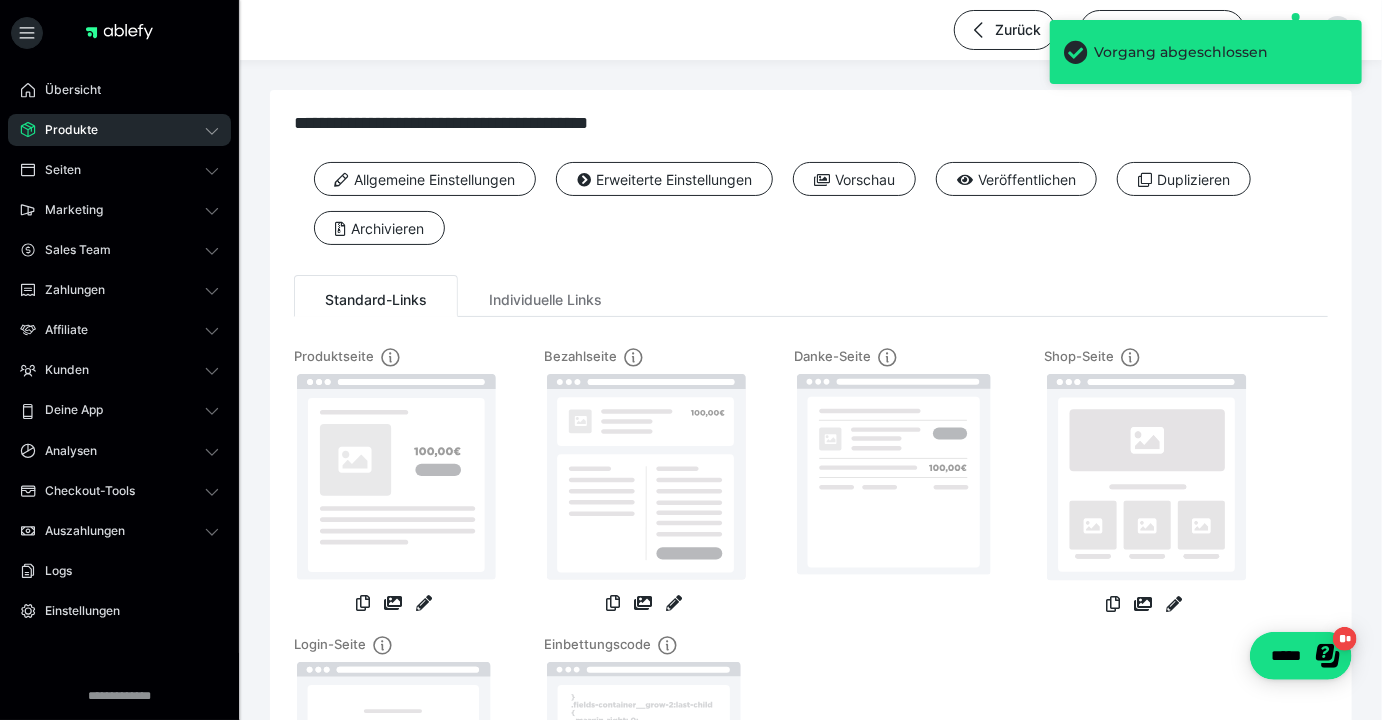 click on "Produkte" at bounding box center [64, 130] 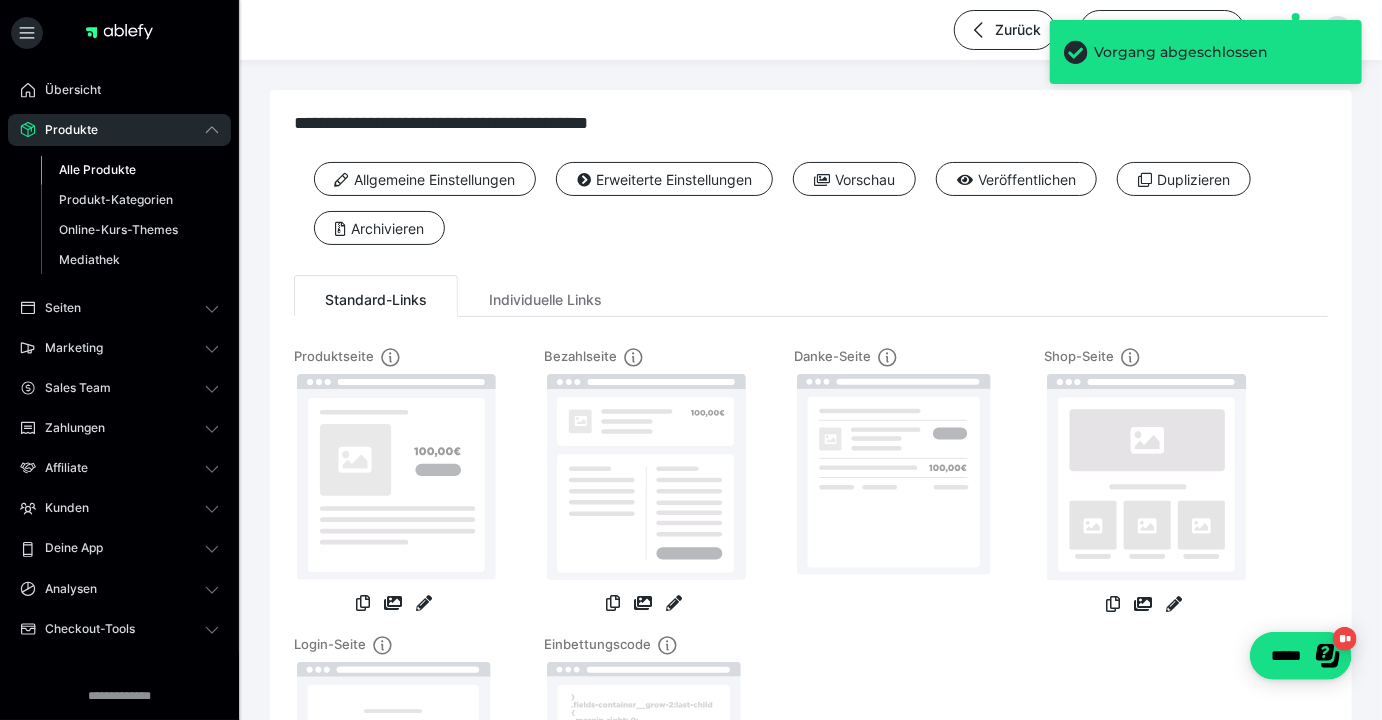 click on "Alle Produkte" at bounding box center (97, 169) 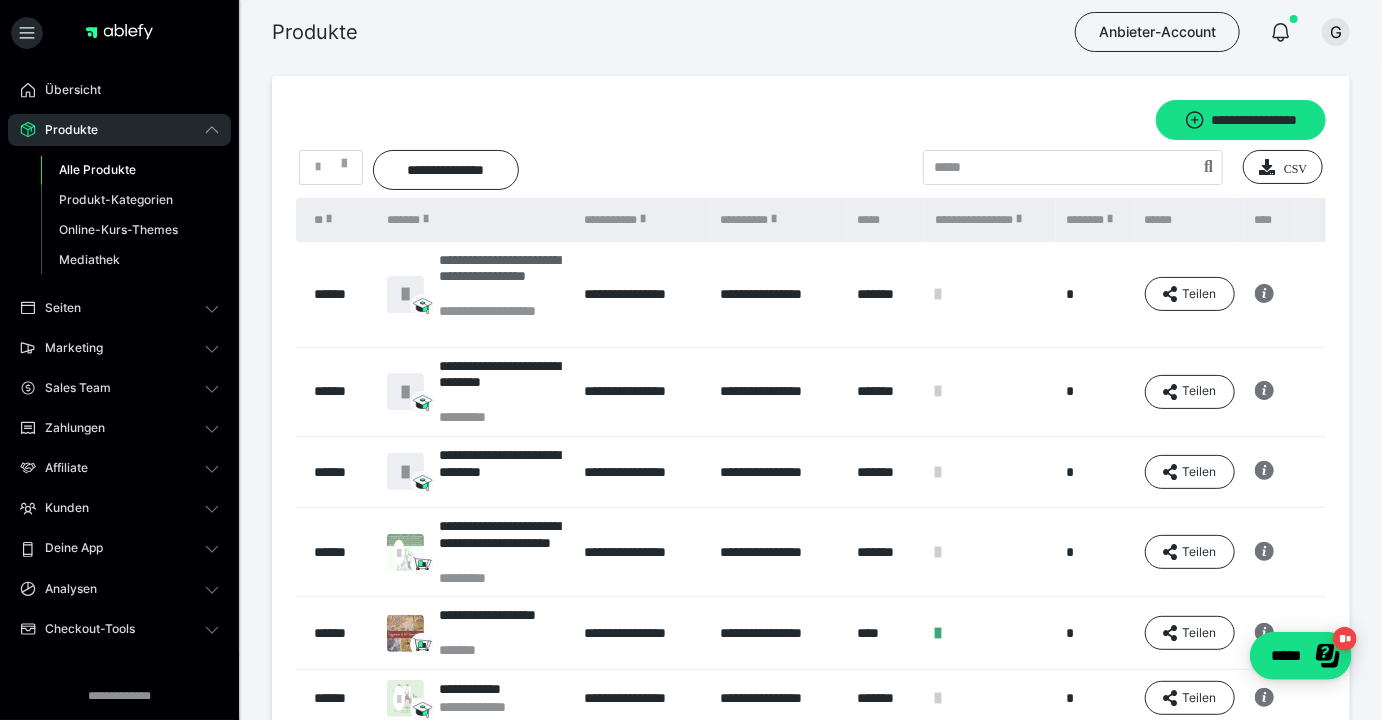 click on "**********" at bounding box center (501, 277) 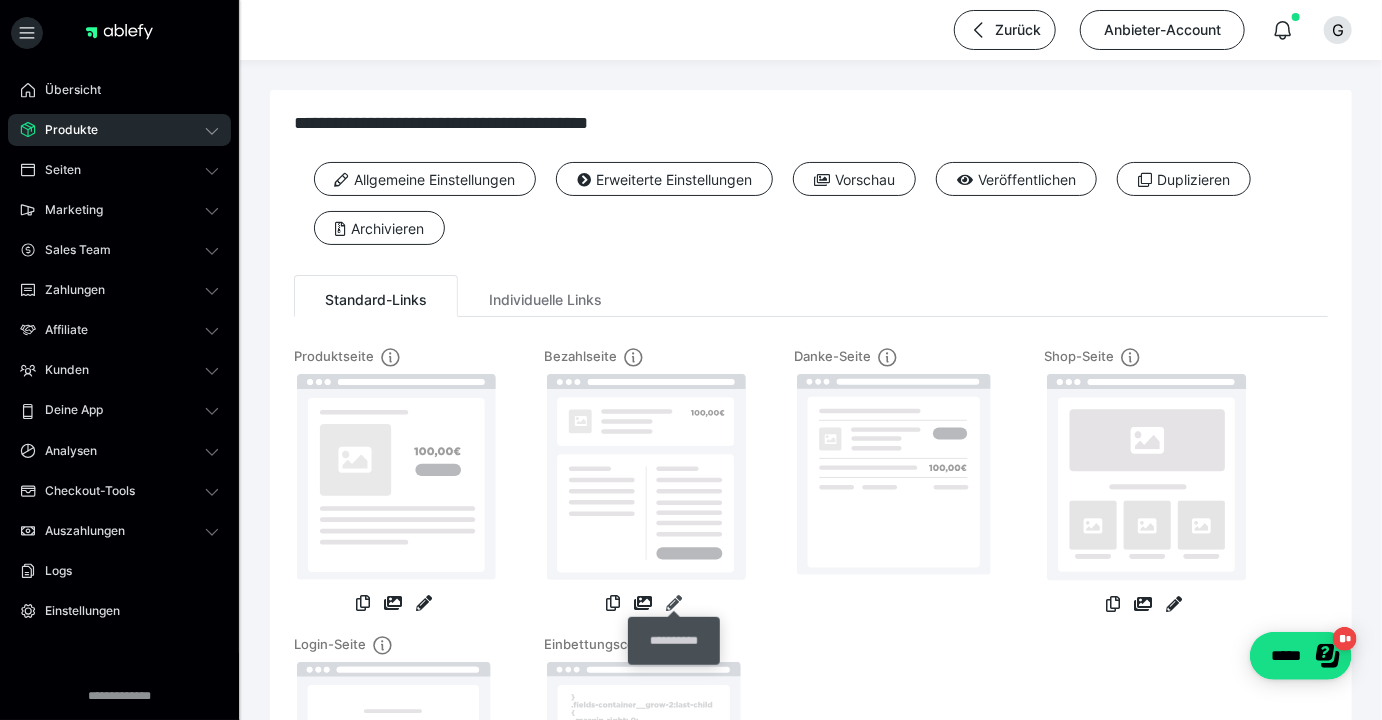 click at bounding box center (674, 603) 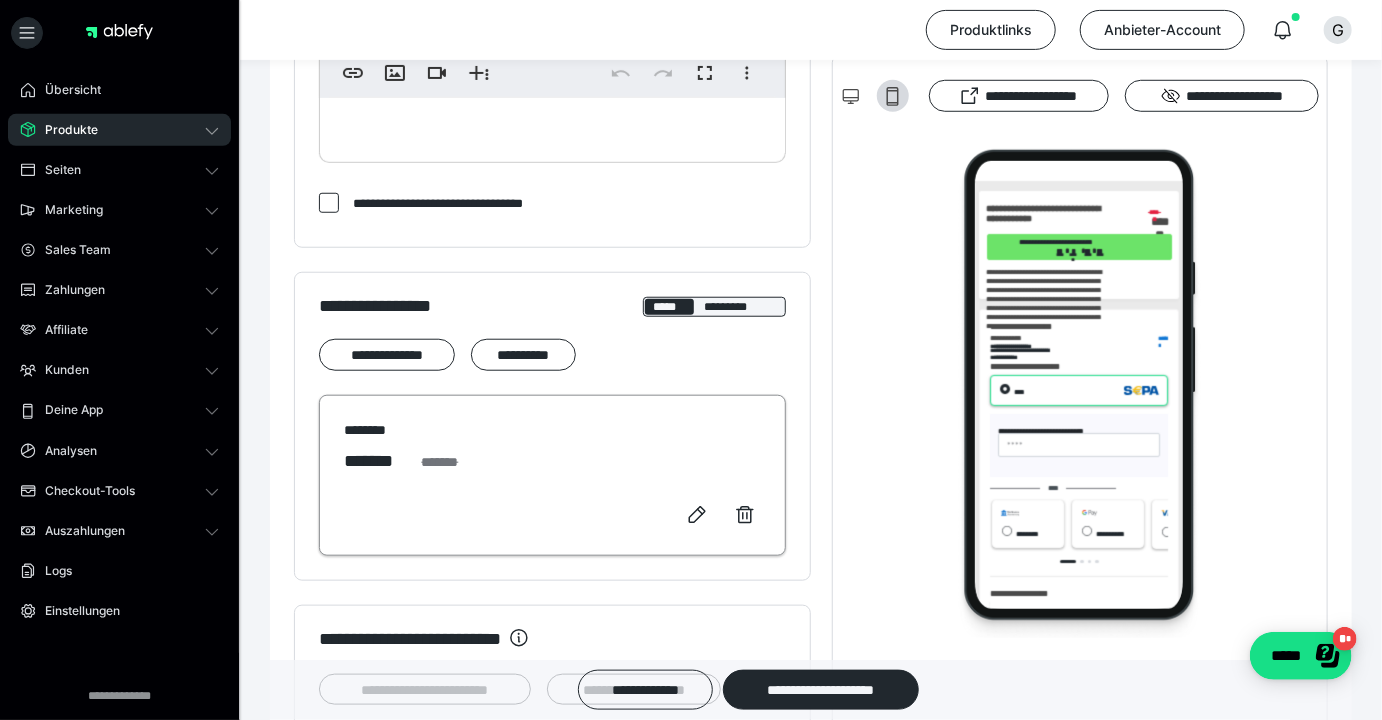scroll, scrollTop: 648, scrollLeft: 0, axis: vertical 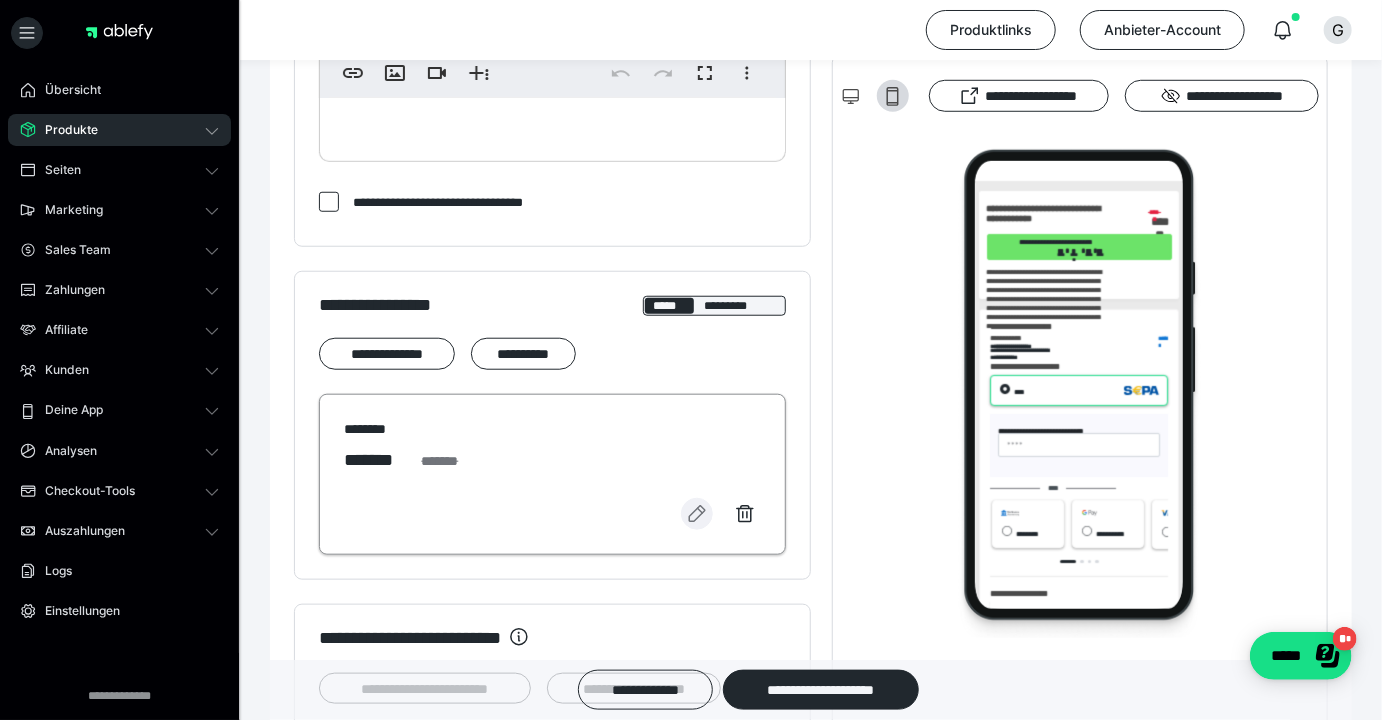 click 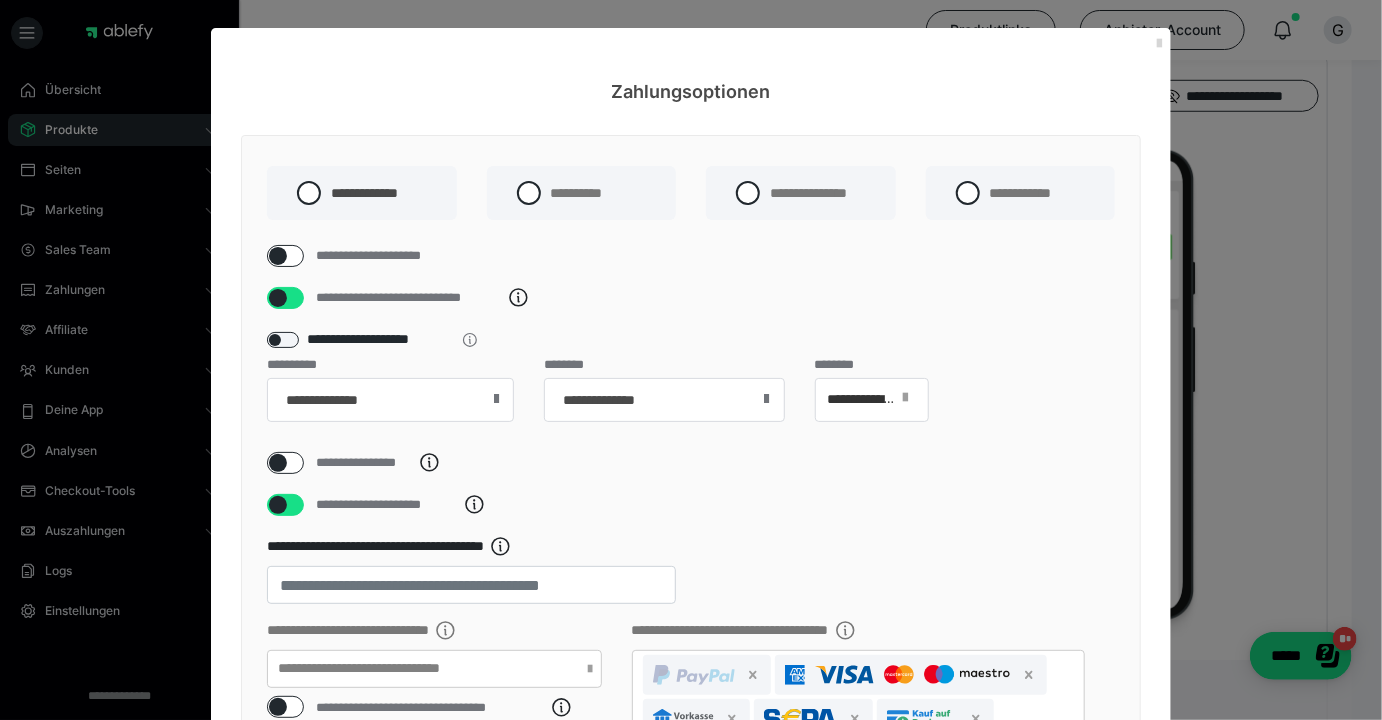 click at bounding box center (1159, 44) 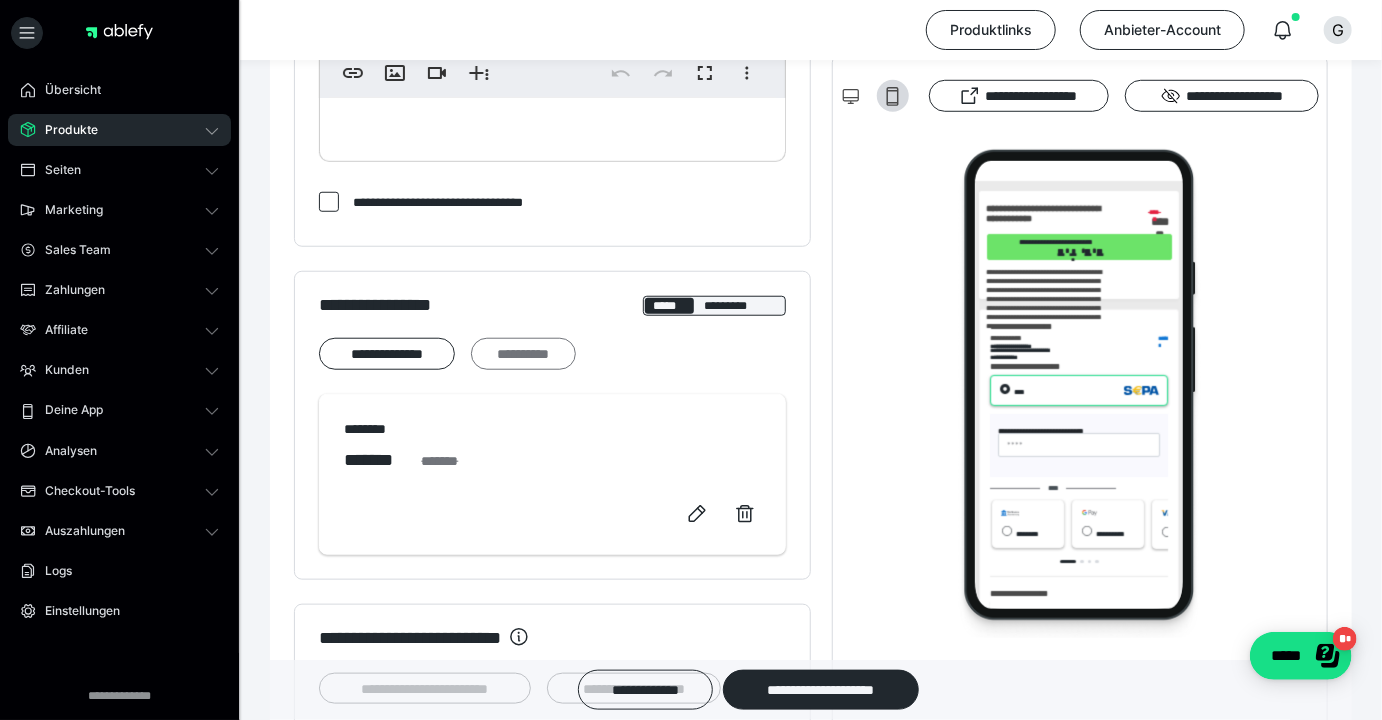 click on "**********" at bounding box center (523, 354) 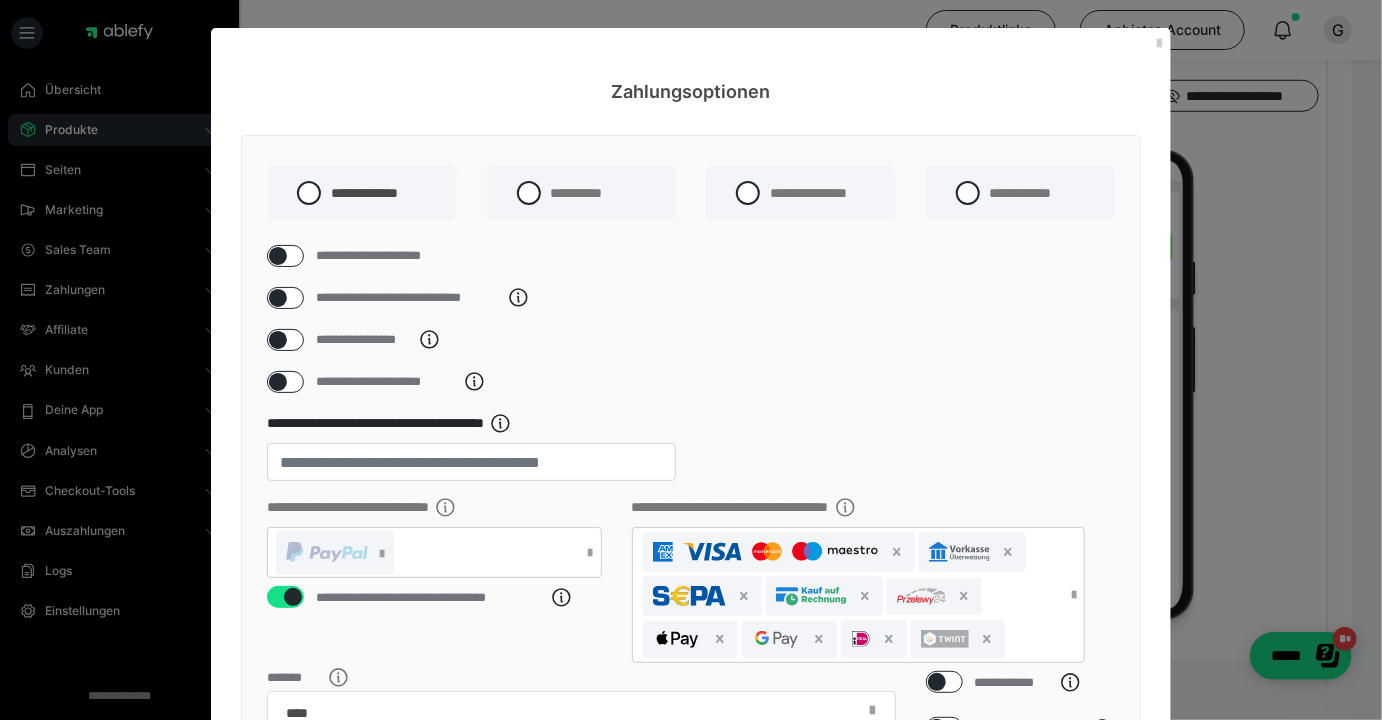 click at bounding box center [278, 298] 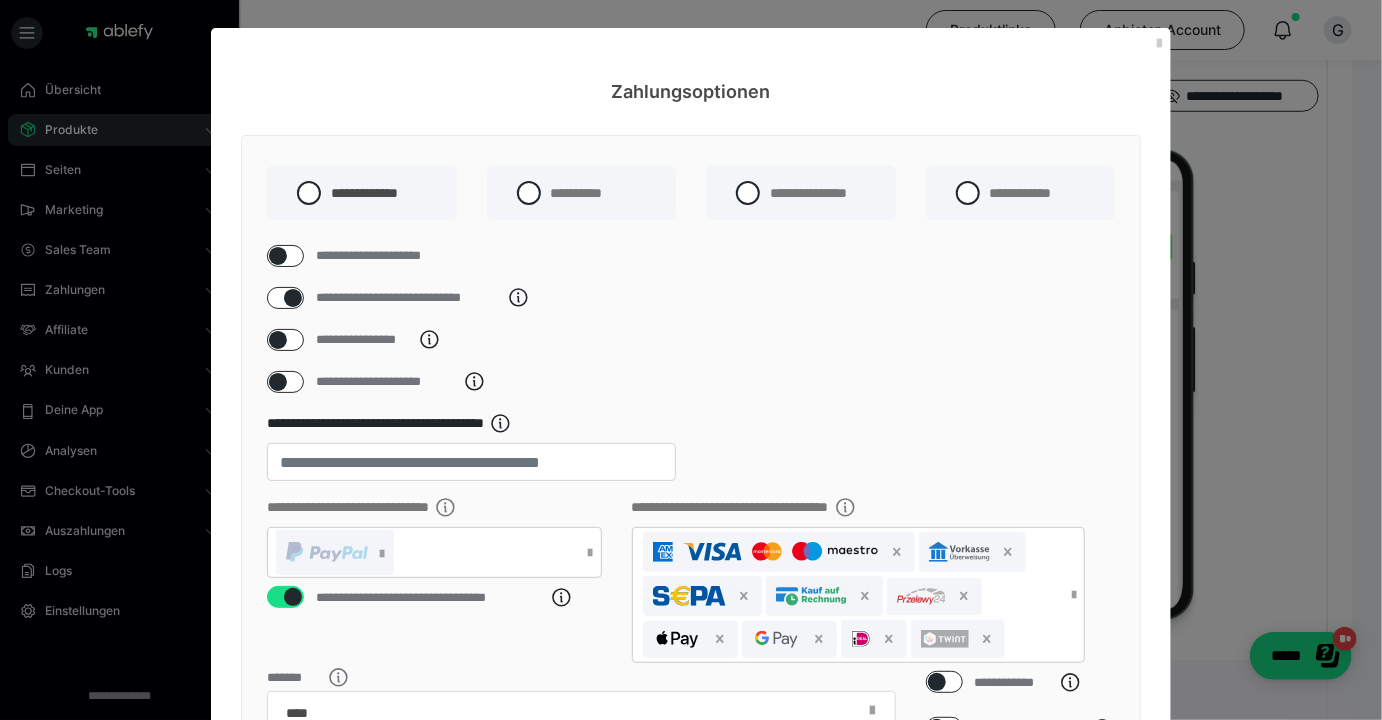 checkbox on "****" 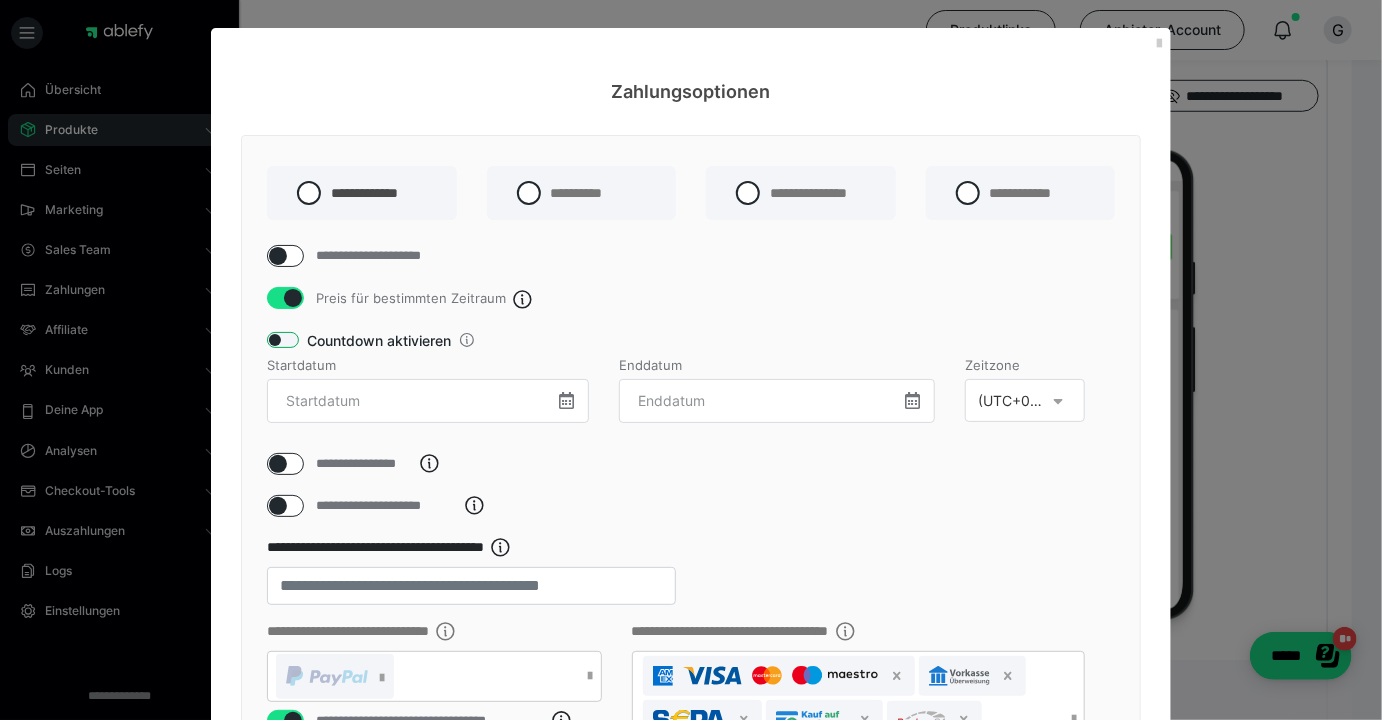 click at bounding box center (283, 340) 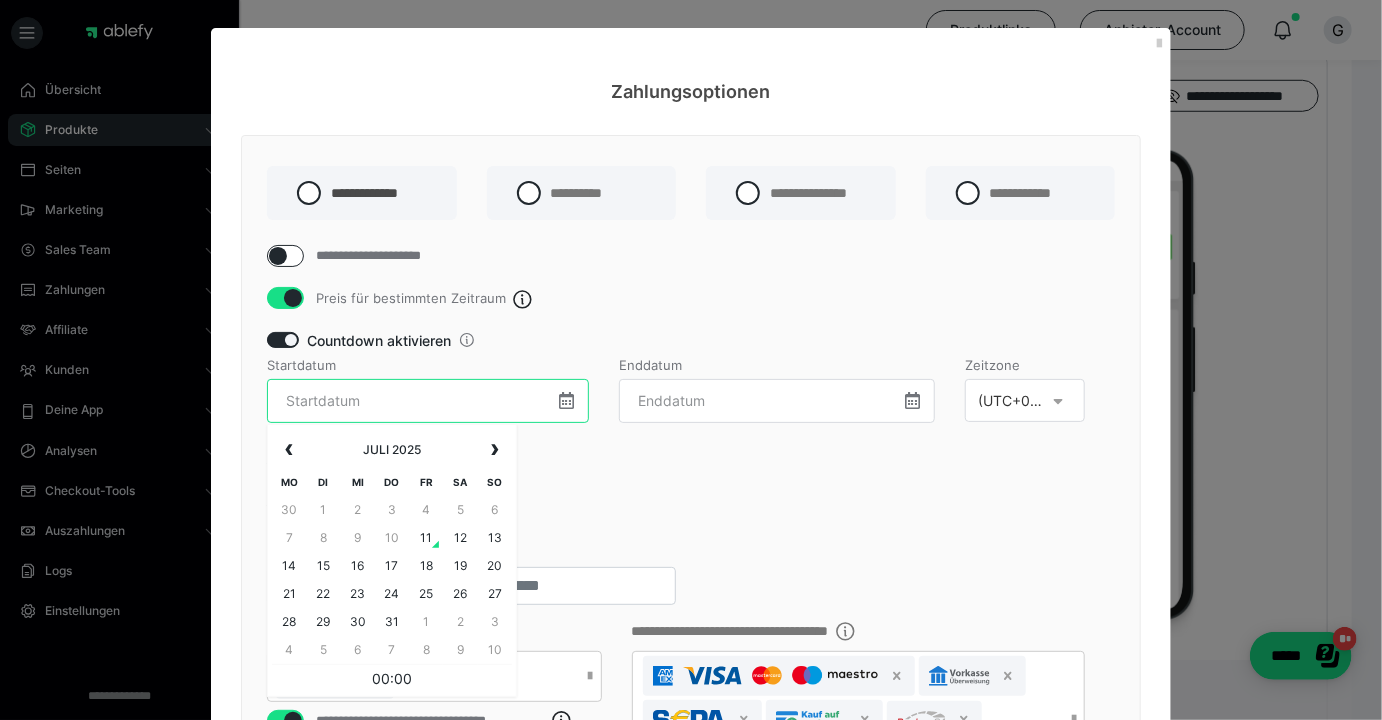 click at bounding box center [428, 401] 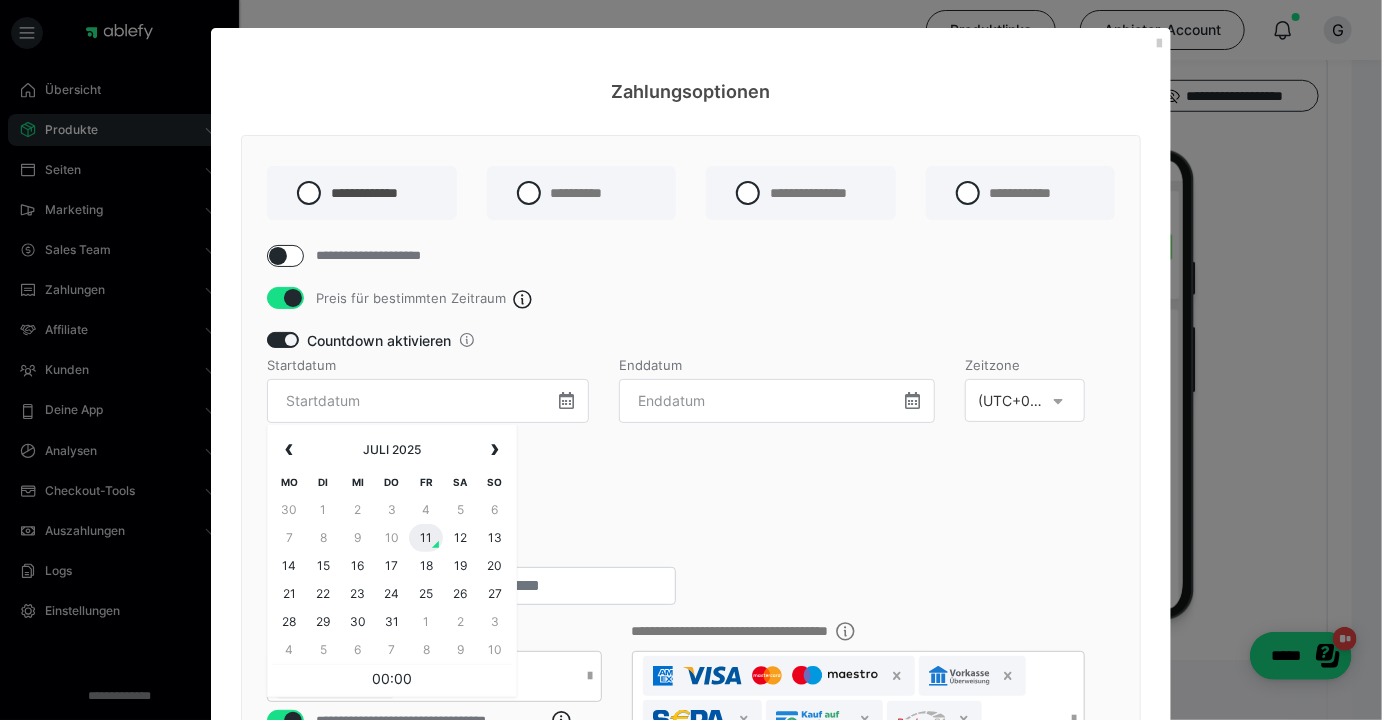 click on "11" at bounding box center (426, 538) 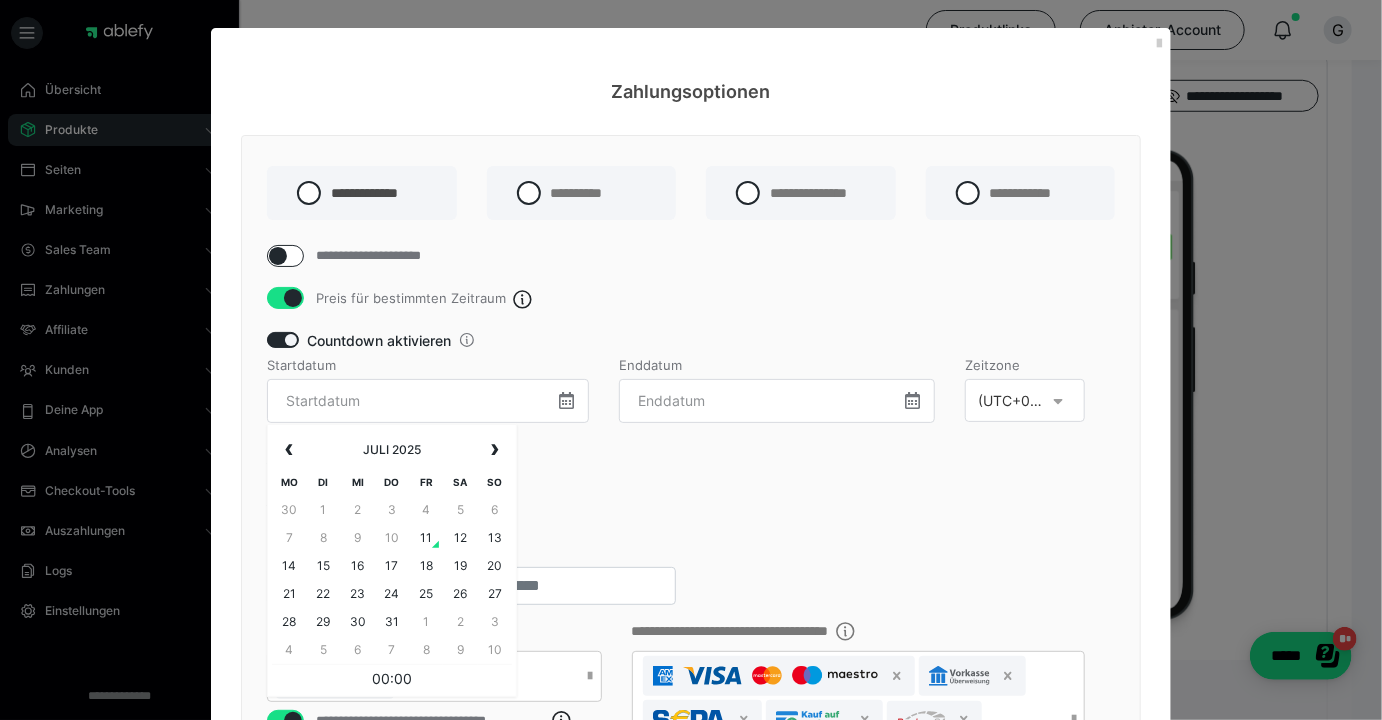 type on "11.07.25 00:00" 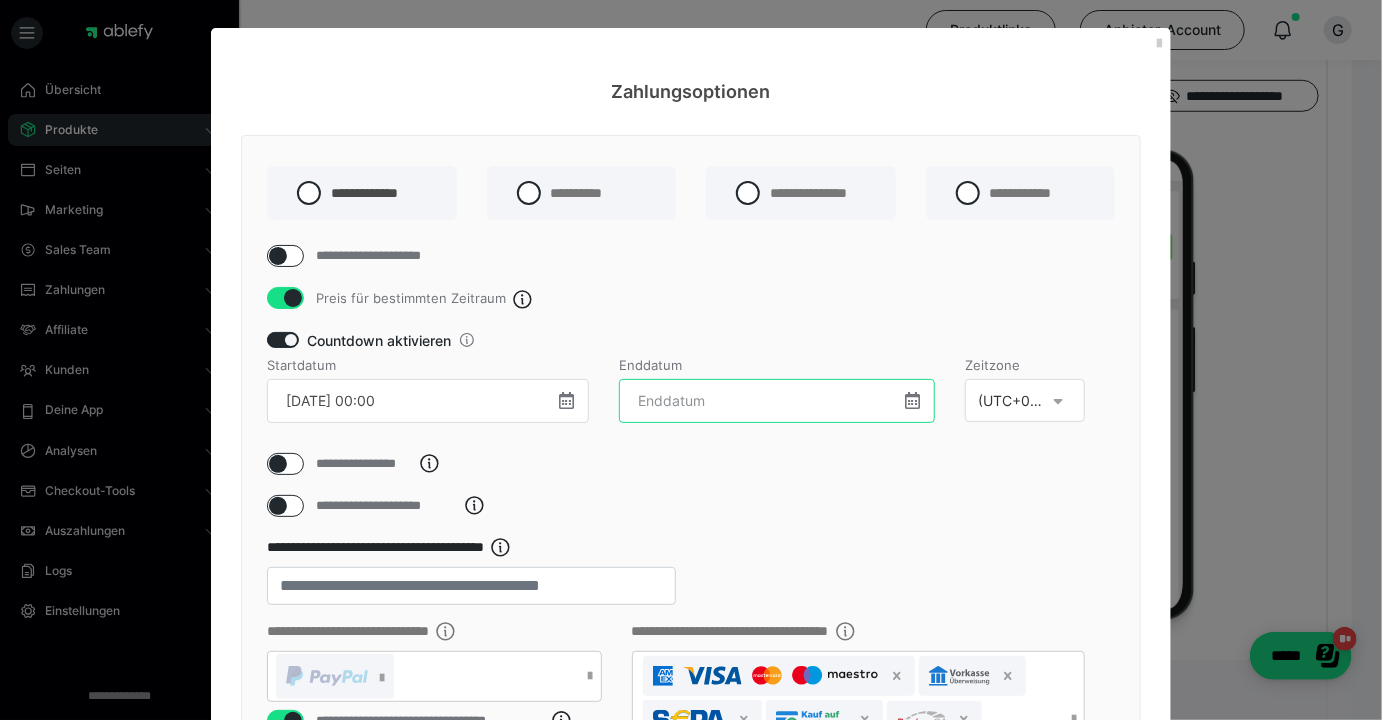 click at bounding box center (777, 401) 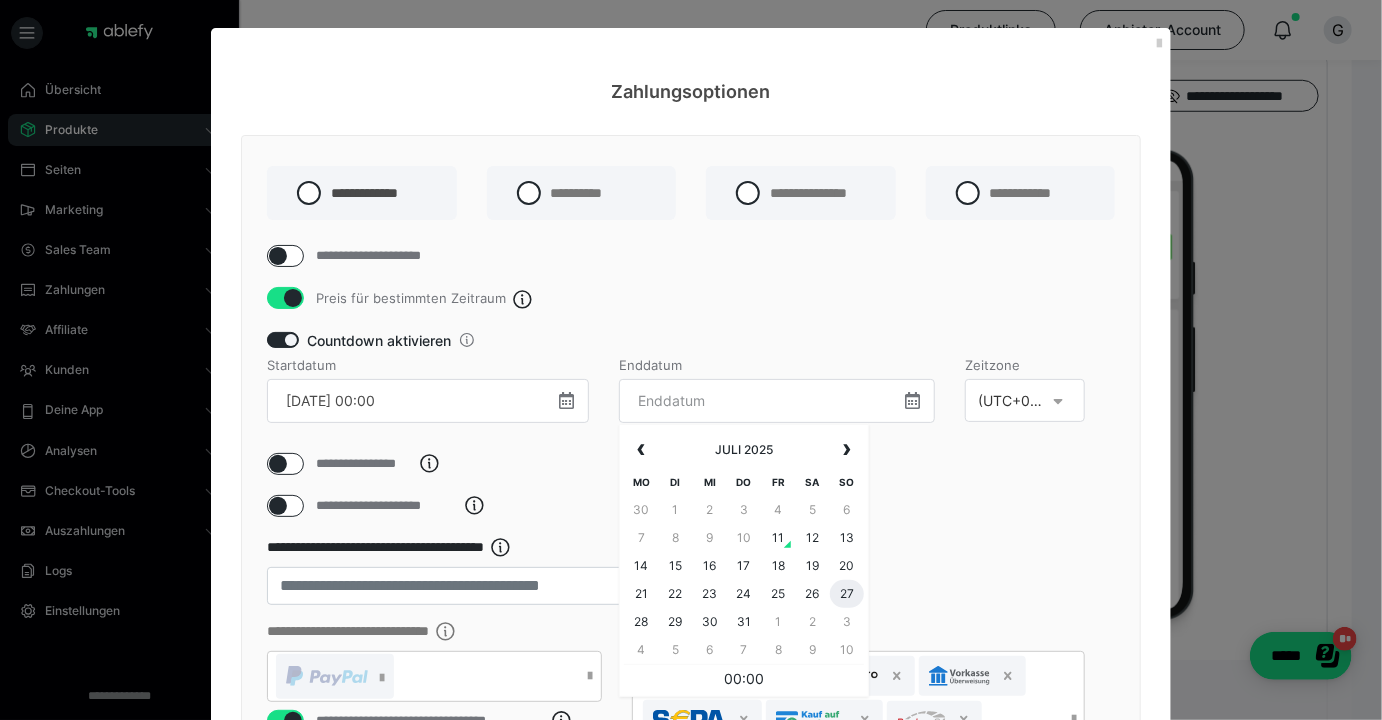 click on "27" at bounding box center (847, 594) 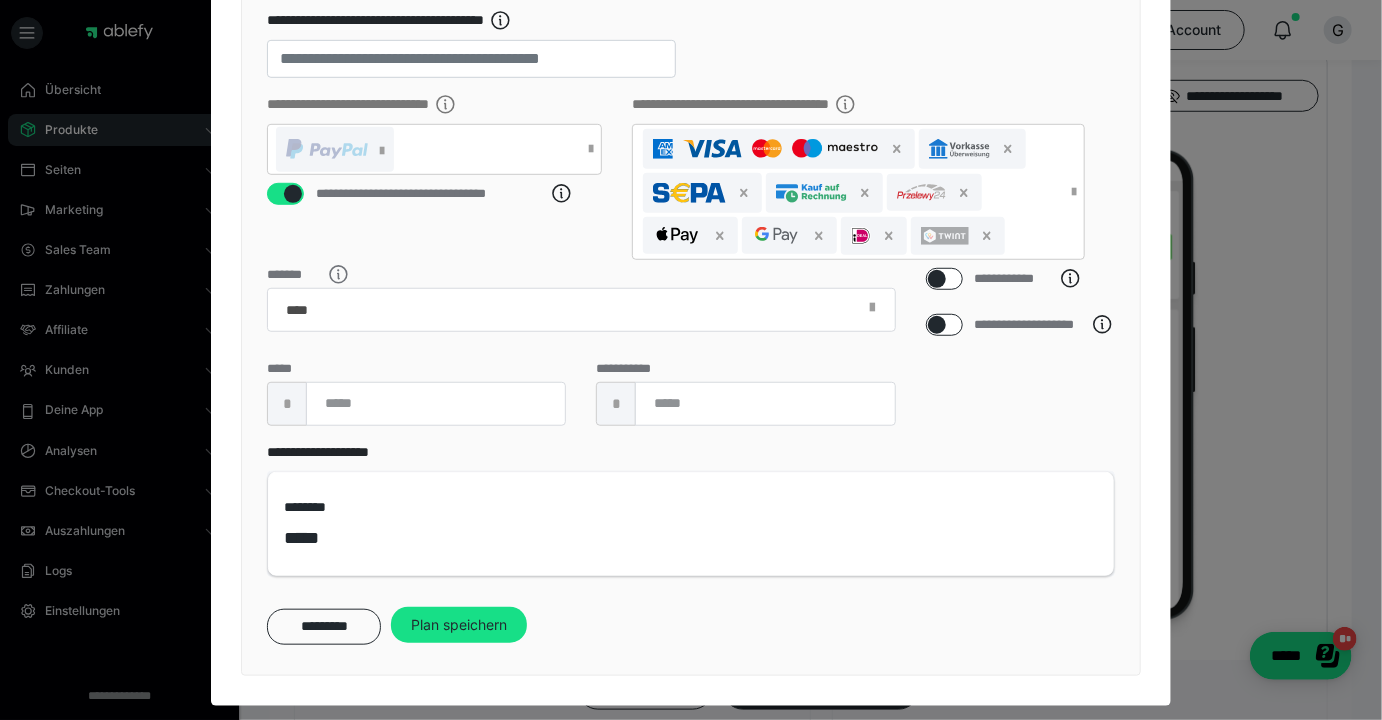 scroll, scrollTop: 564, scrollLeft: 0, axis: vertical 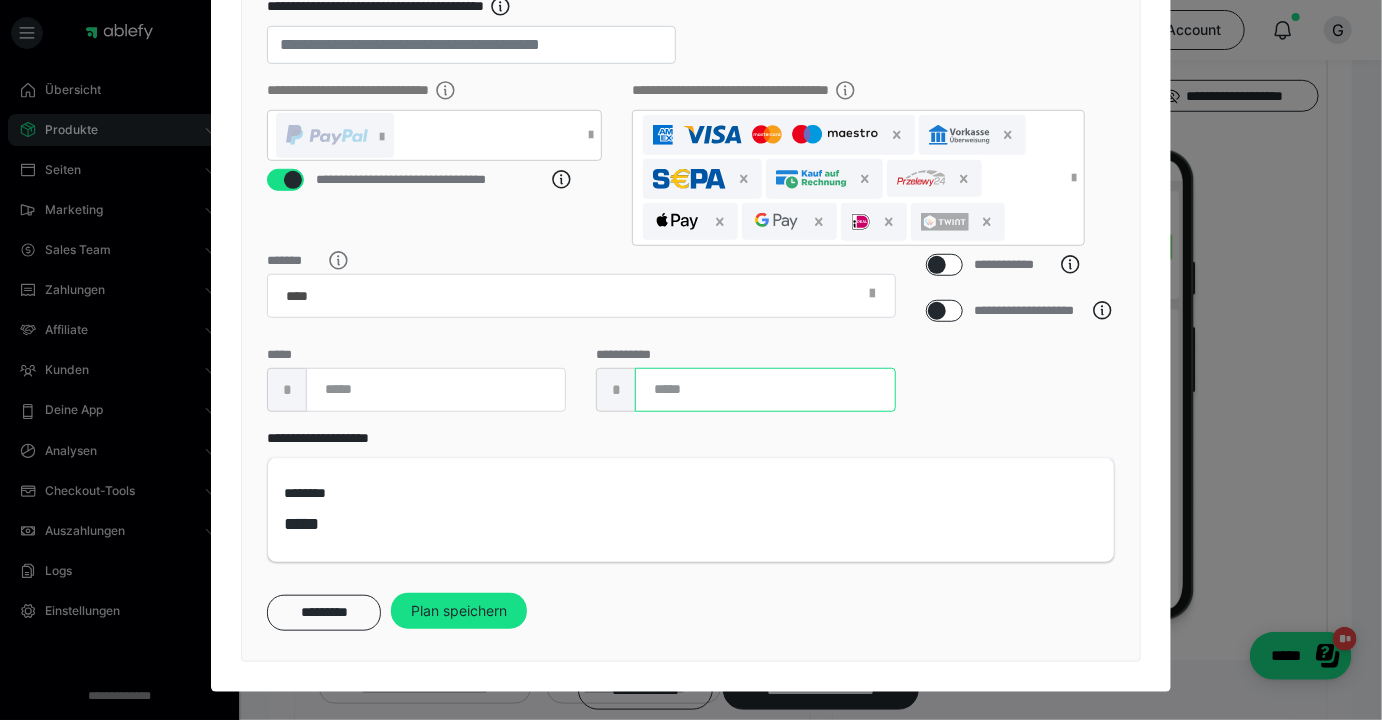 click at bounding box center (765, 390) 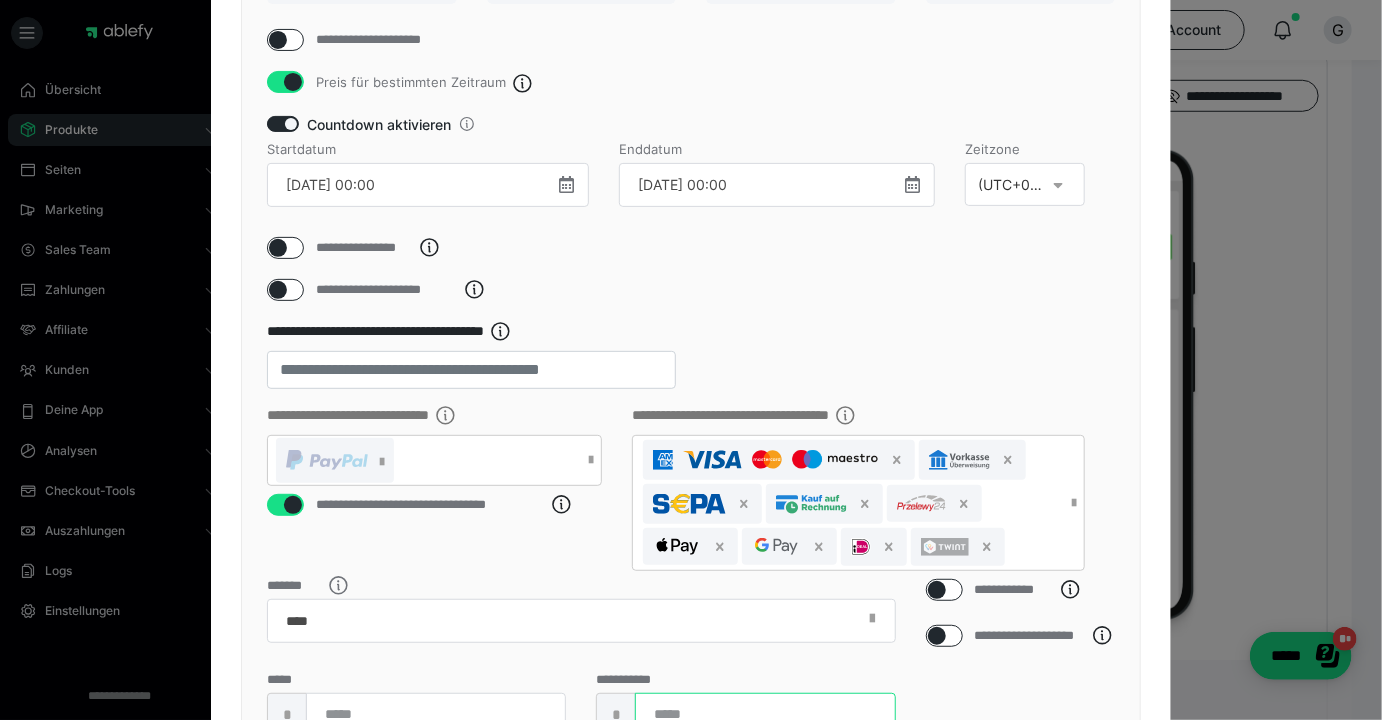scroll, scrollTop: 564, scrollLeft: 0, axis: vertical 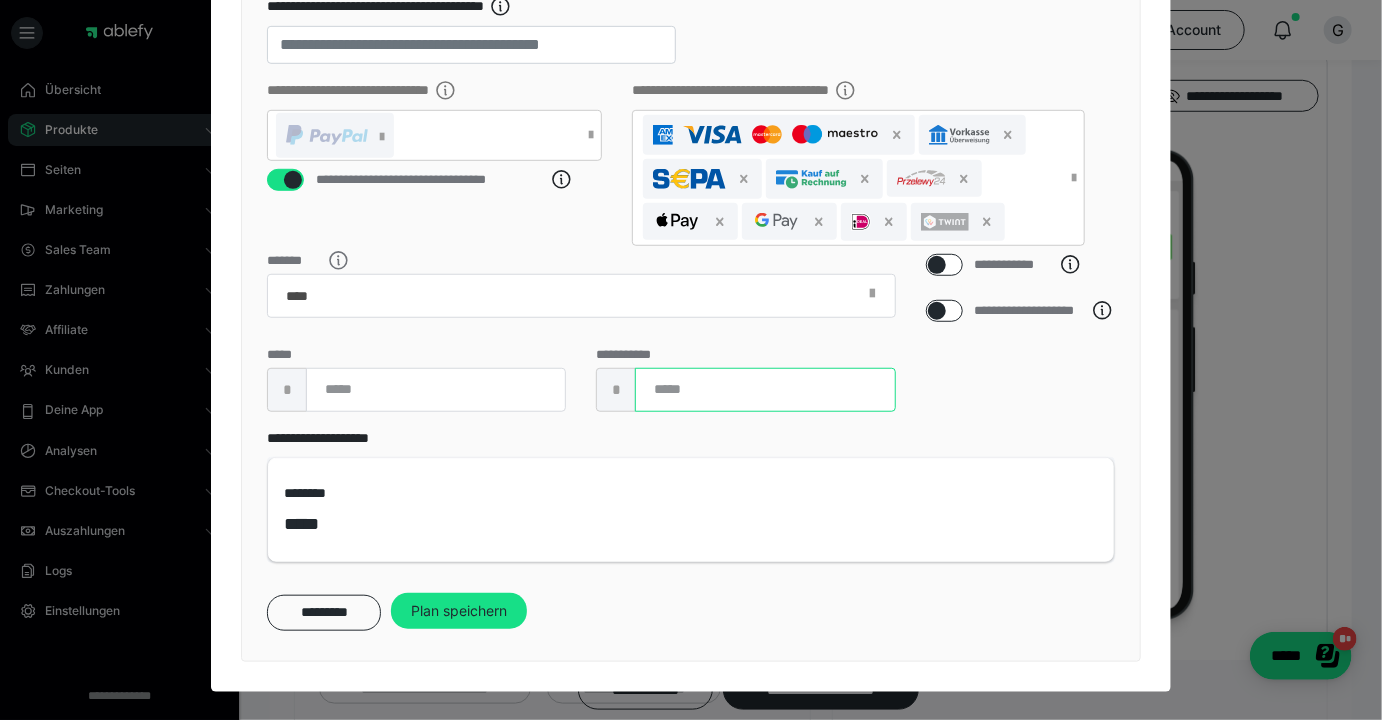 drag, startPoint x: 720, startPoint y: 388, endPoint x: 595, endPoint y: 392, distance: 125.06398 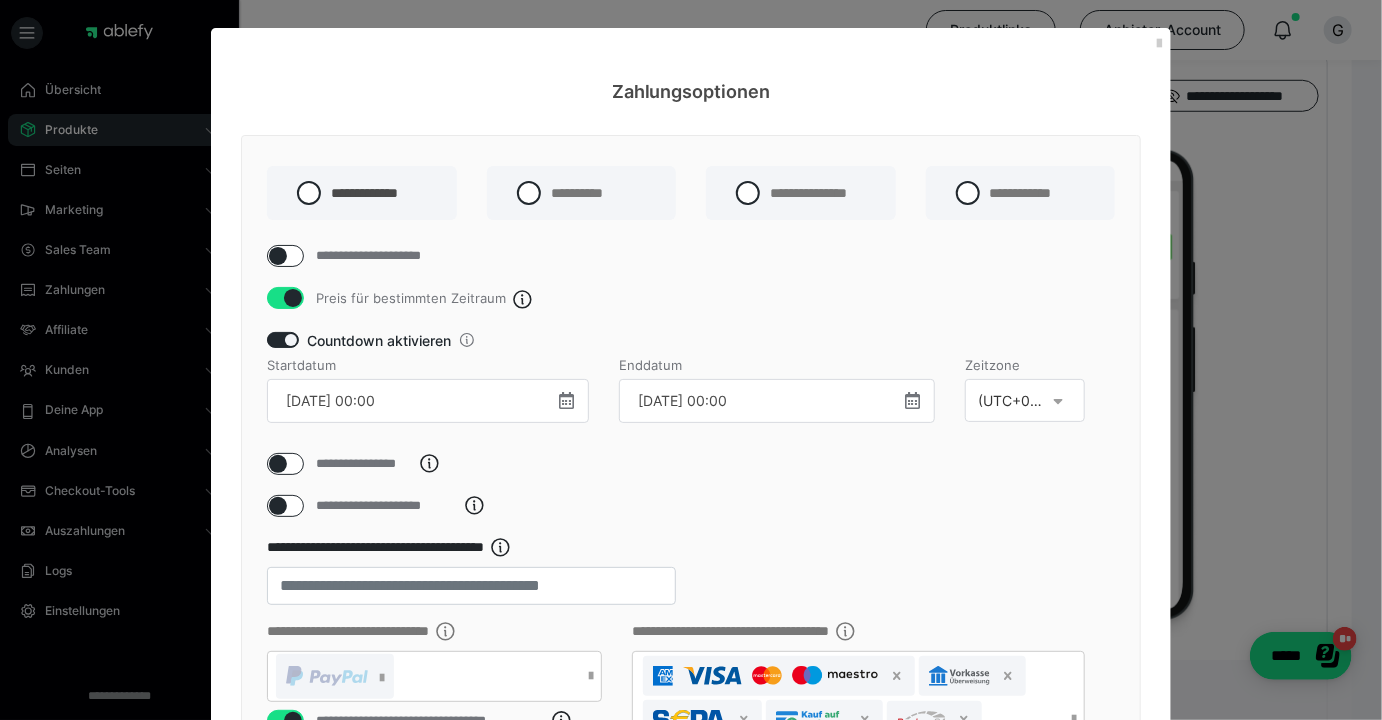 scroll, scrollTop: 564, scrollLeft: 0, axis: vertical 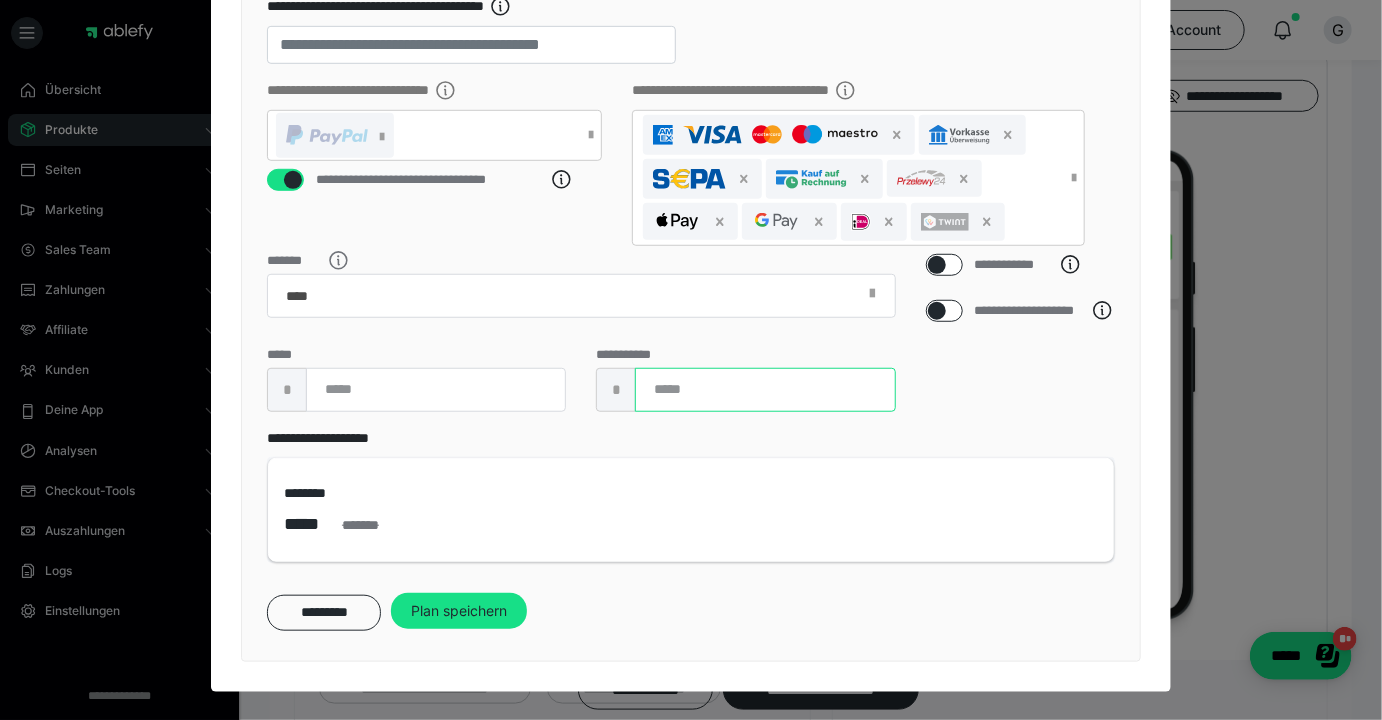 type on "***" 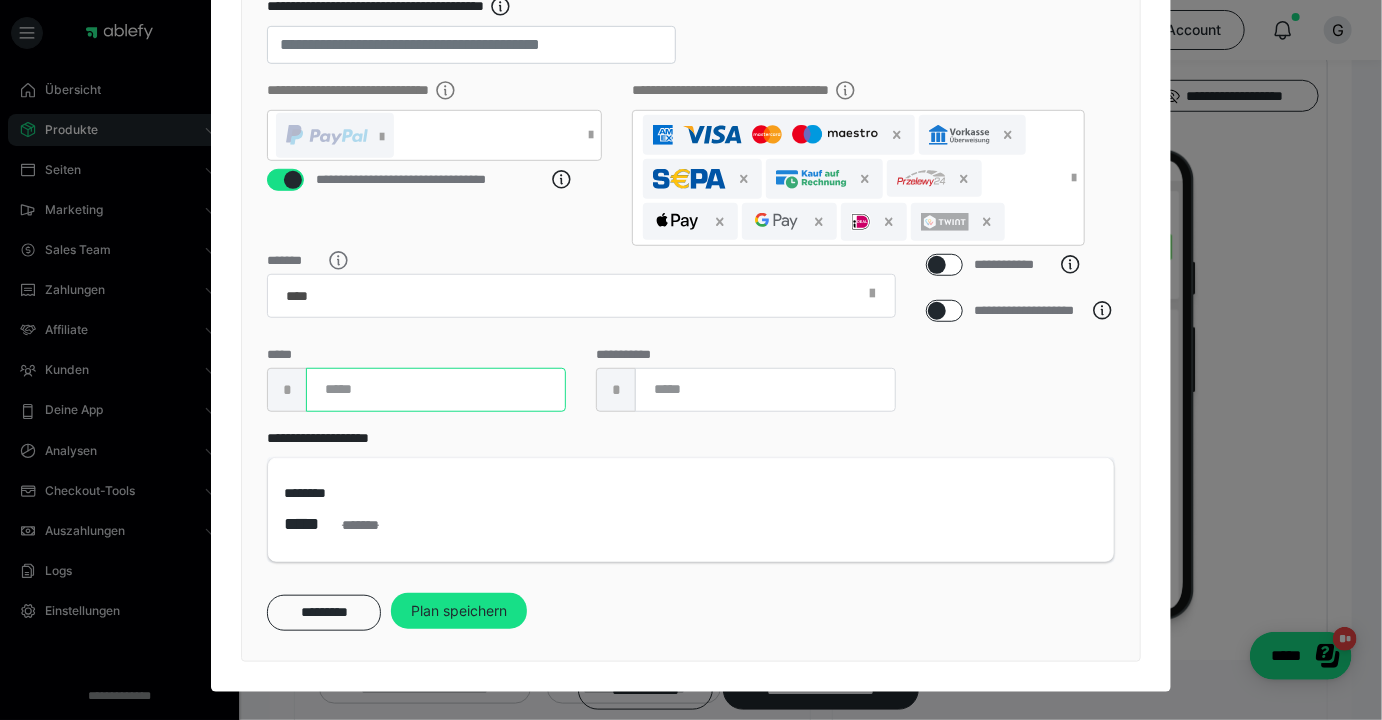 click at bounding box center (436, 390) 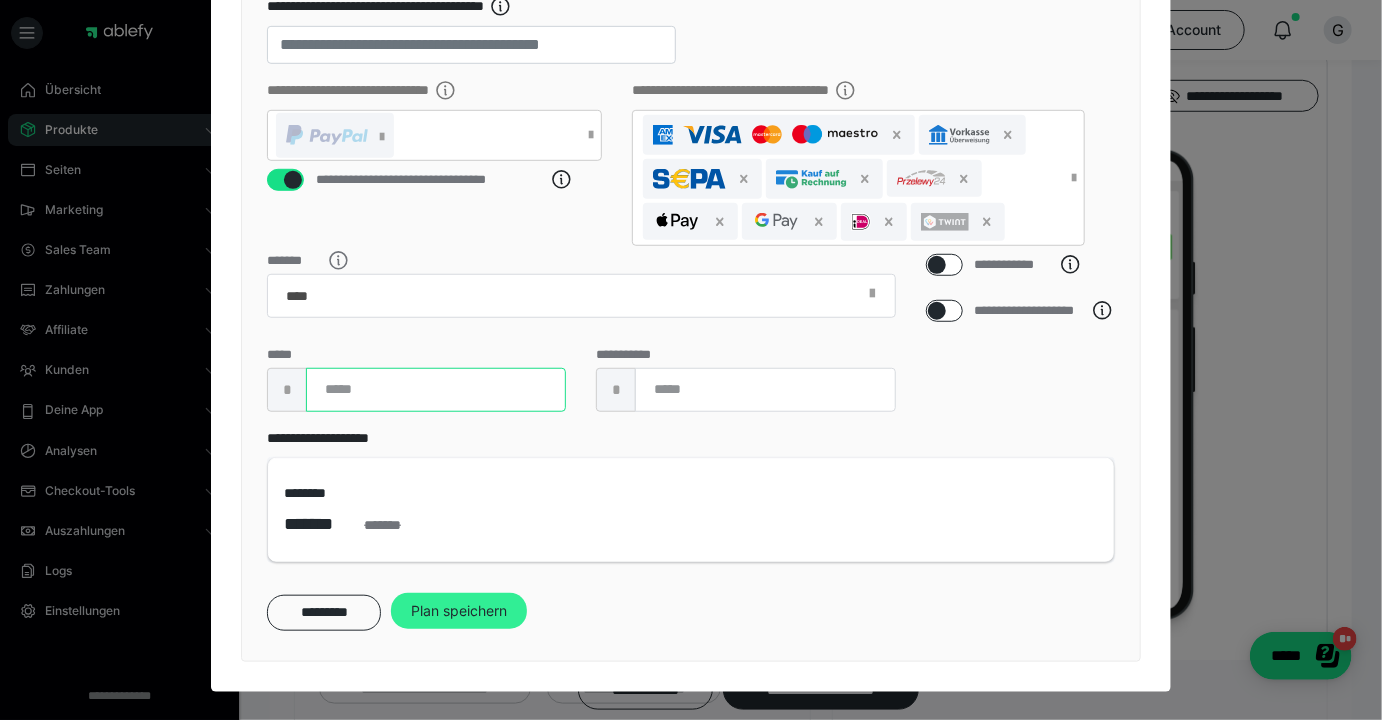 type on "***" 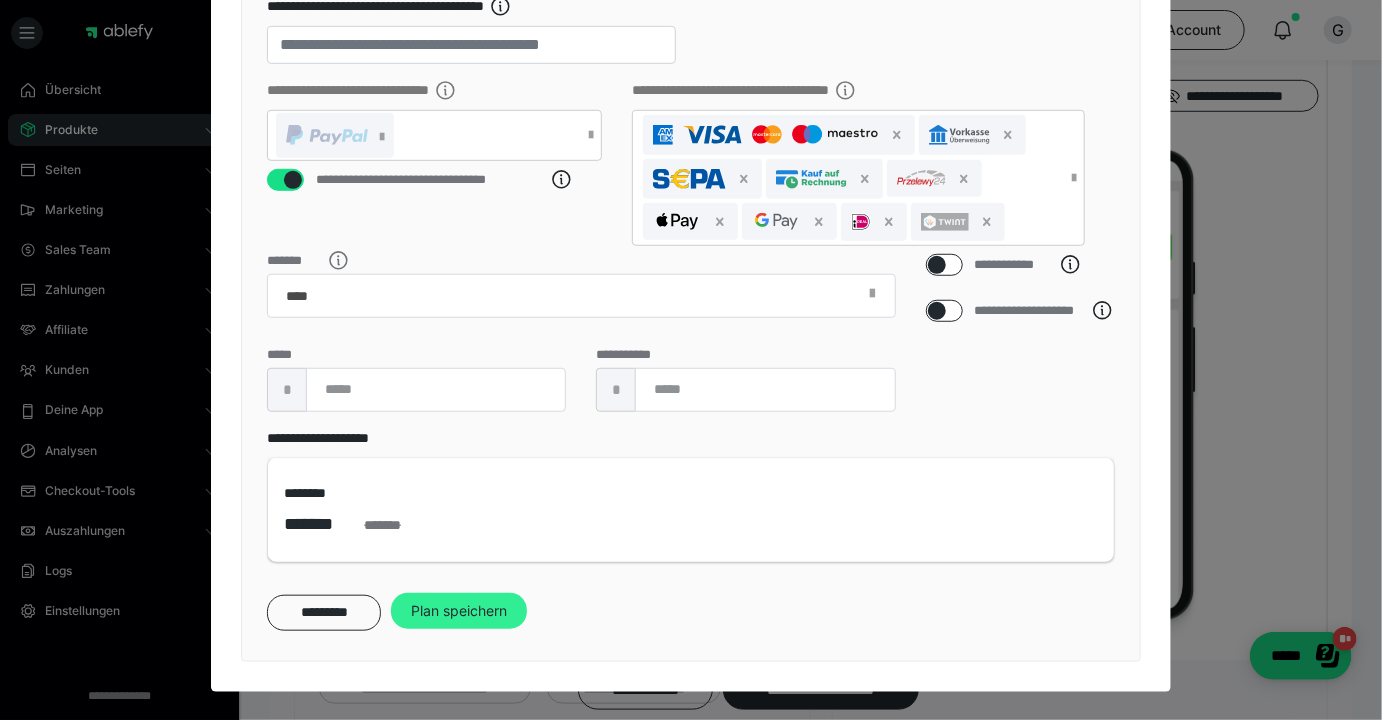 click on "Plan speichern" at bounding box center [459, 611] 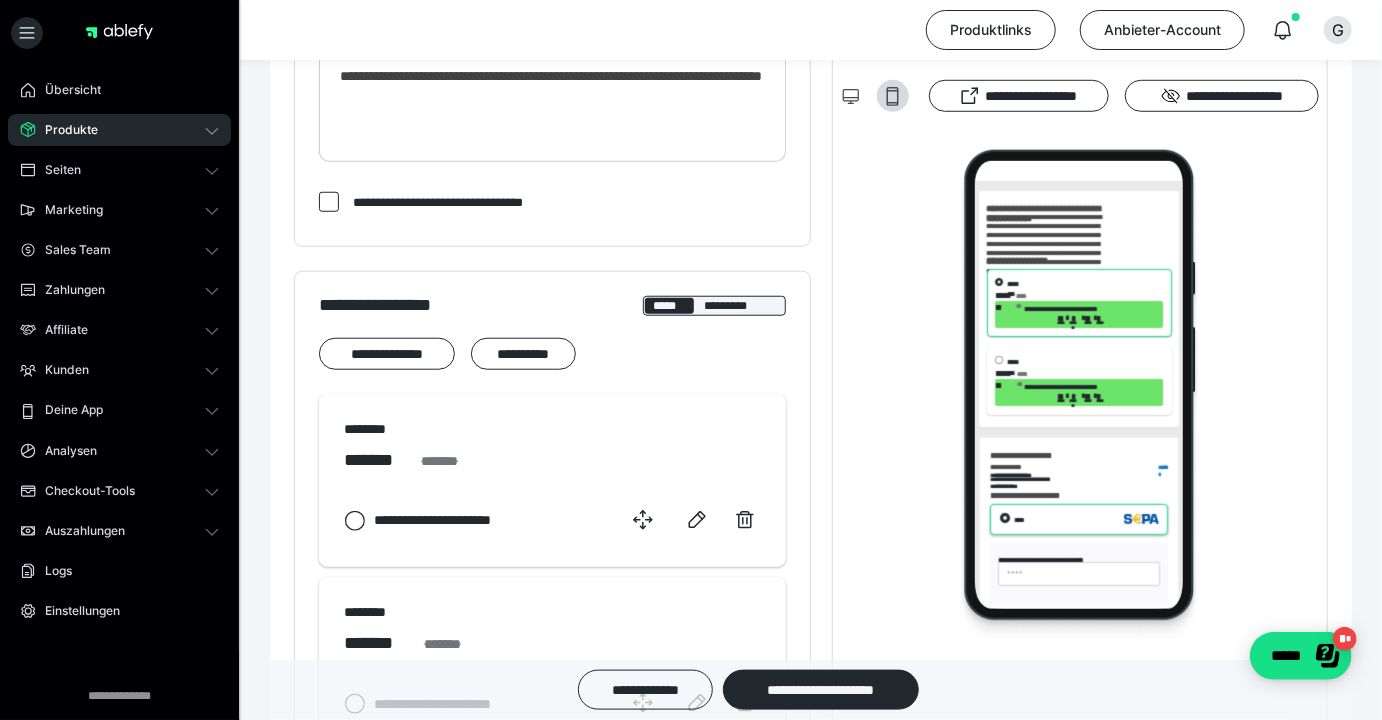 scroll, scrollTop: 972, scrollLeft: 0, axis: vertical 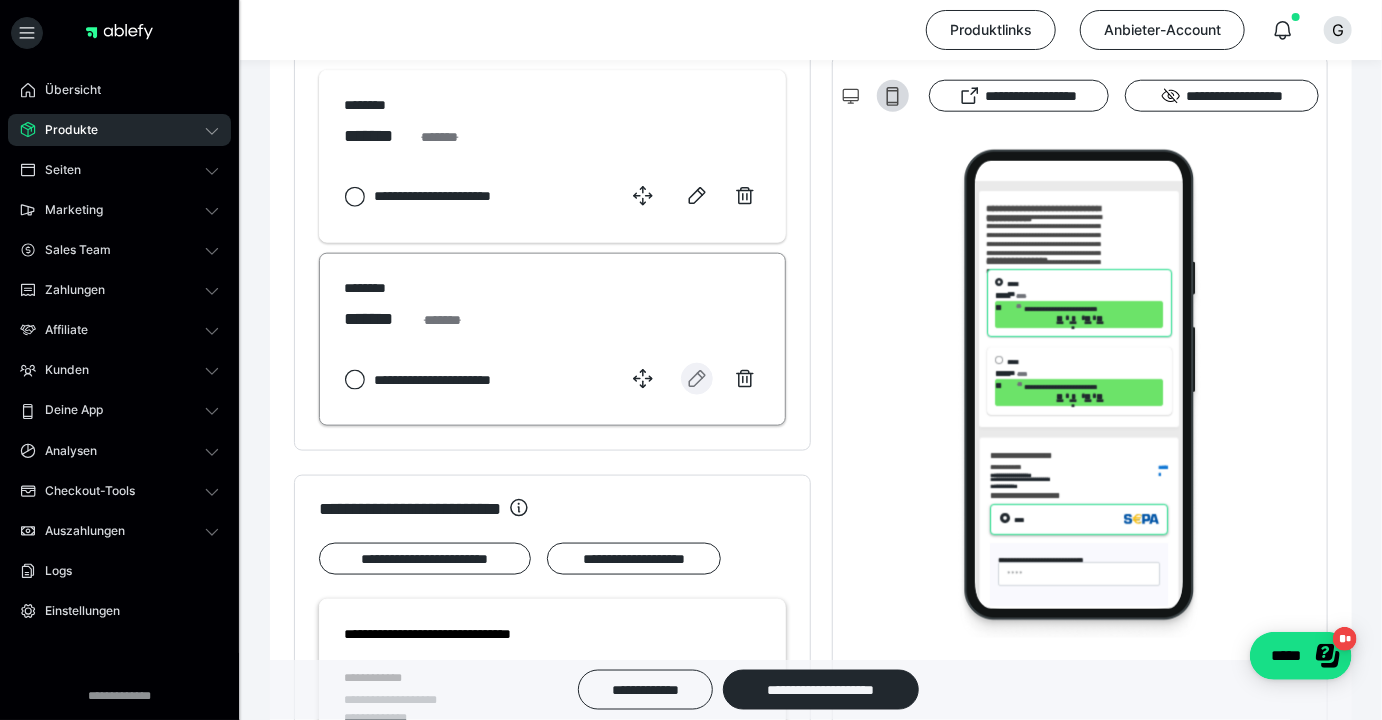 click 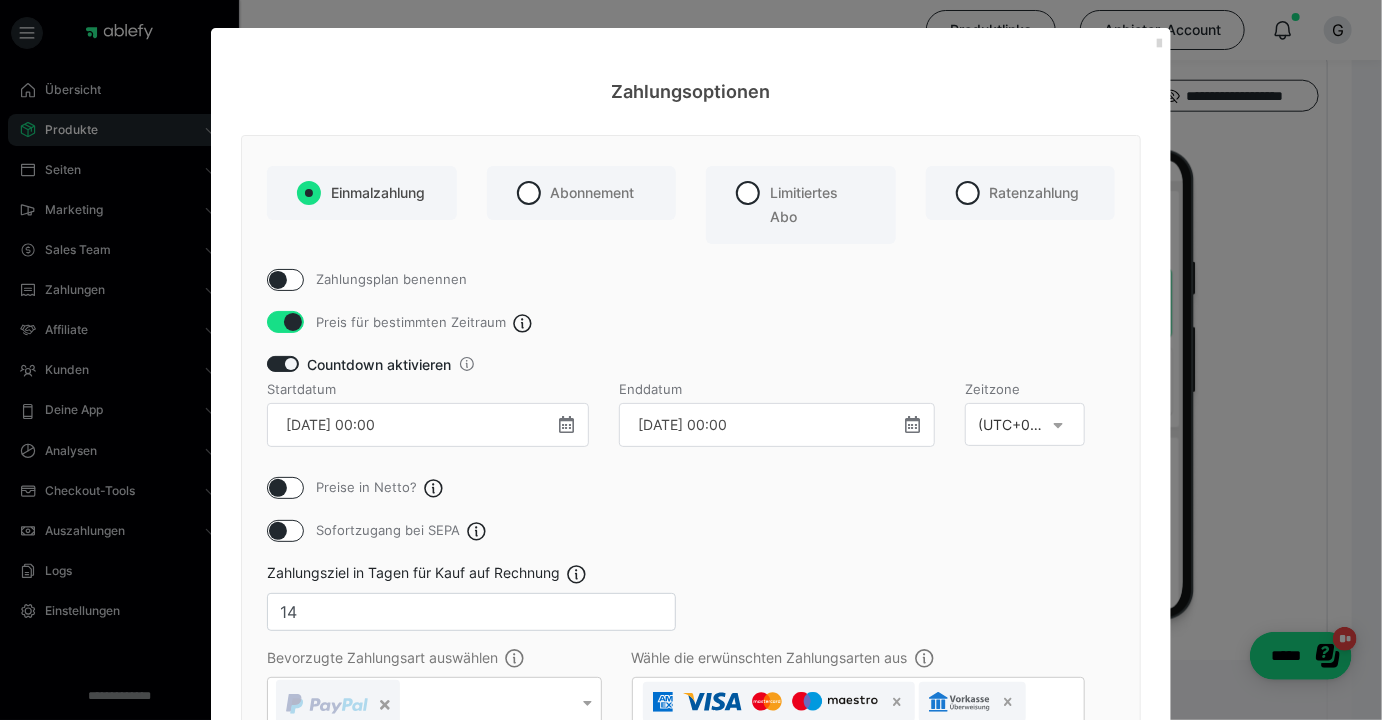 click at bounding box center [1159, 44] 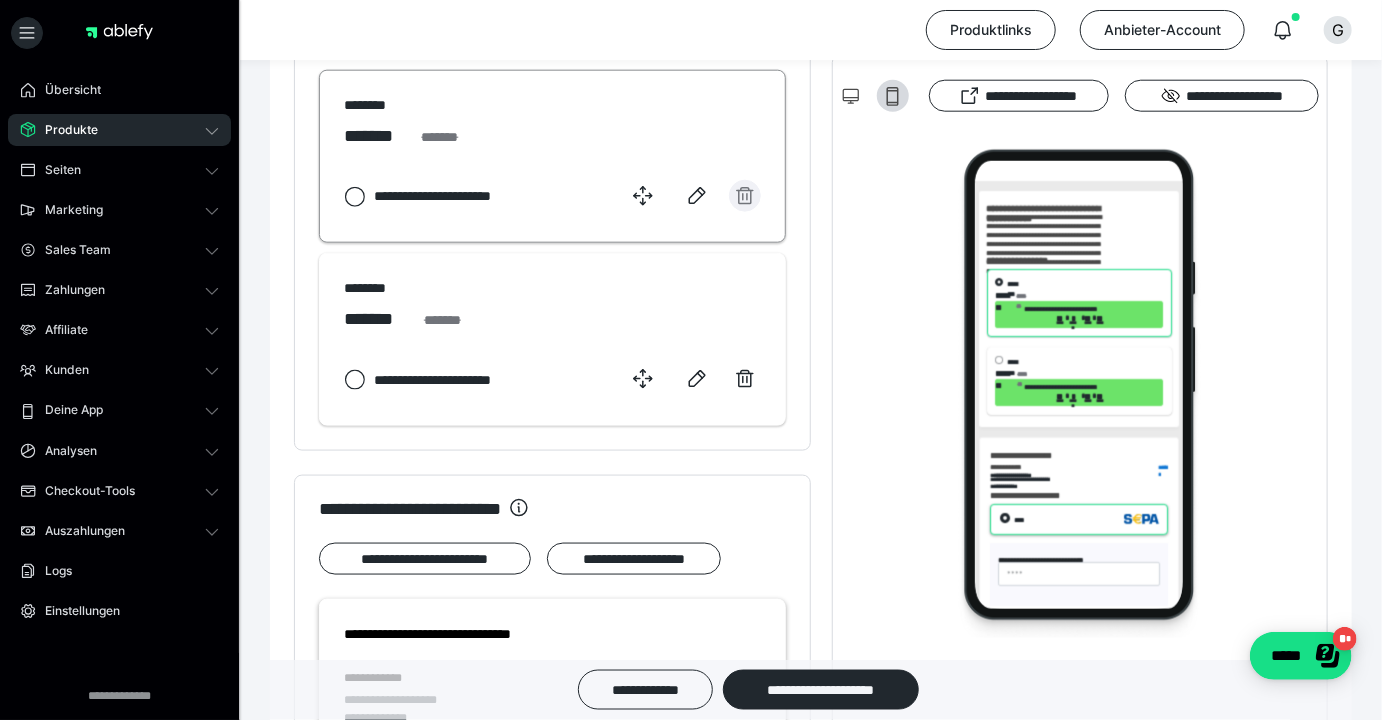 click 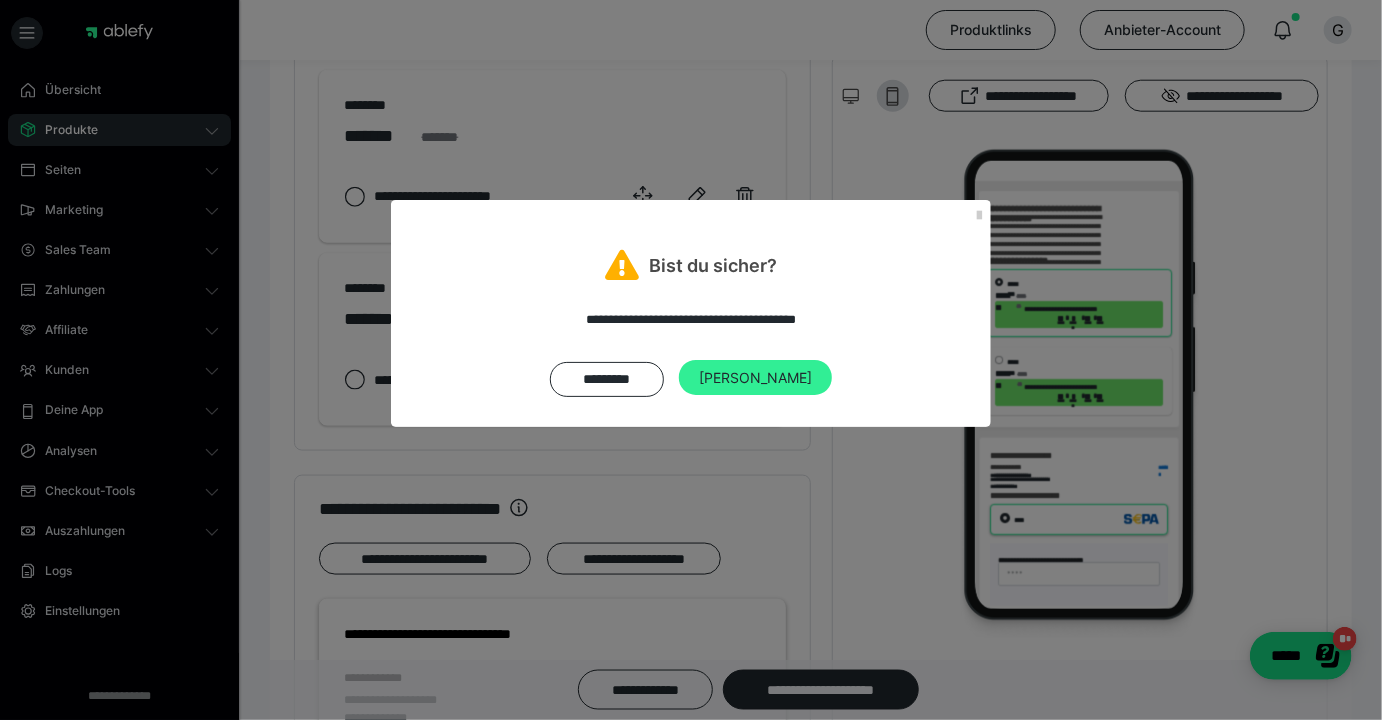 click on "Ja" at bounding box center (755, 378) 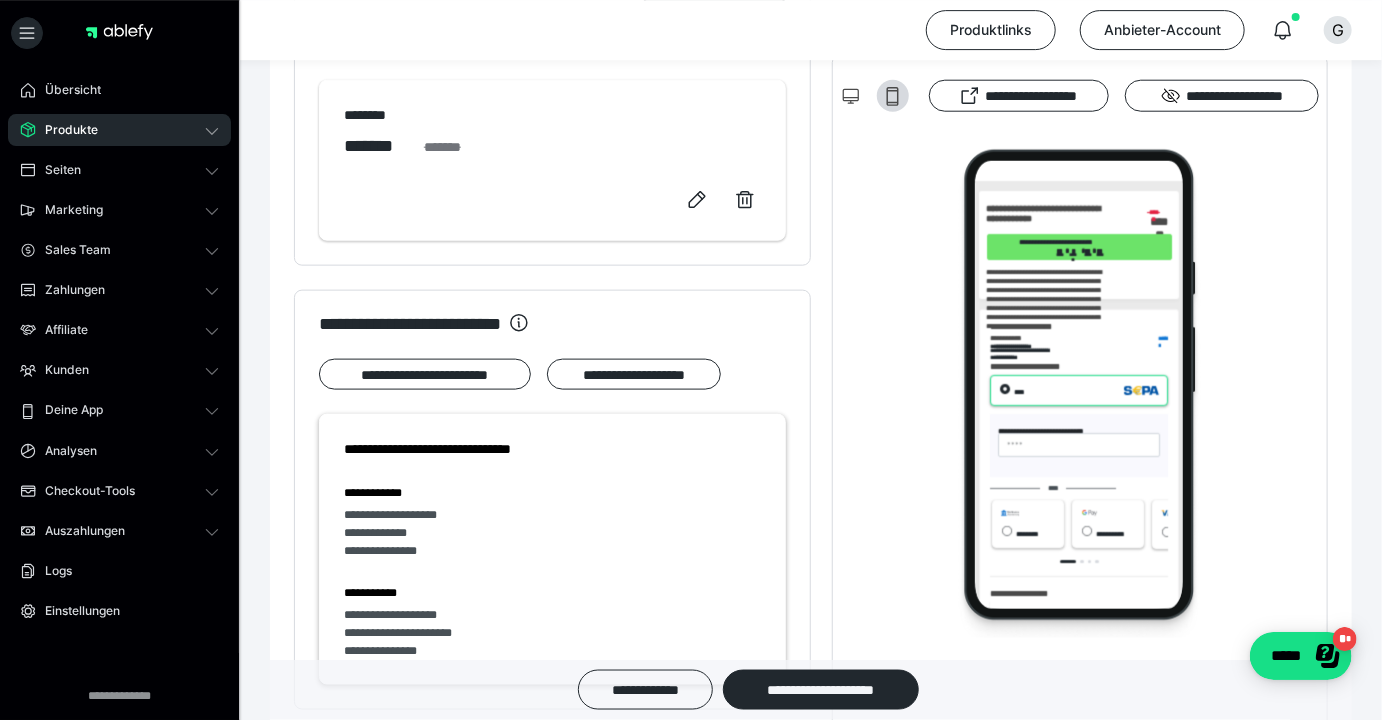 scroll, scrollTop: 756, scrollLeft: 0, axis: vertical 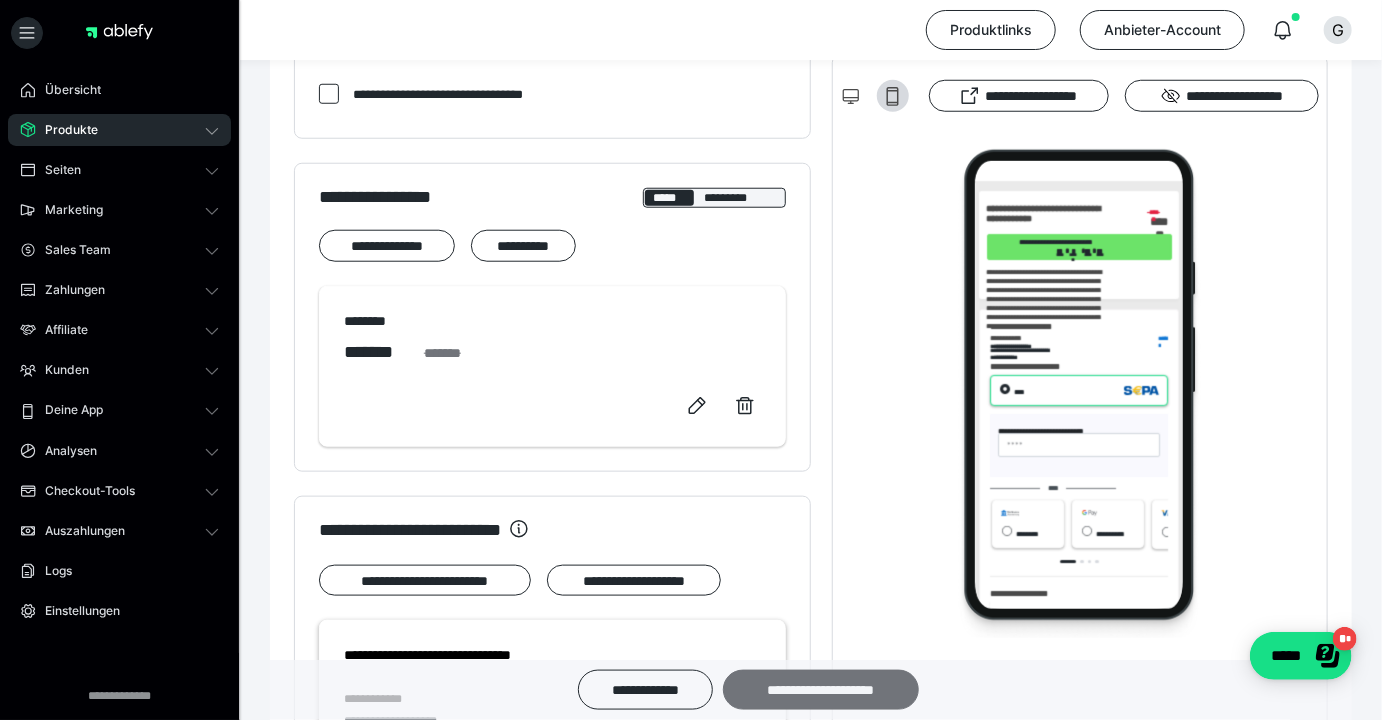 click on "**********" at bounding box center (821, 690) 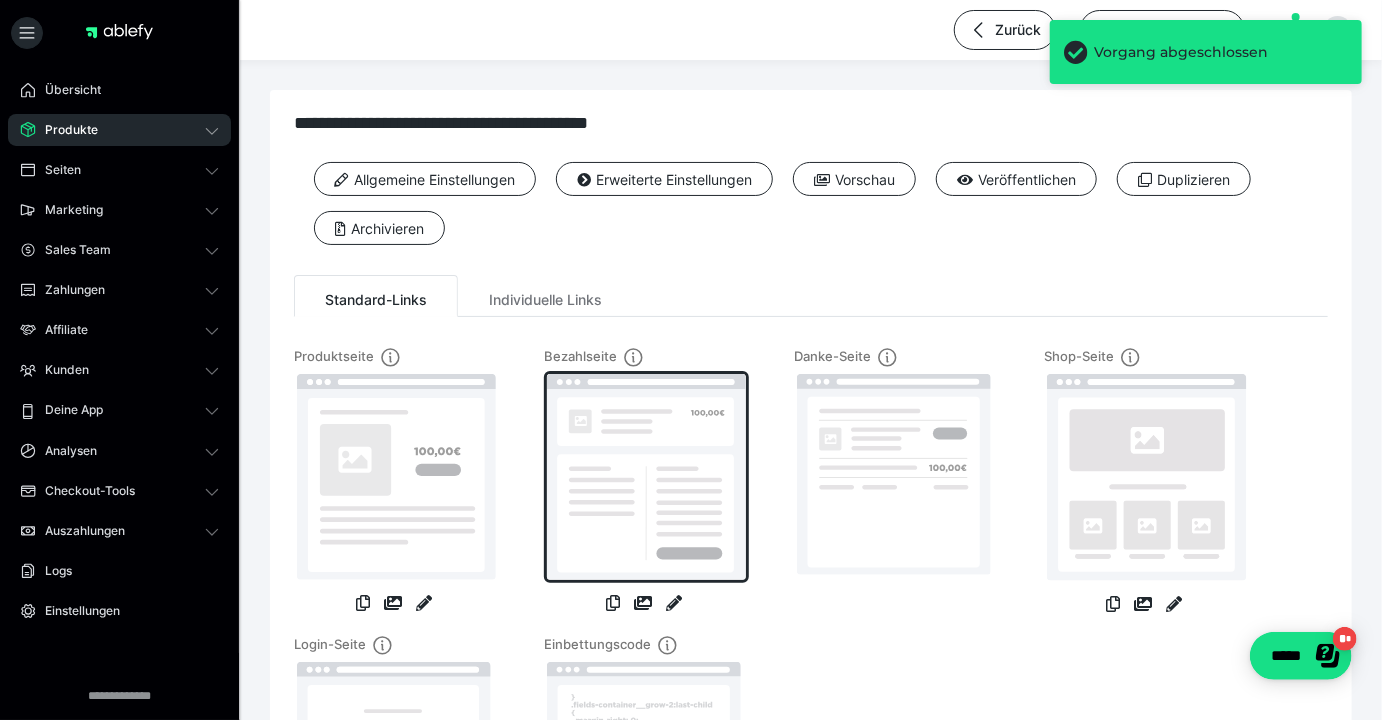 click at bounding box center [646, 477] 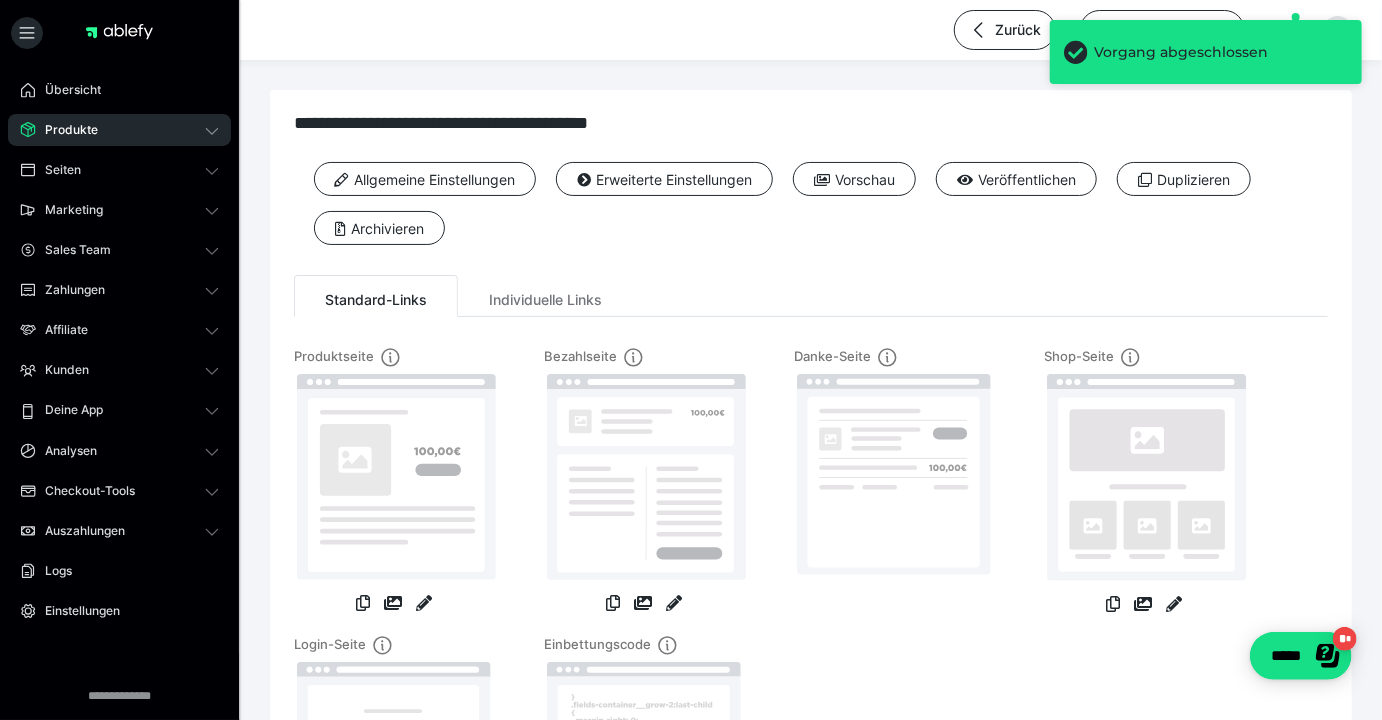 click on "Produkte" at bounding box center (119, 130) 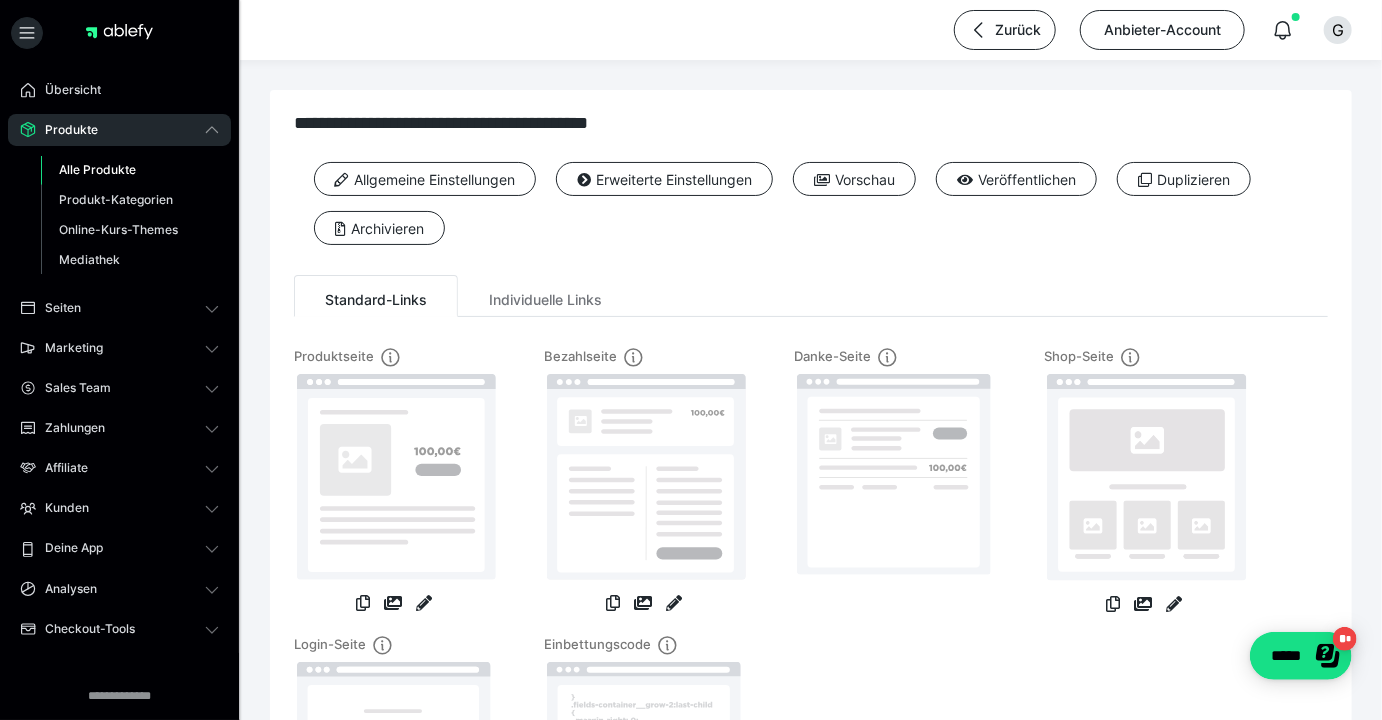 click on "Alle Produkte" at bounding box center (97, 169) 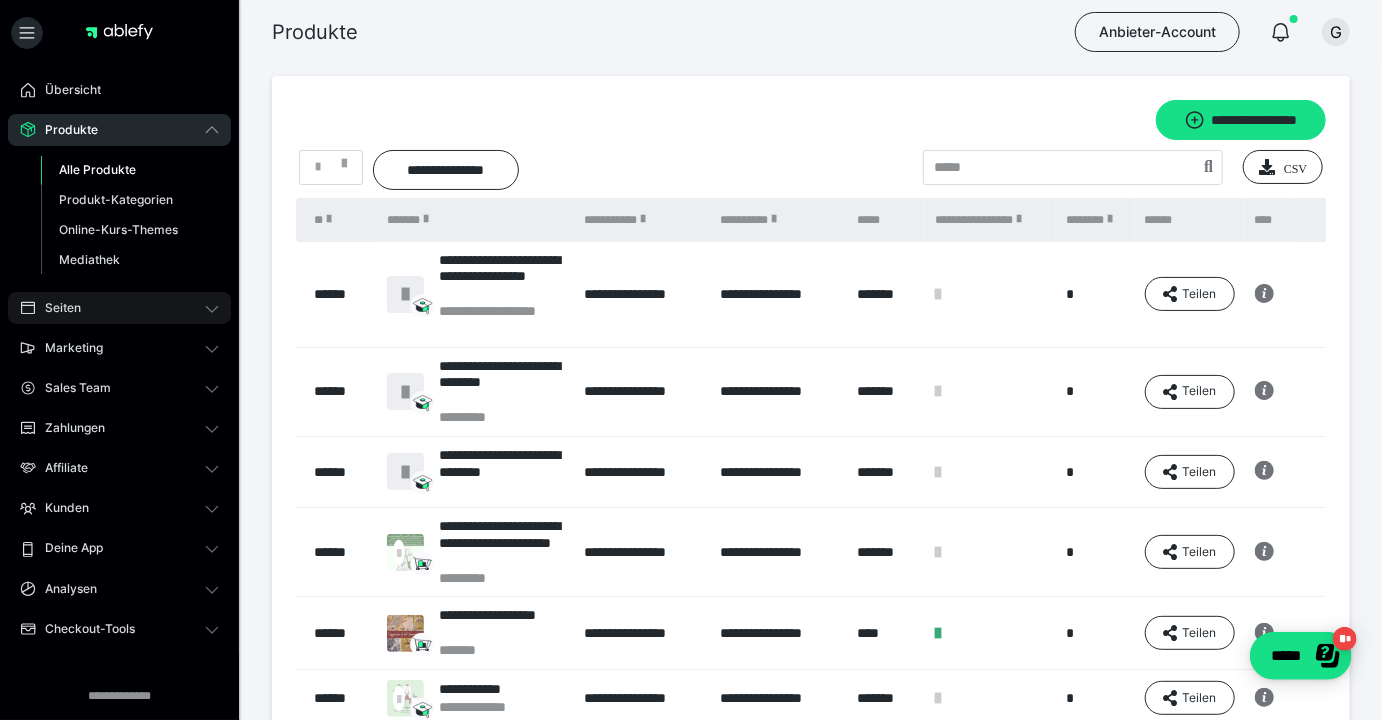 click on "Seiten" at bounding box center (56, 308) 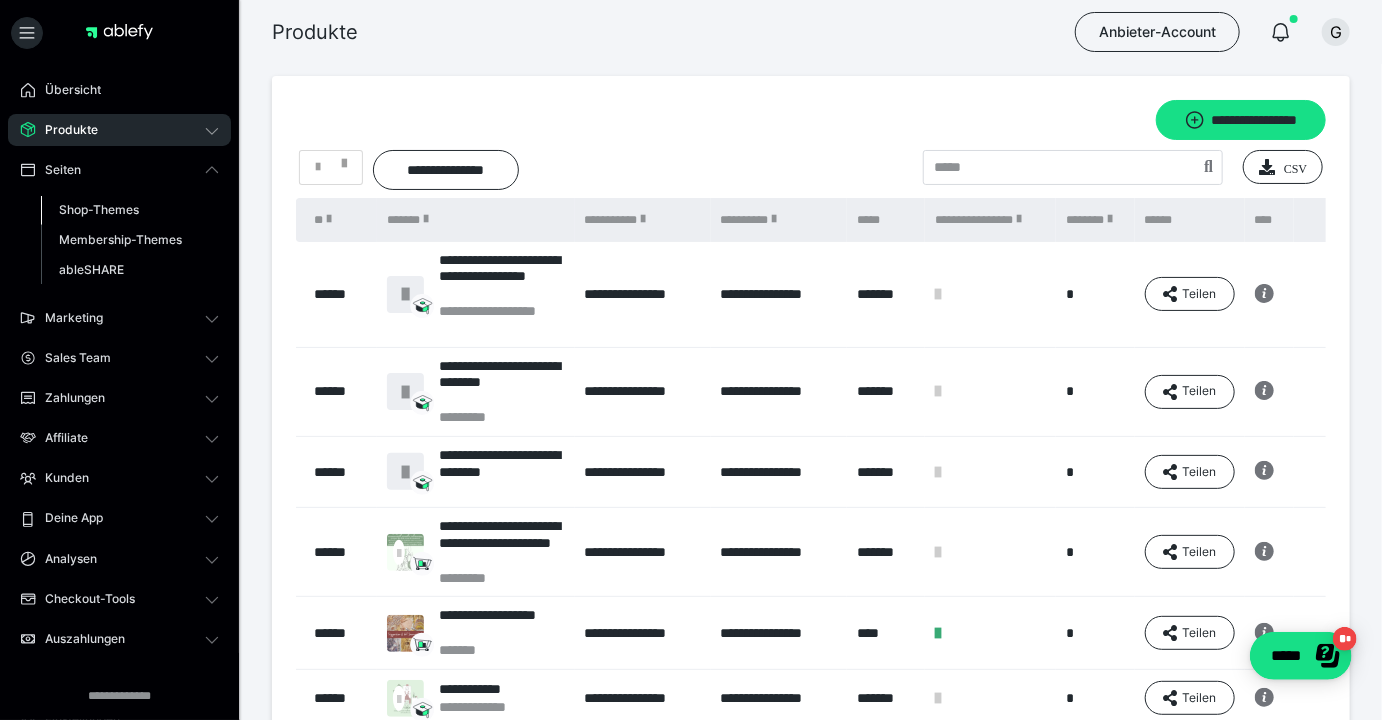 click on "Shop-Themes" at bounding box center [130, 210] 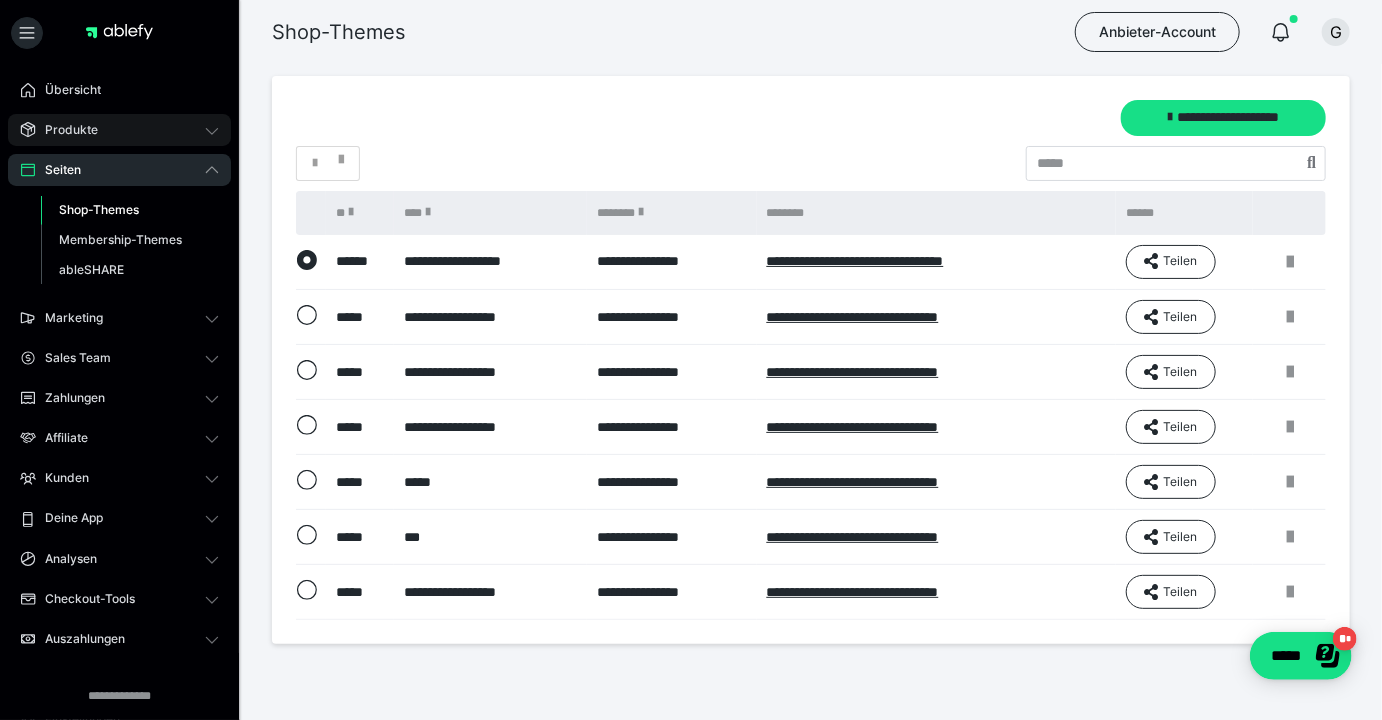 click on "Produkte" at bounding box center (119, 130) 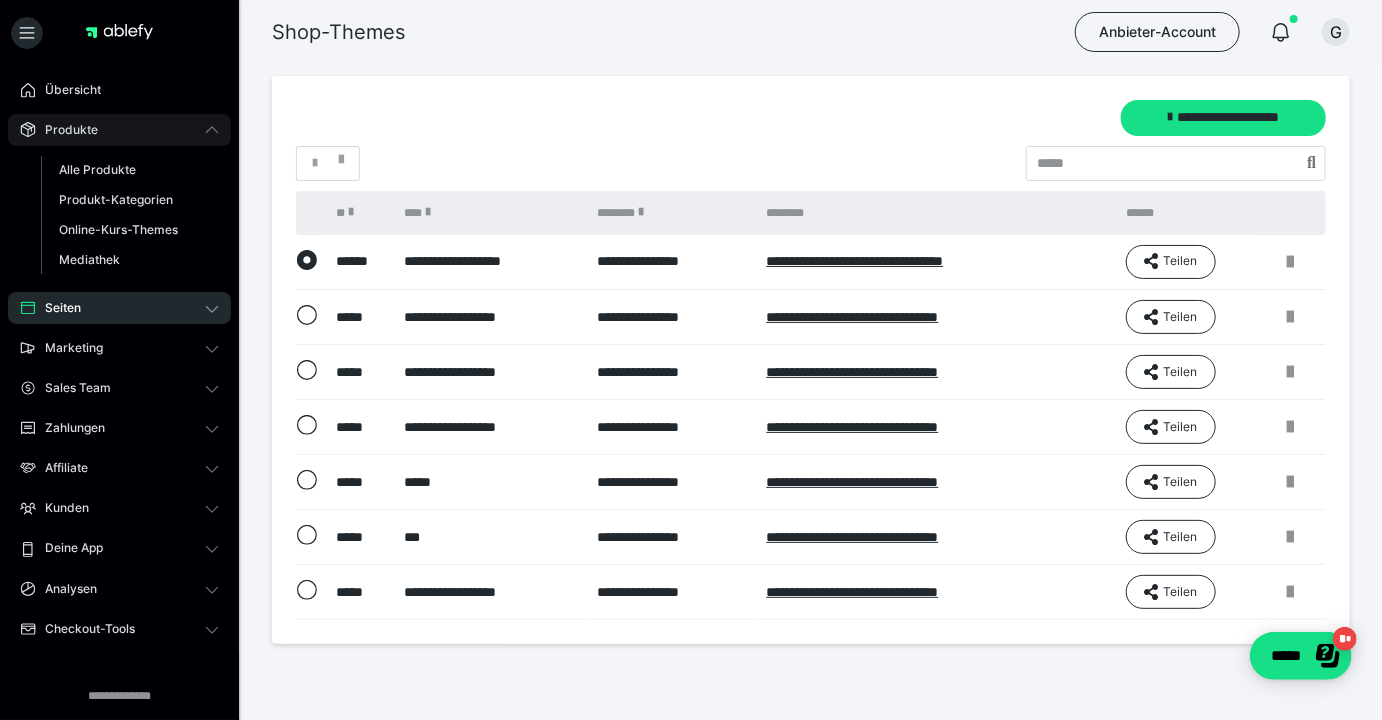 click on "Alle Produkte" at bounding box center [97, 169] 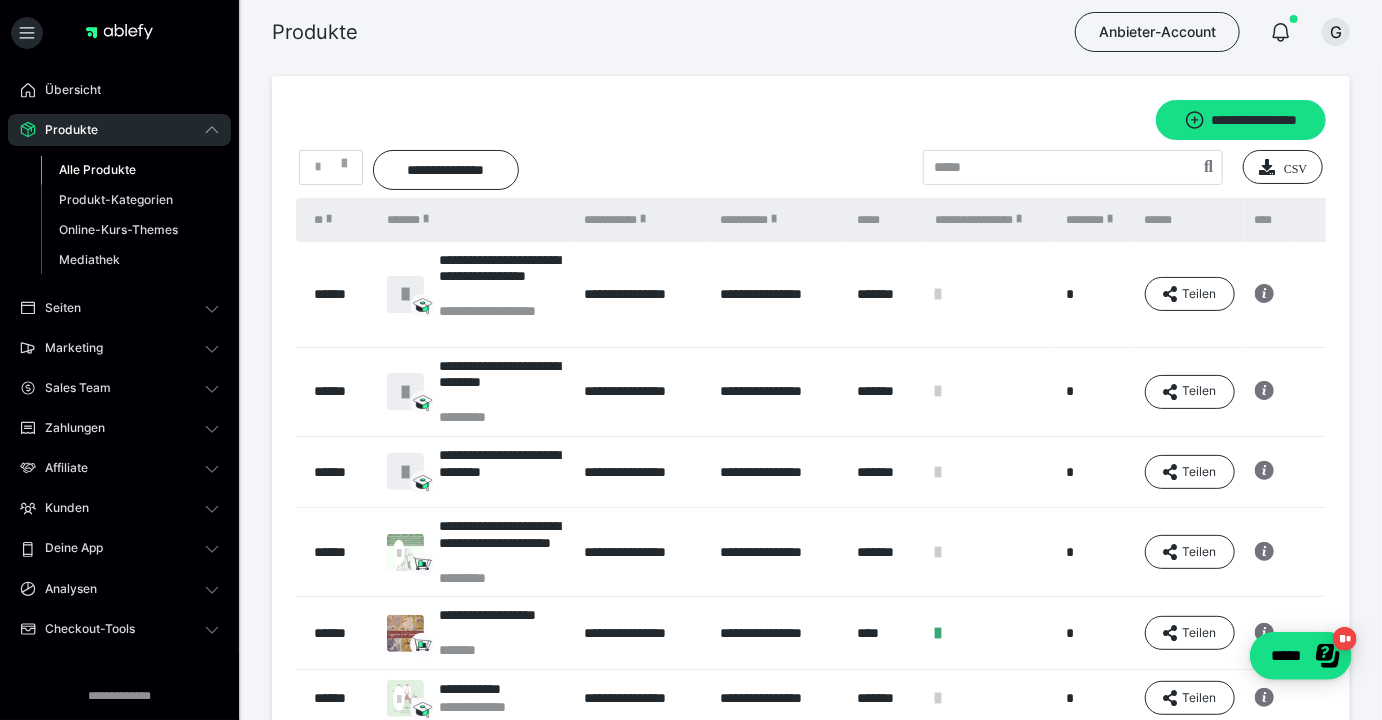 drag, startPoint x: 471, startPoint y: 234, endPoint x: 475, endPoint y: 277, distance: 43.185646 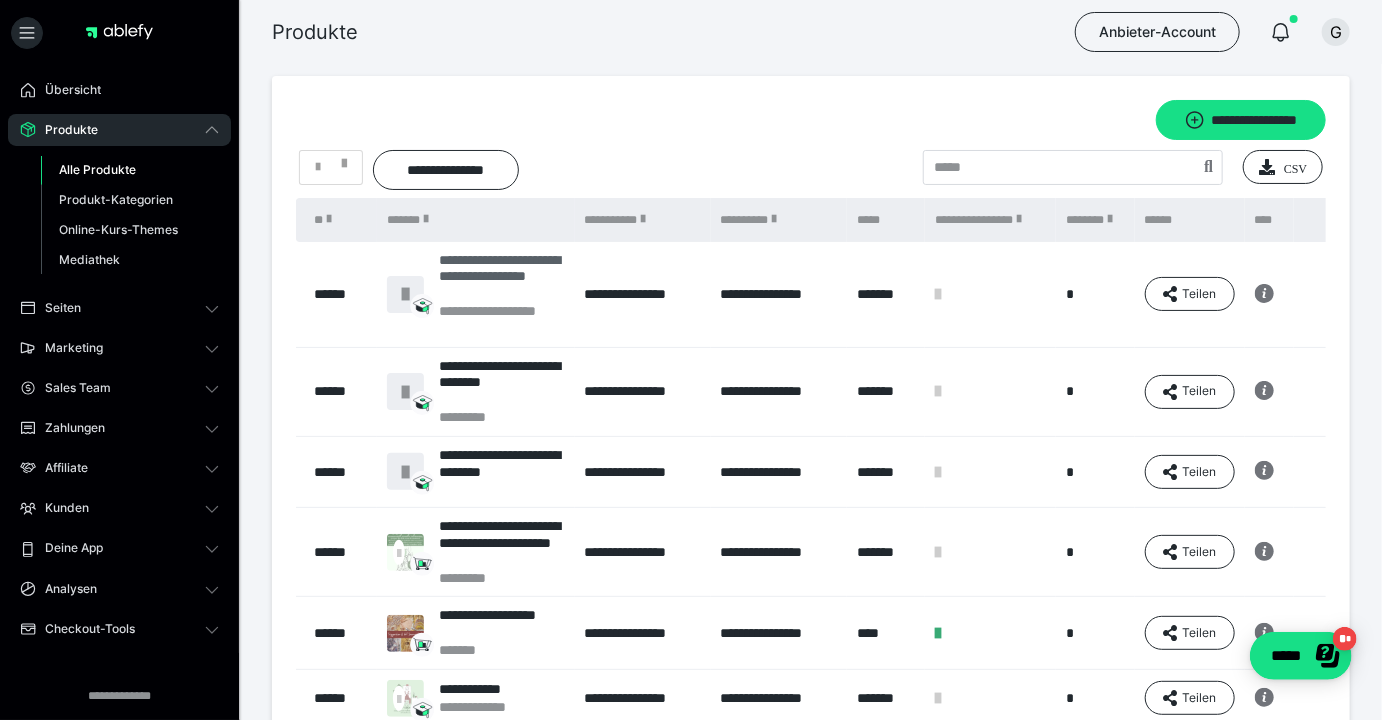 click on "**********" at bounding box center (831, 610) 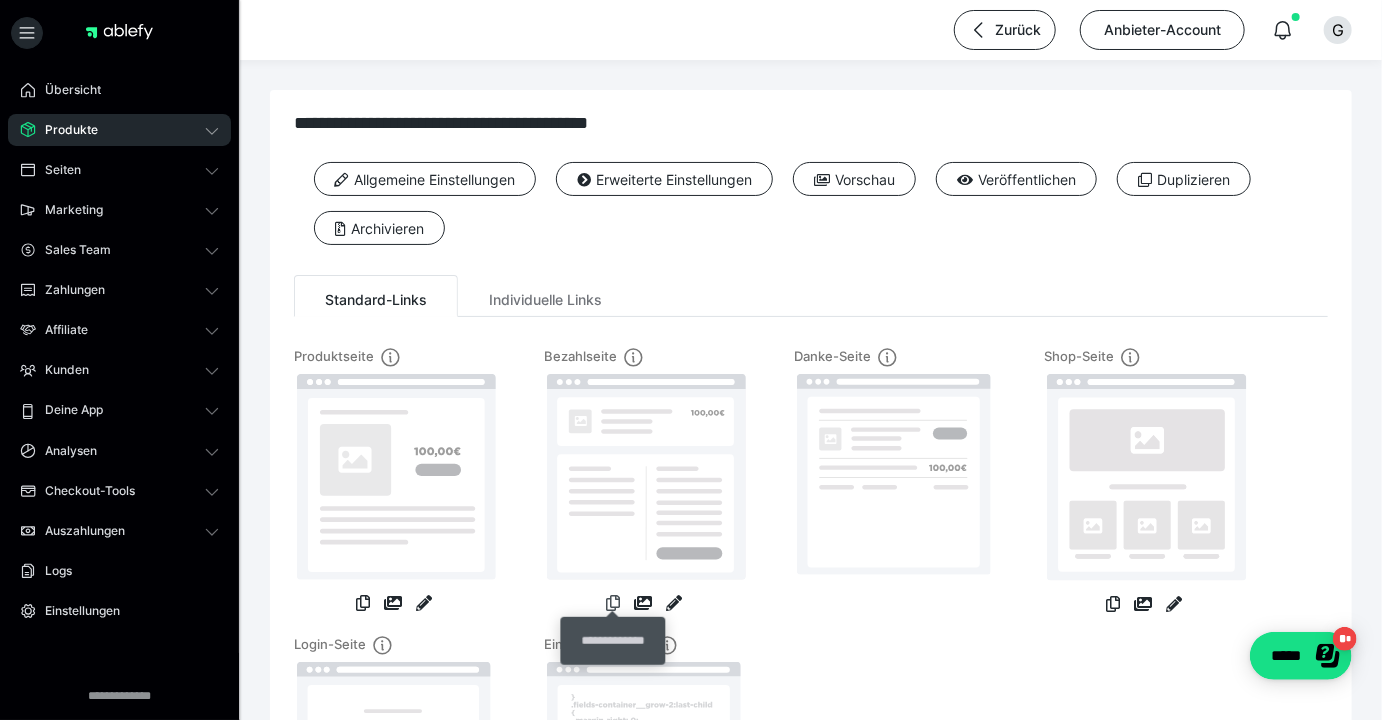 click at bounding box center [613, 603] 